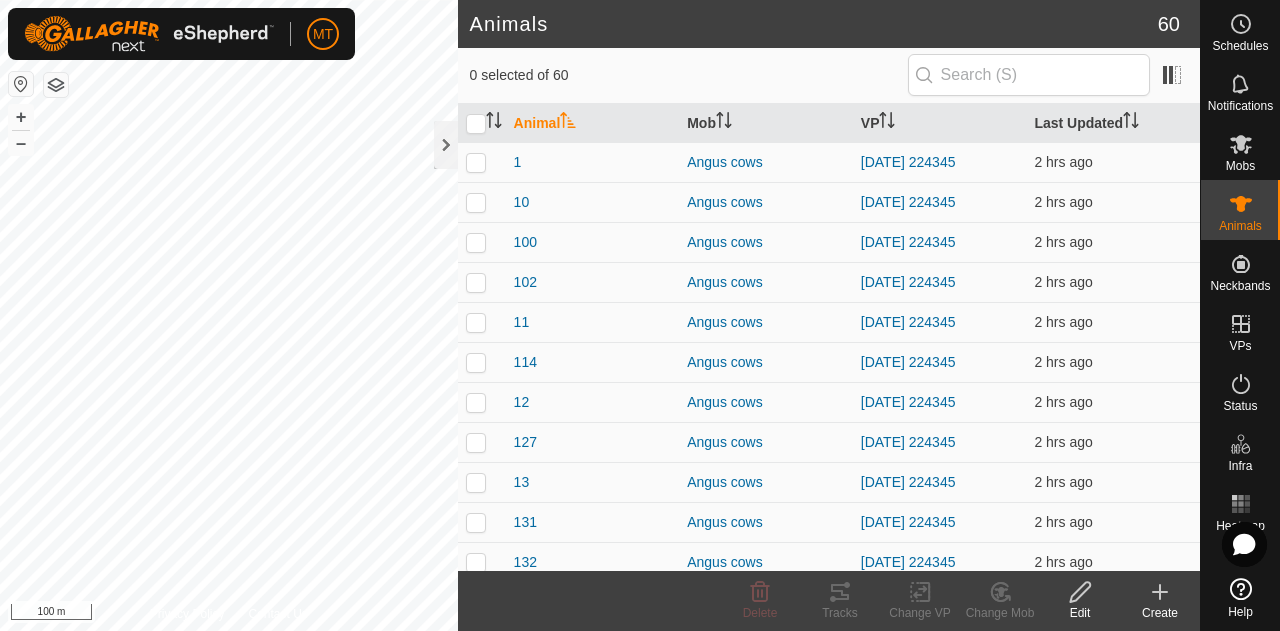 scroll, scrollTop: 0, scrollLeft: 0, axis: both 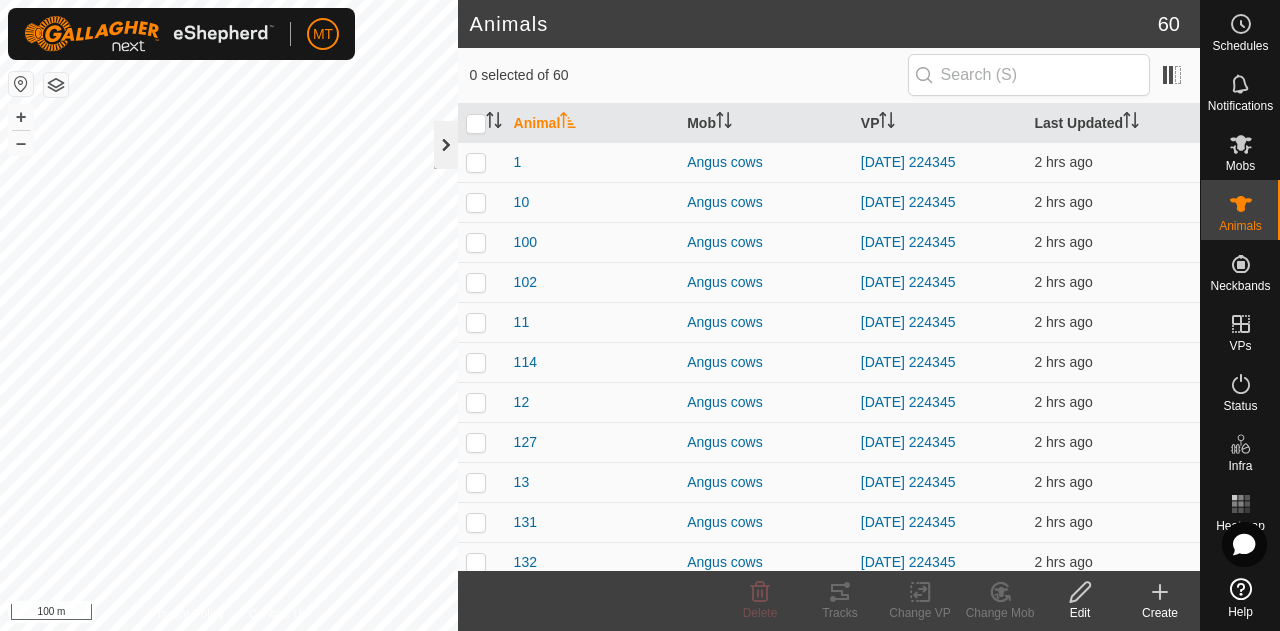 click 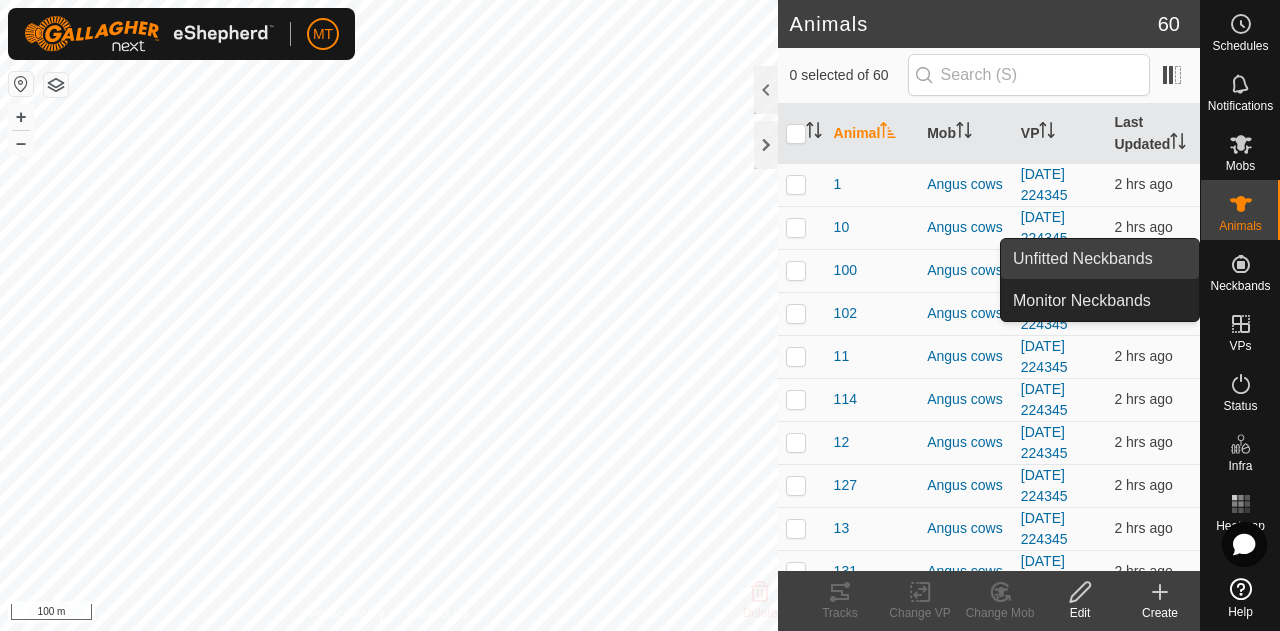 click on "Unfitted Neckbands" at bounding box center [1100, 259] 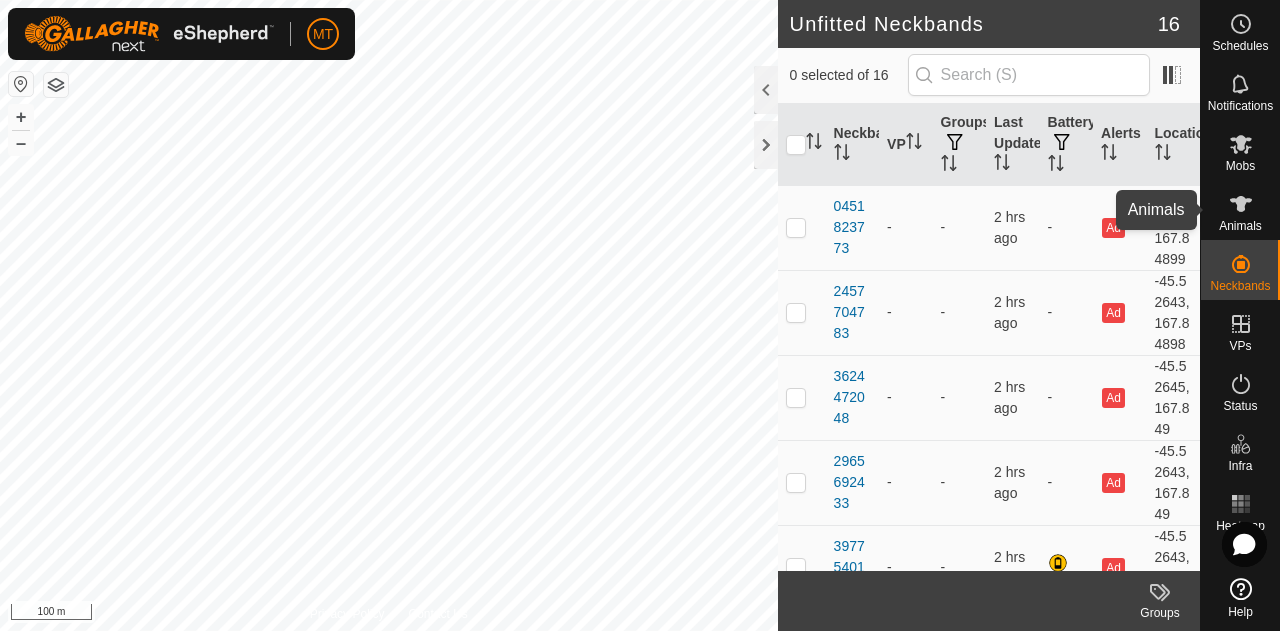 click 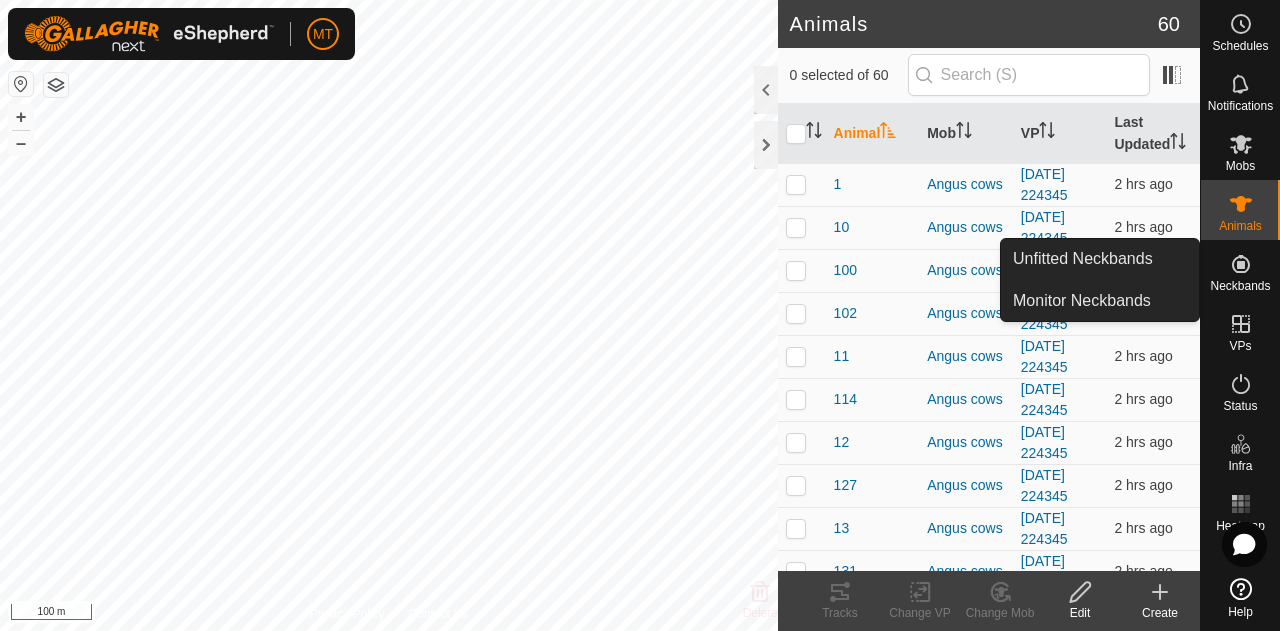 click 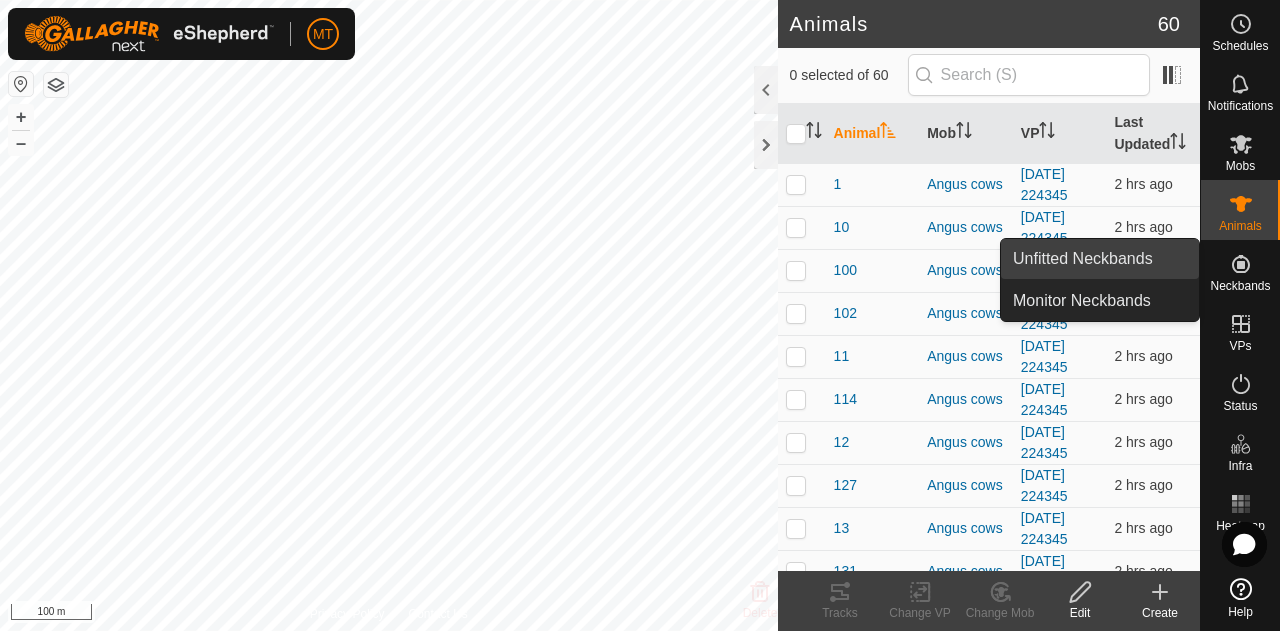 click on "Unfitted Neckbands" at bounding box center [1100, 259] 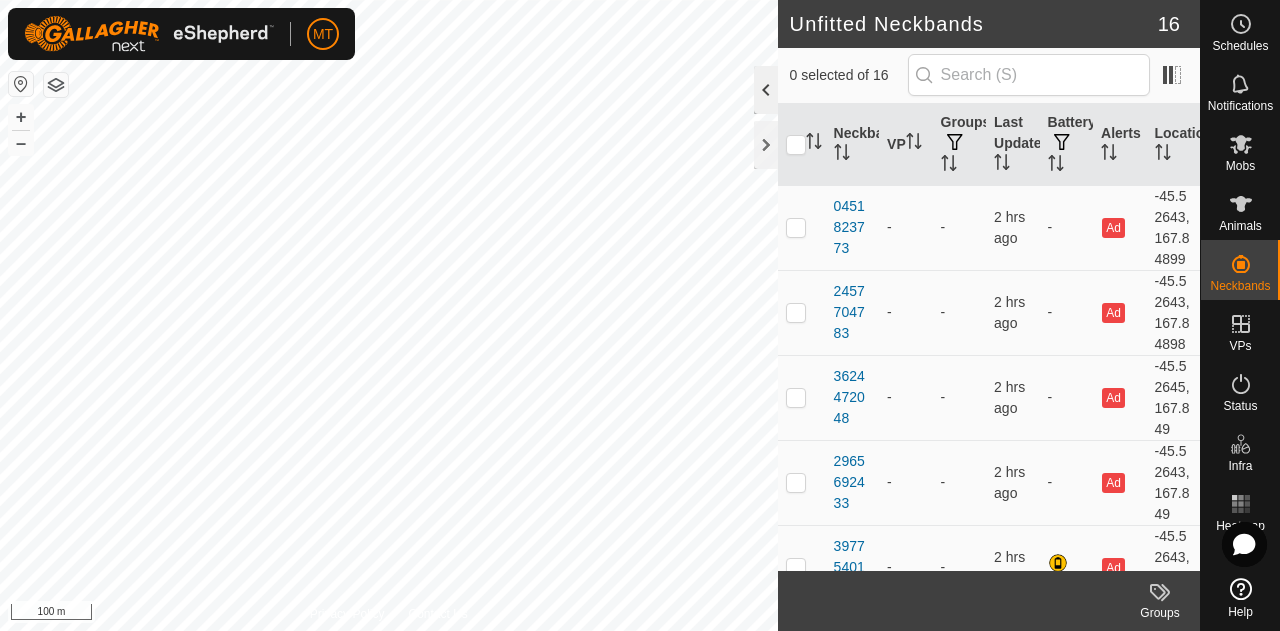click 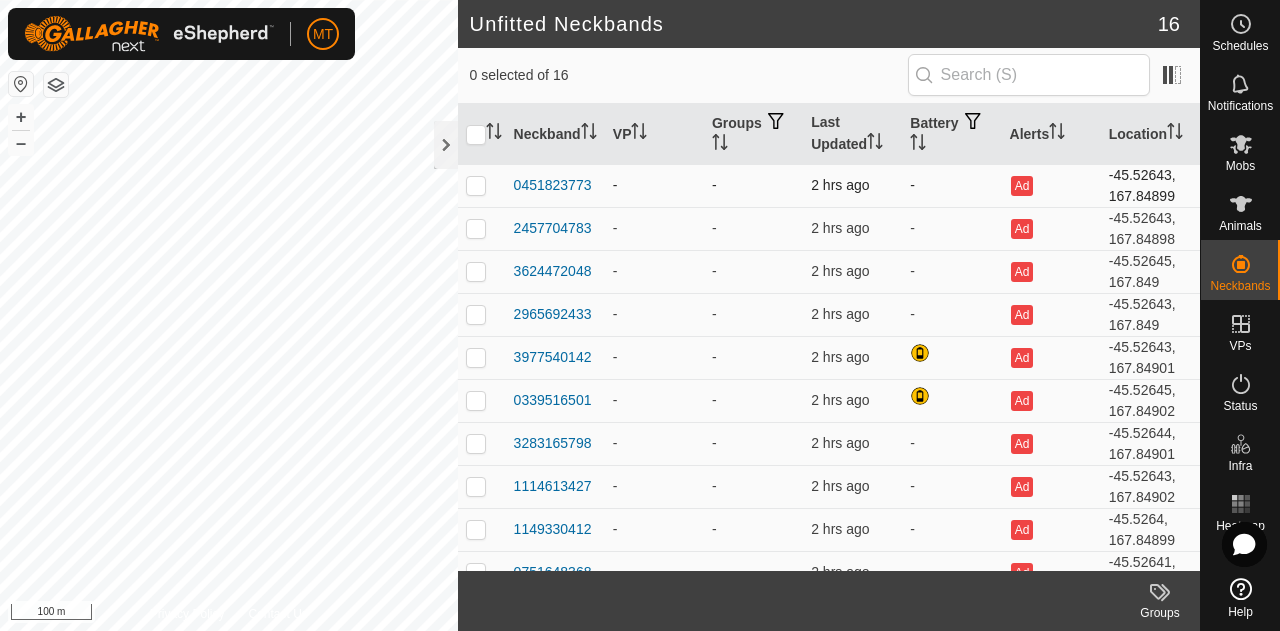 click at bounding box center (476, 185) 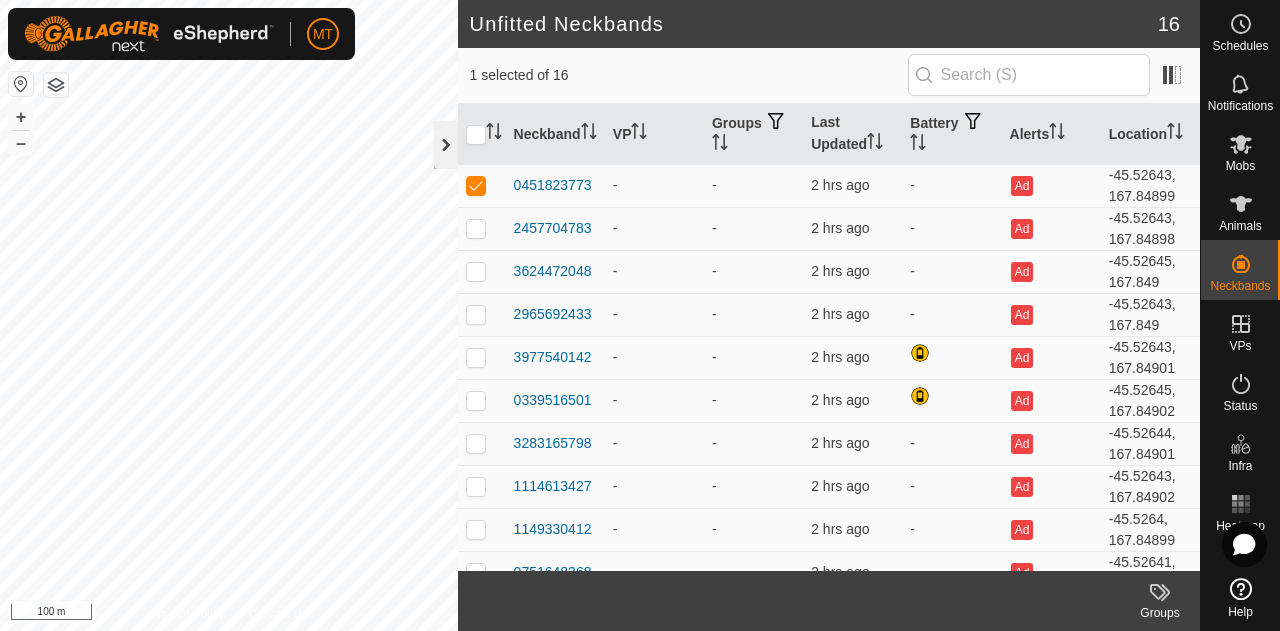 click 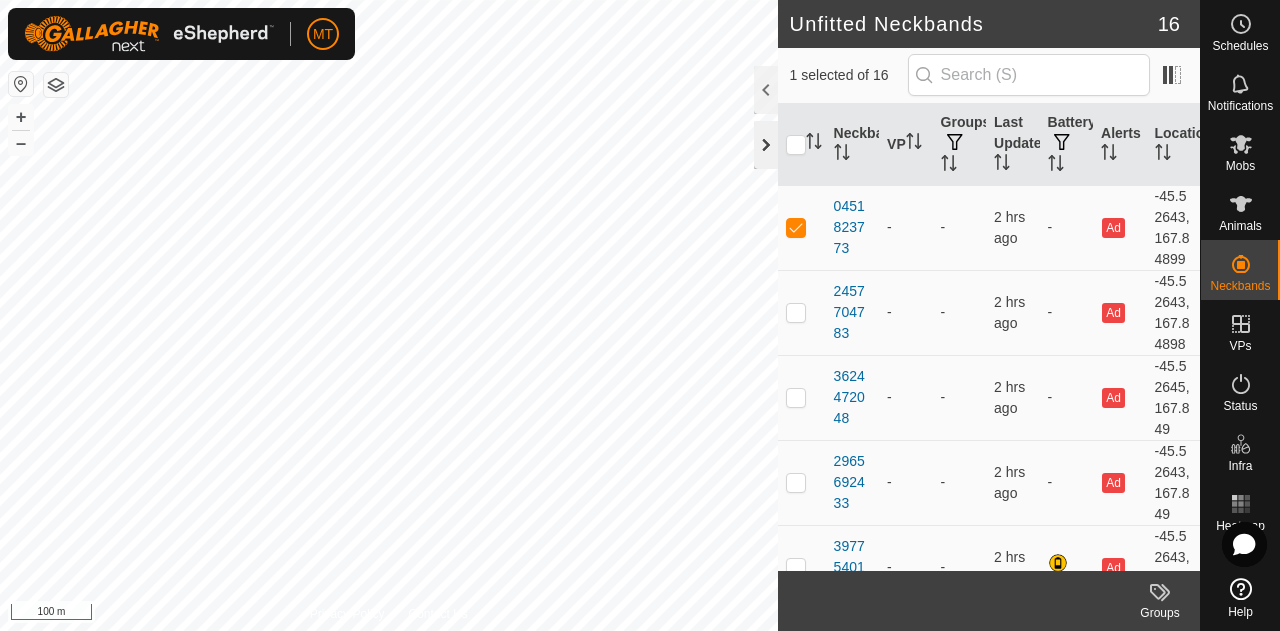 click 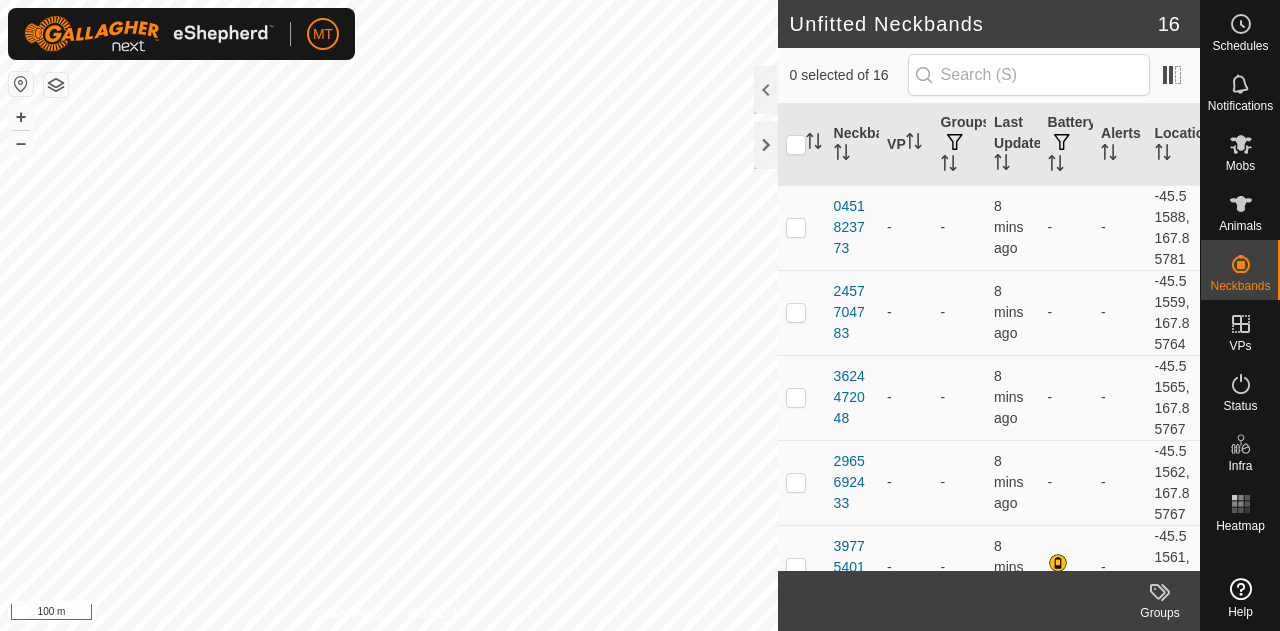 scroll, scrollTop: 0, scrollLeft: 0, axis: both 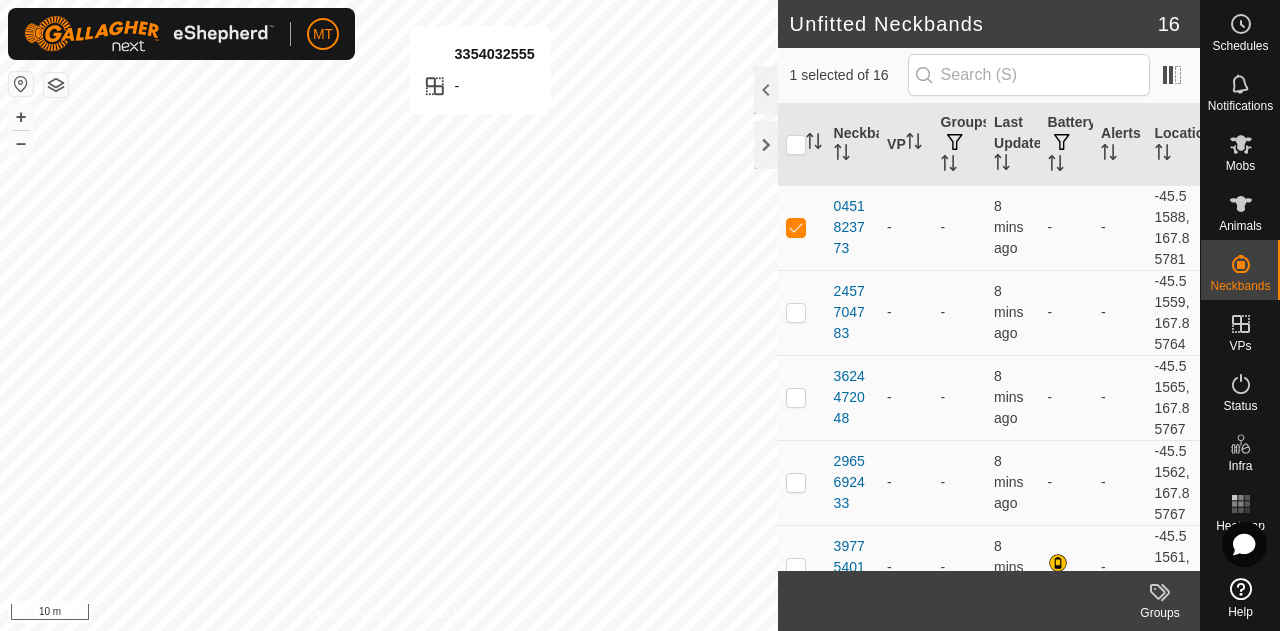 checkbox on "false" 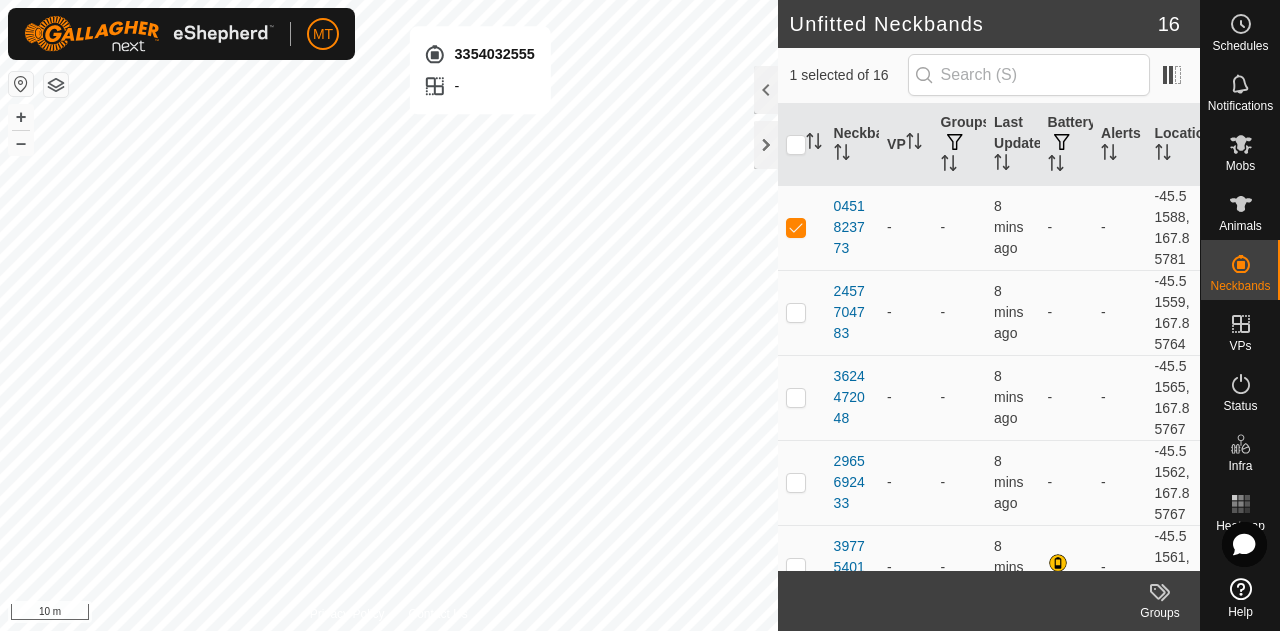 checkbox on "true" 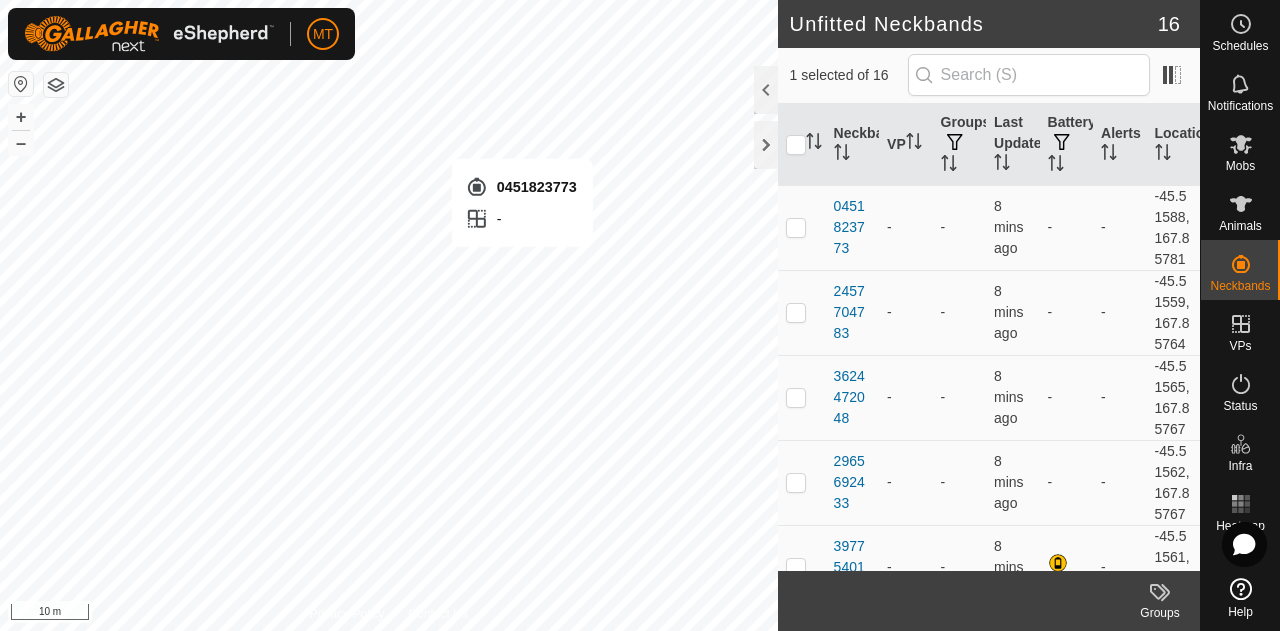 checkbox on "true" 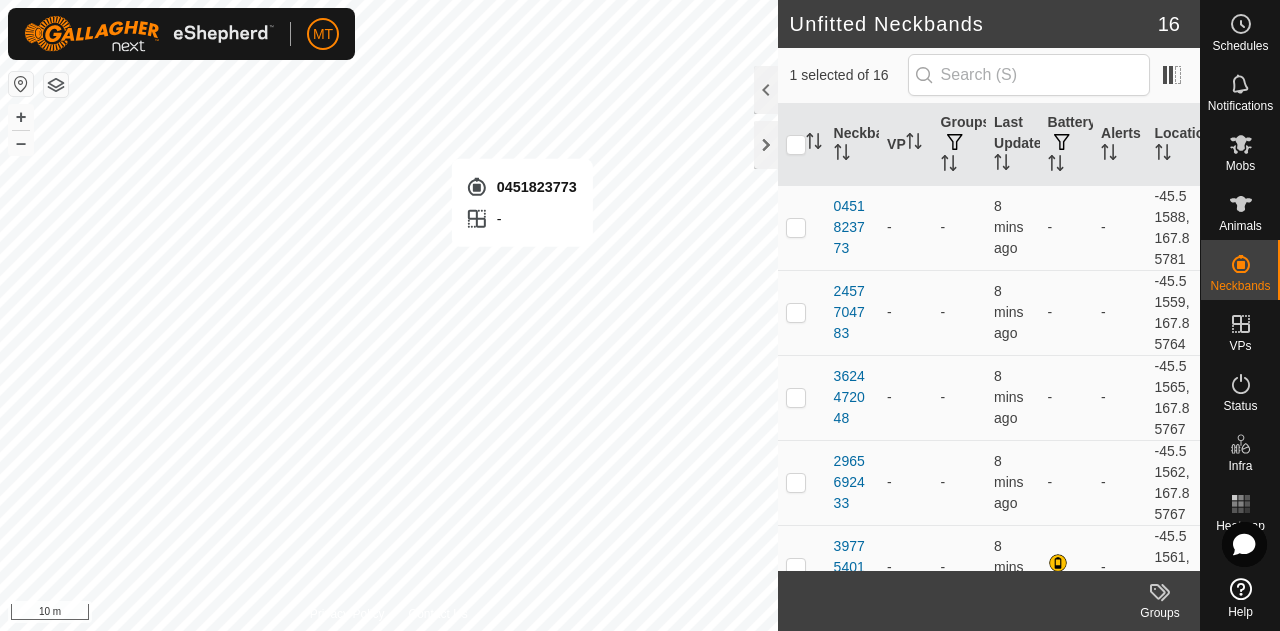 checkbox on "false" 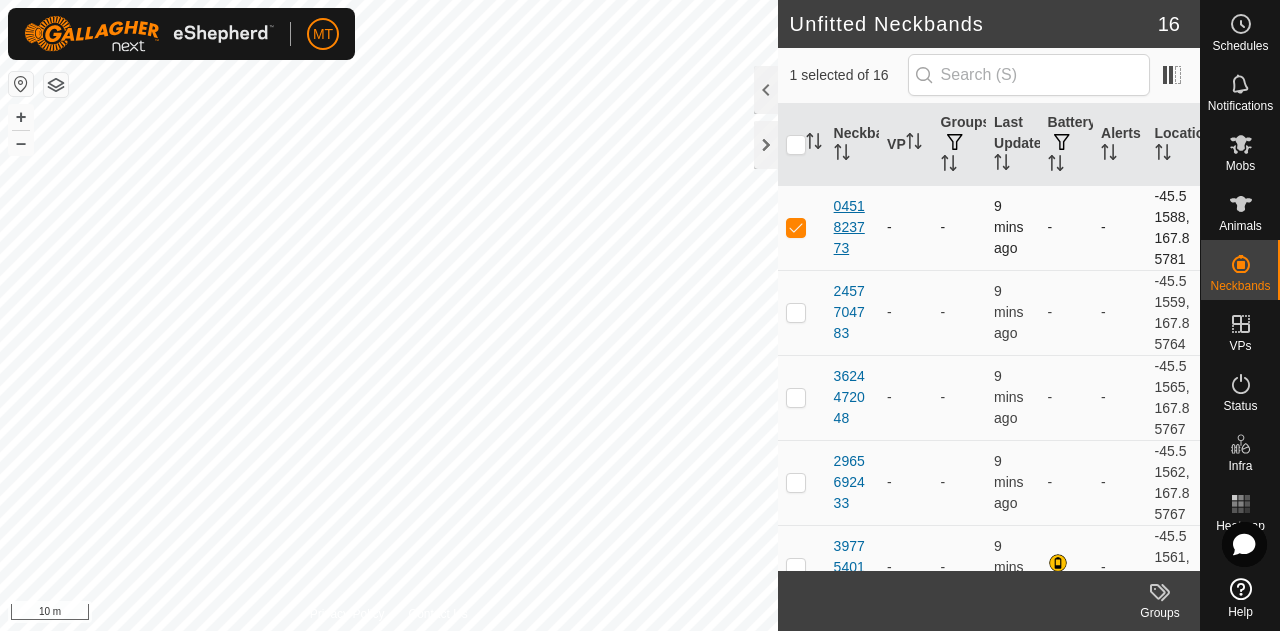 click on "0451823773" at bounding box center (852, 227) 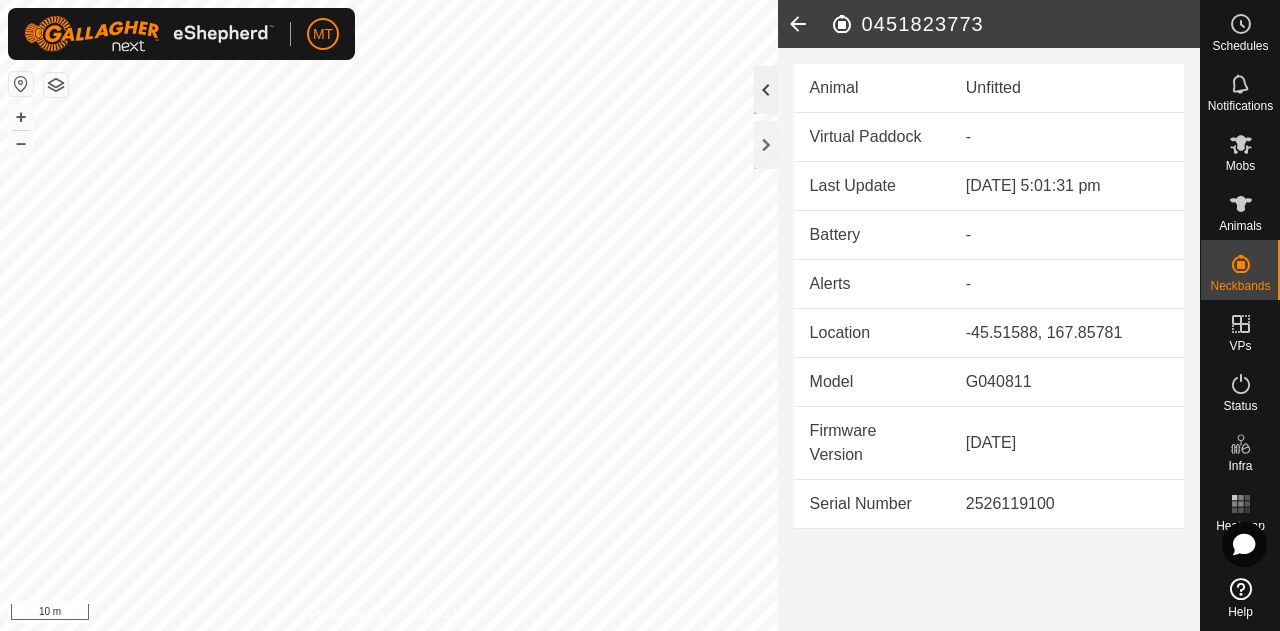click 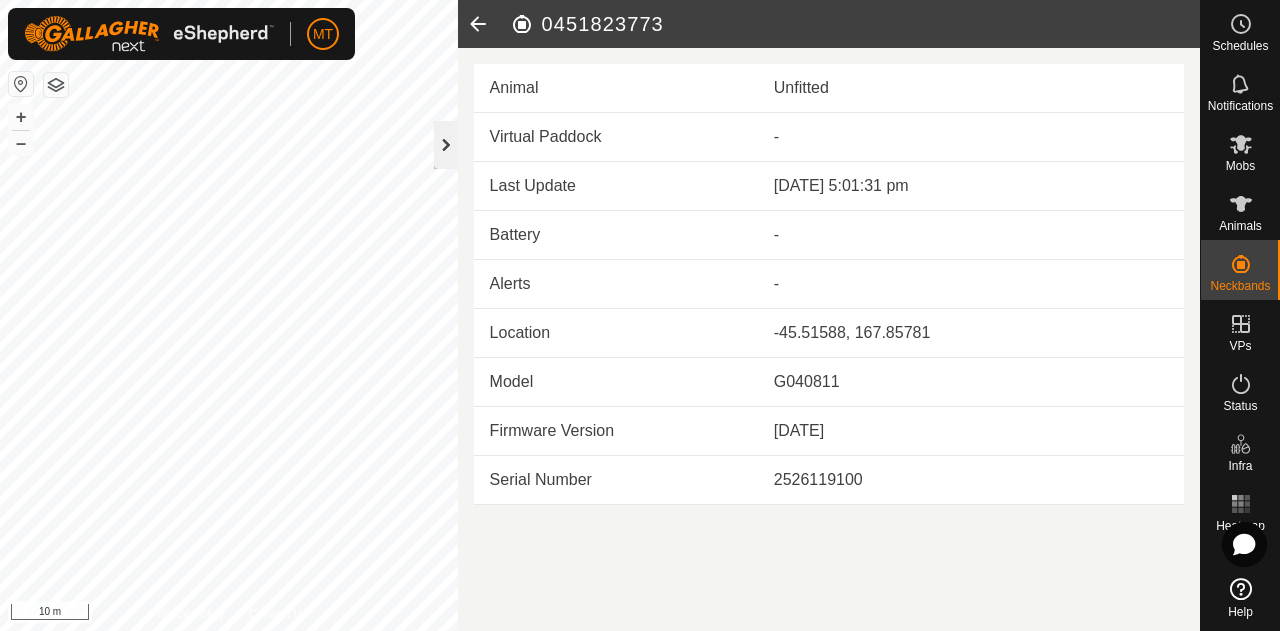 click 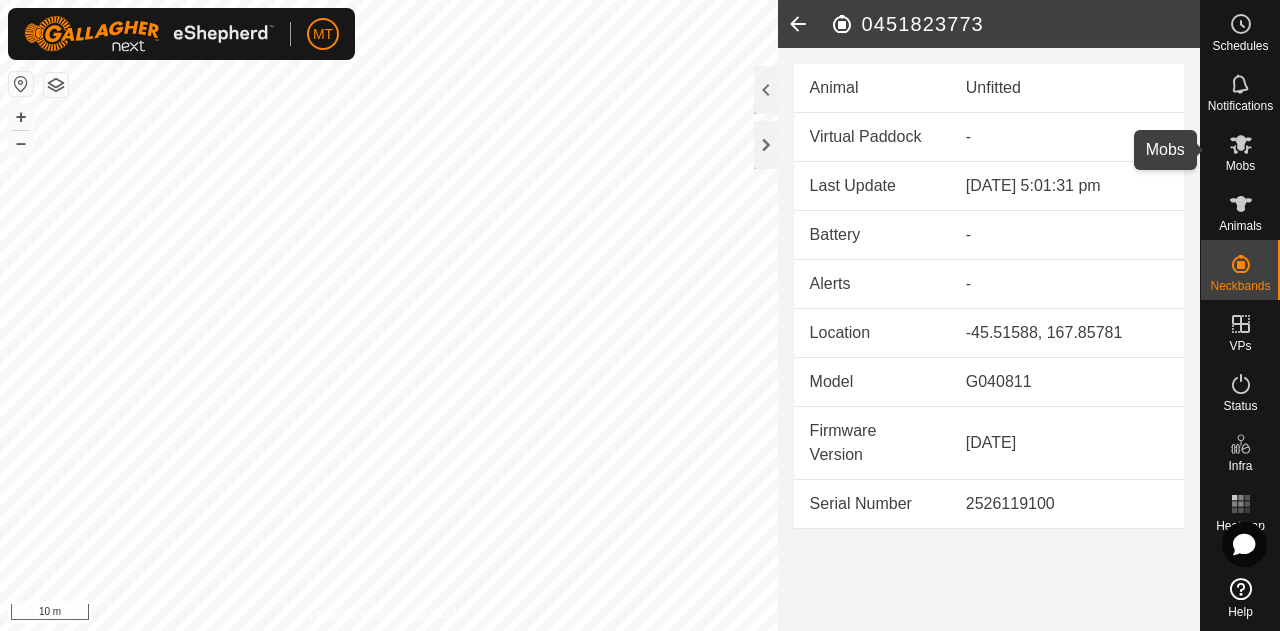 click 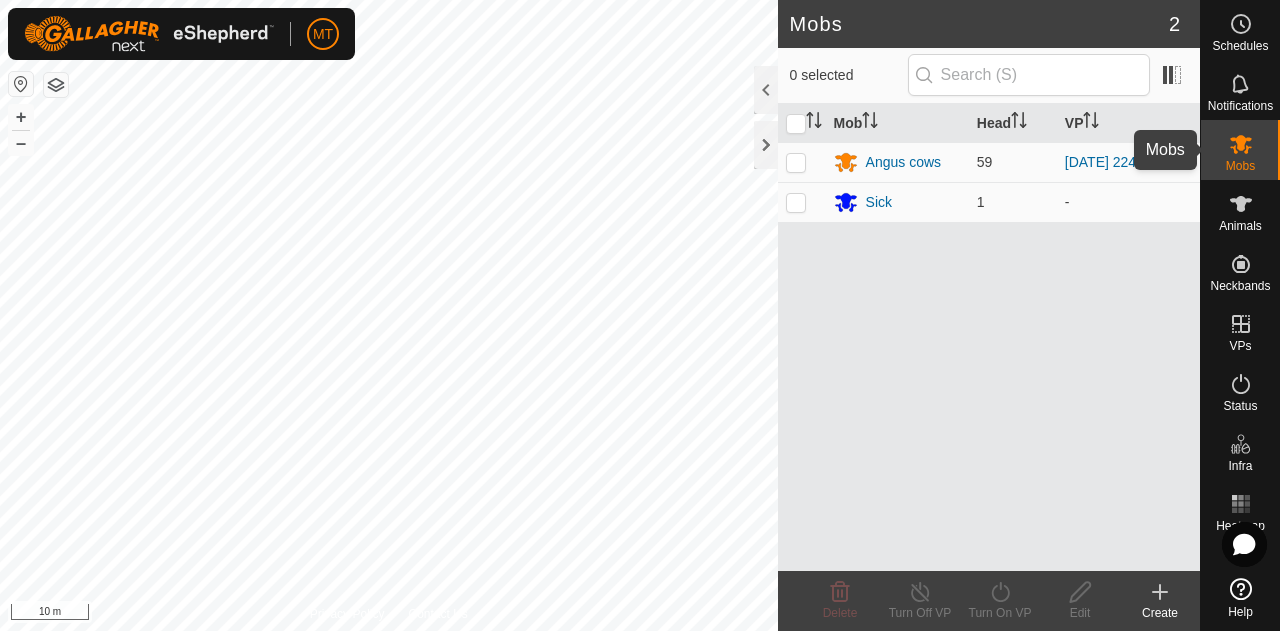 click 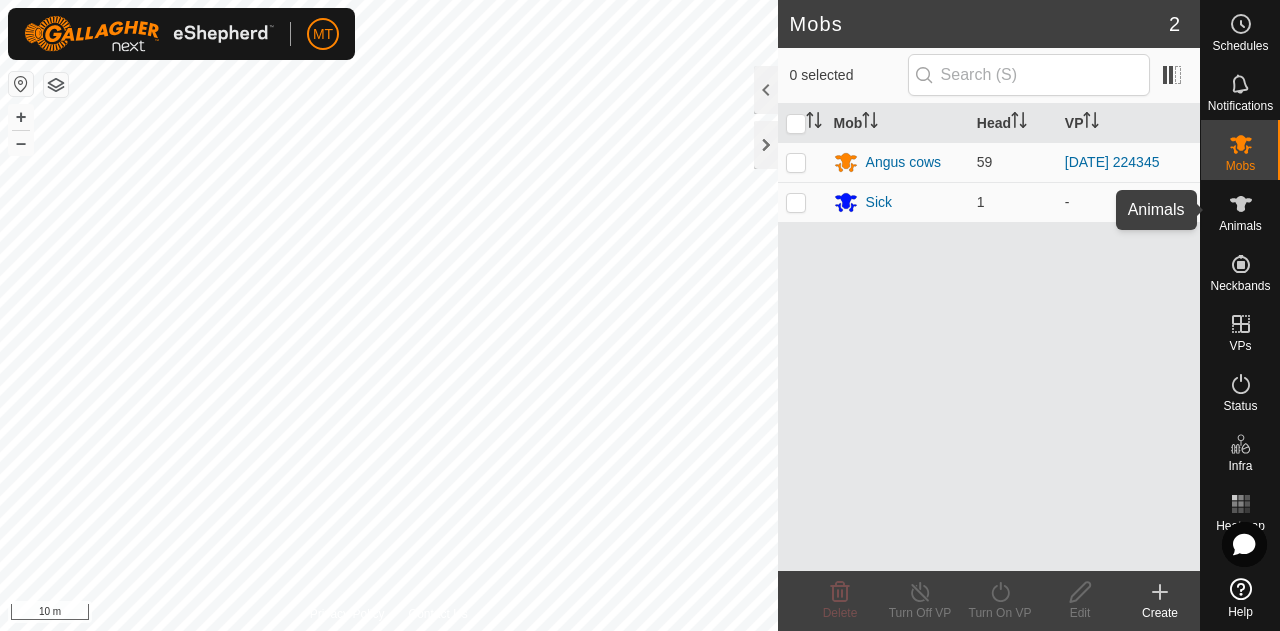 click 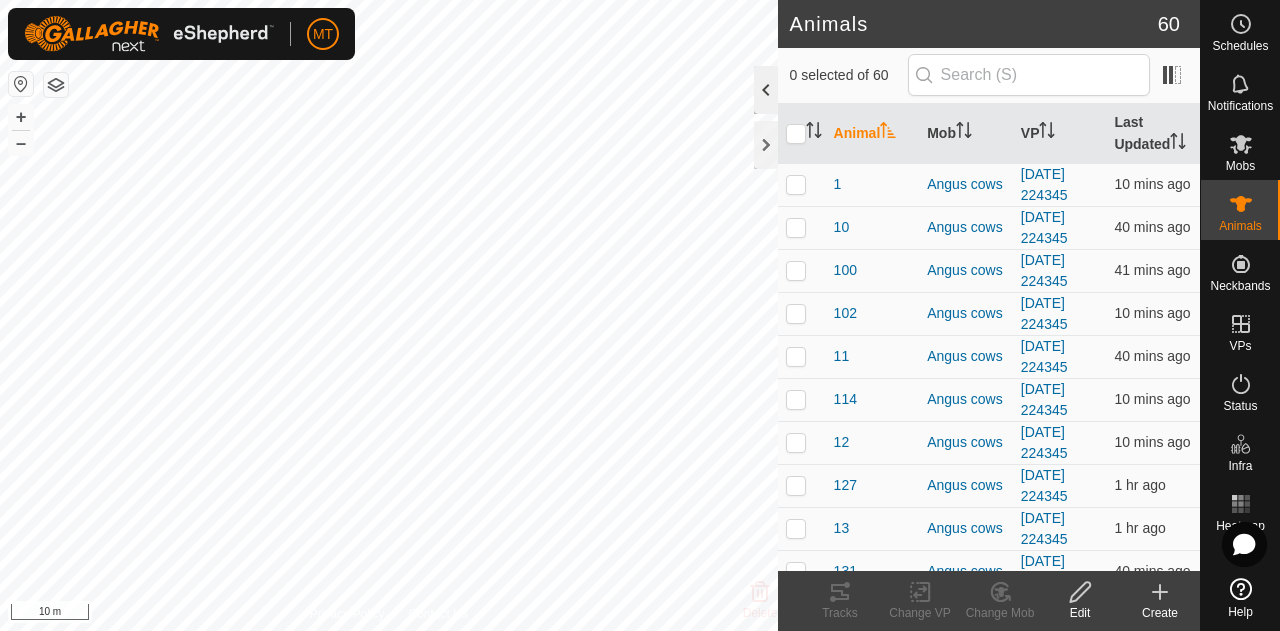 click 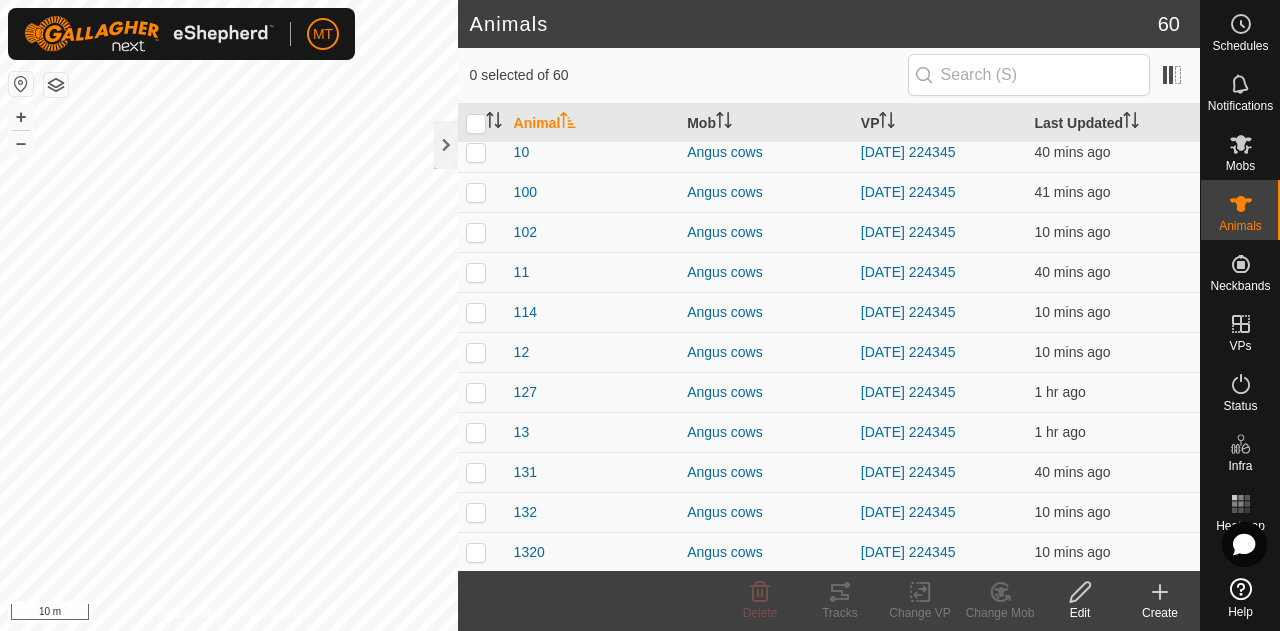 scroll, scrollTop: 0, scrollLeft: 0, axis: both 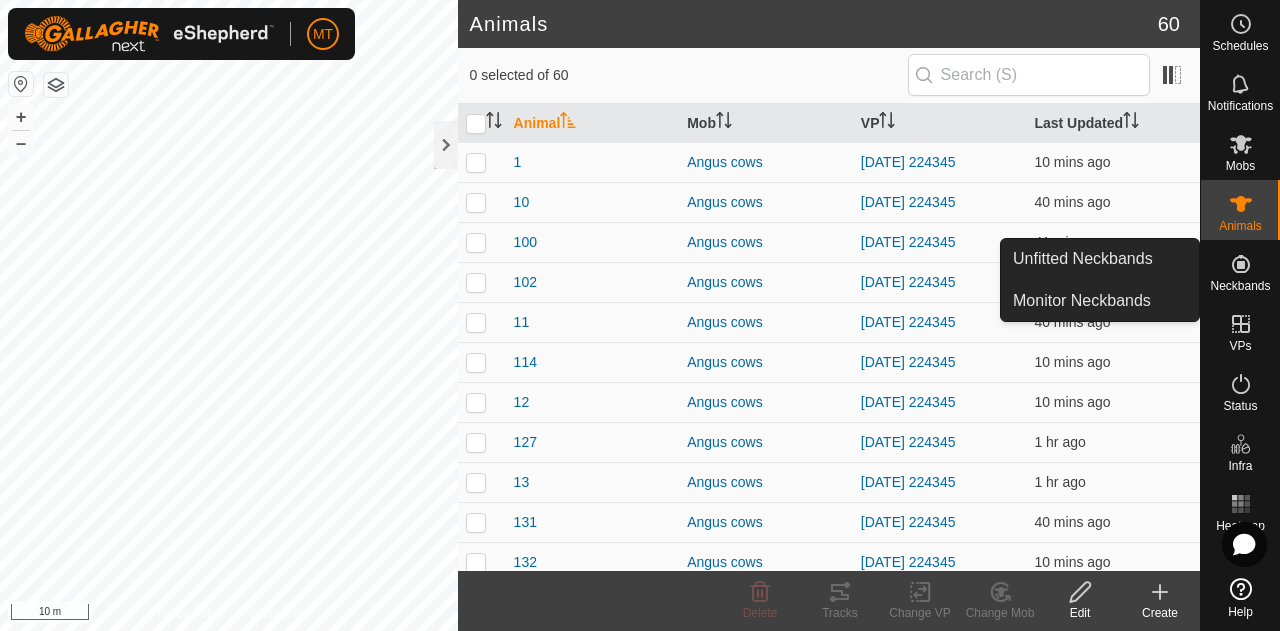 click 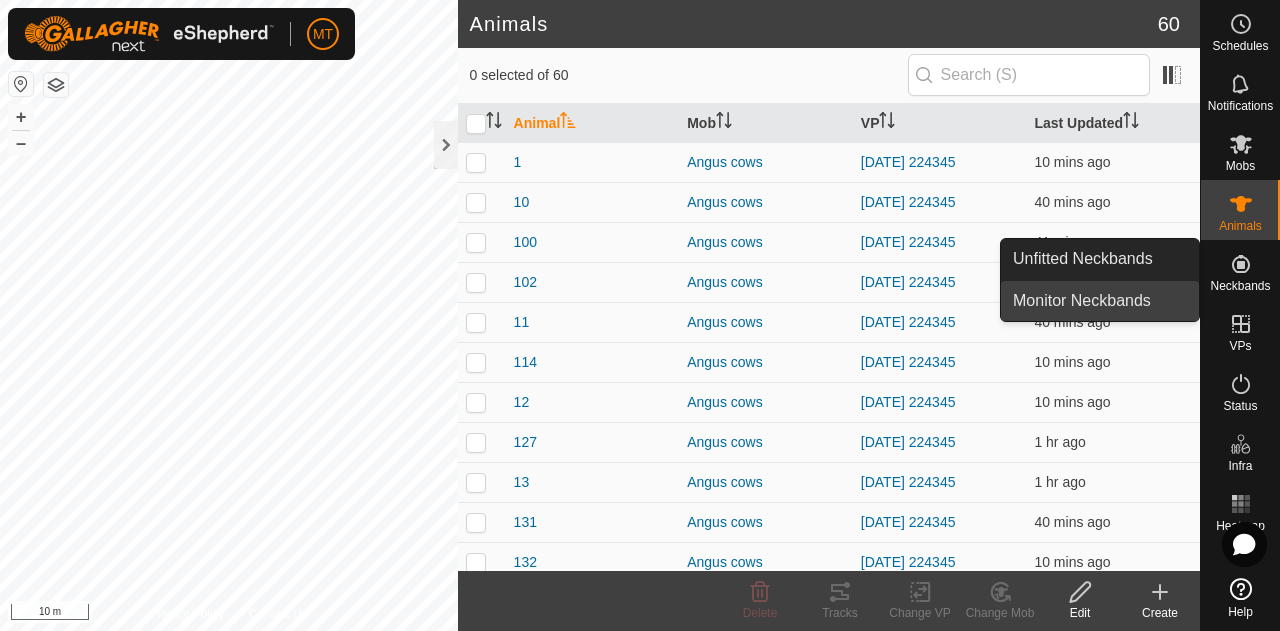 click on "Monitor Neckbands" at bounding box center (1100, 301) 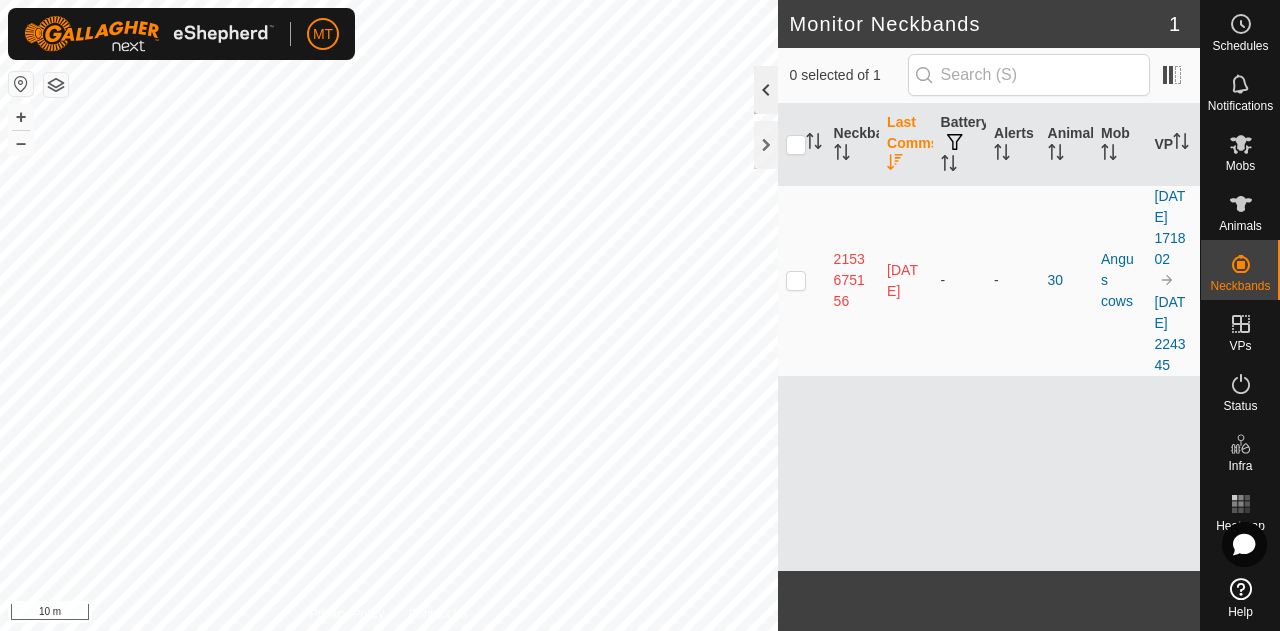 click 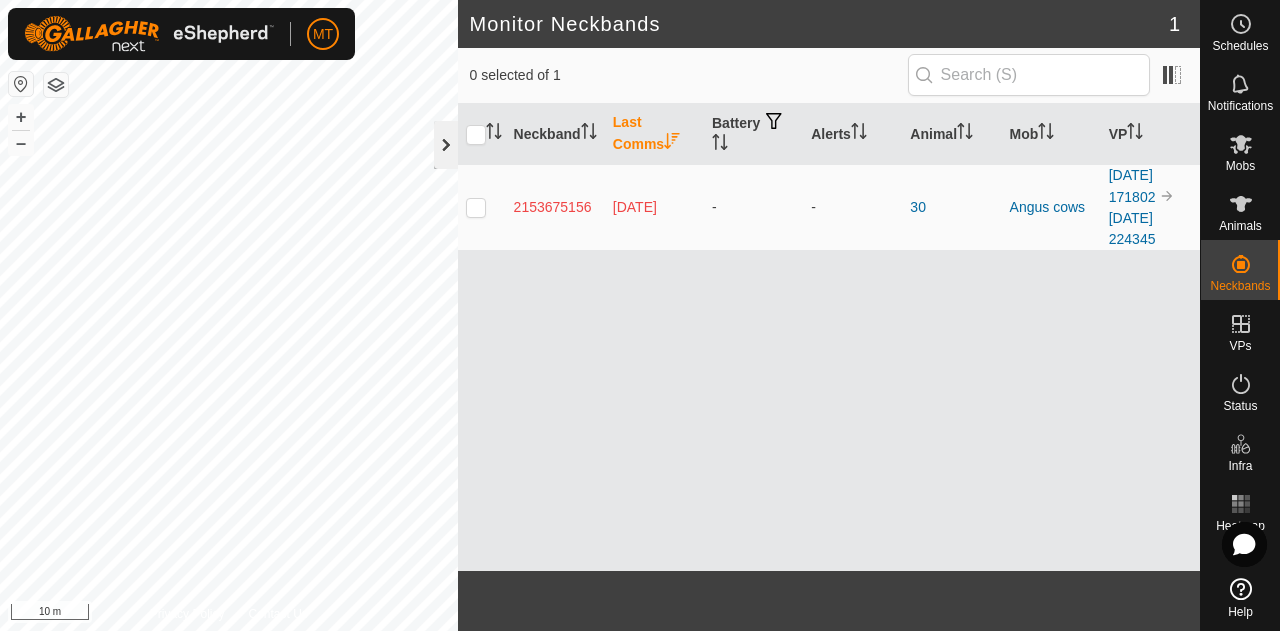 click 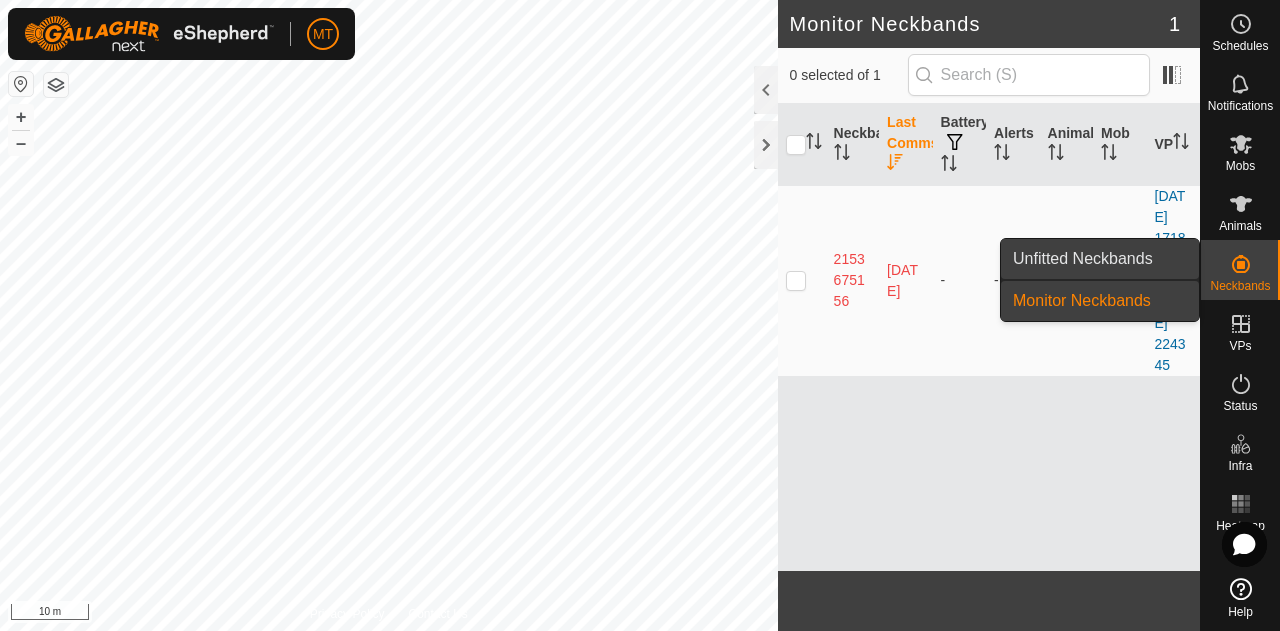 click on "Unfitted Neckbands" at bounding box center (1100, 259) 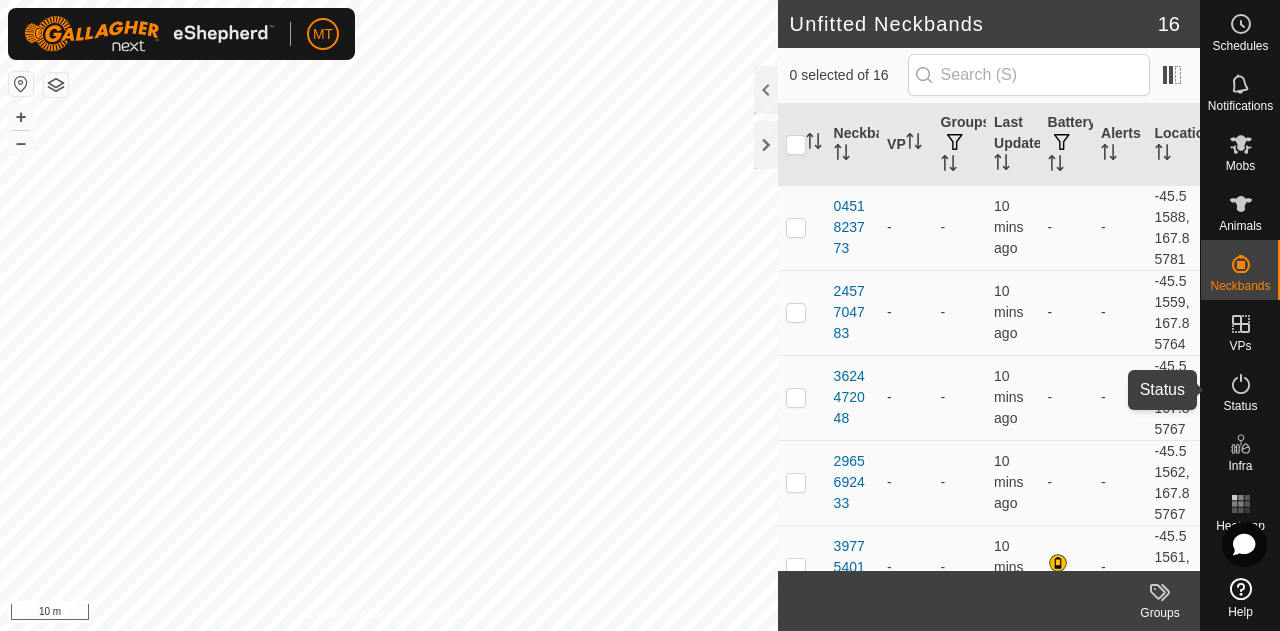 click 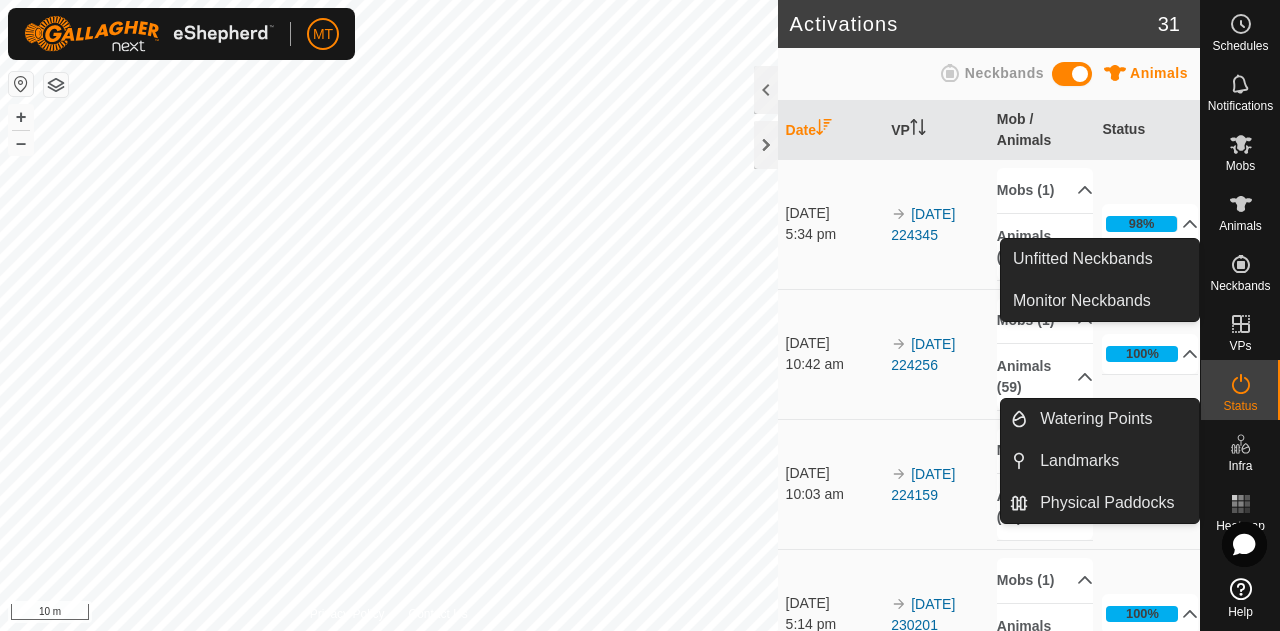 click 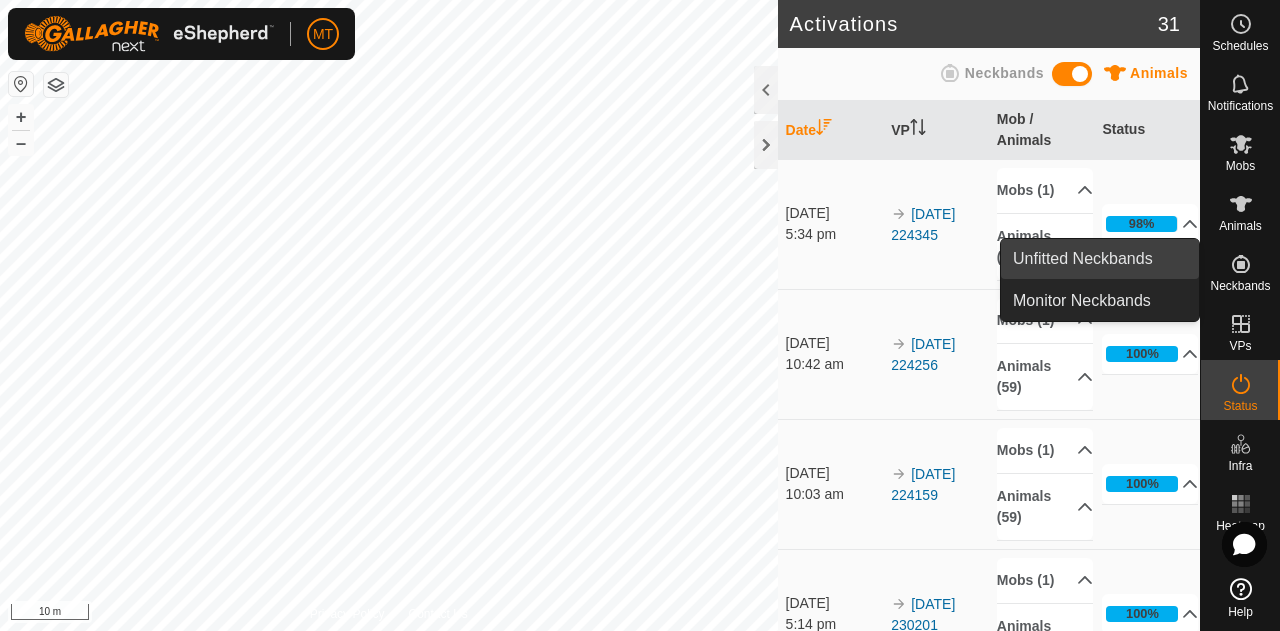 click on "Unfitted Neckbands" at bounding box center [1100, 259] 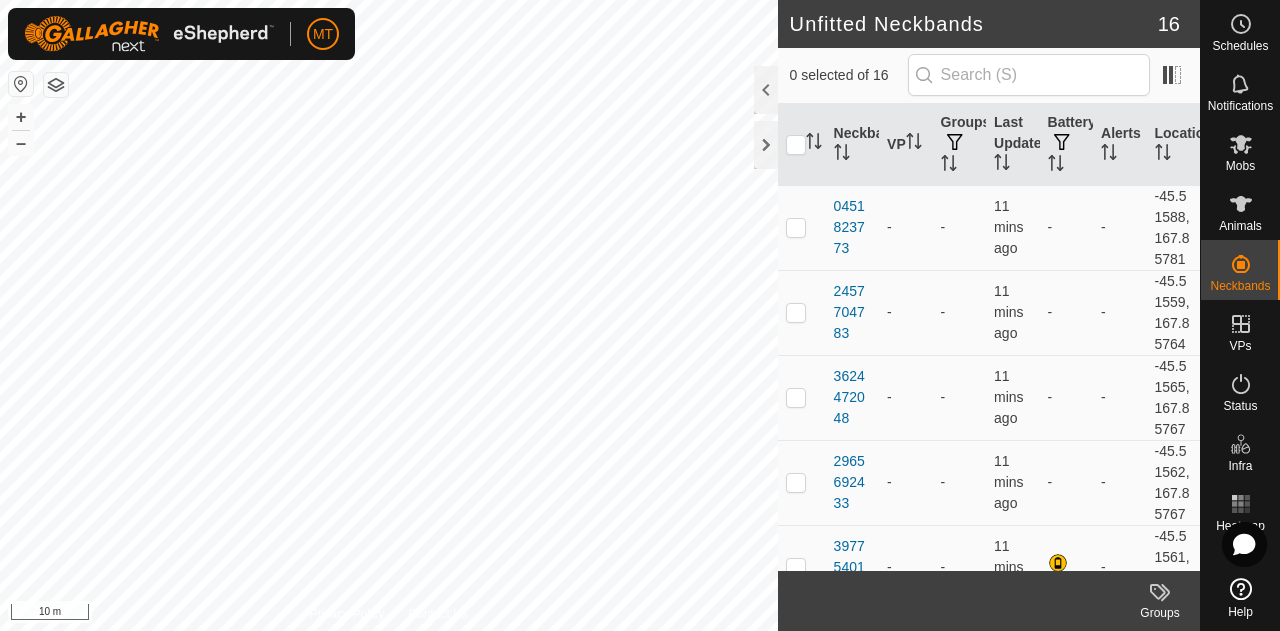 click 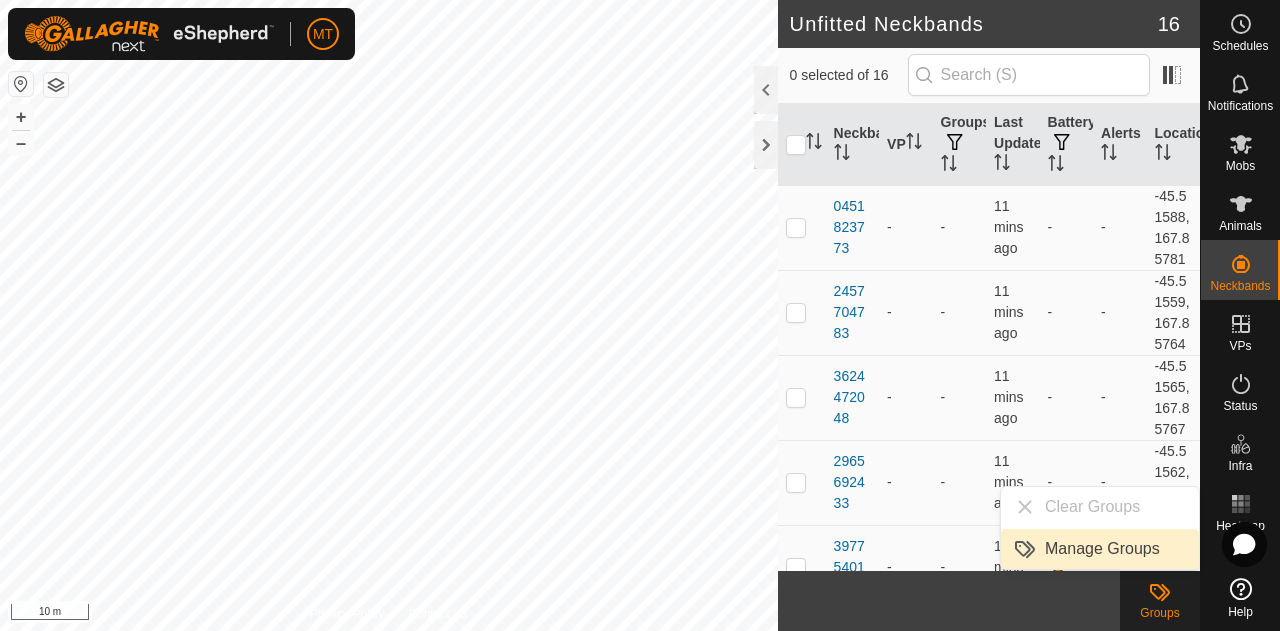 click on "Manage Groups" at bounding box center (1100, 549) 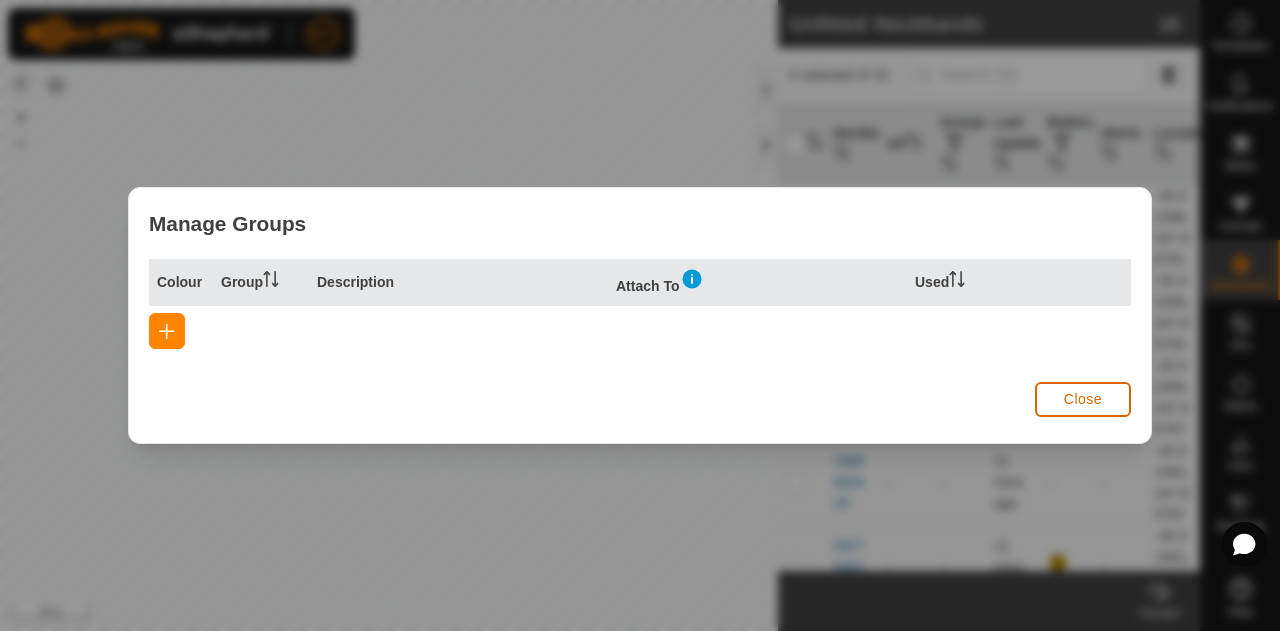 click on "Close" 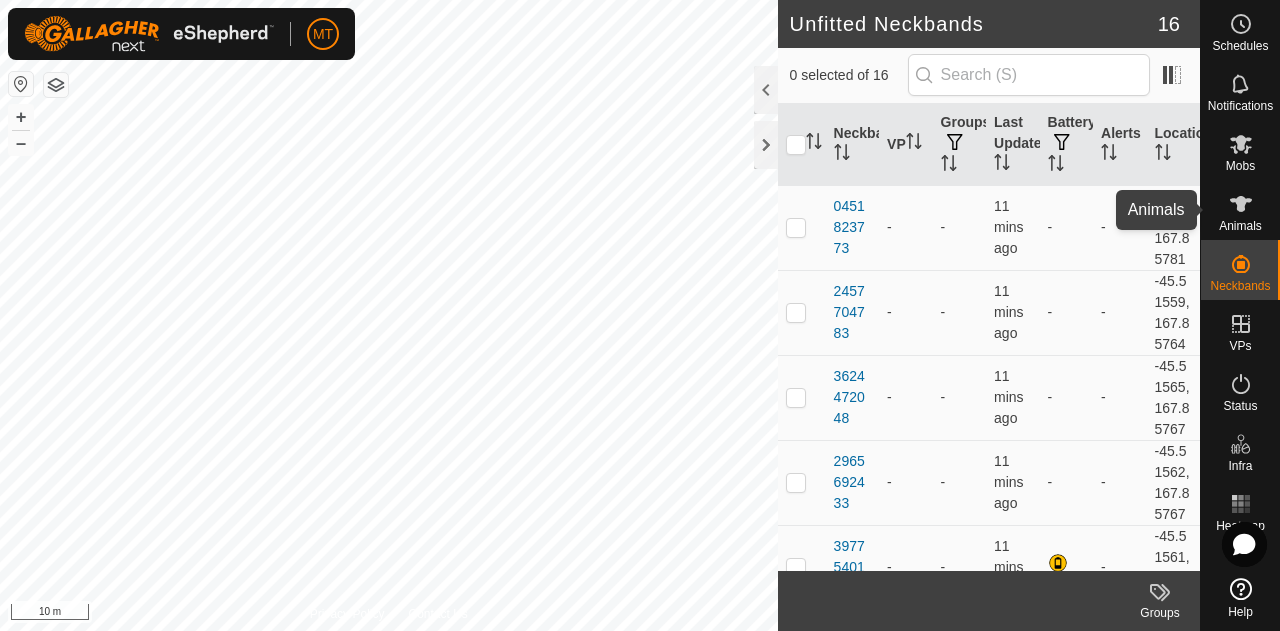 click 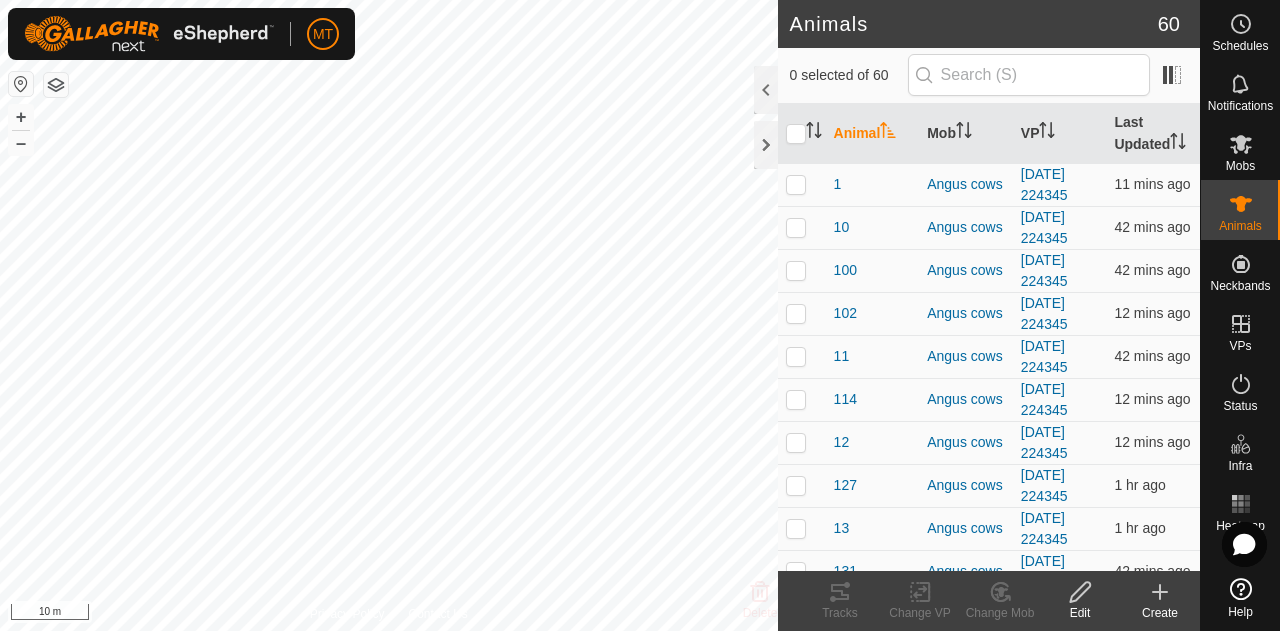 click 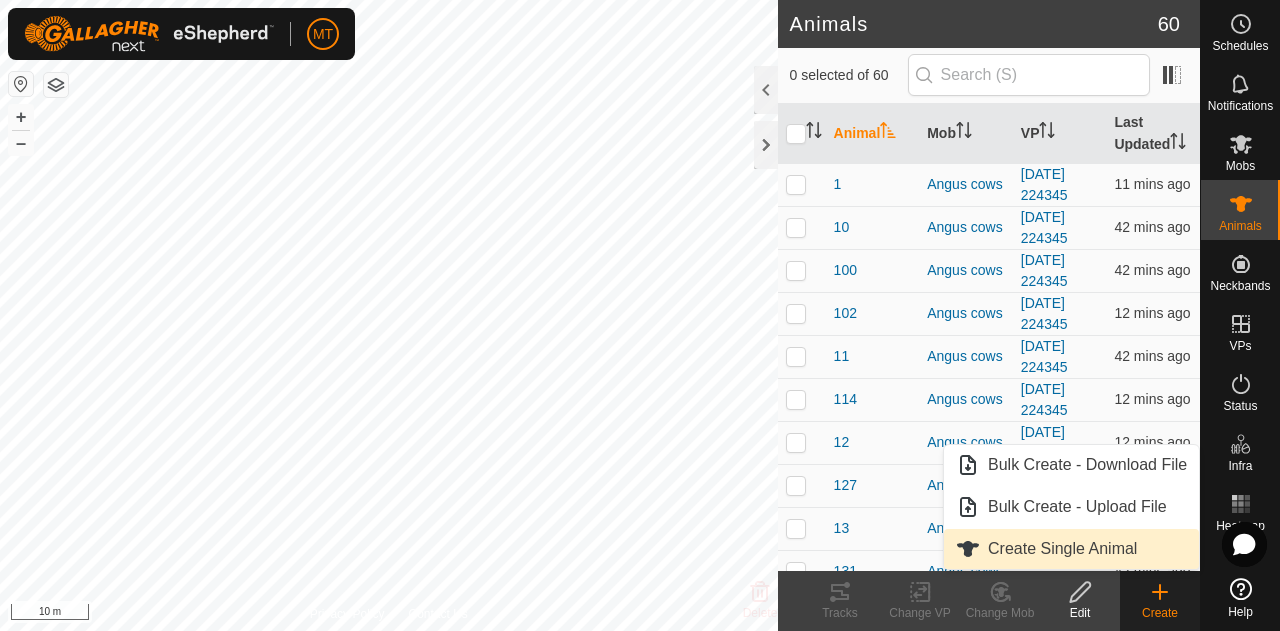 click on "Create Single Animal" at bounding box center (1071, 549) 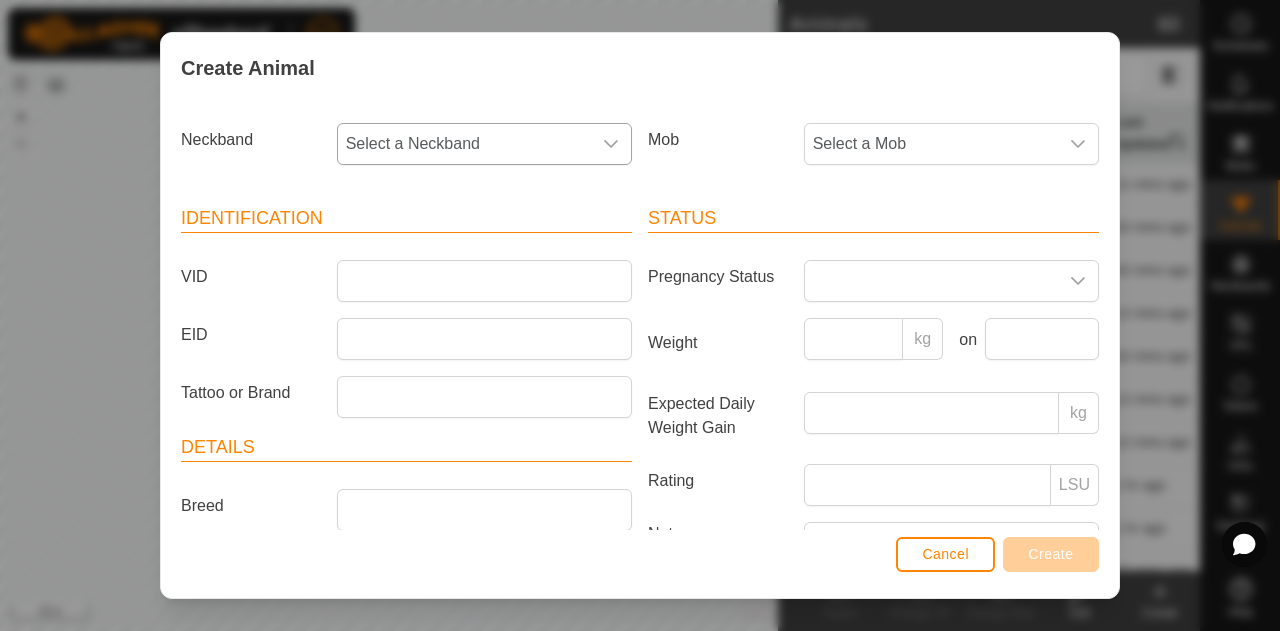 click 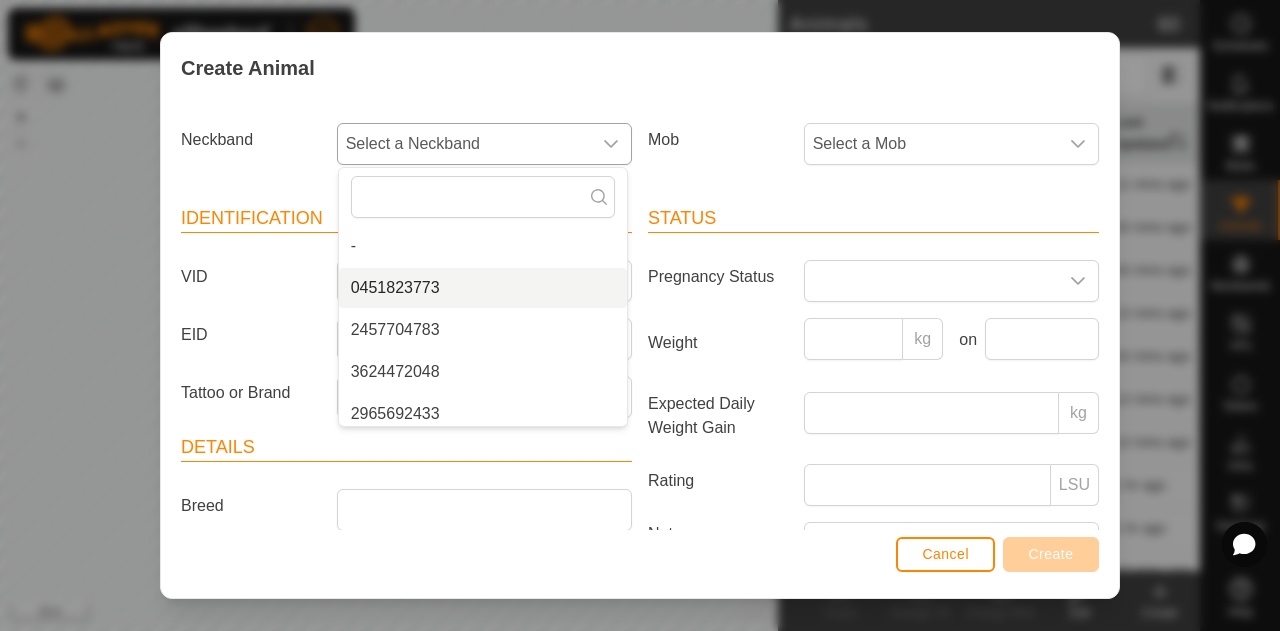 click on "0451823773" at bounding box center [483, 288] 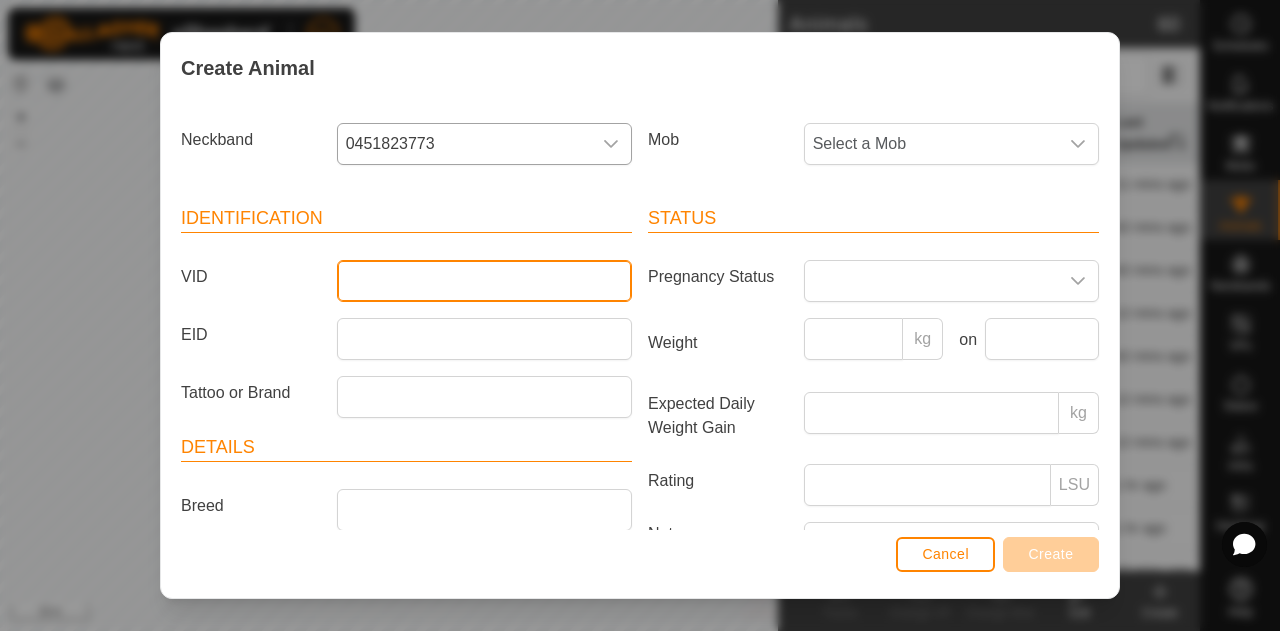 click on "VID" at bounding box center [484, 281] 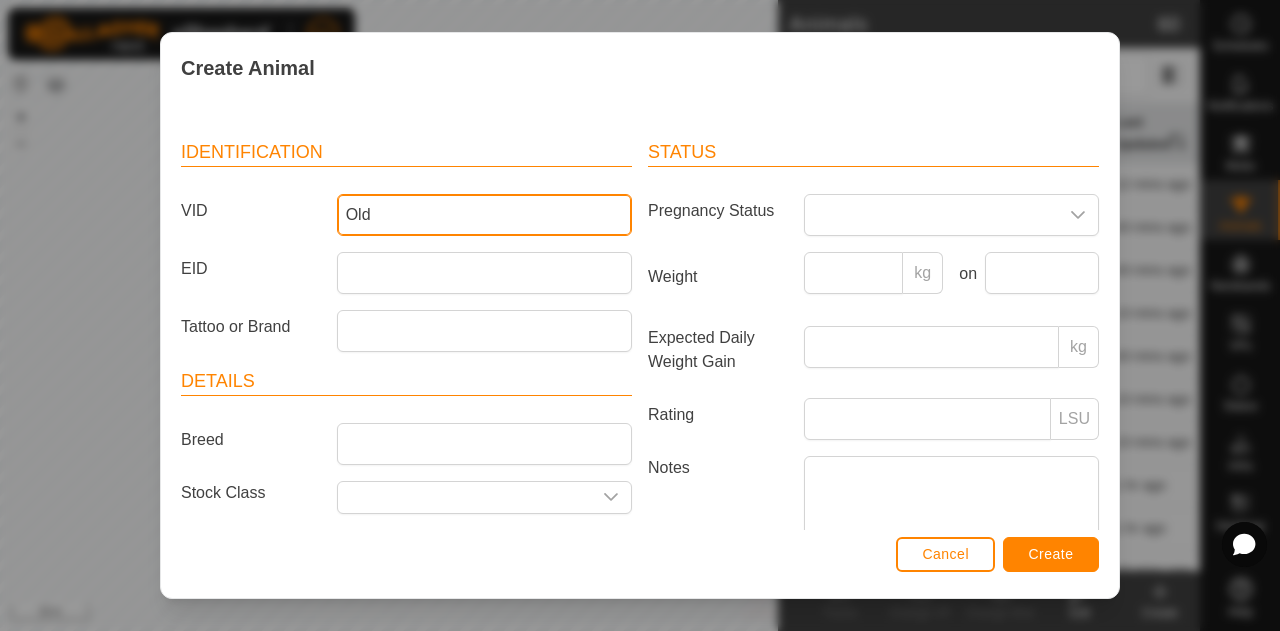 scroll, scrollTop: 55, scrollLeft: 0, axis: vertical 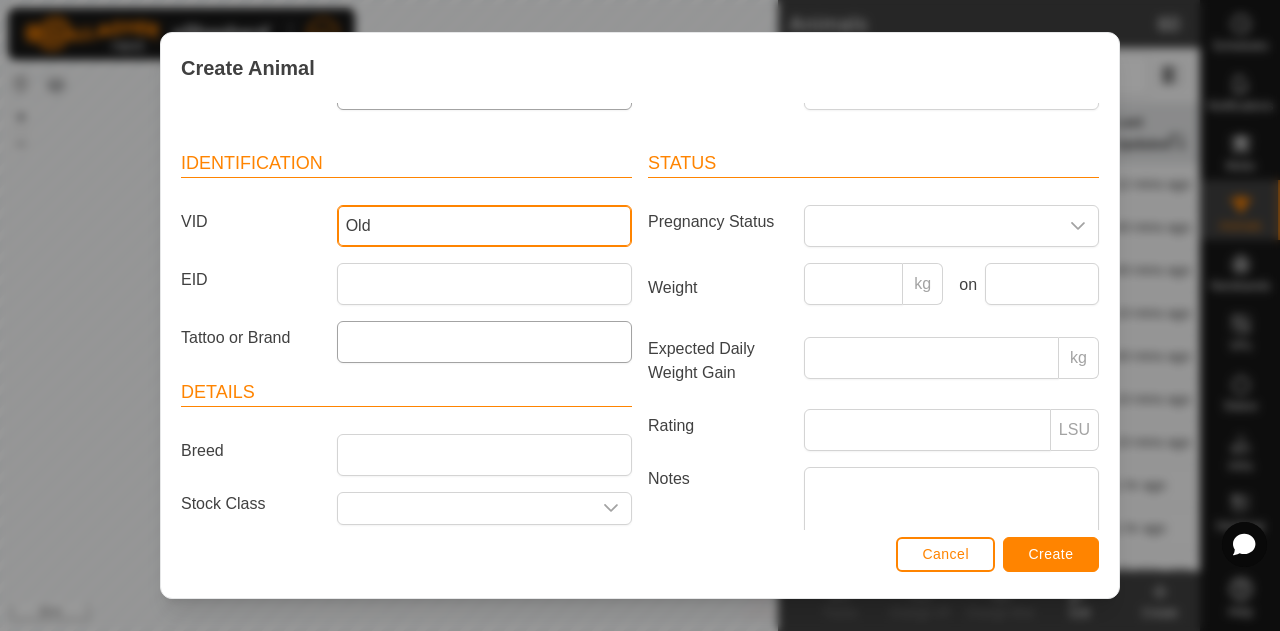 type on "Old" 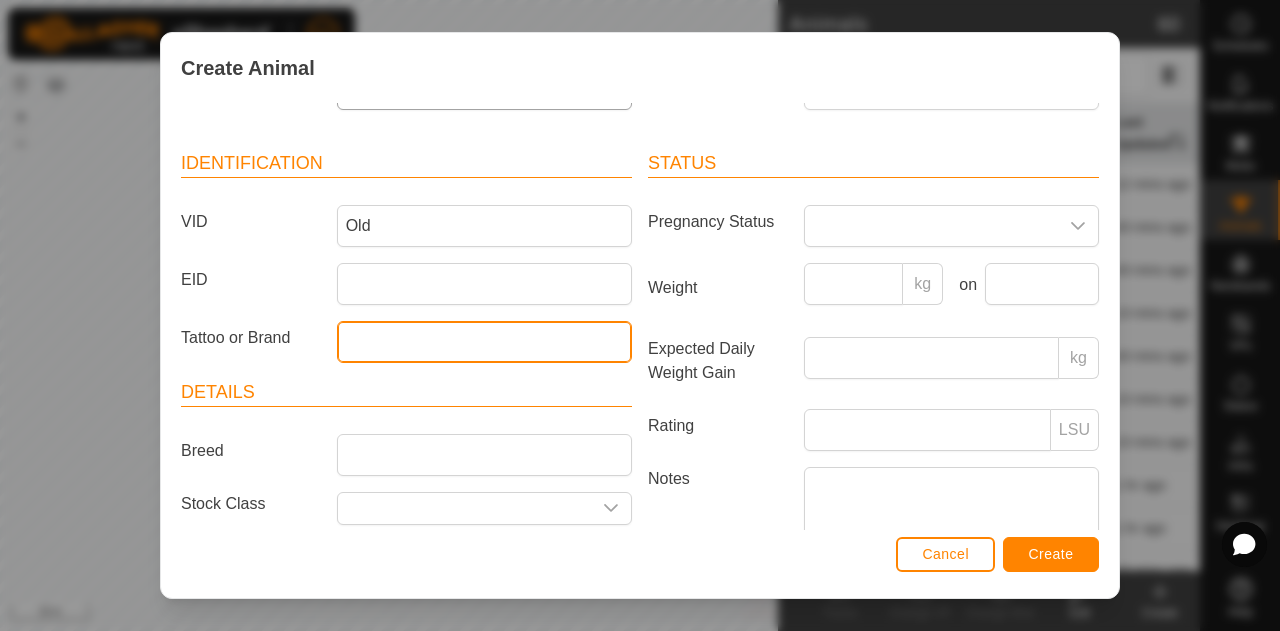 click on "Tattoo or Brand" at bounding box center (484, 342) 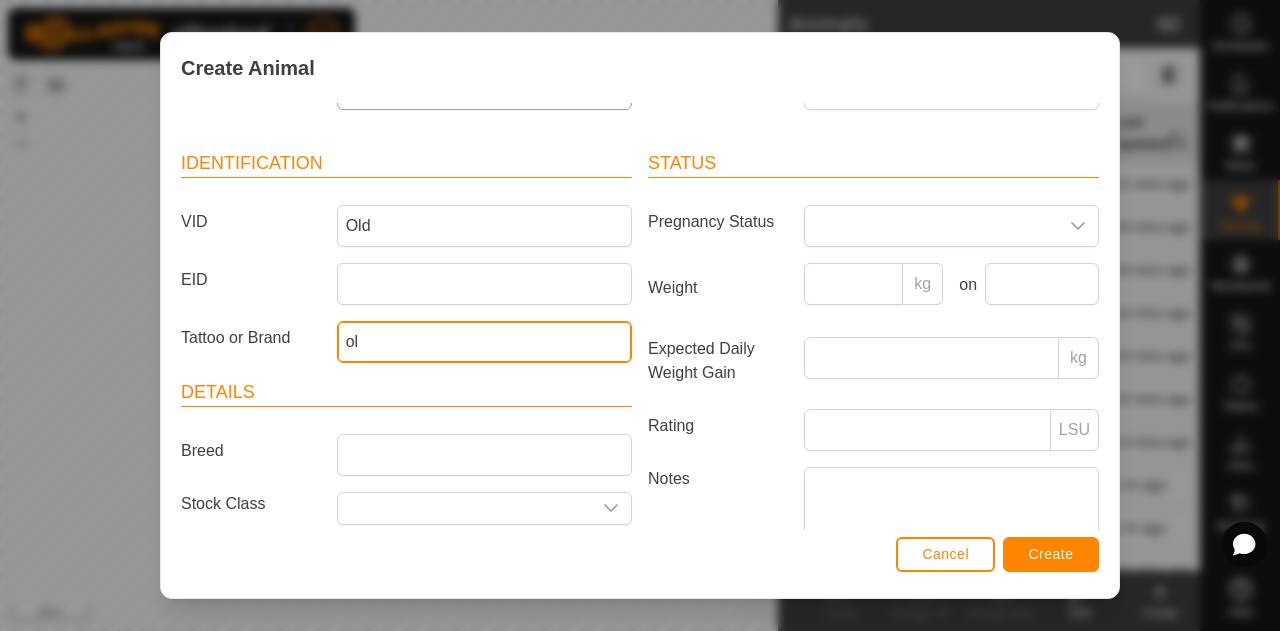 type on "o" 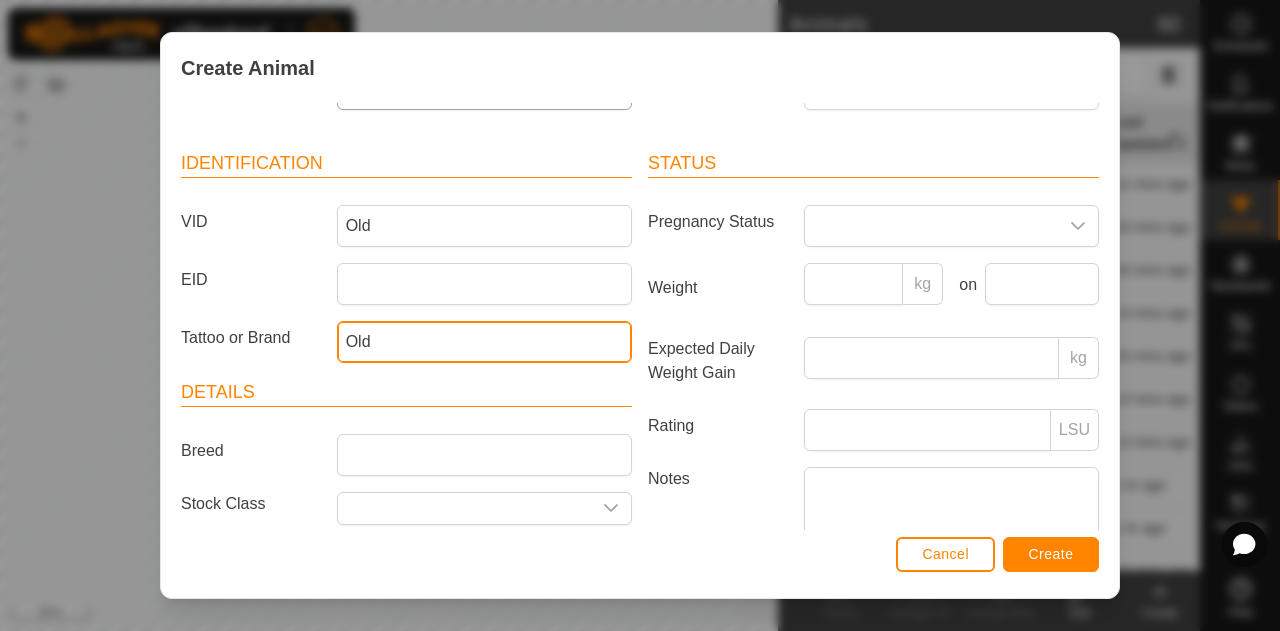 type on "Old" 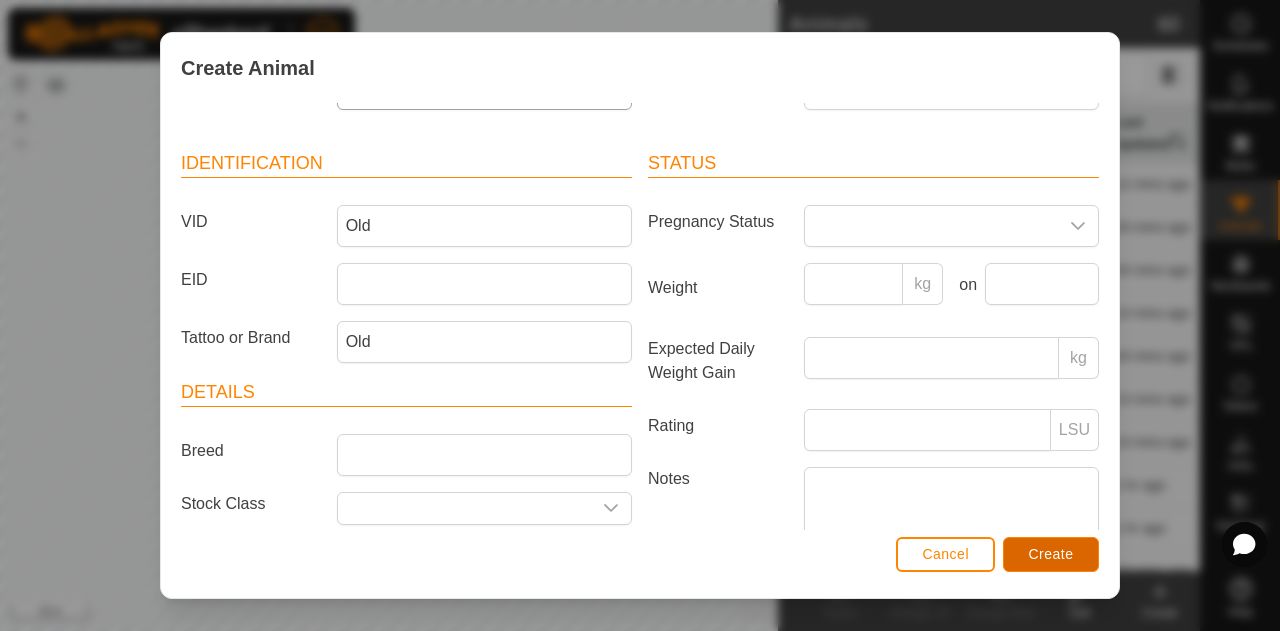 click on "Create" at bounding box center (1051, 554) 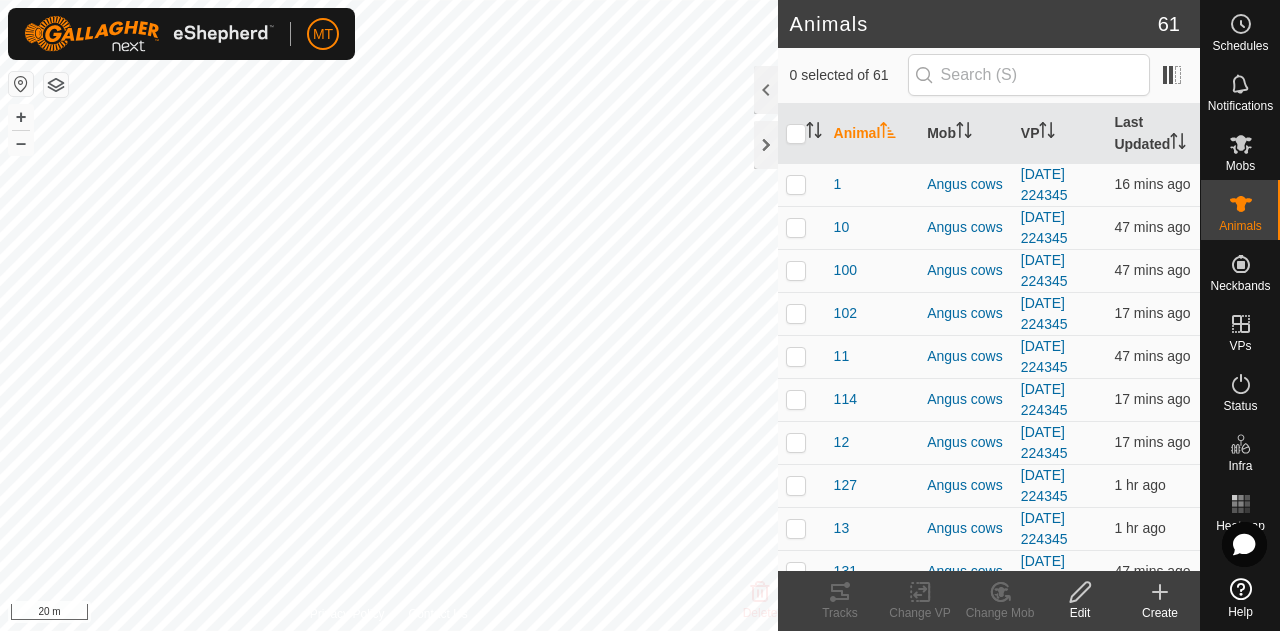 click 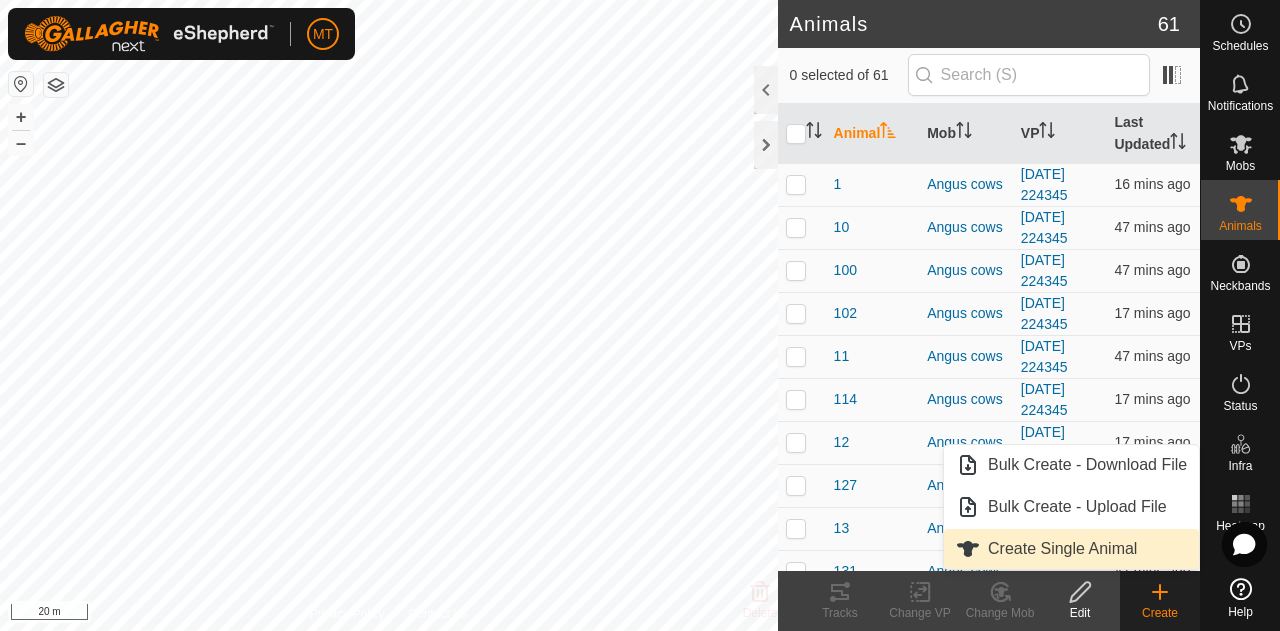 click on "Create Single Animal" at bounding box center (1071, 549) 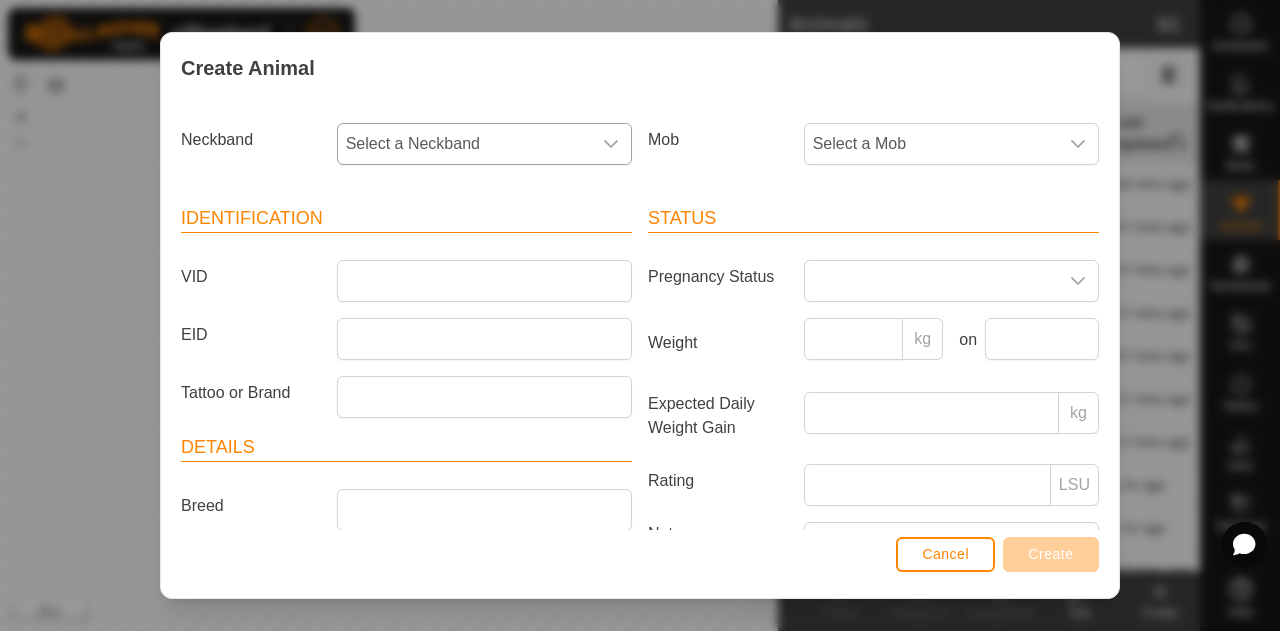 click 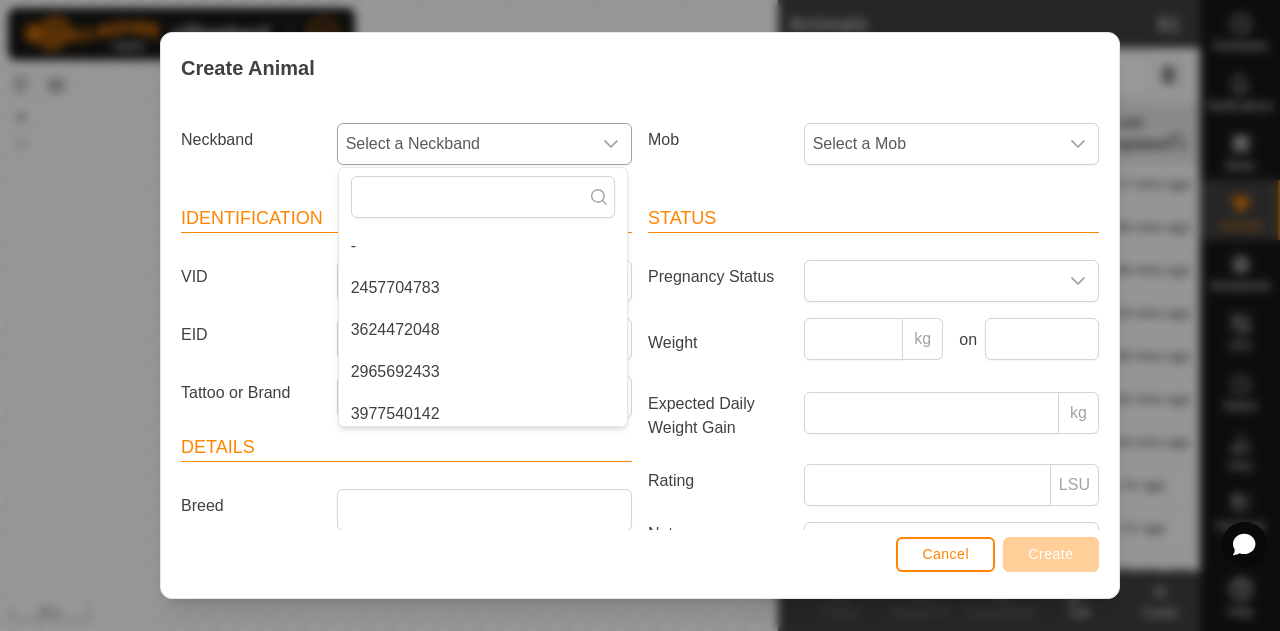click on "2457704783" at bounding box center (483, 288) 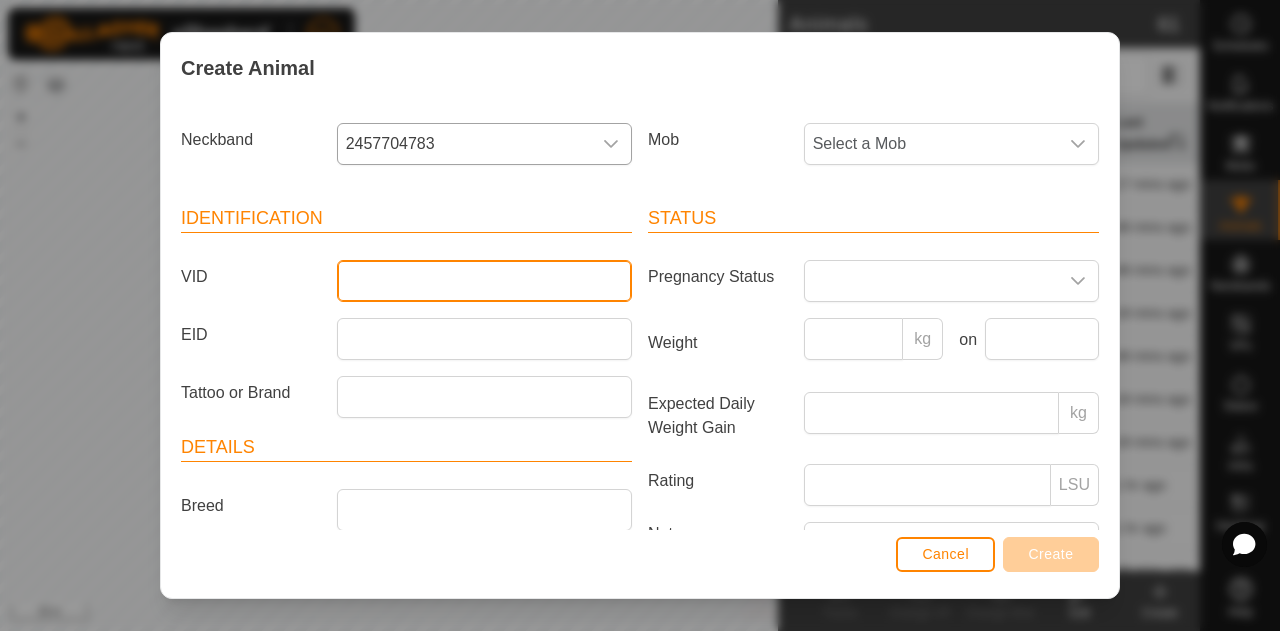 click on "VID" at bounding box center [484, 281] 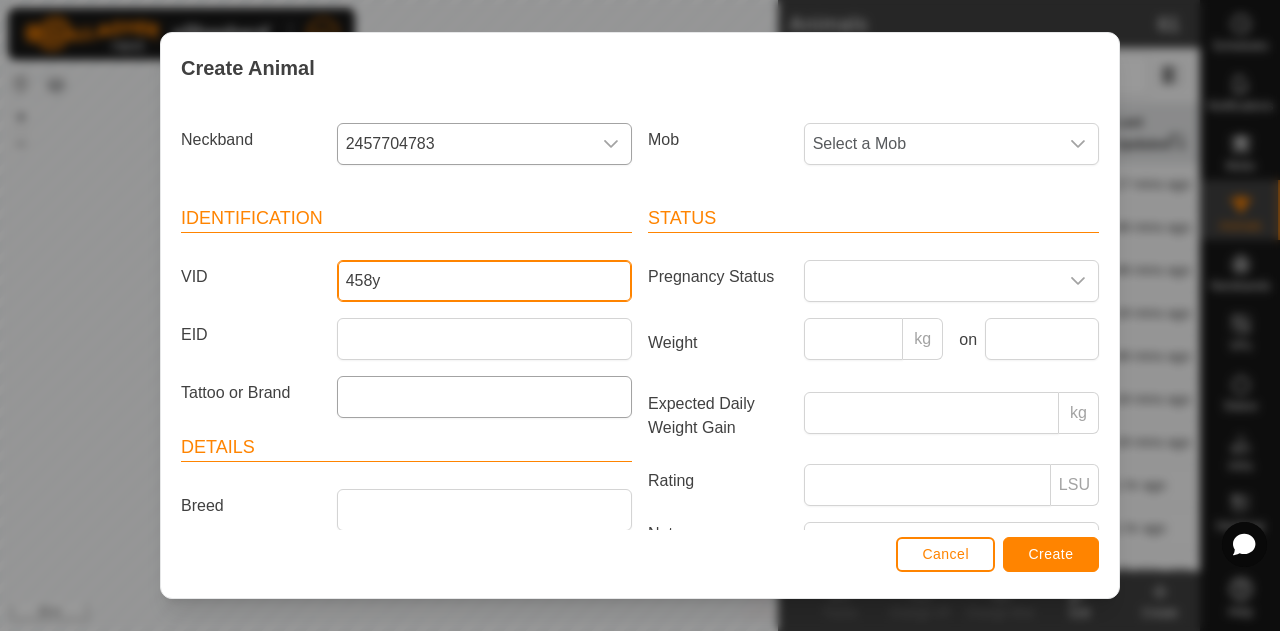 type on "458y" 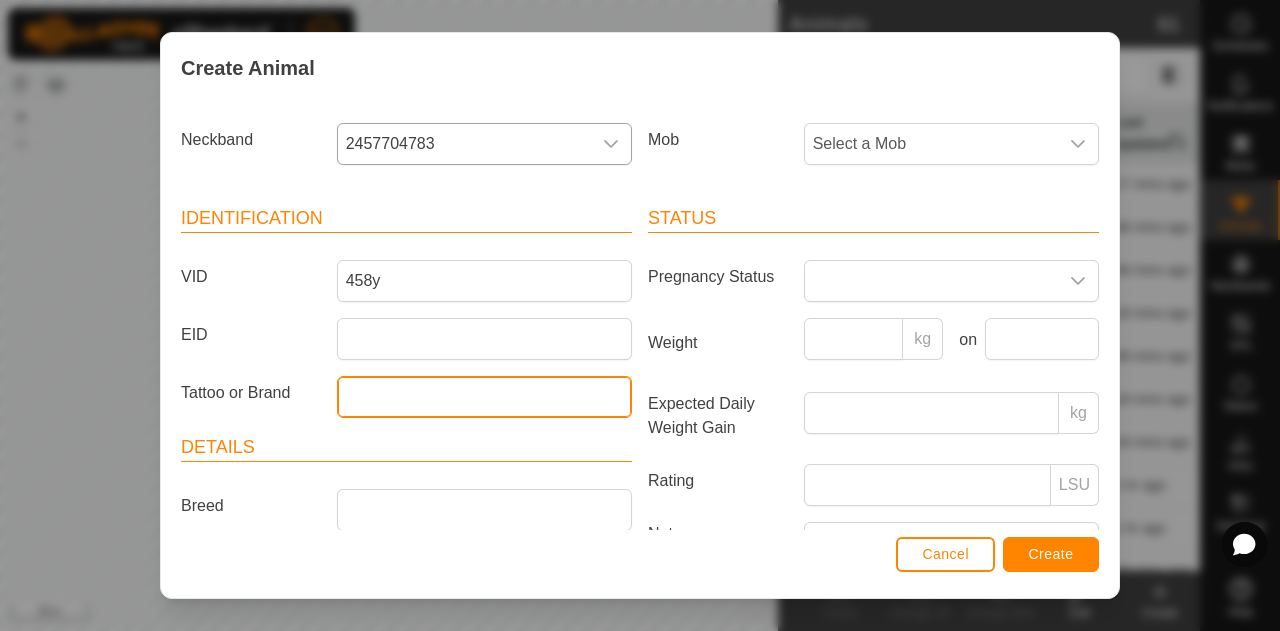 click on "Tattoo or Brand" at bounding box center [484, 397] 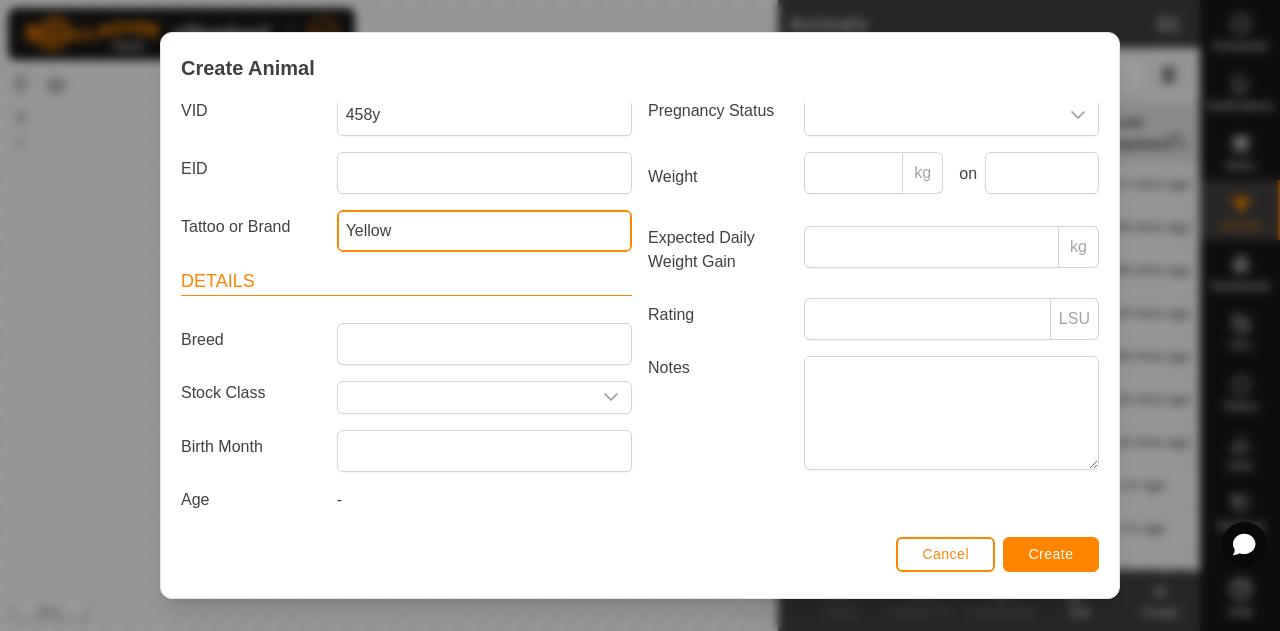 scroll, scrollTop: 173, scrollLeft: 0, axis: vertical 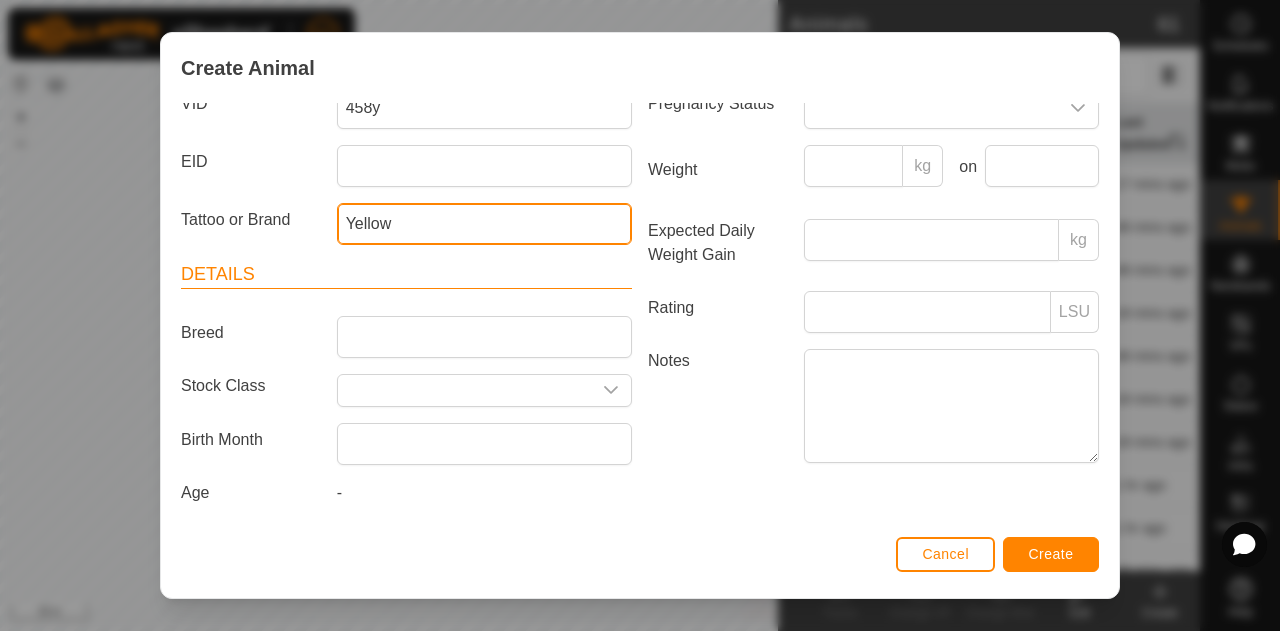 type on "Yellow" 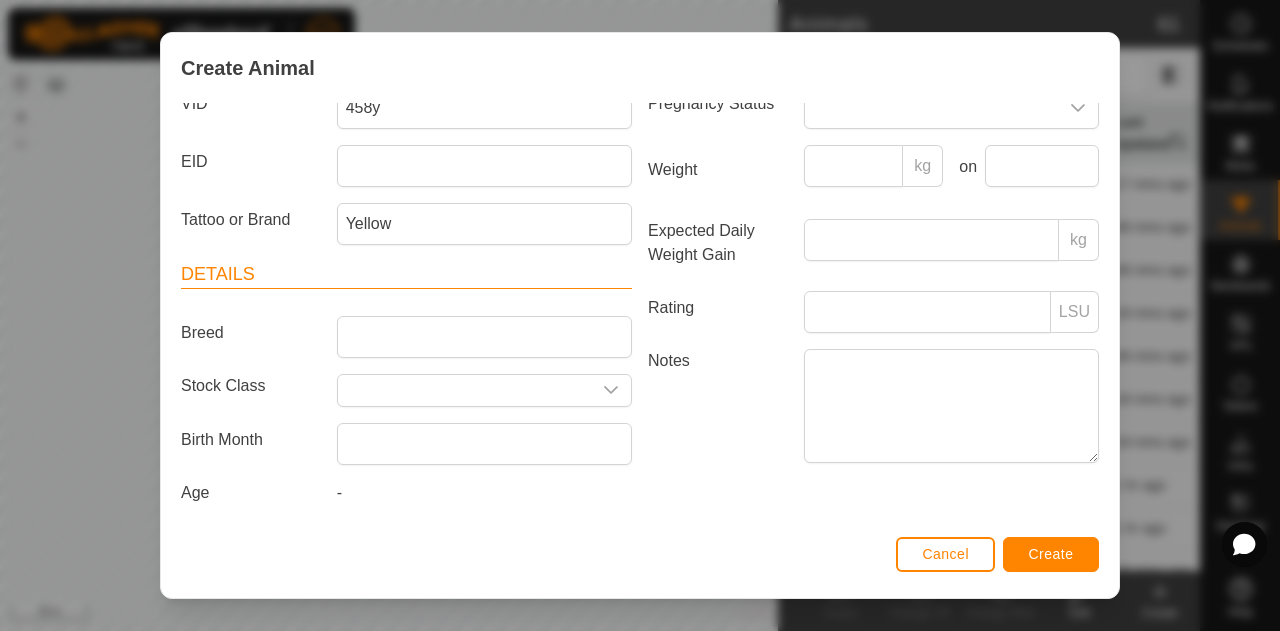 click on "-" at bounding box center [339, 492] 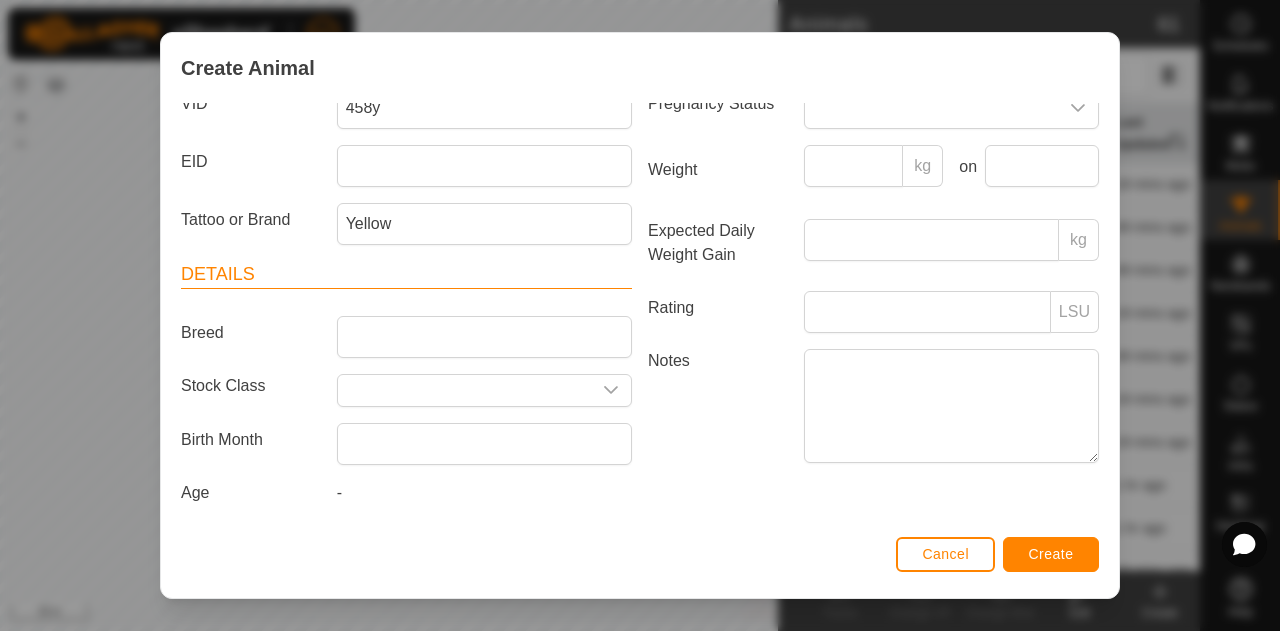 click on "-" at bounding box center [339, 492] 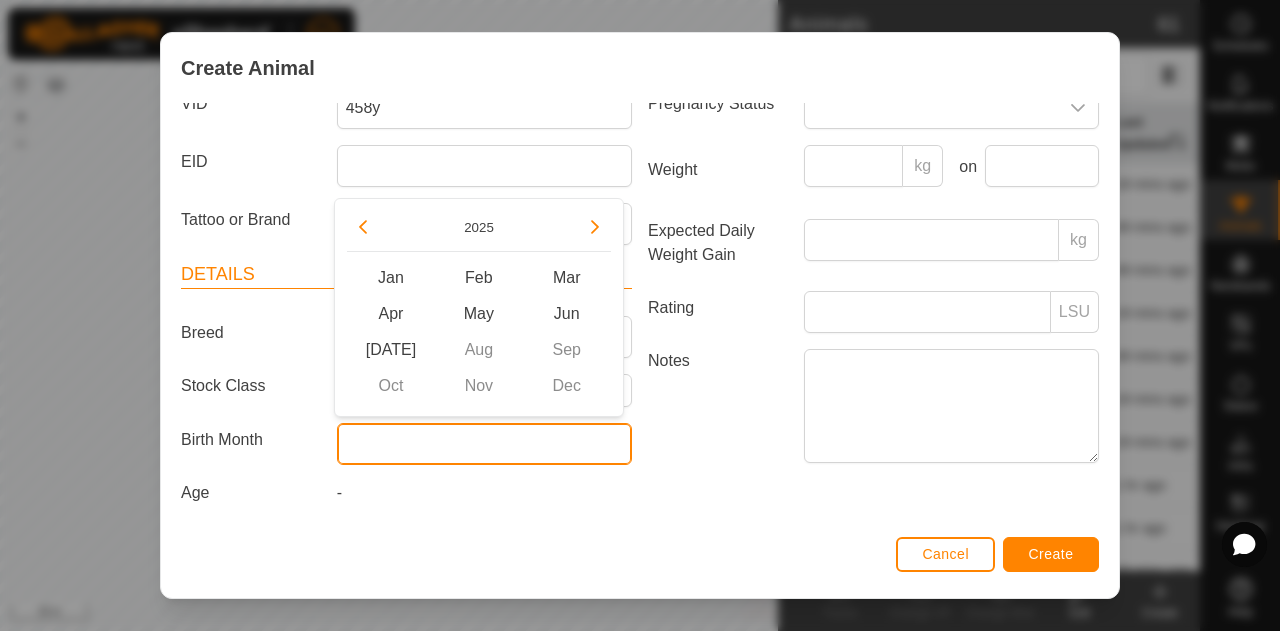 click at bounding box center (484, 444) 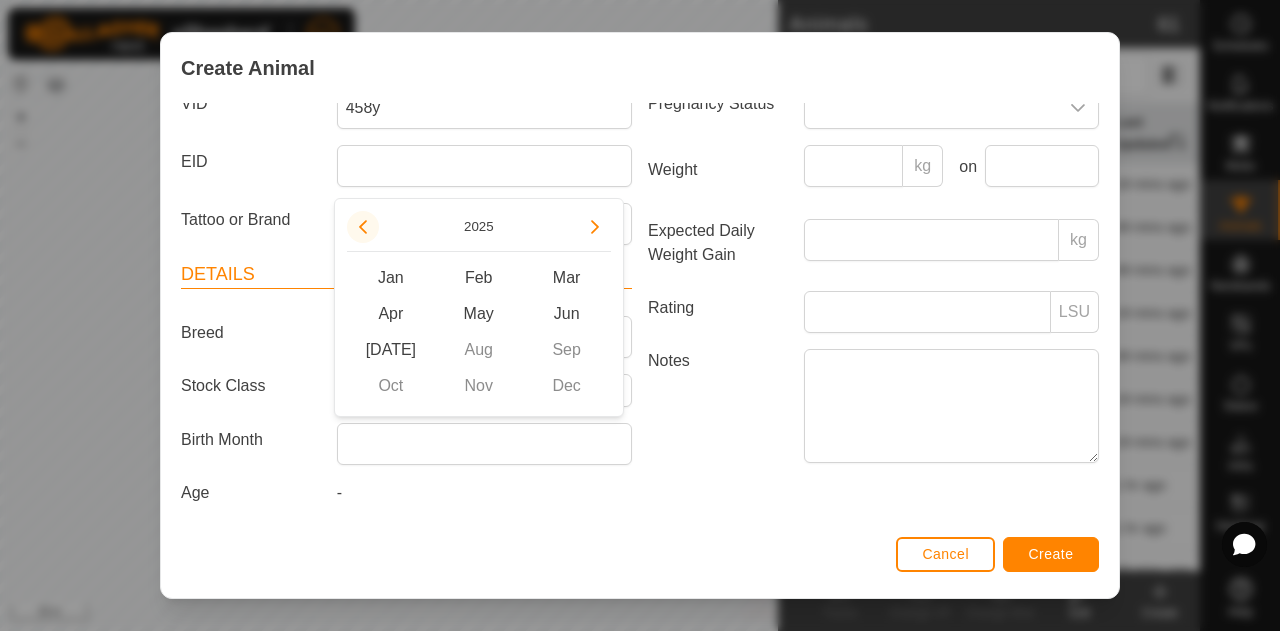 click at bounding box center (363, 227) 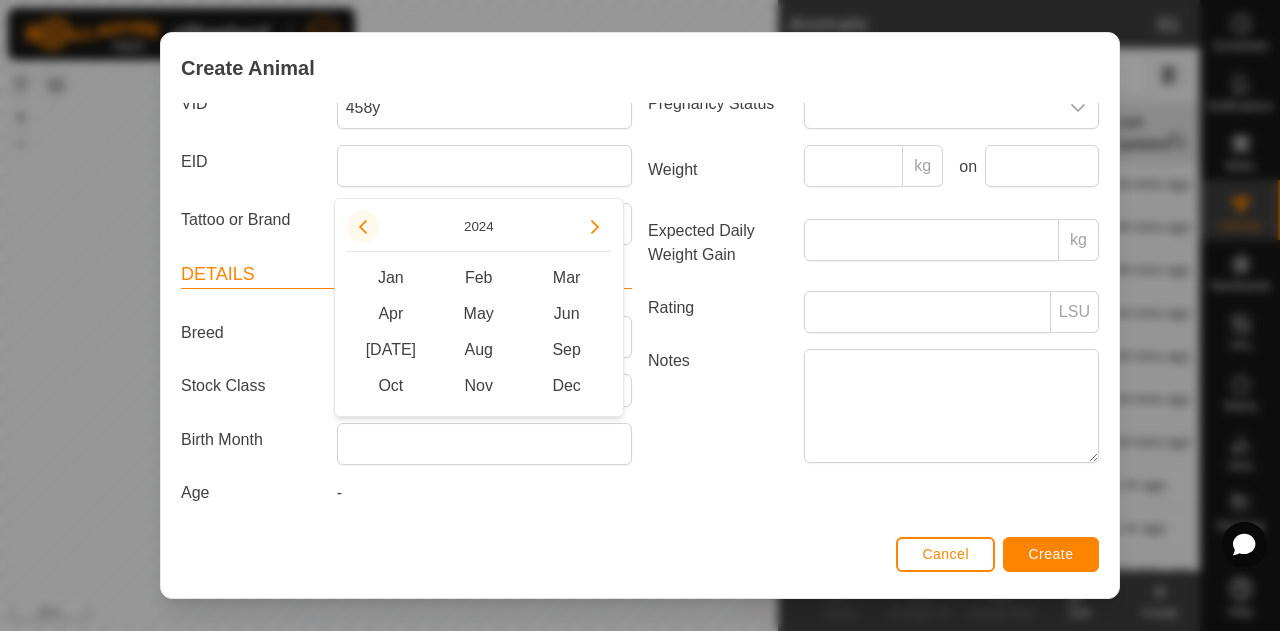 click at bounding box center [363, 227] 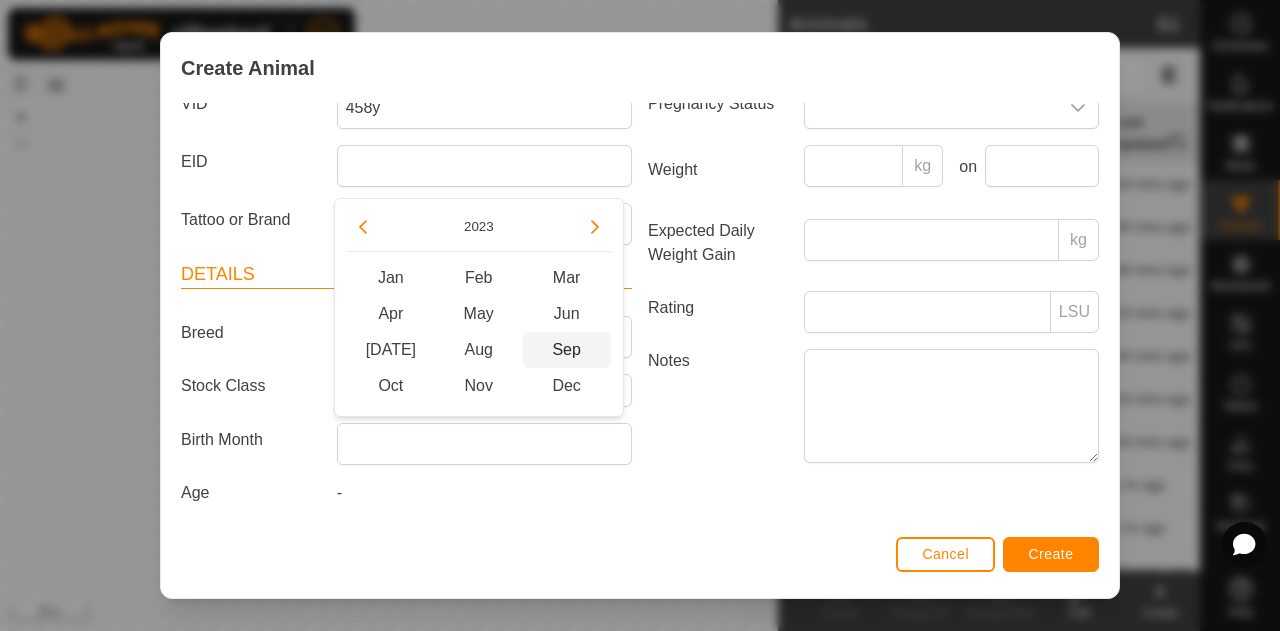 click on "Sep" at bounding box center (567, 350) 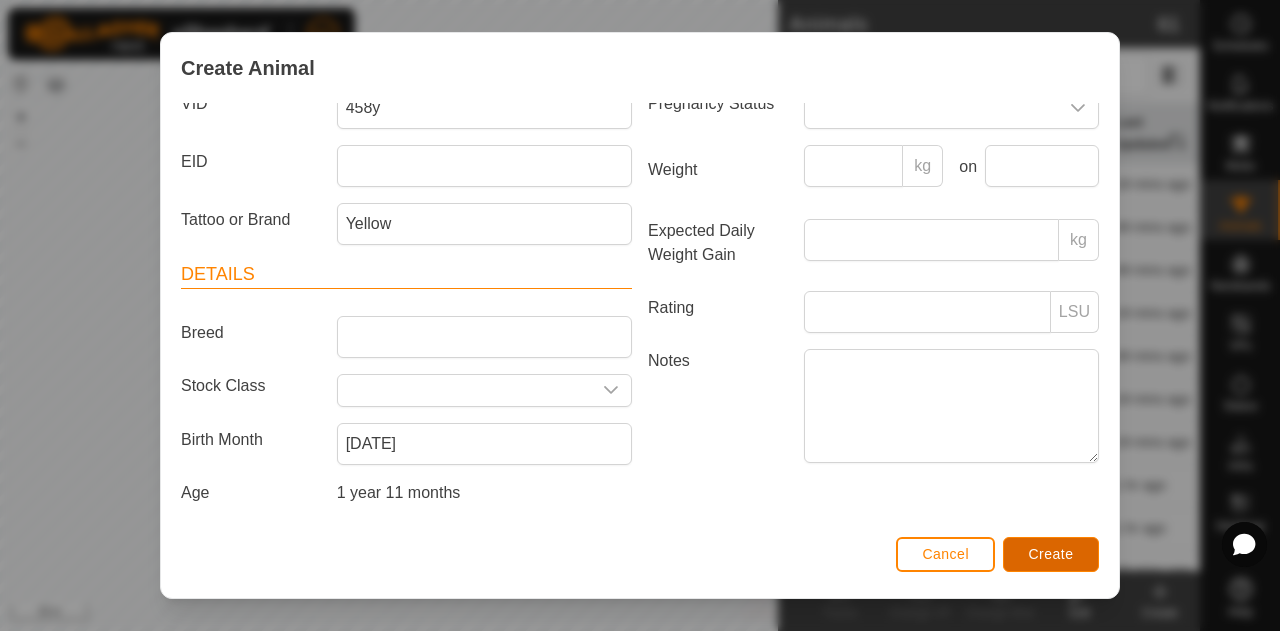 click on "Create" at bounding box center (1051, 554) 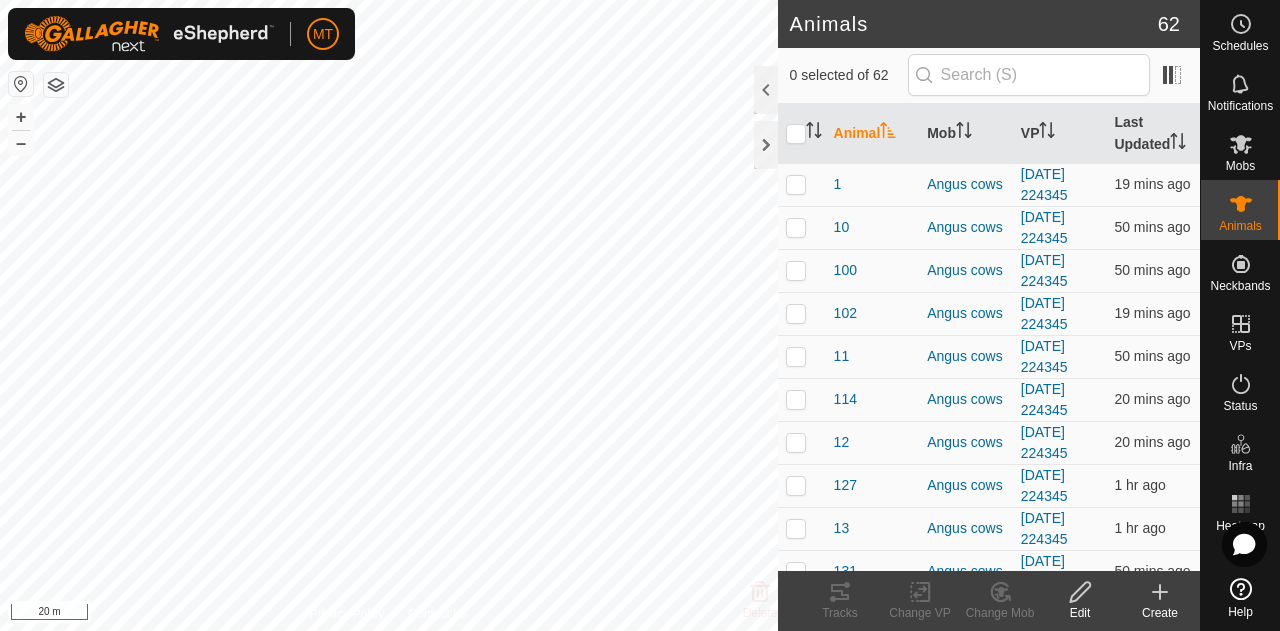click 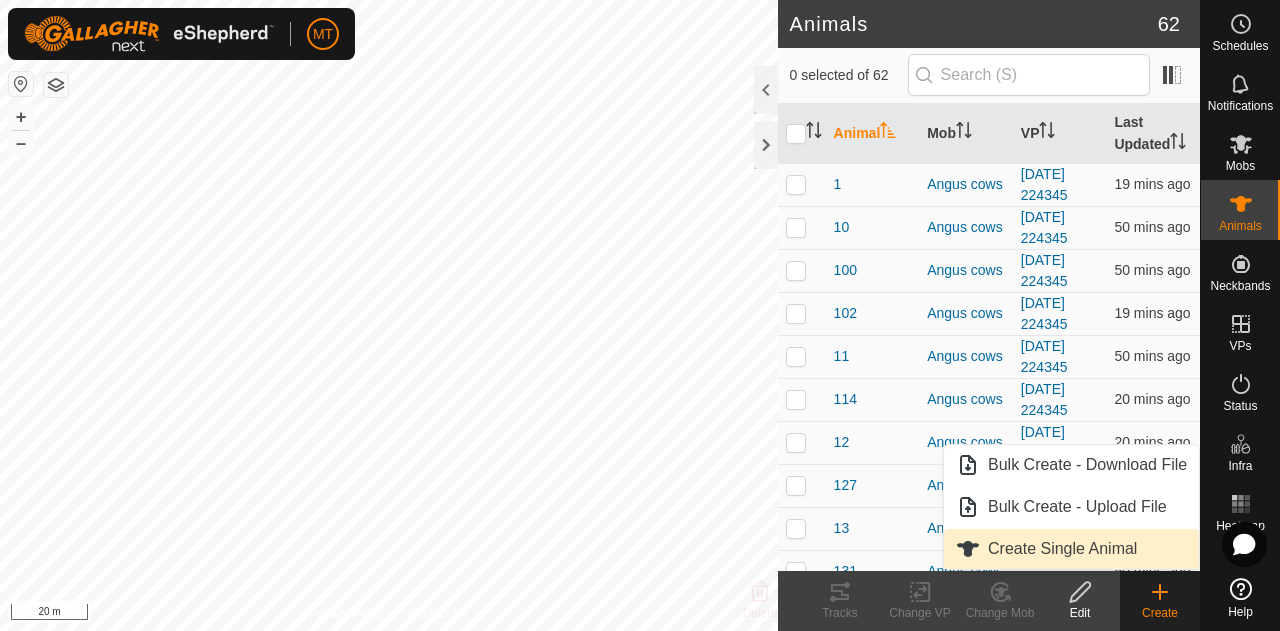click on "Create Single Animal" at bounding box center (1071, 549) 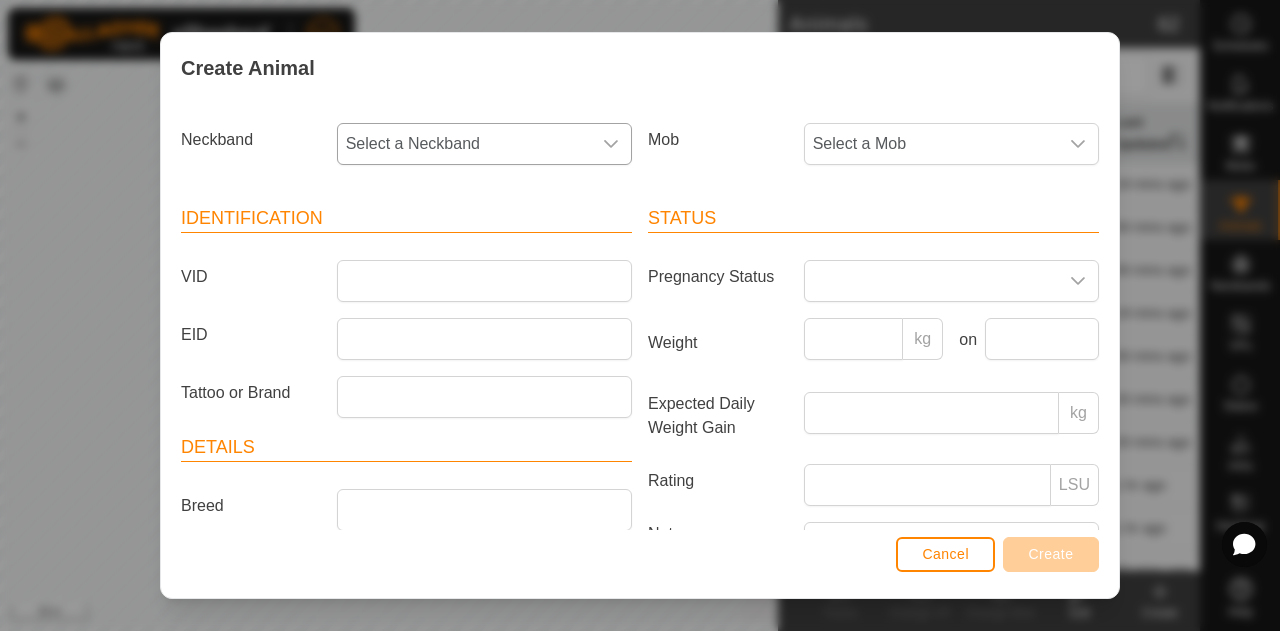 click 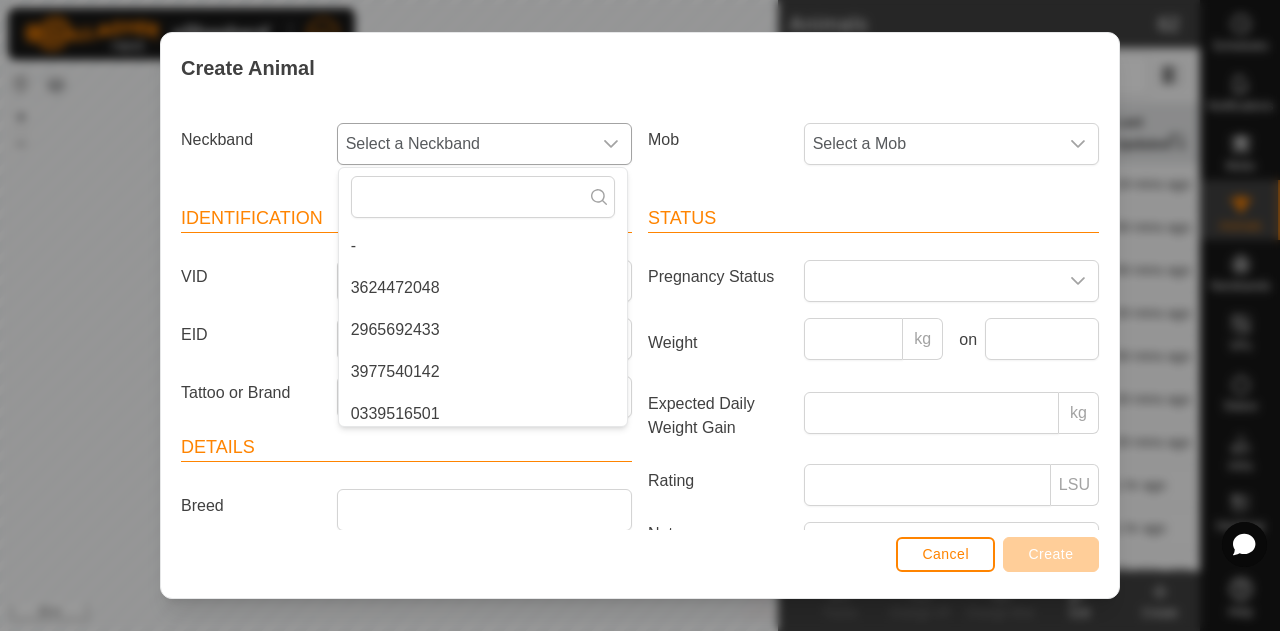 click on "3624472048" at bounding box center (483, 288) 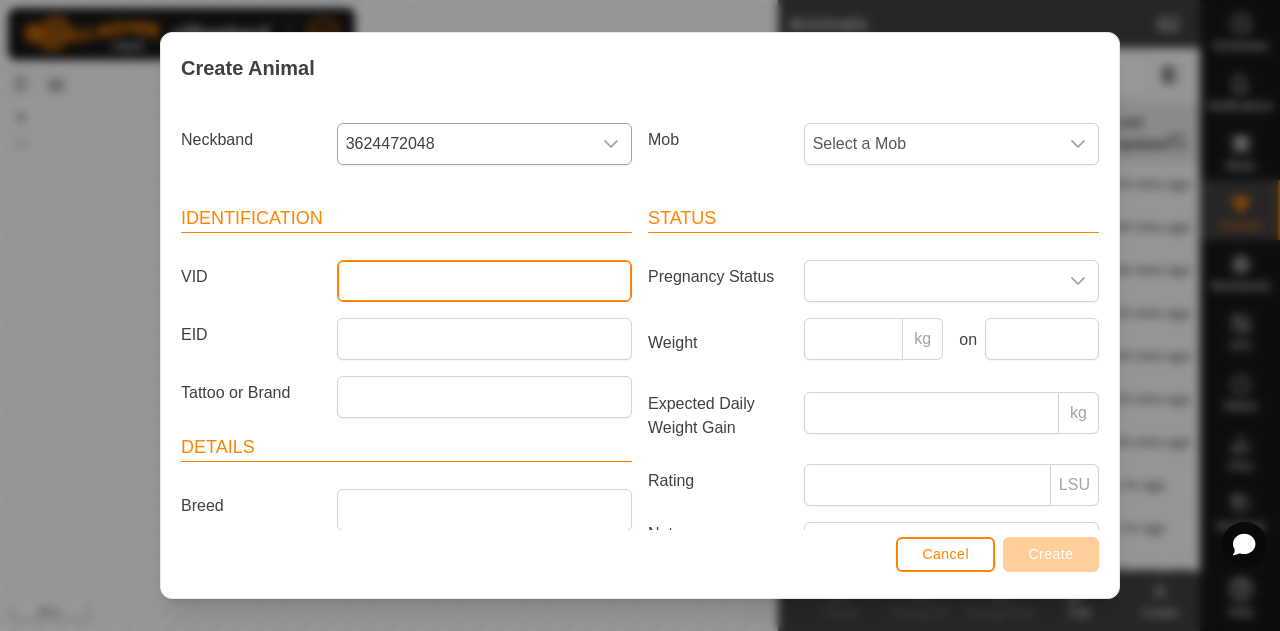 click on "VID" at bounding box center (484, 281) 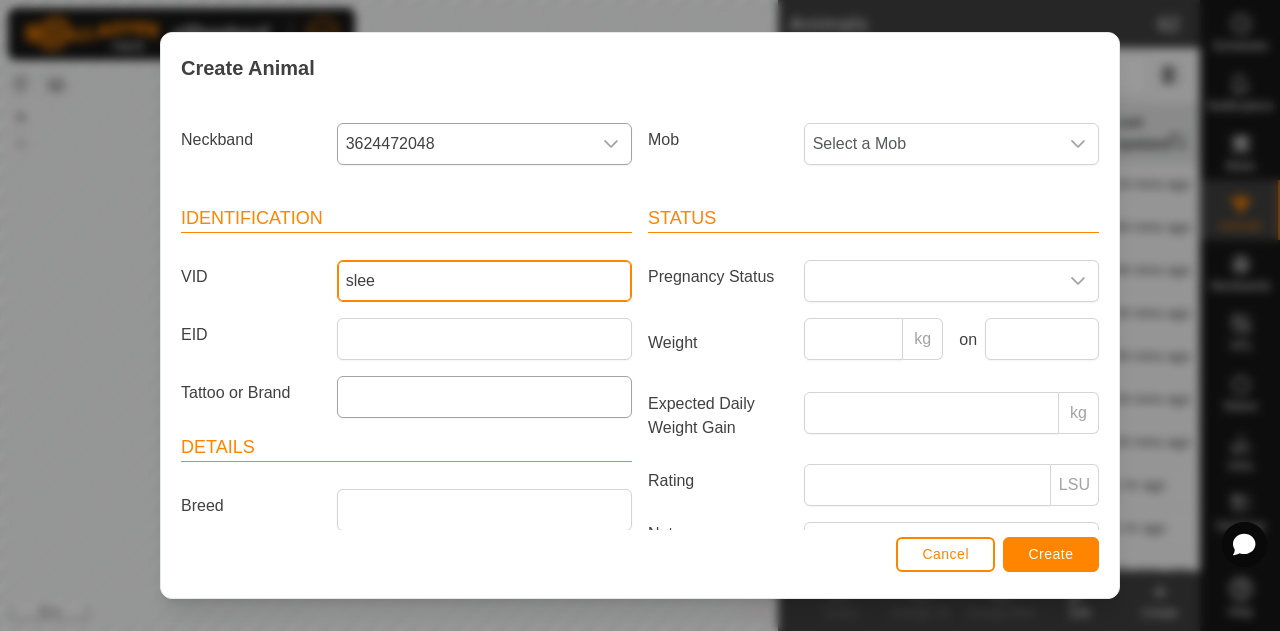 type on "slee" 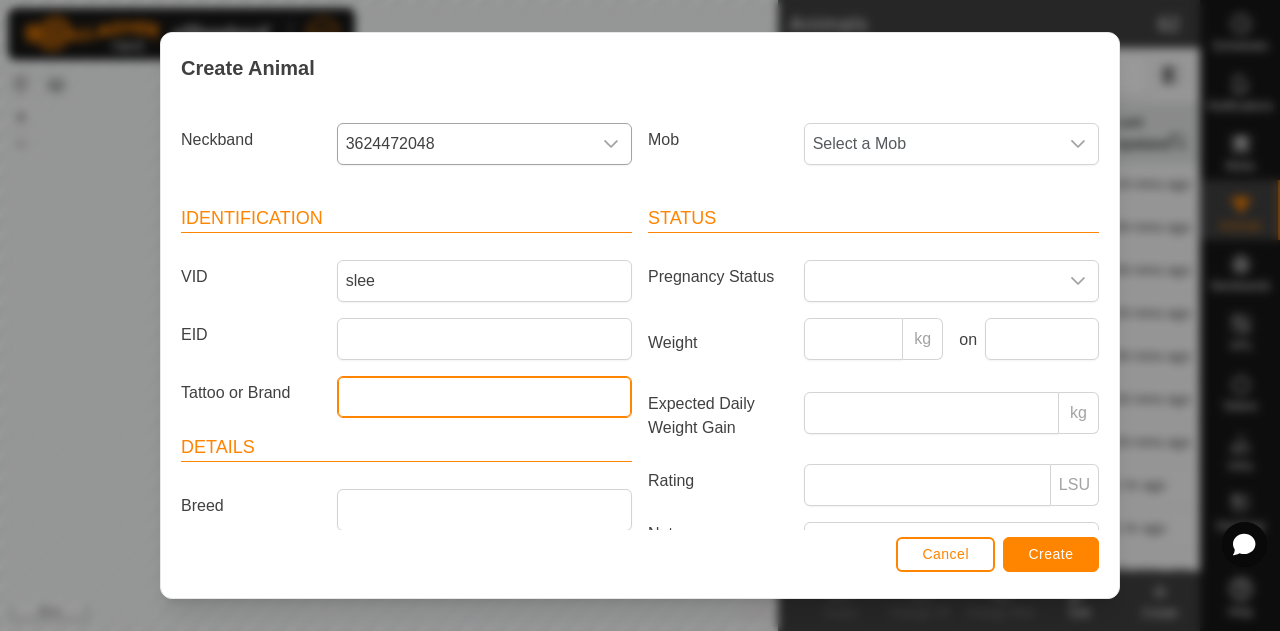 click on "Tattoo or Brand" at bounding box center (484, 397) 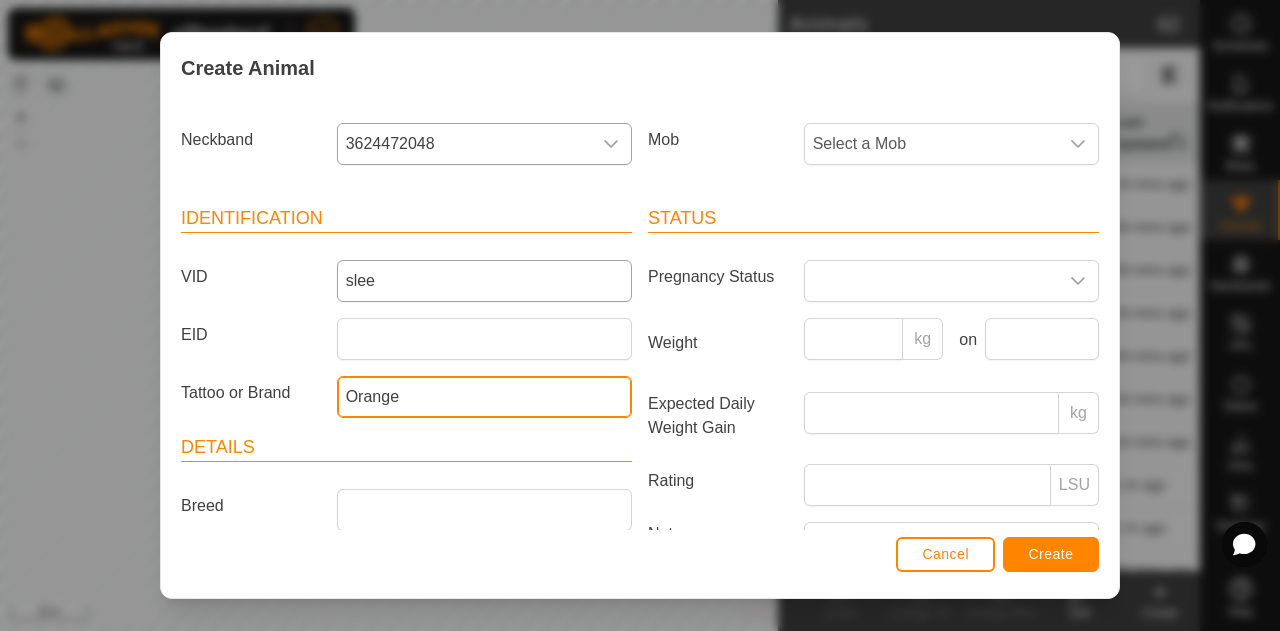 type on "Orange" 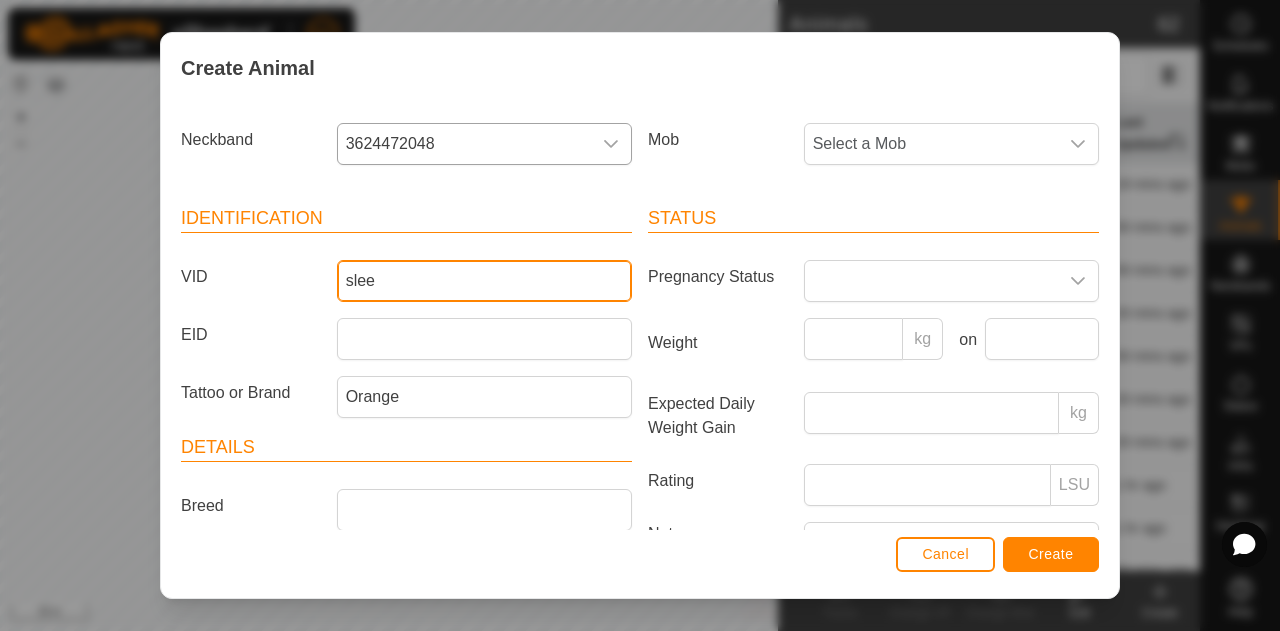 click on "slee" at bounding box center (484, 281) 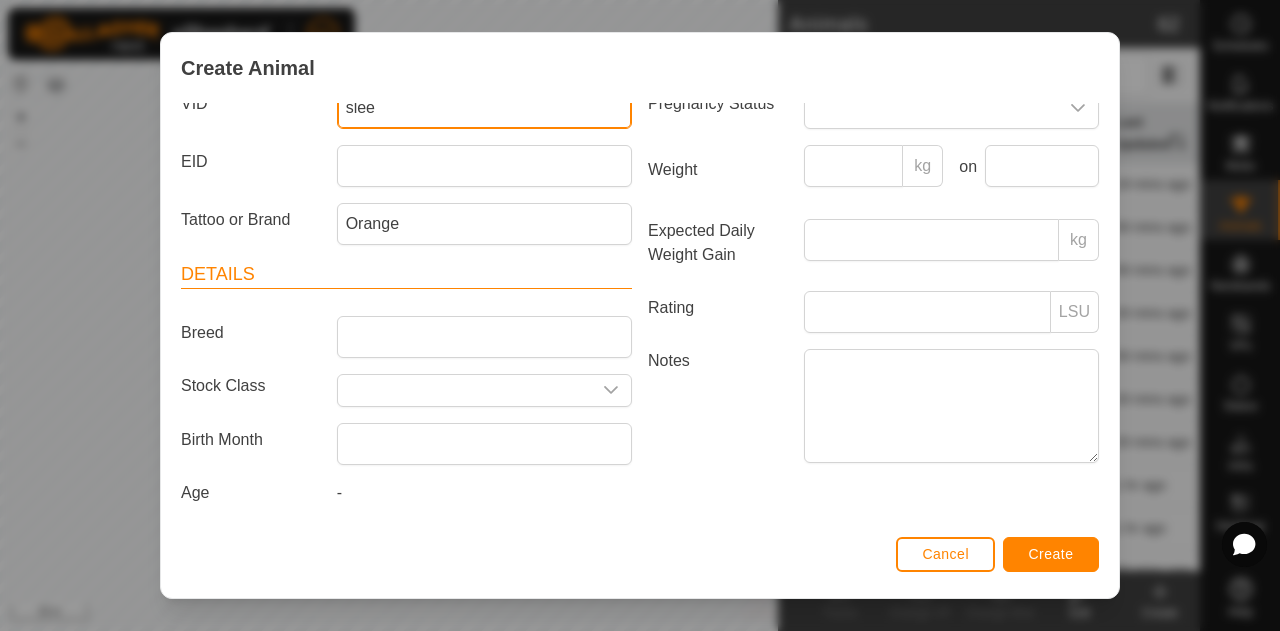 scroll, scrollTop: 161, scrollLeft: 0, axis: vertical 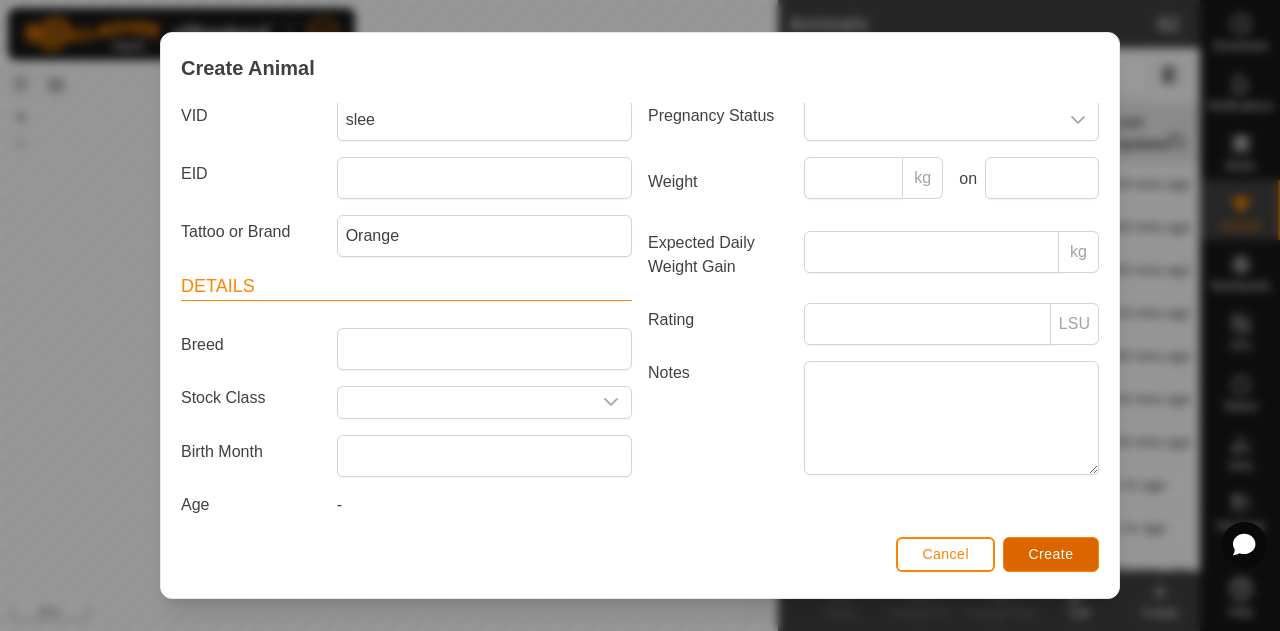 click on "Create" at bounding box center (1051, 554) 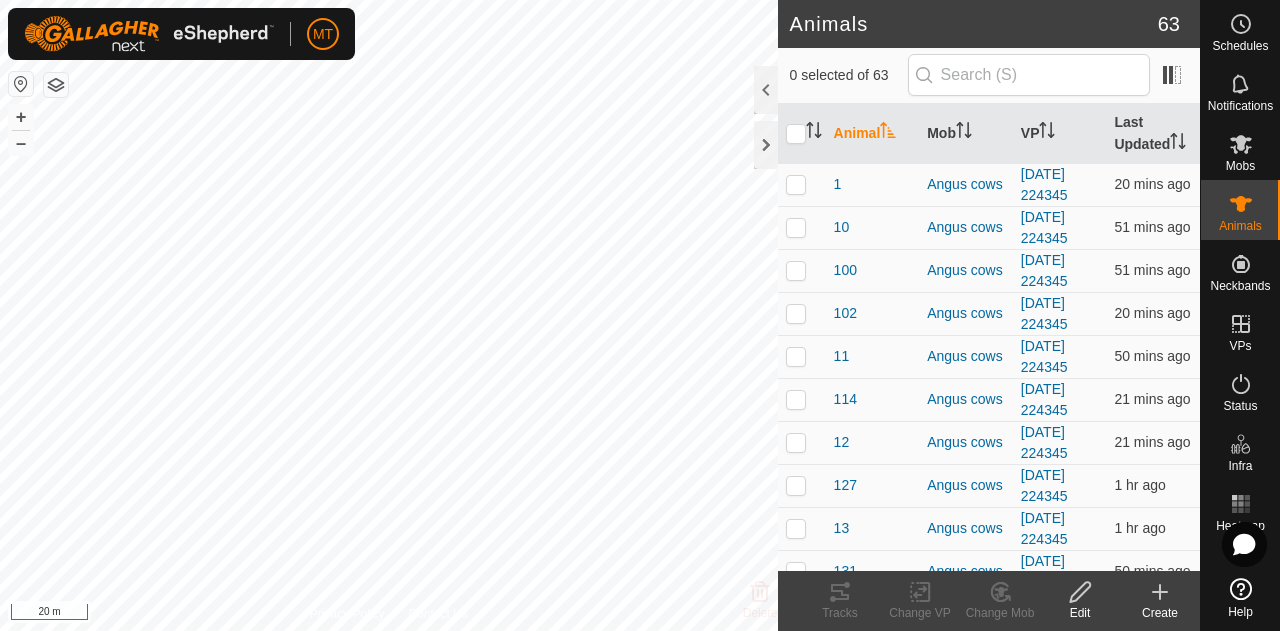 click 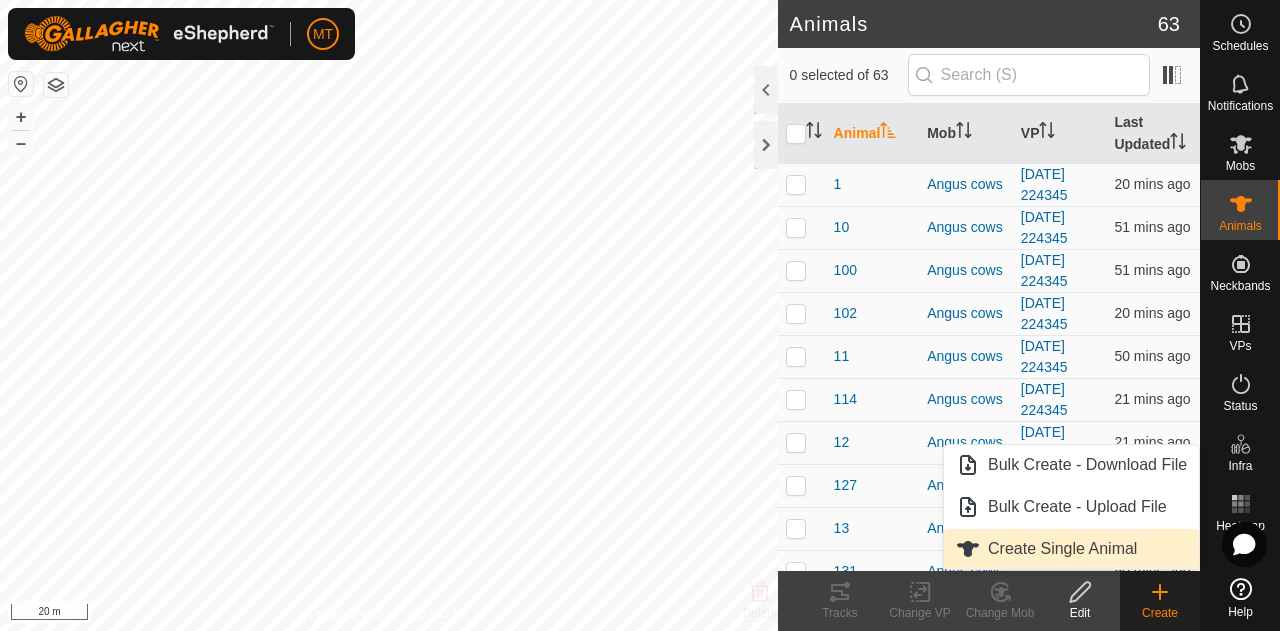 click on "Create Single Animal" at bounding box center [1071, 549] 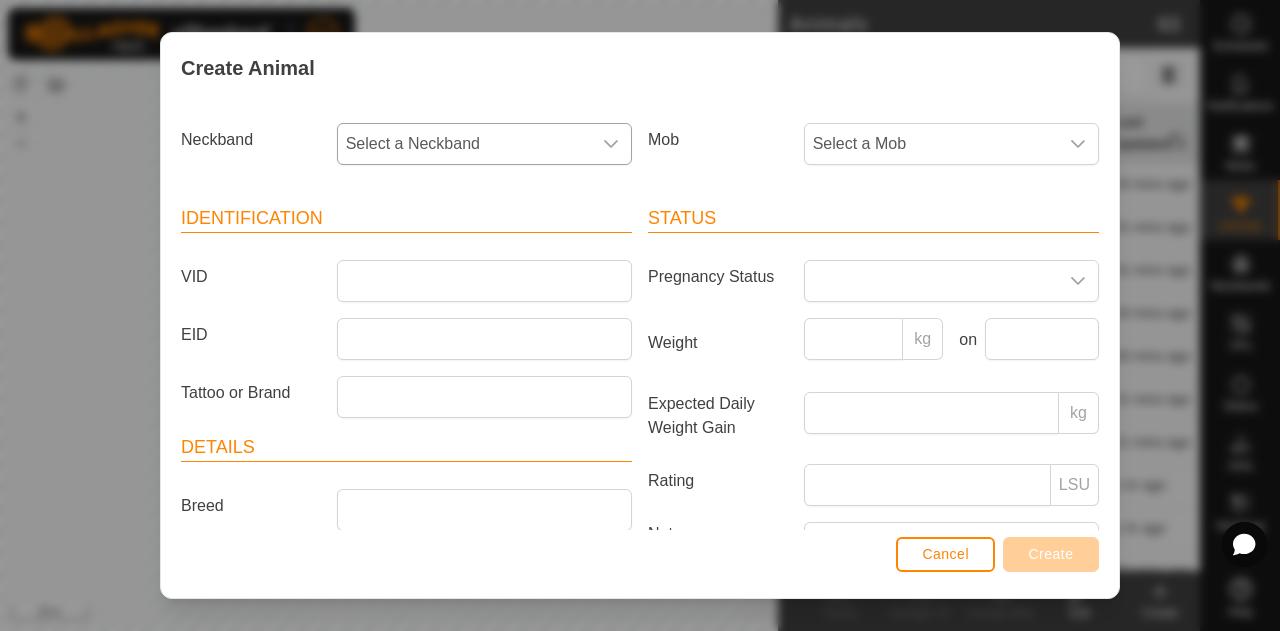click 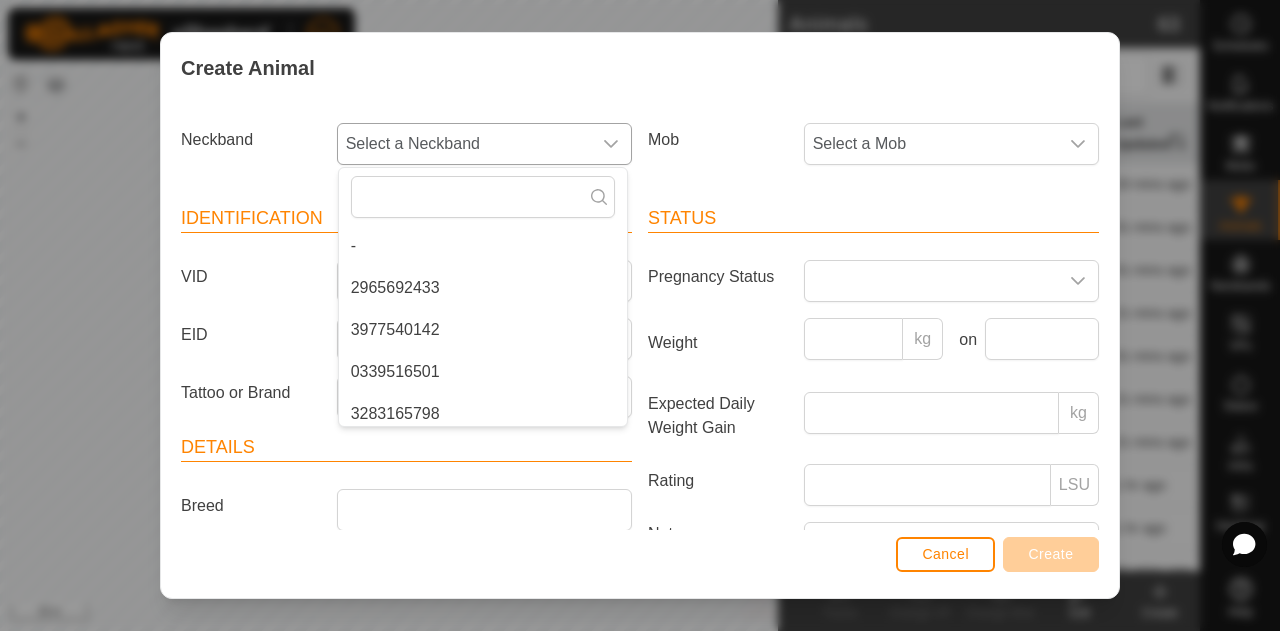 click on "2965692433" at bounding box center [483, 288] 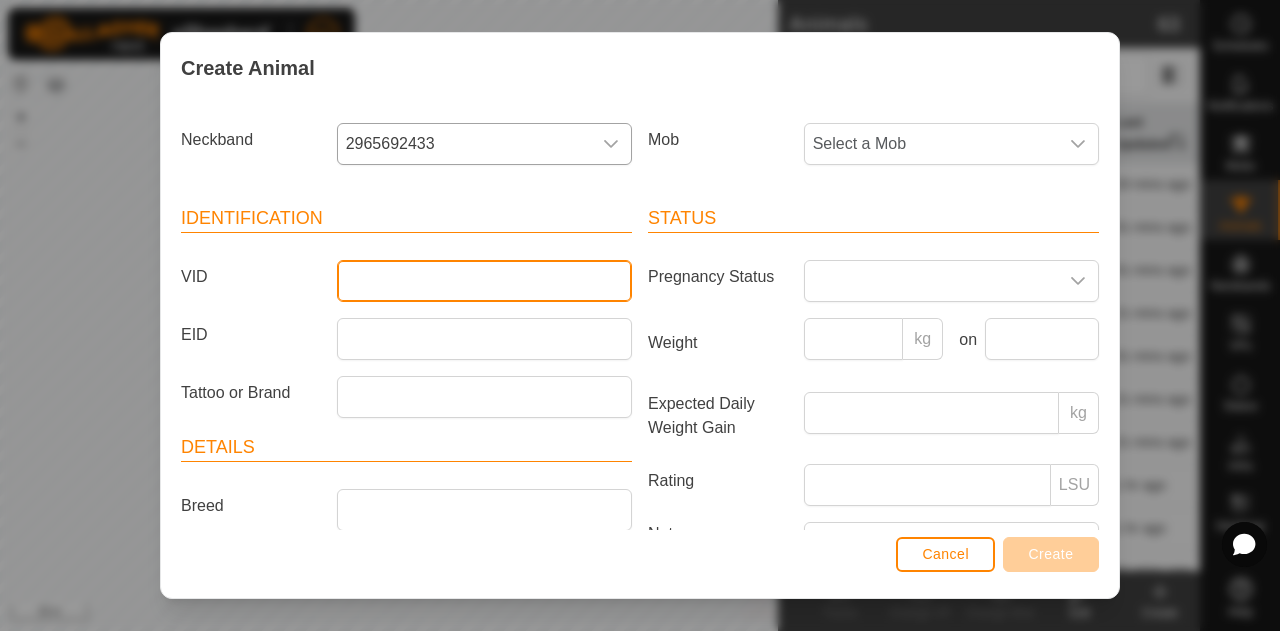 click on "VID" at bounding box center (484, 281) 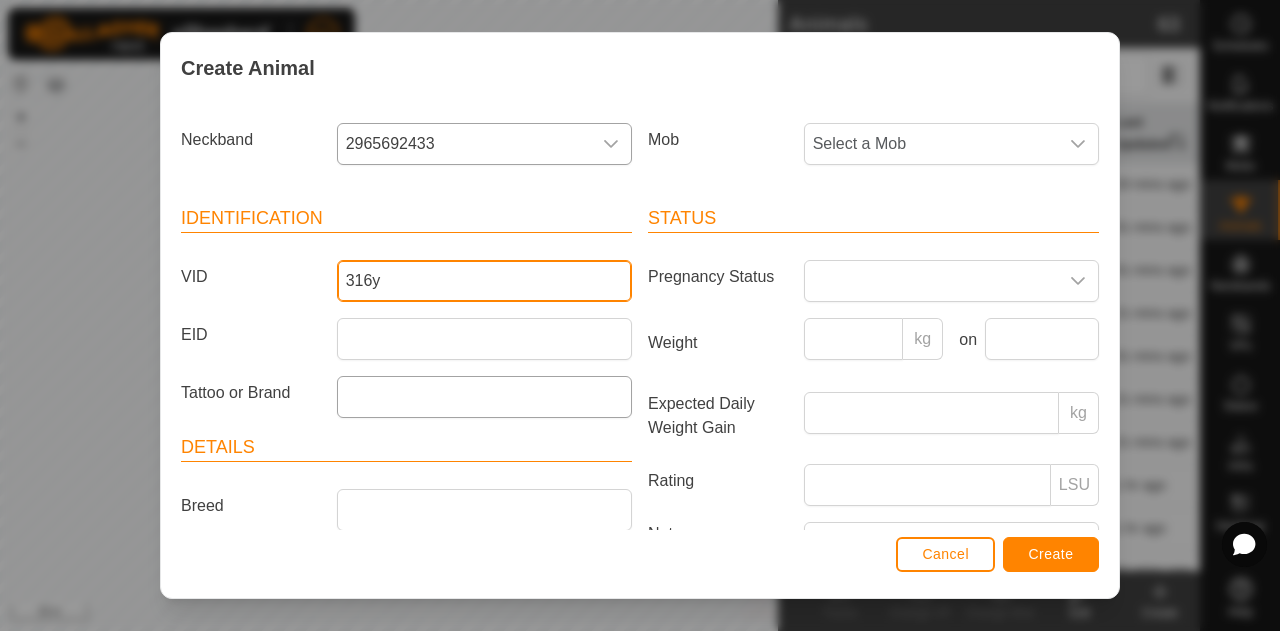 type on "316y" 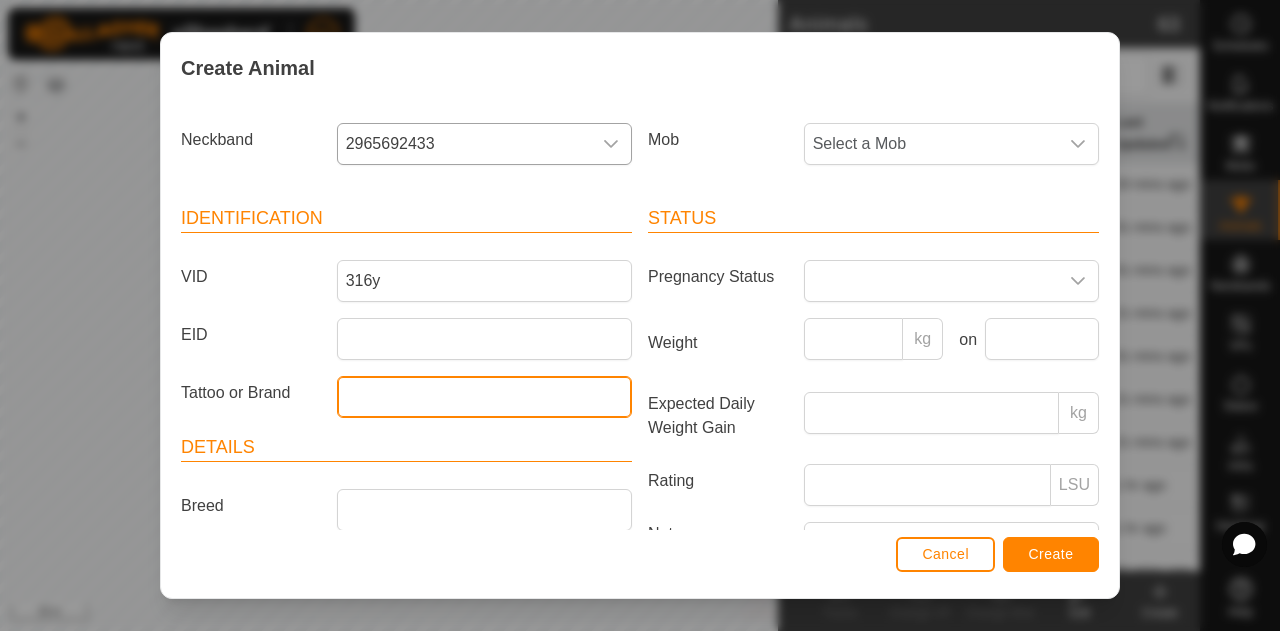 click on "Tattoo or Brand" at bounding box center (484, 397) 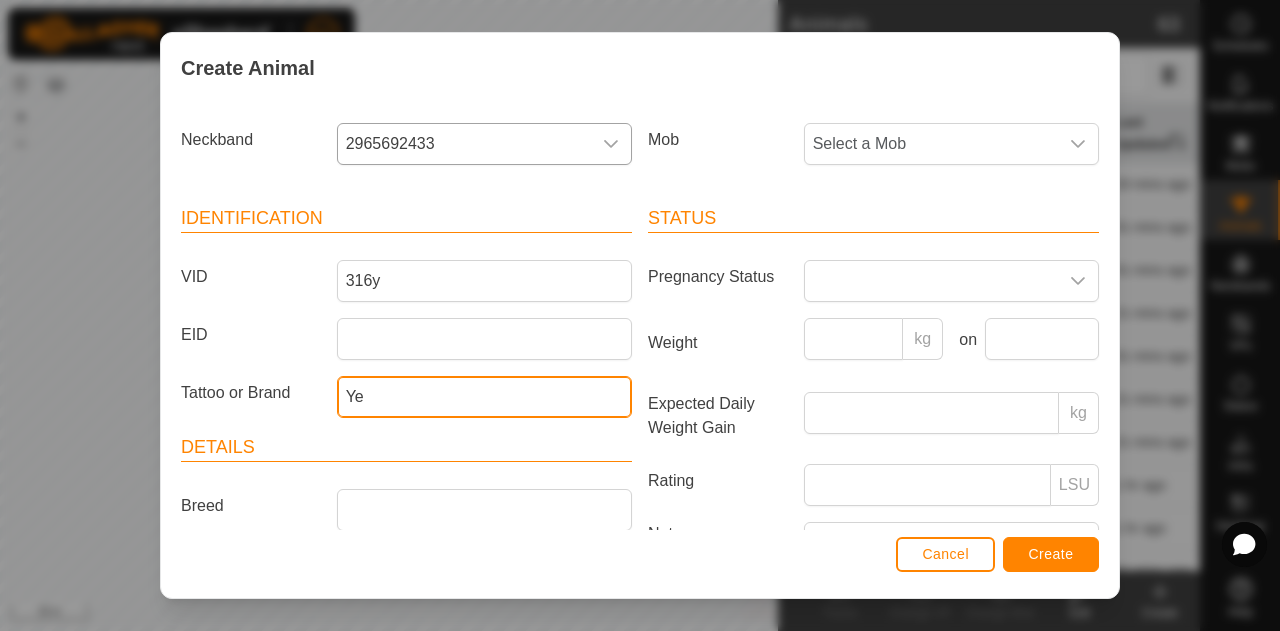 type on "Yellow" 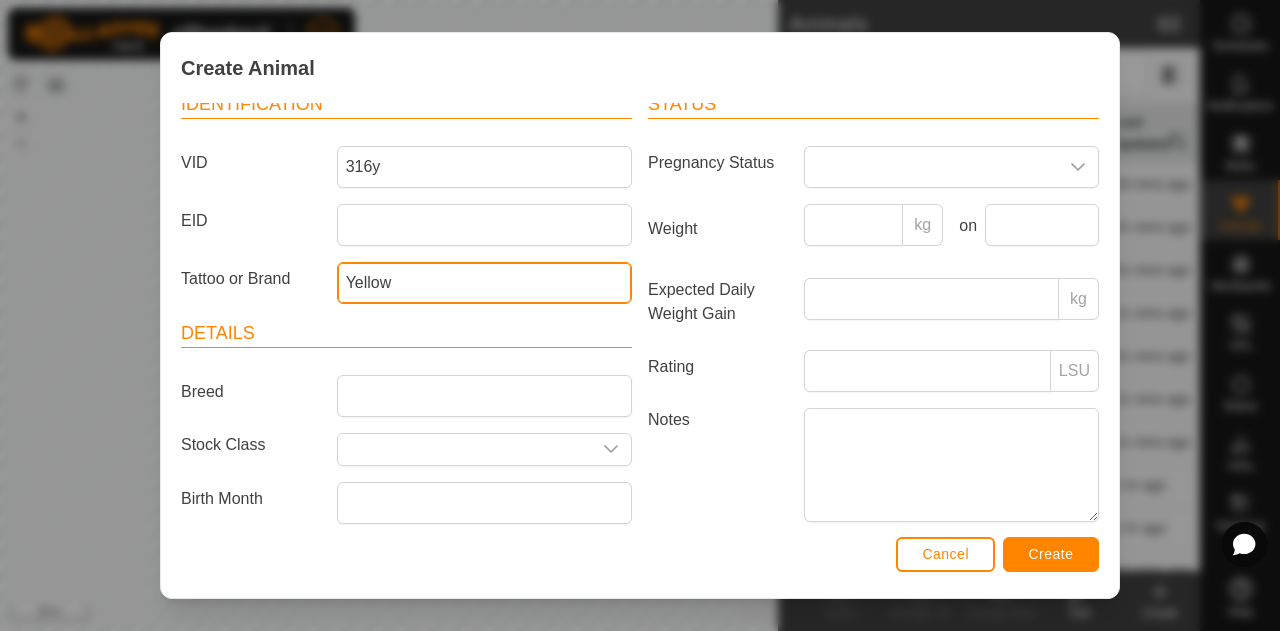 scroll, scrollTop: 173, scrollLeft: 0, axis: vertical 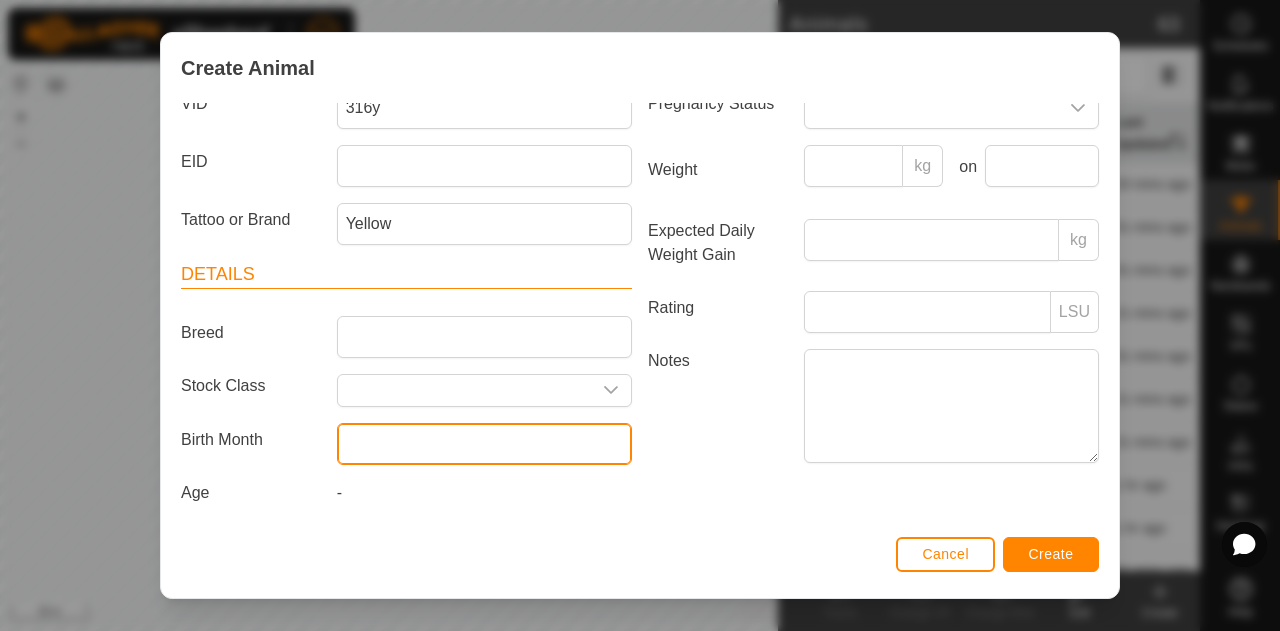 click at bounding box center [484, 444] 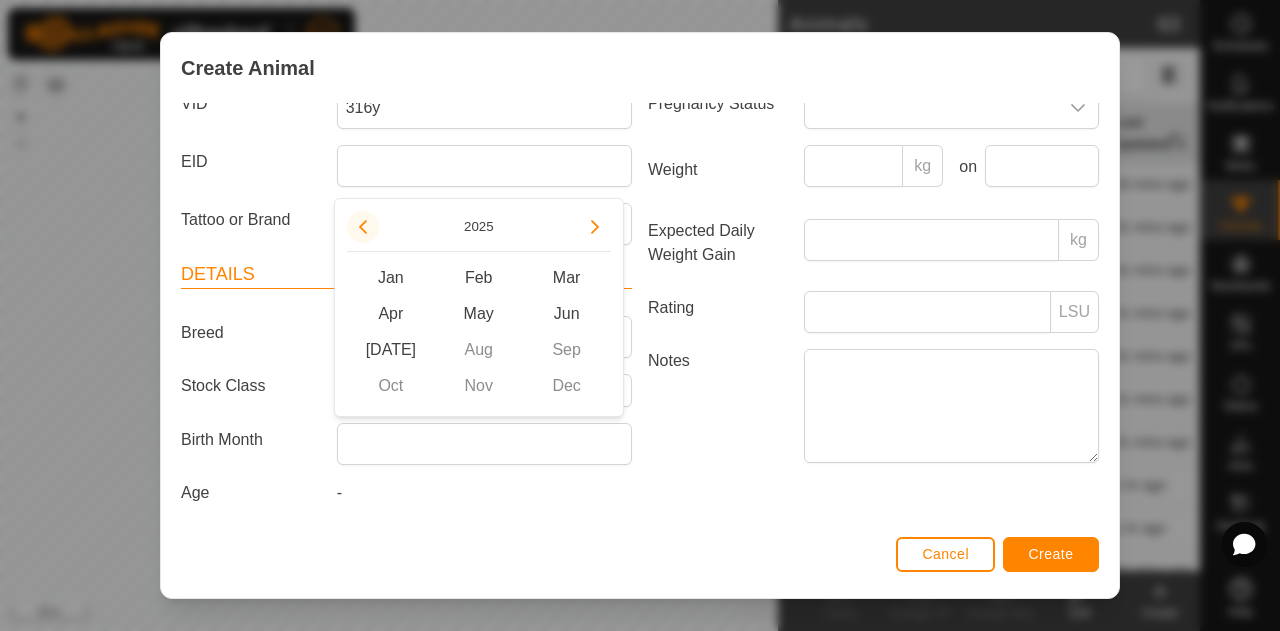 click at bounding box center (363, 227) 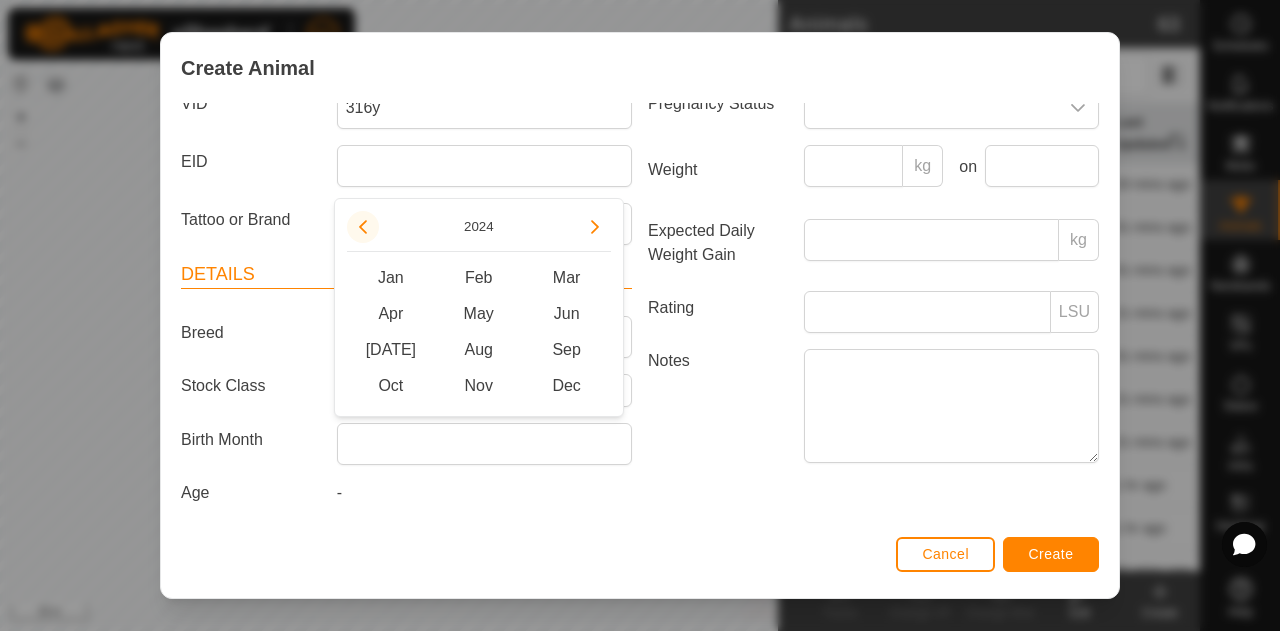 click at bounding box center (363, 227) 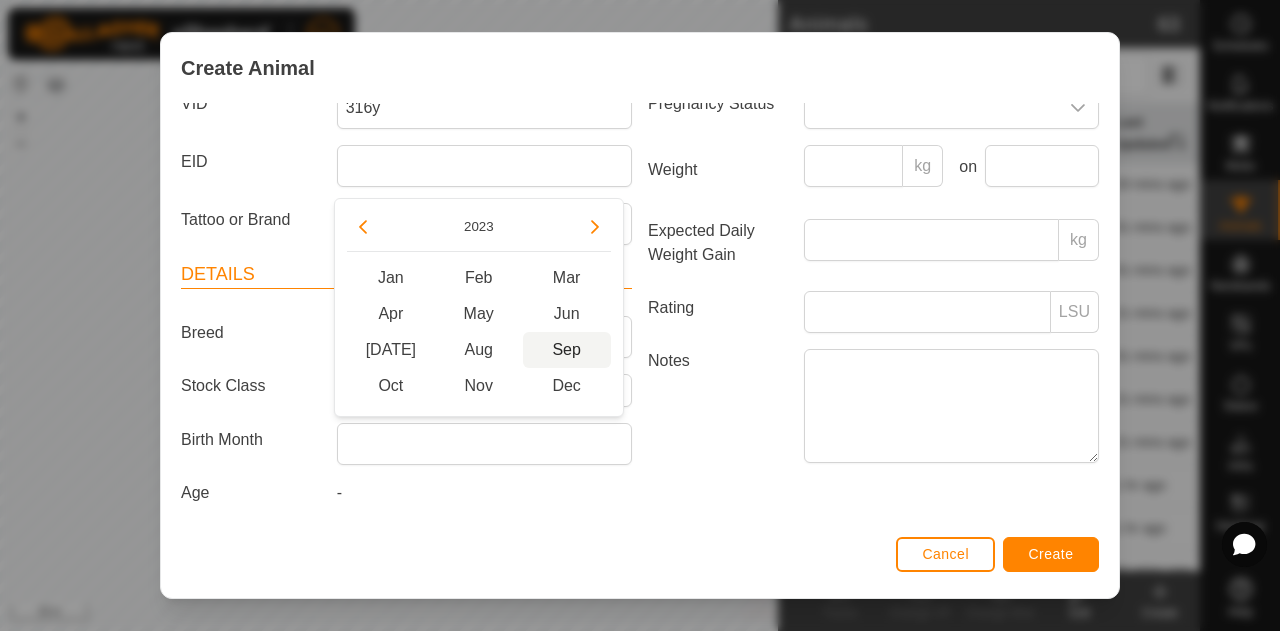 click on "Sep" at bounding box center [567, 350] 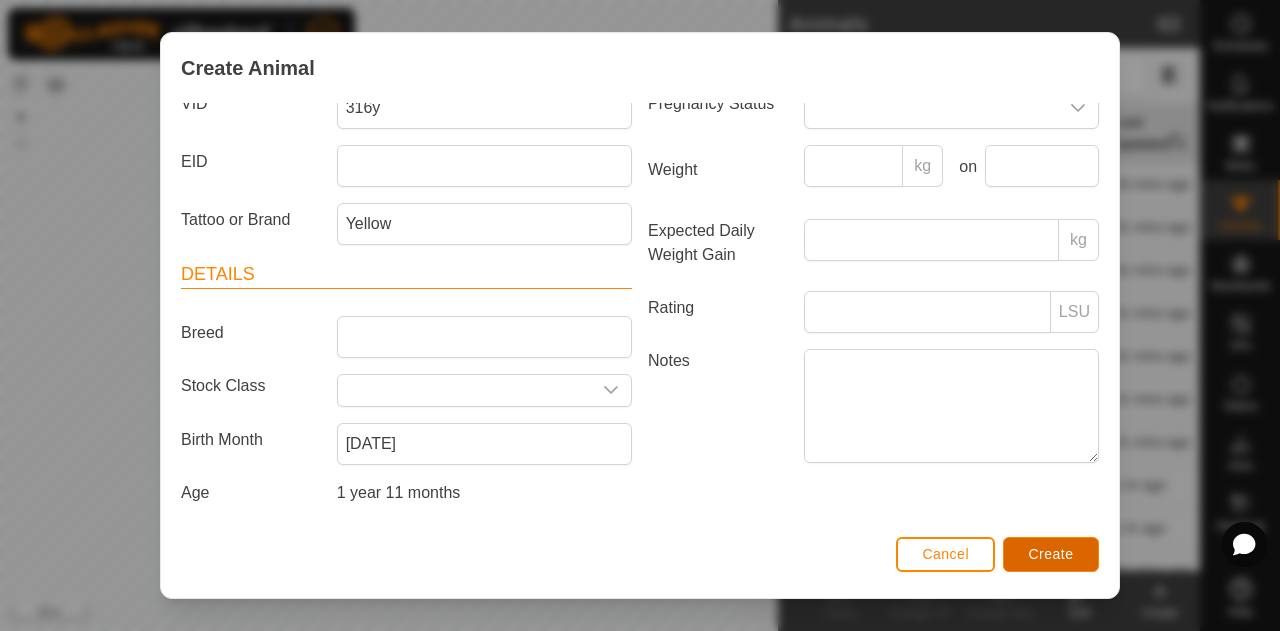 click on "Create" at bounding box center (1051, 554) 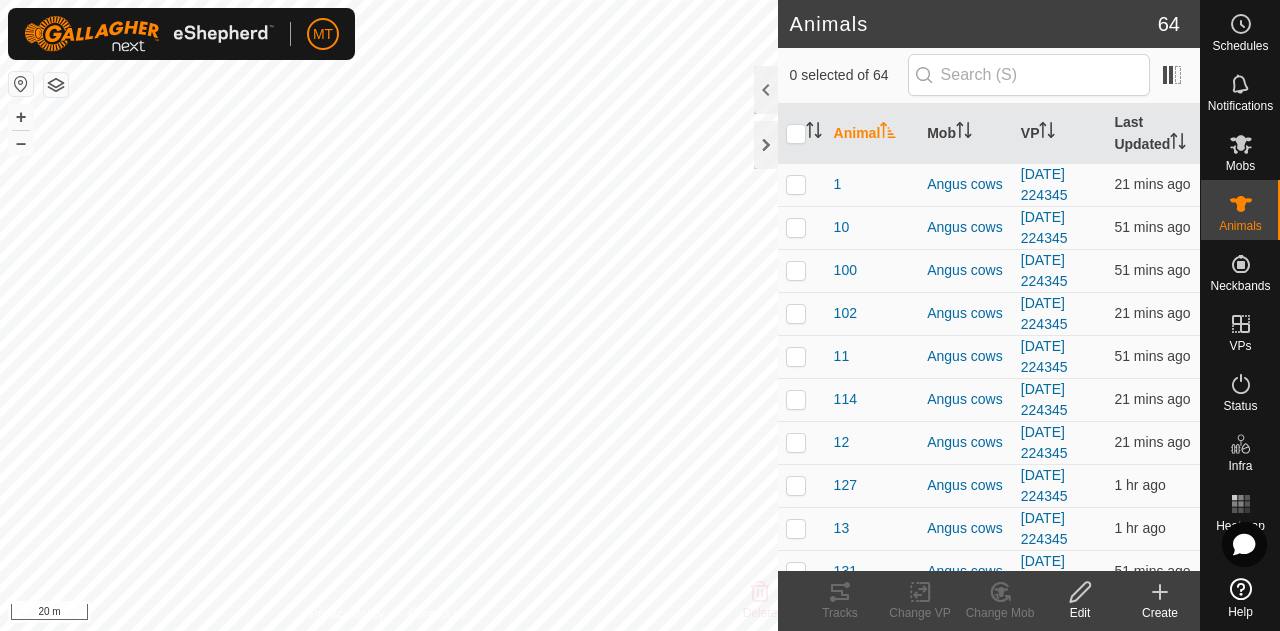 click 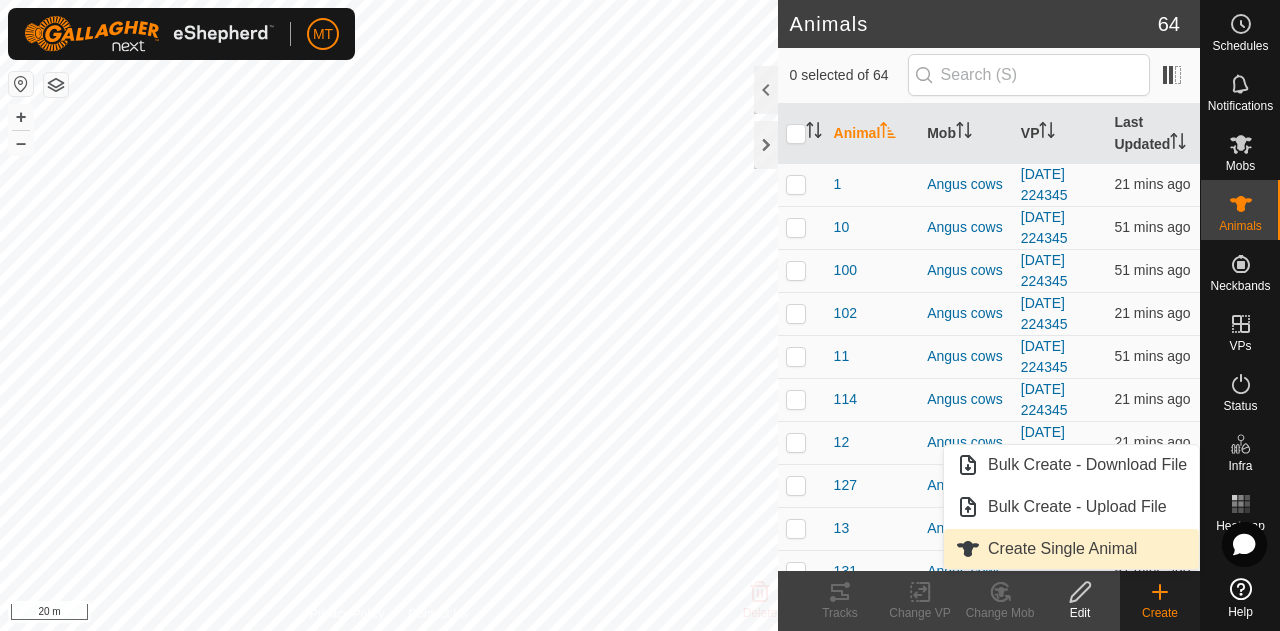 click on "Create Single Animal" at bounding box center (1071, 549) 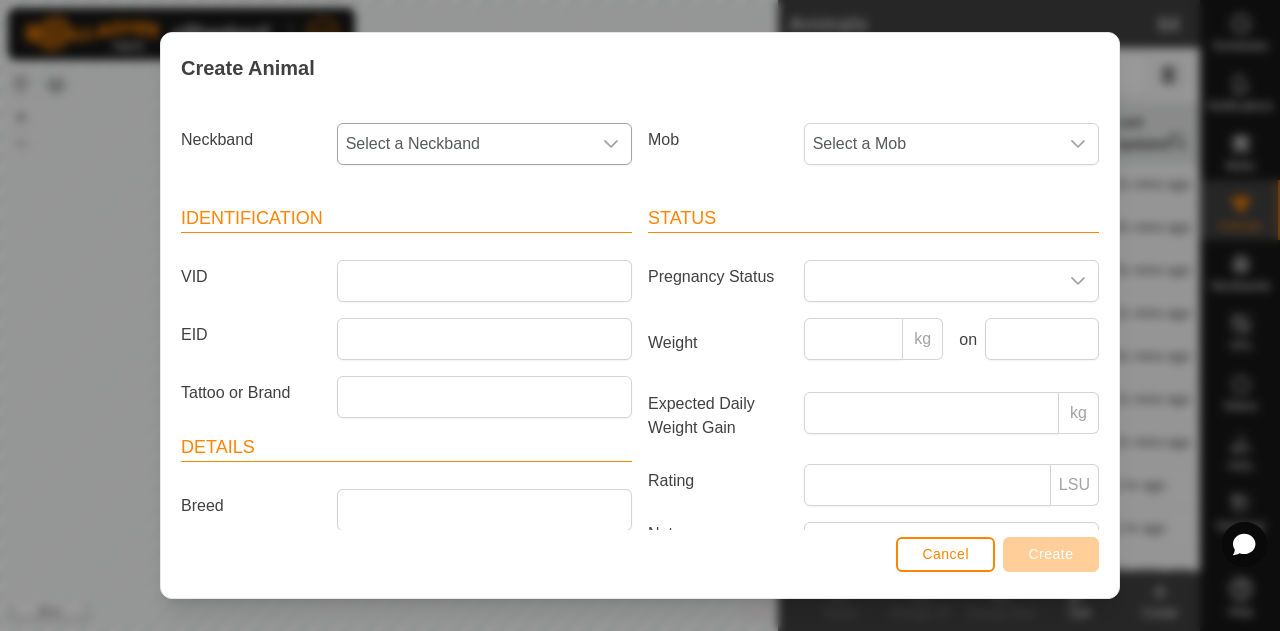 click 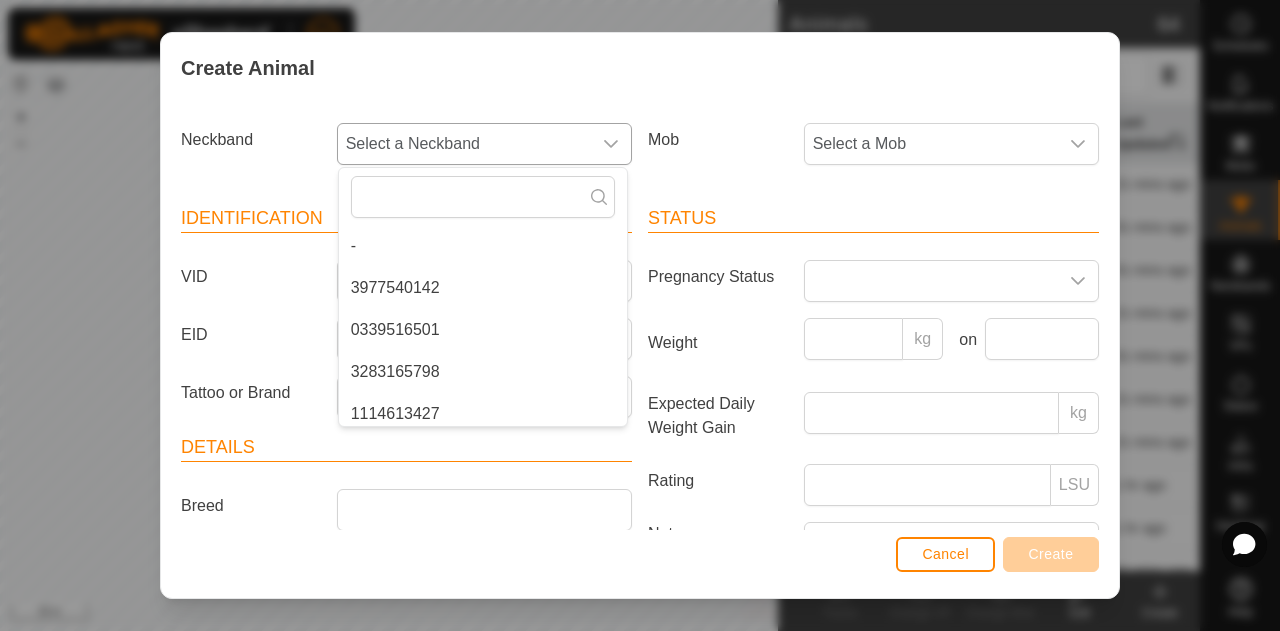 click on "3977540142" at bounding box center [483, 288] 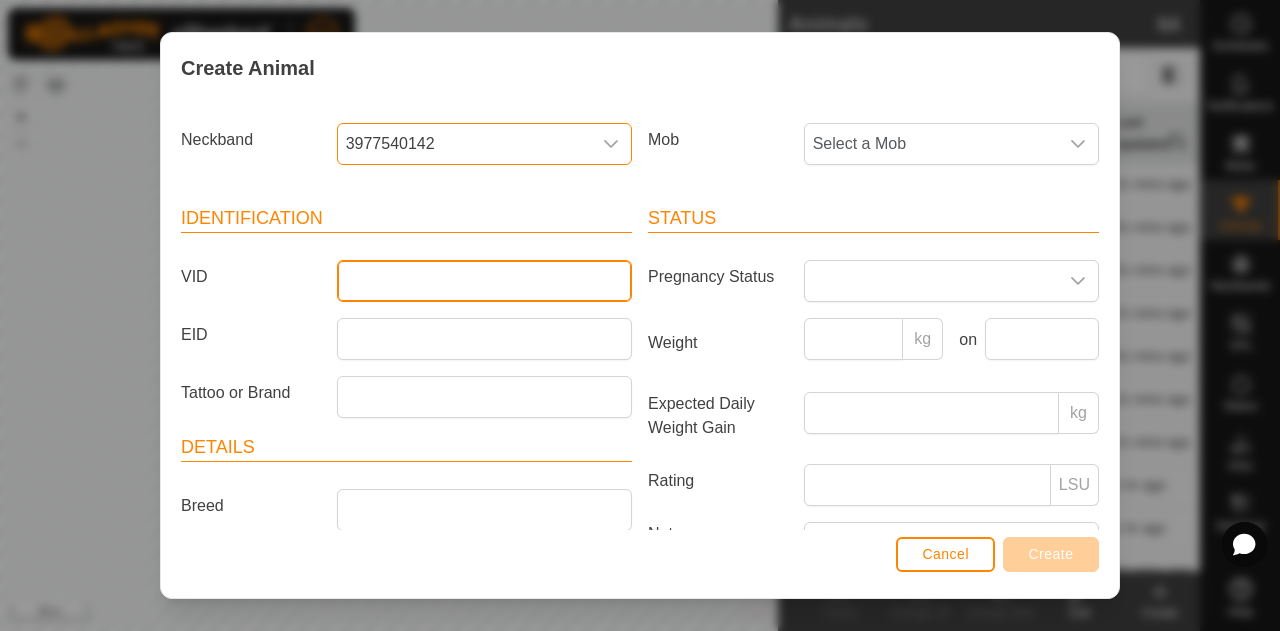 click on "VID" at bounding box center [484, 281] 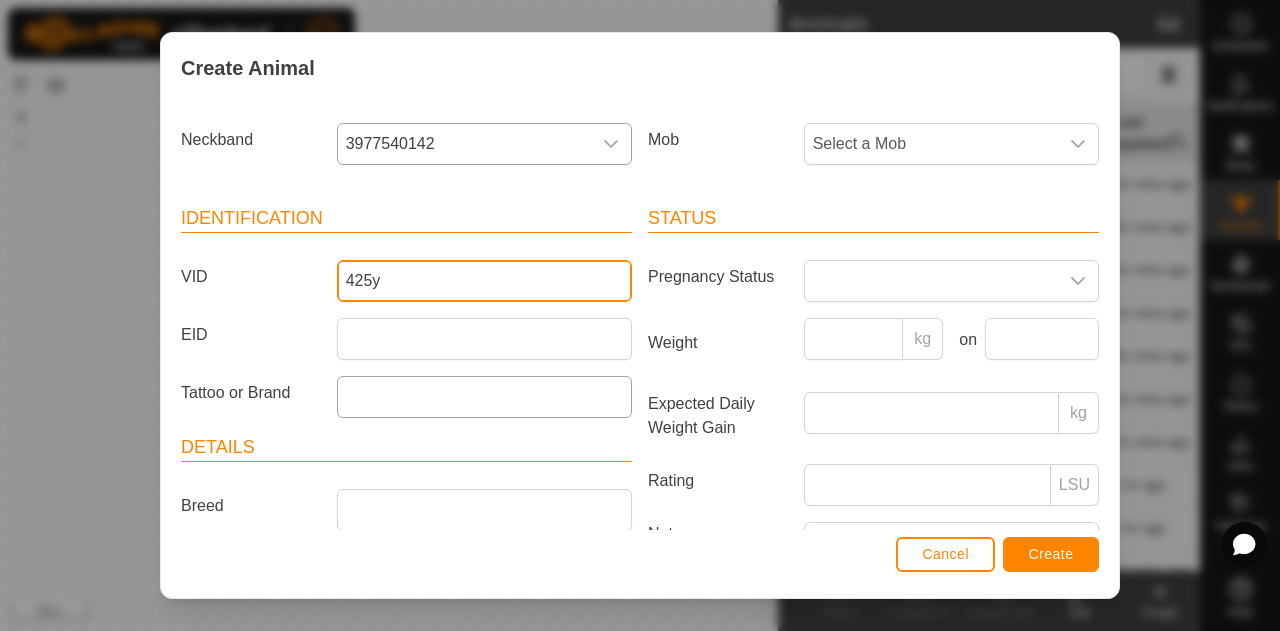 type on "425y" 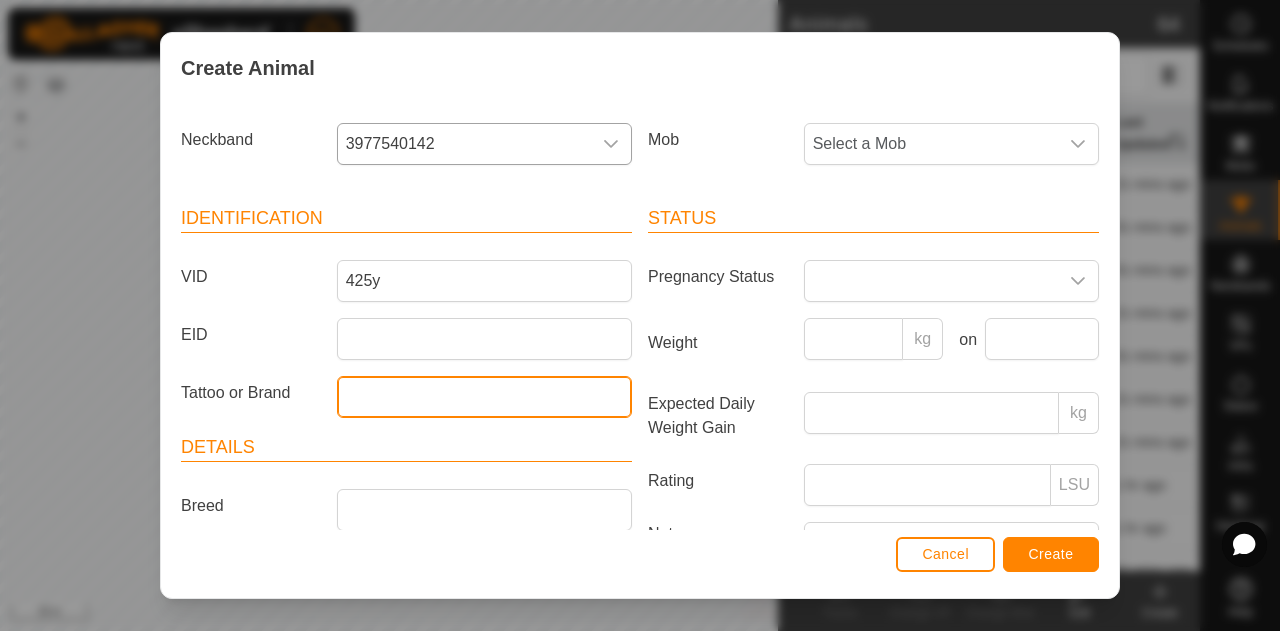 click on "Tattoo or Brand" at bounding box center [484, 397] 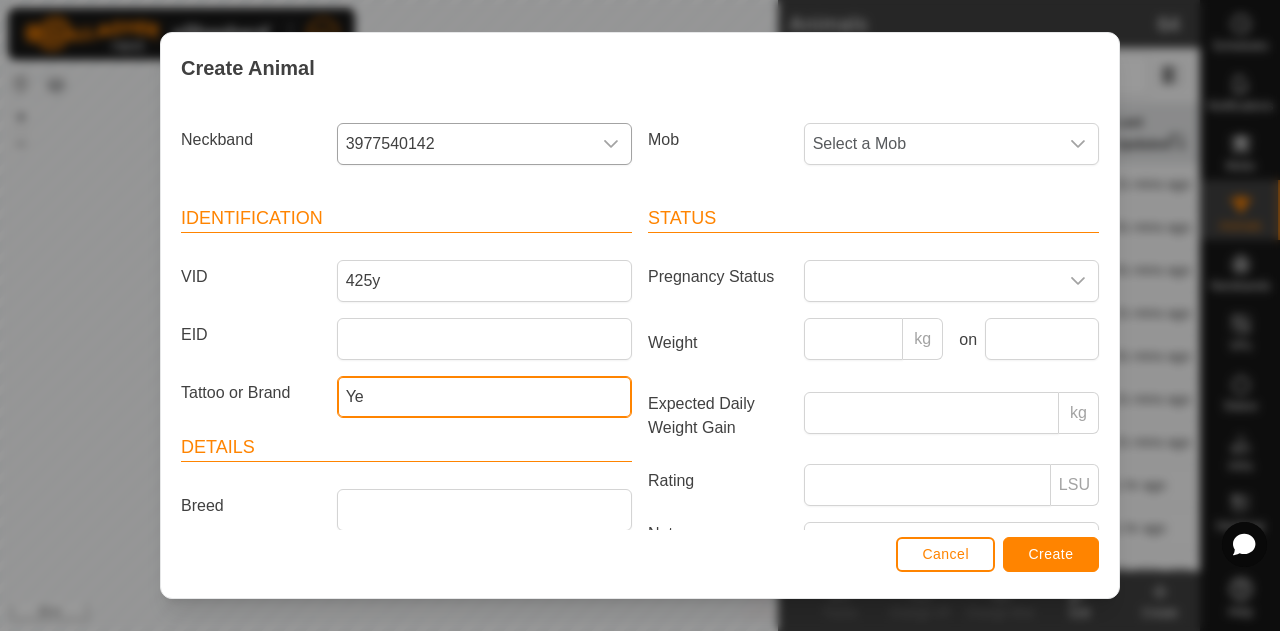 type on "Yellow" 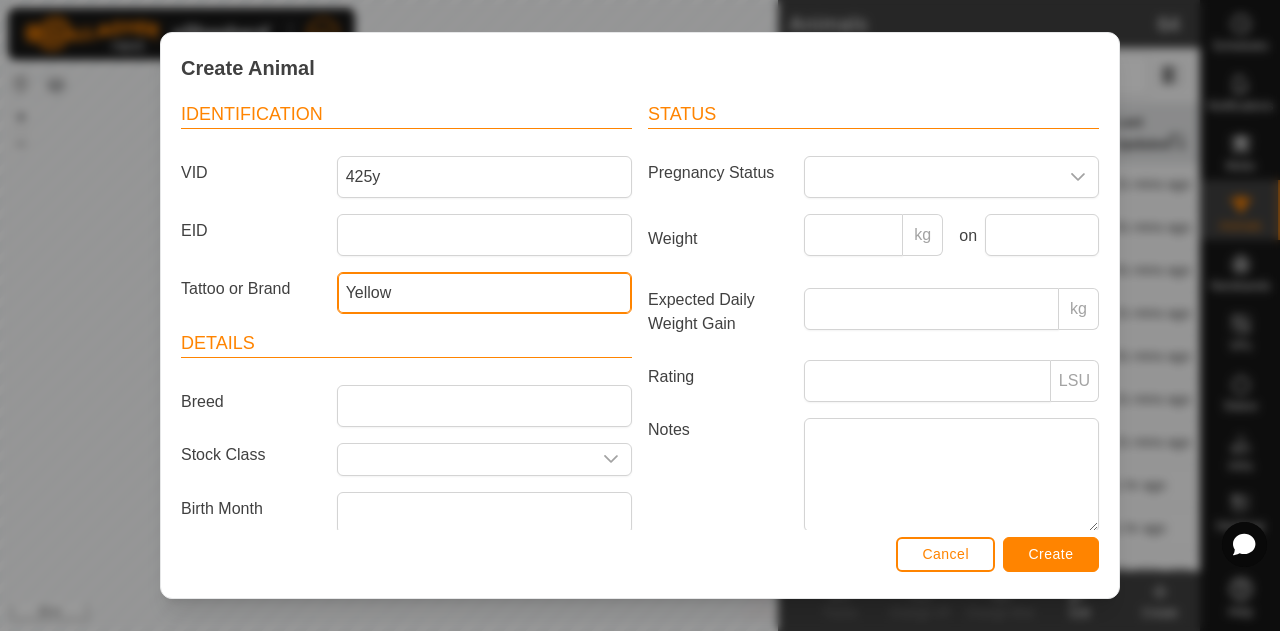 scroll, scrollTop: 173, scrollLeft: 0, axis: vertical 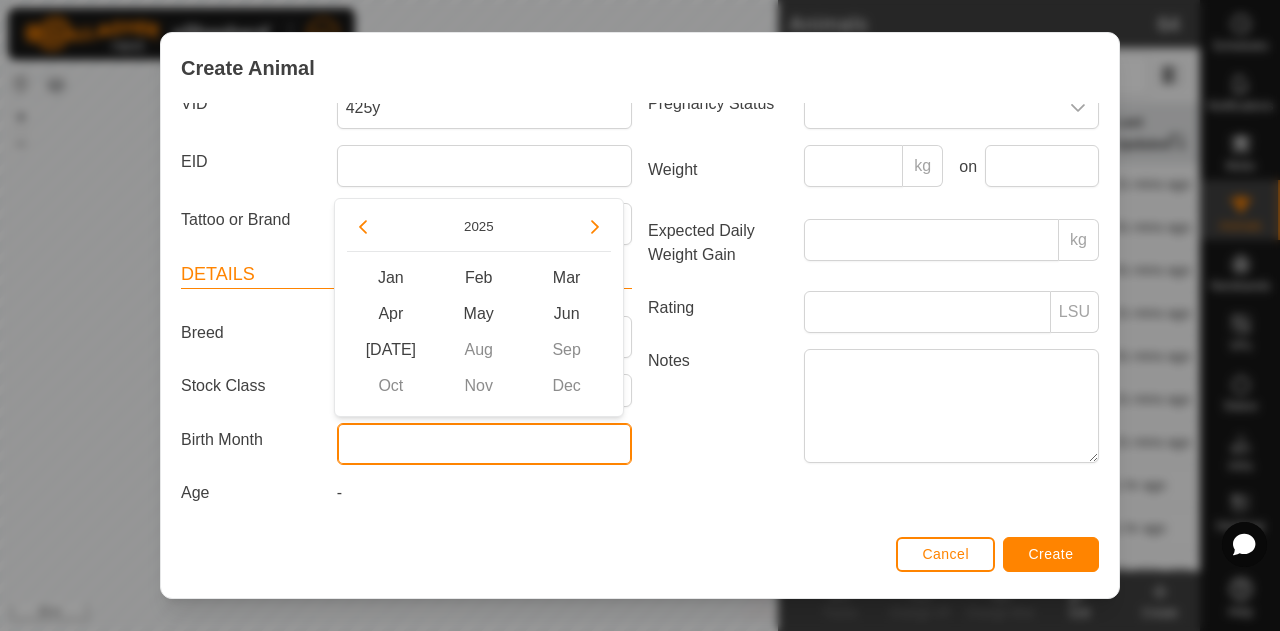 click at bounding box center (484, 444) 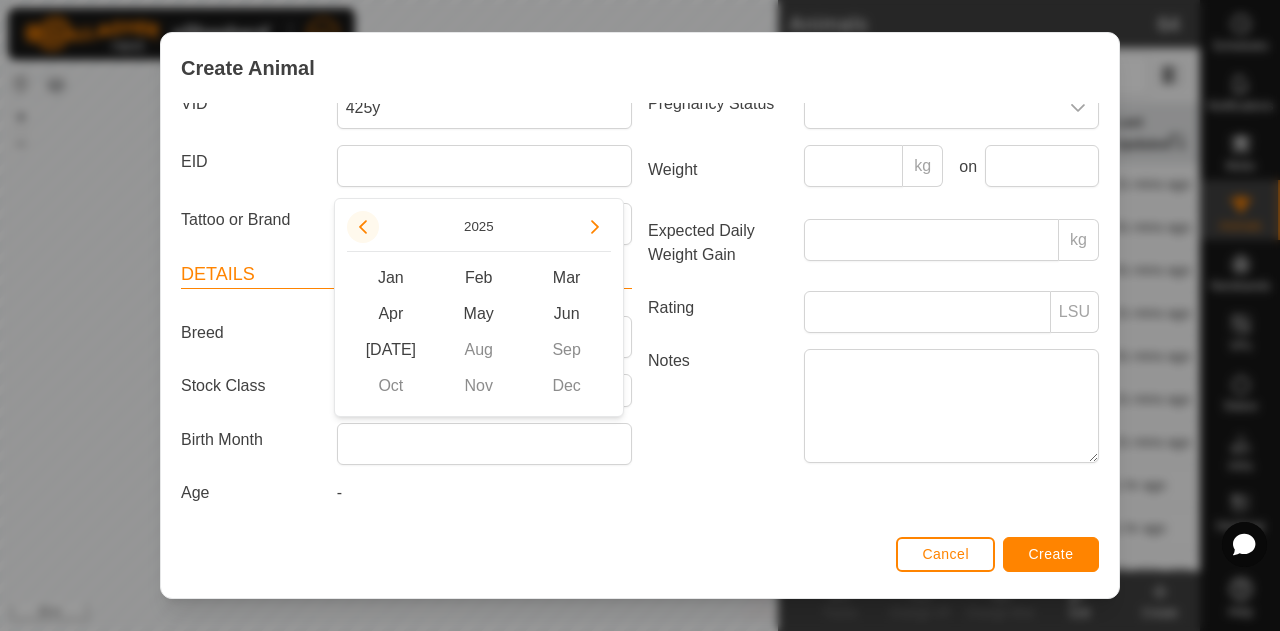 click at bounding box center (363, 227) 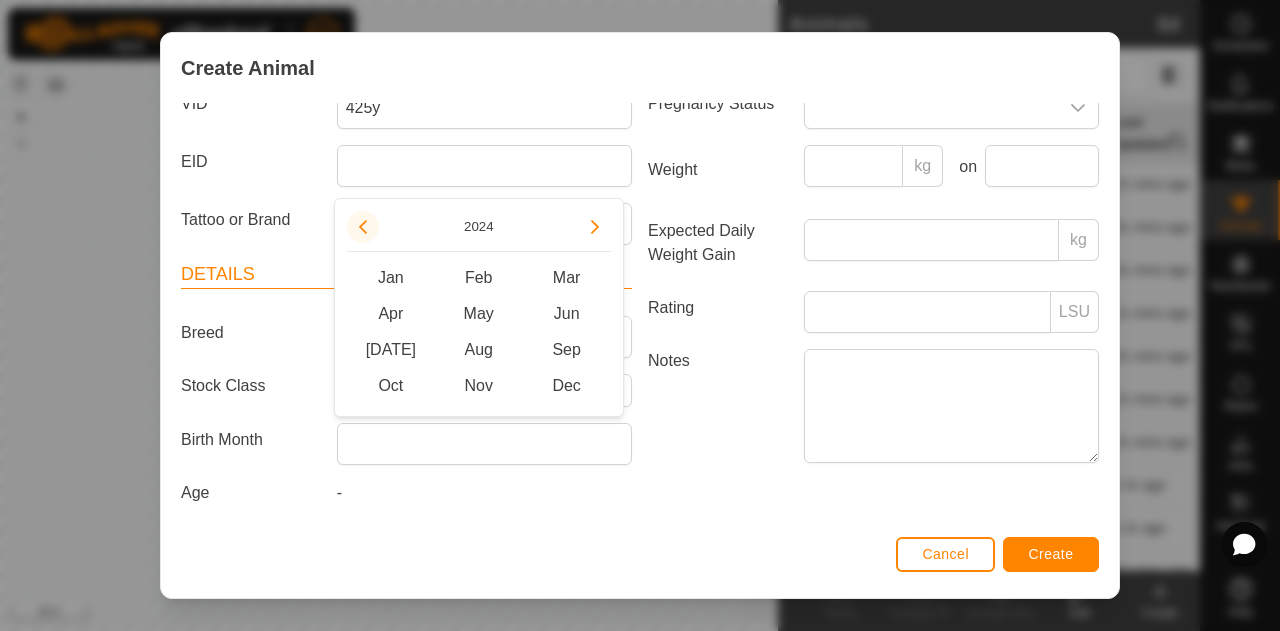 click at bounding box center (363, 227) 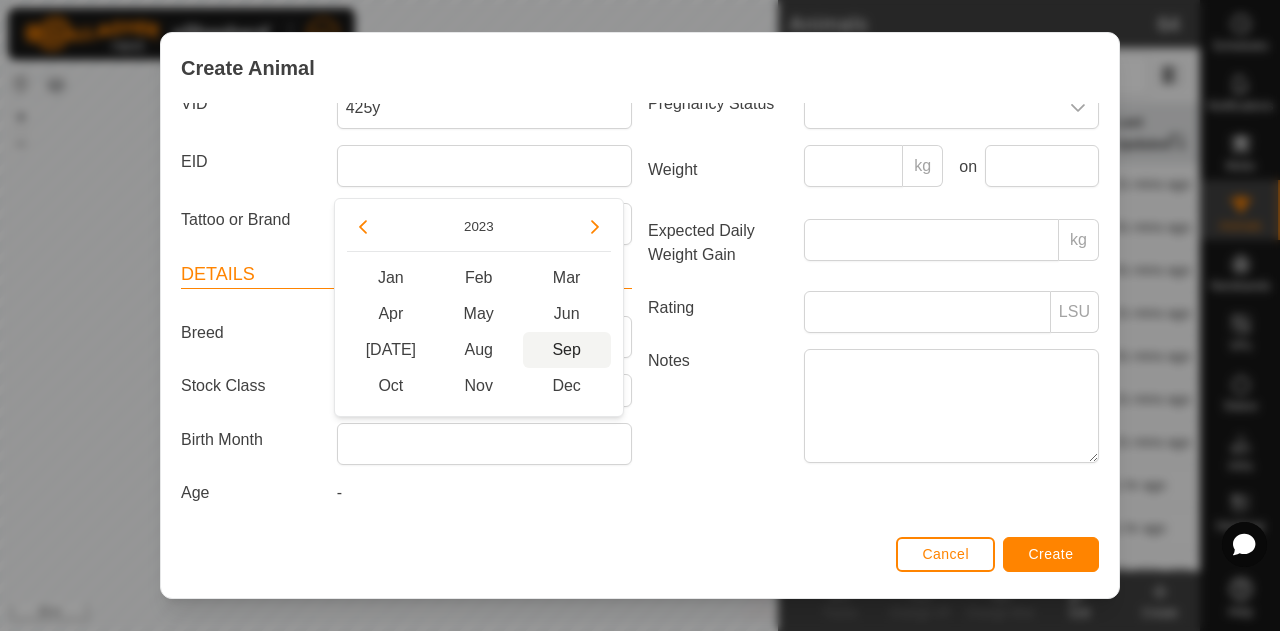 click on "Sep" at bounding box center [567, 350] 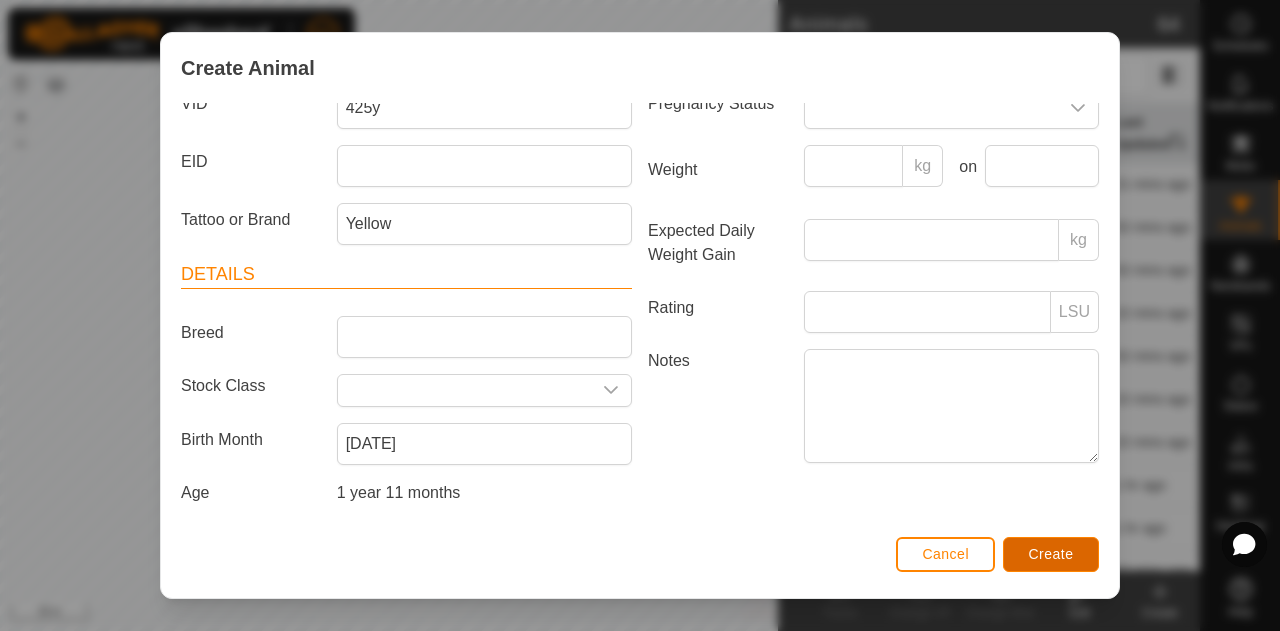 click on "Create" at bounding box center [1051, 554] 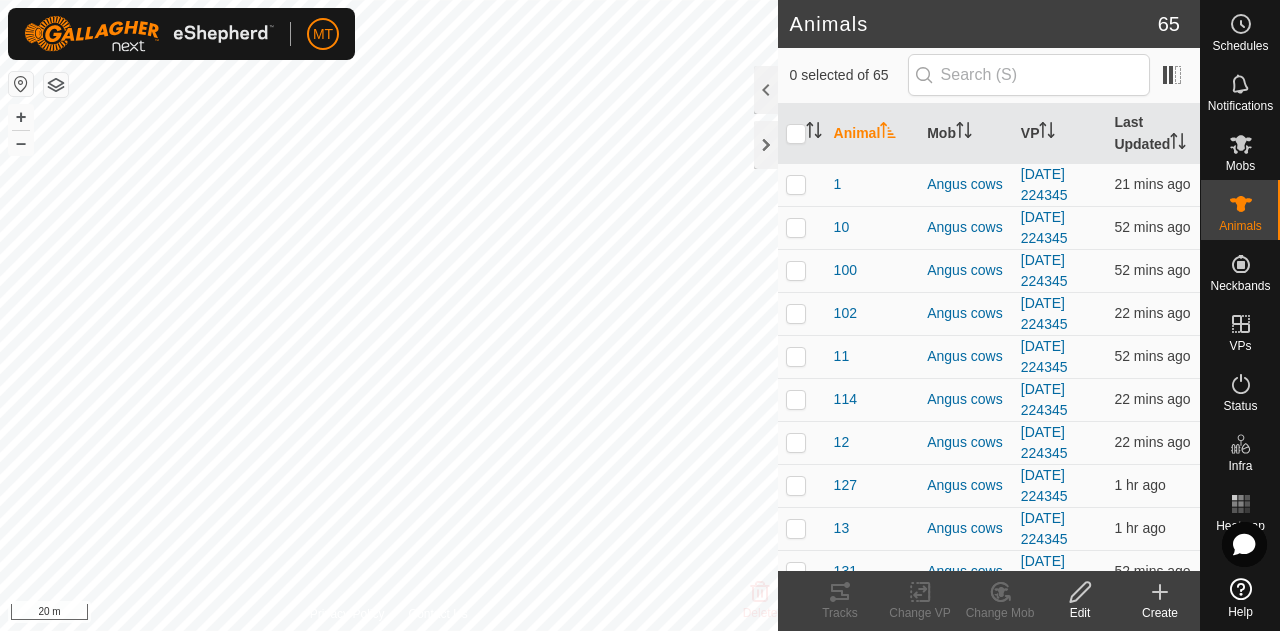 click 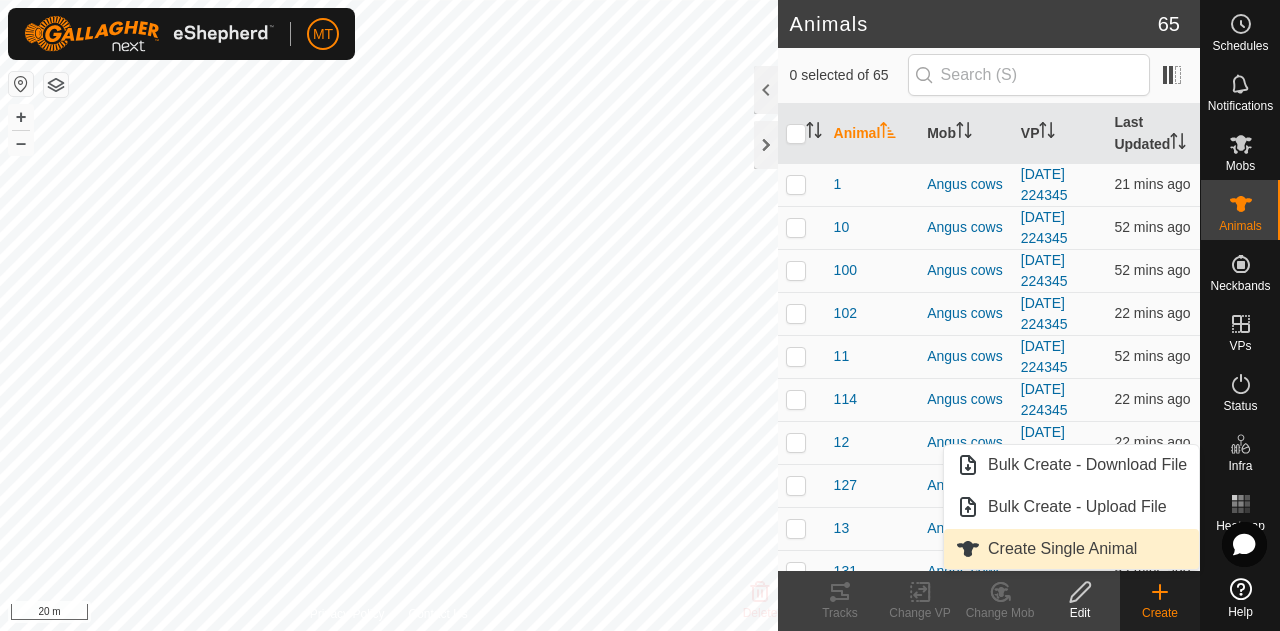 click on "Create Single Animal" at bounding box center (1071, 549) 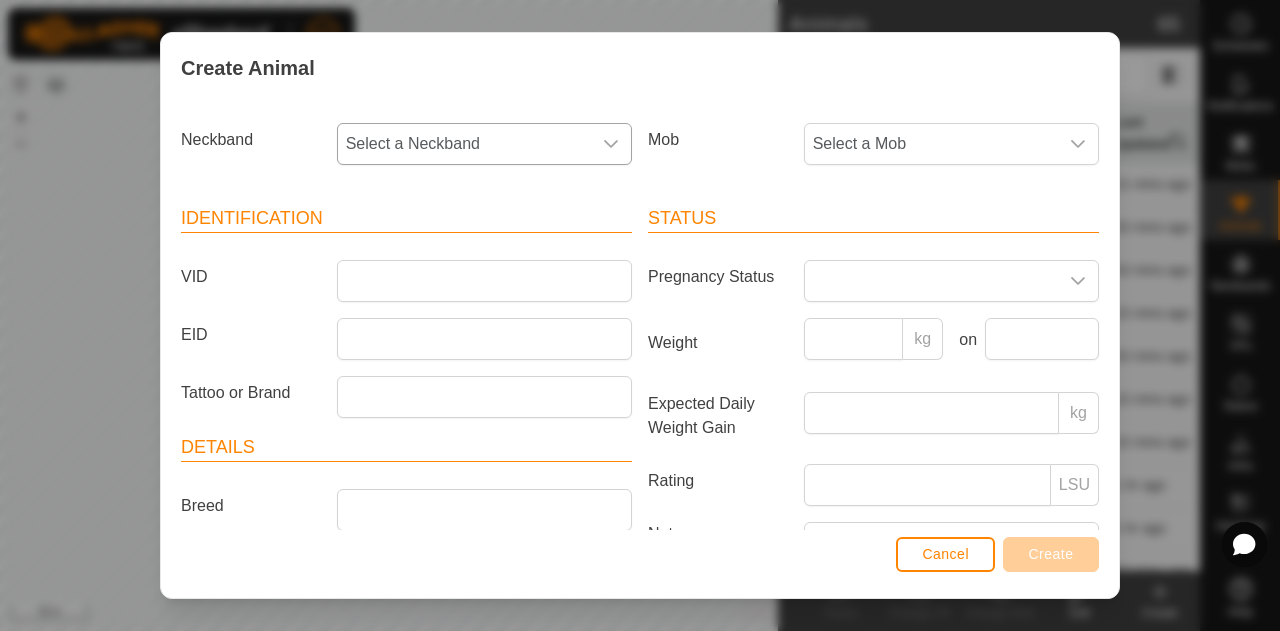 click at bounding box center [611, 144] 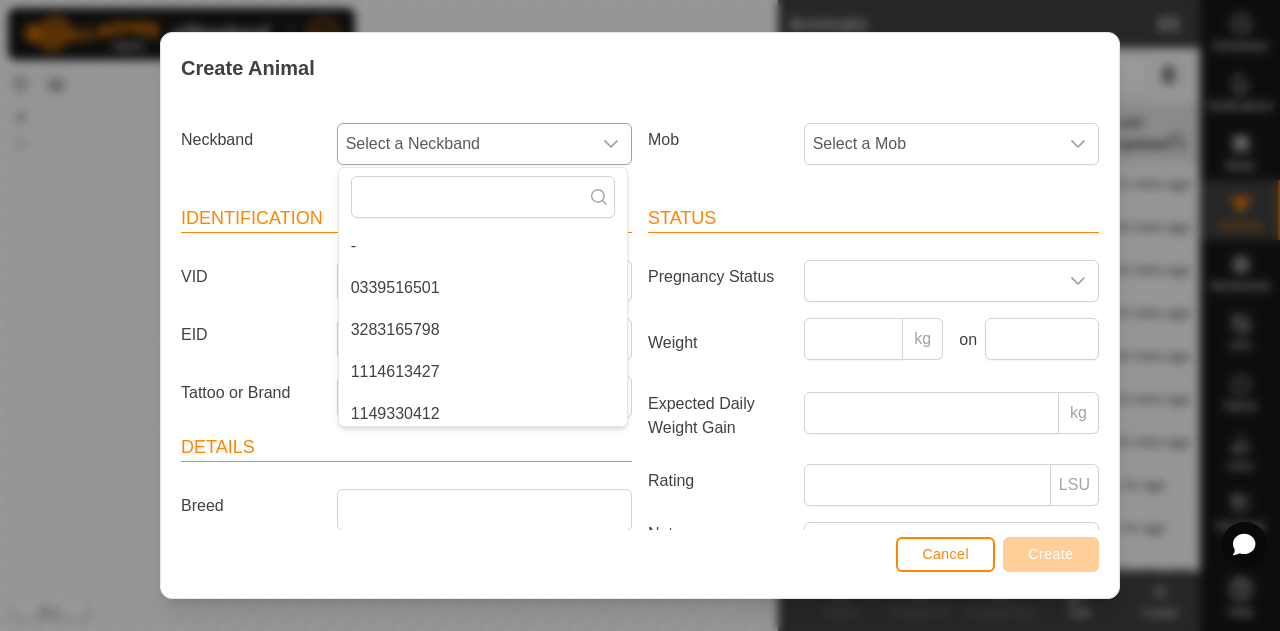click on "0339516501" at bounding box center [483, 288] 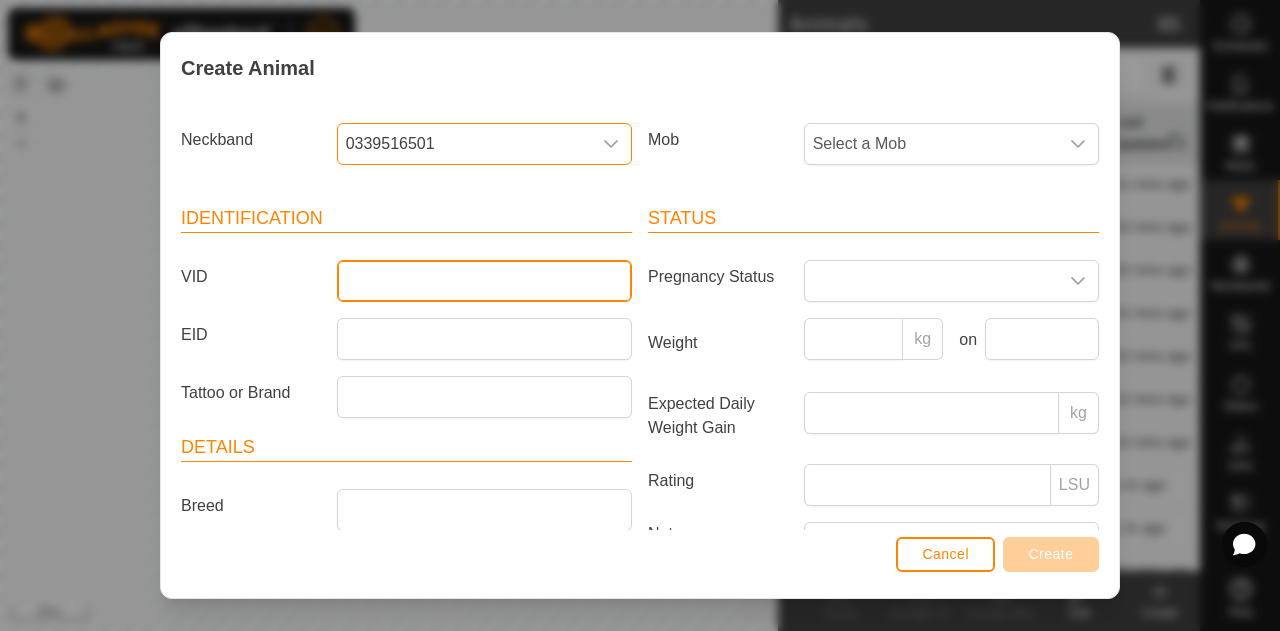 click on "VID" at bounding box center (484, 281) 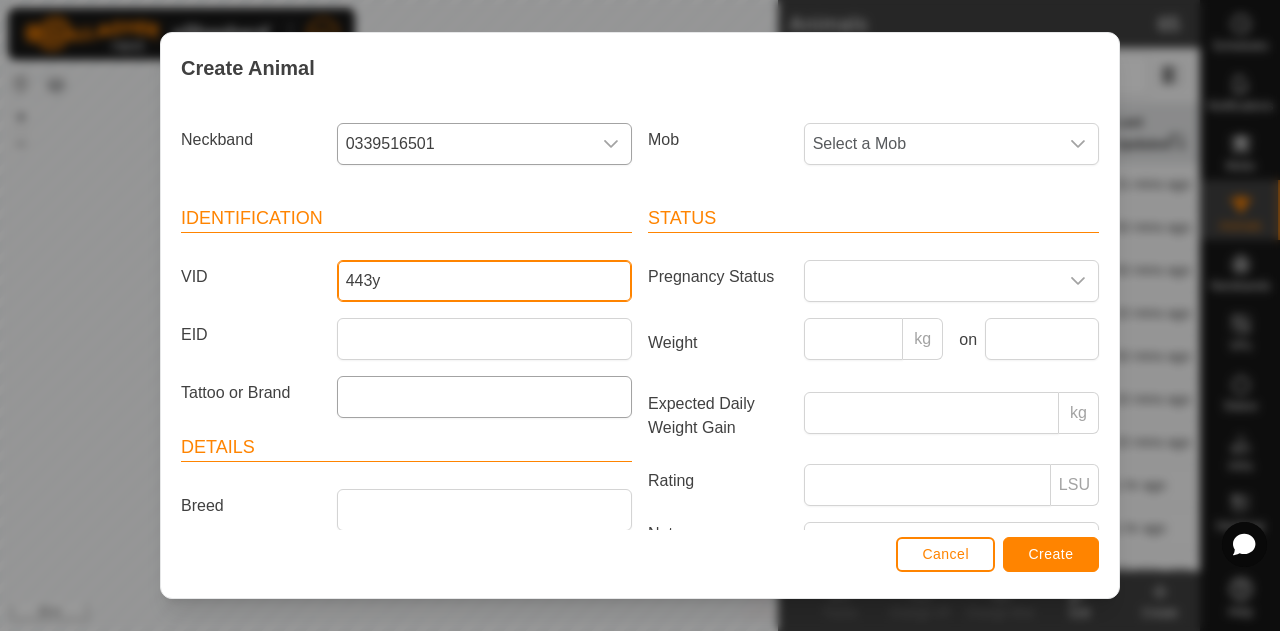 type on "443y" 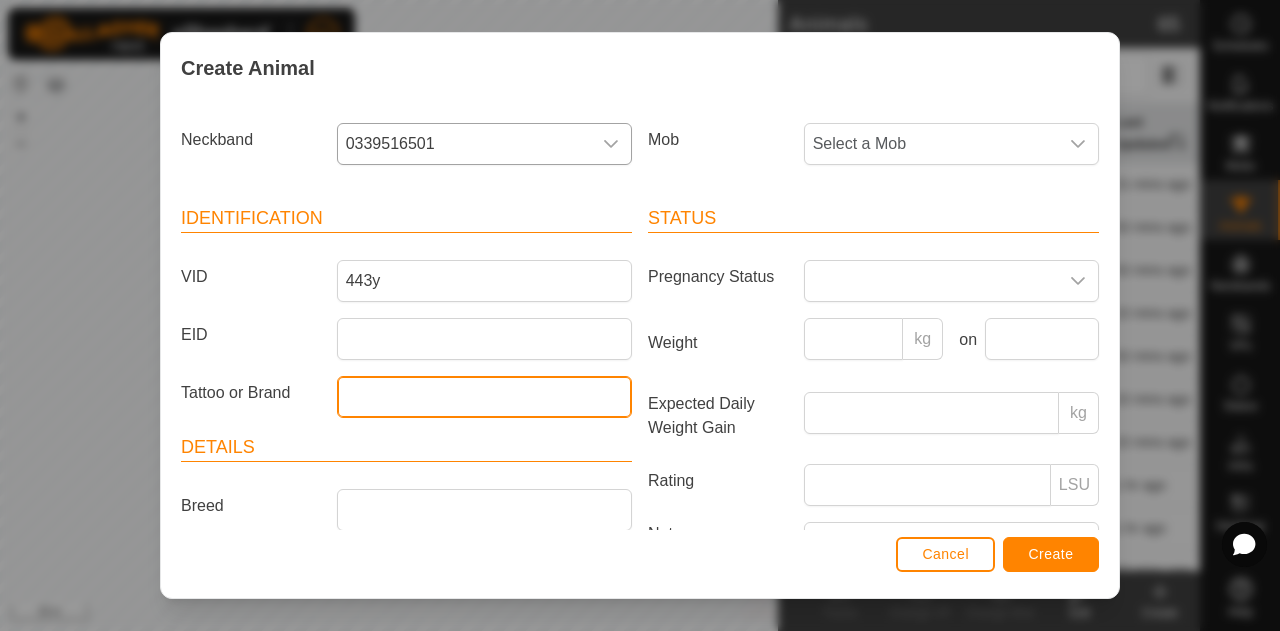 click on "Tattoo or Brand" at bounding box center (484, 397) 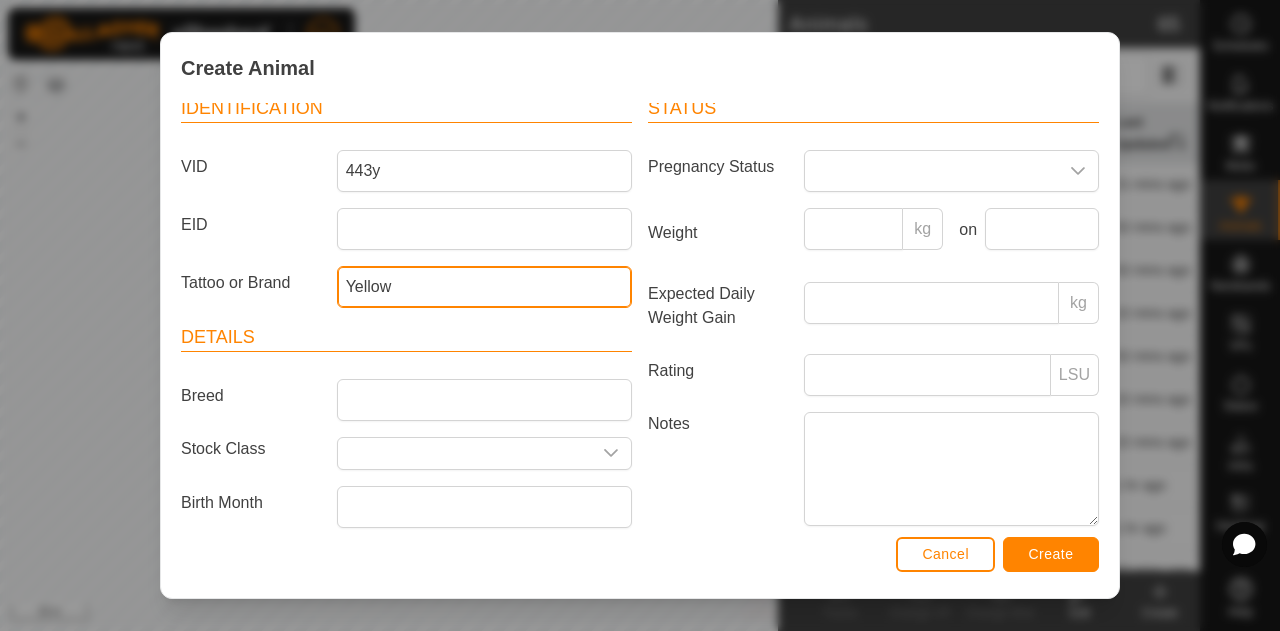 scroll, scrollTop: 173, scrollLeft: 0, axis: vertical 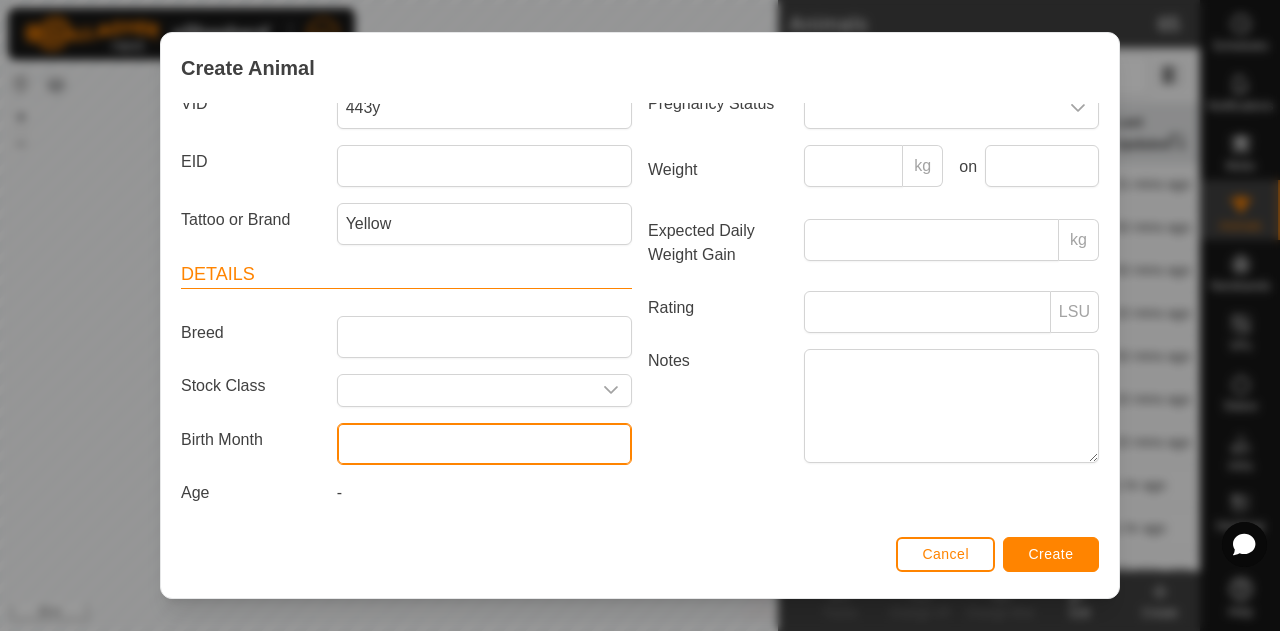 click at bounding box center [484, 444] 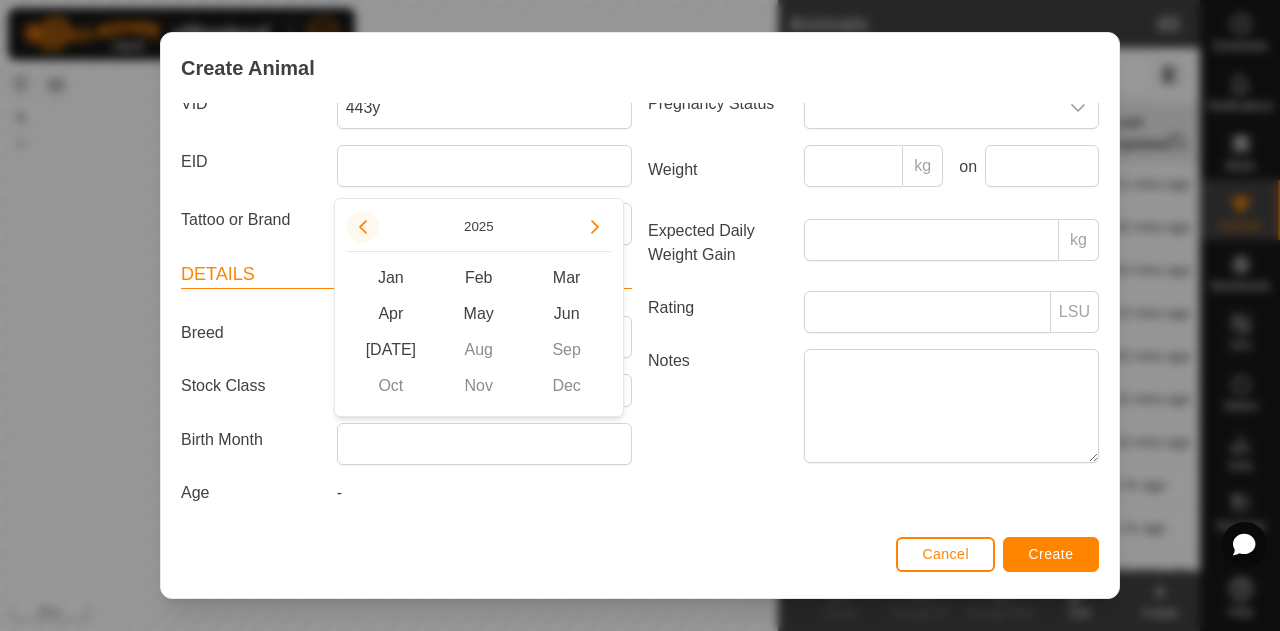 click at bounding box center (363, 227) 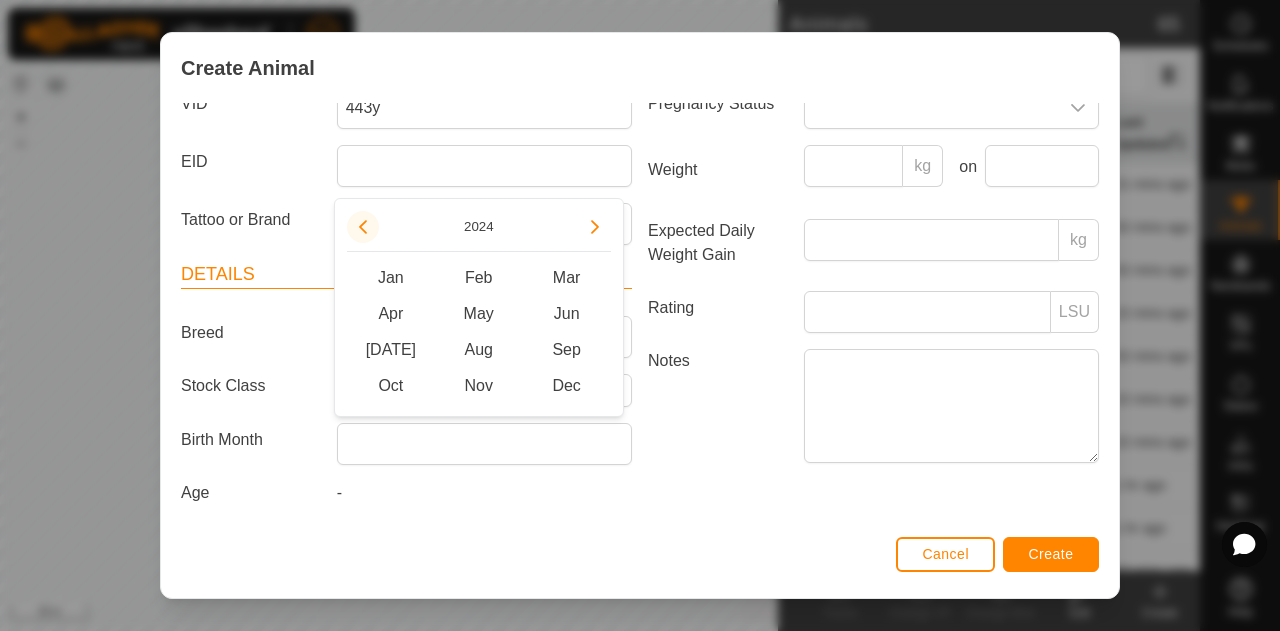 click at bounding box center (363, 227) 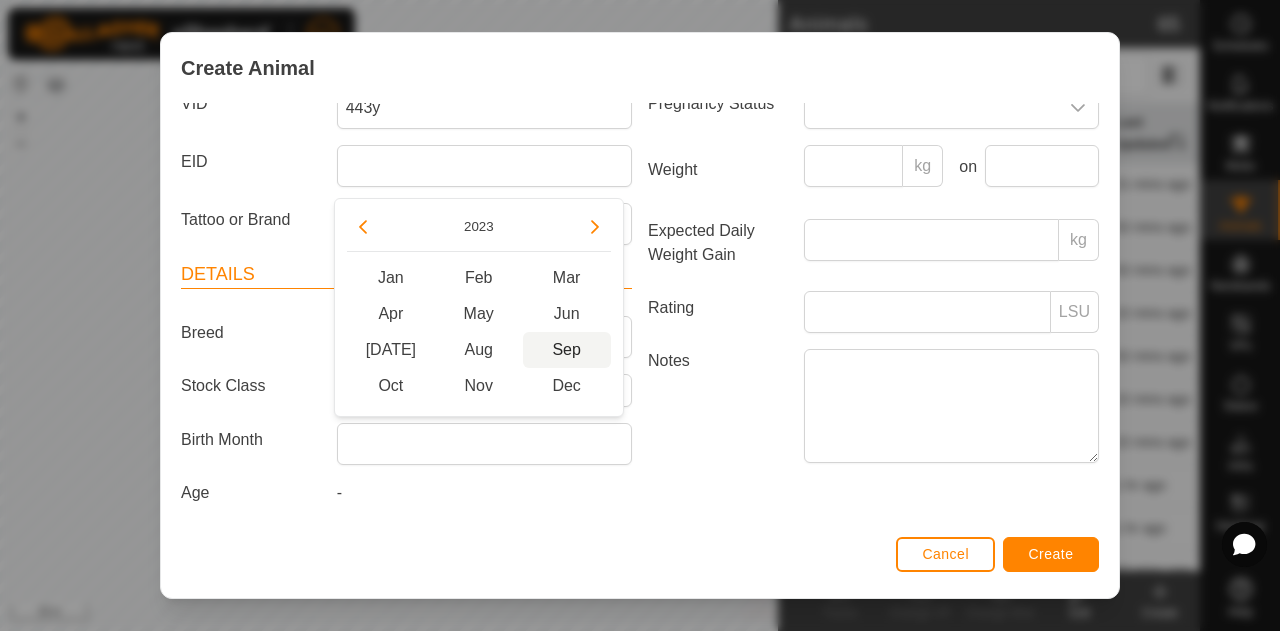 click on "Sep" at bounding box center [567, 350] 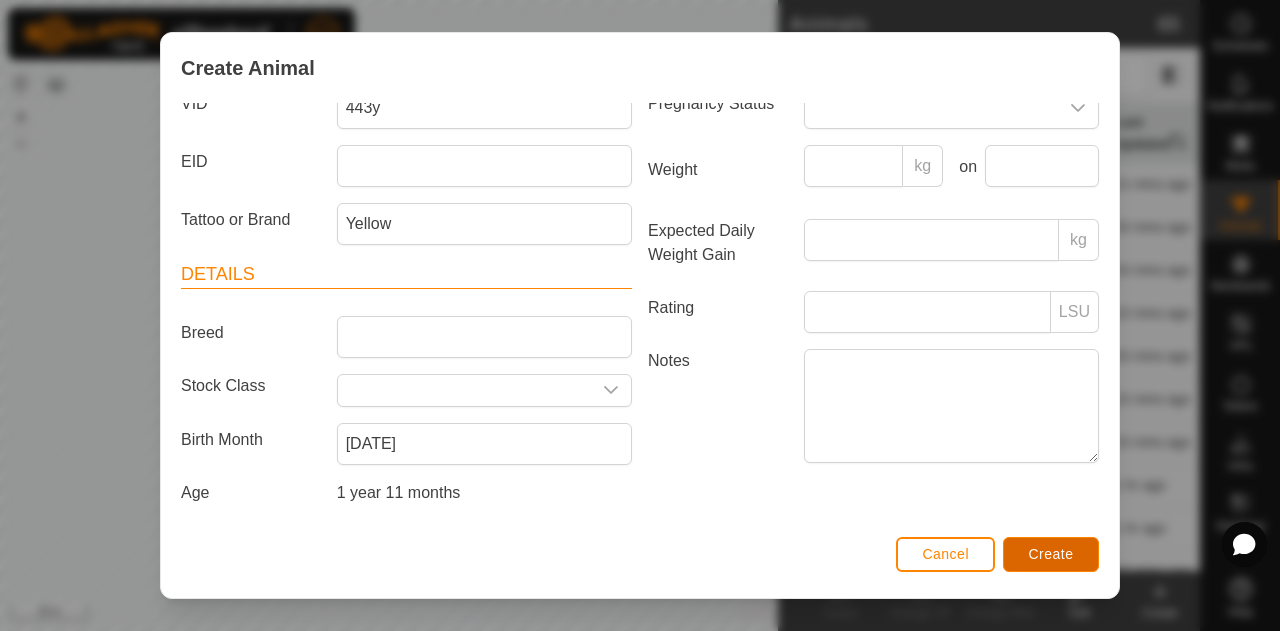 click on "Create" at bounding box center [1051, 554] 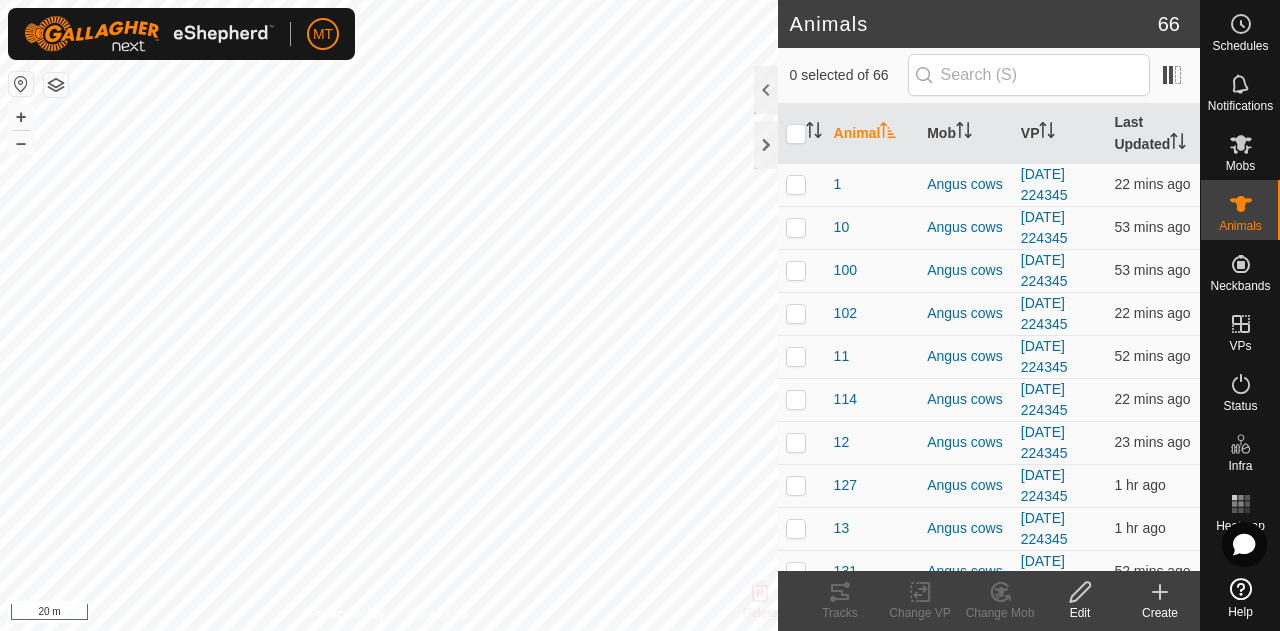 click 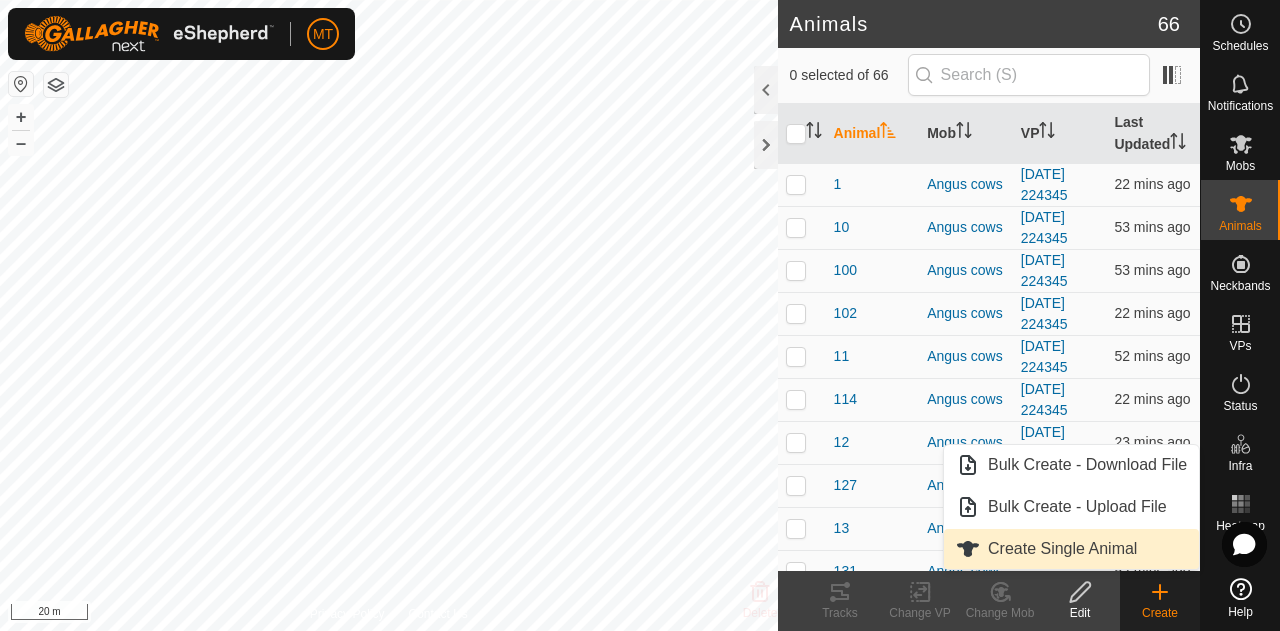 click on "Create Single Animal" at bounding box center (1071, 549) 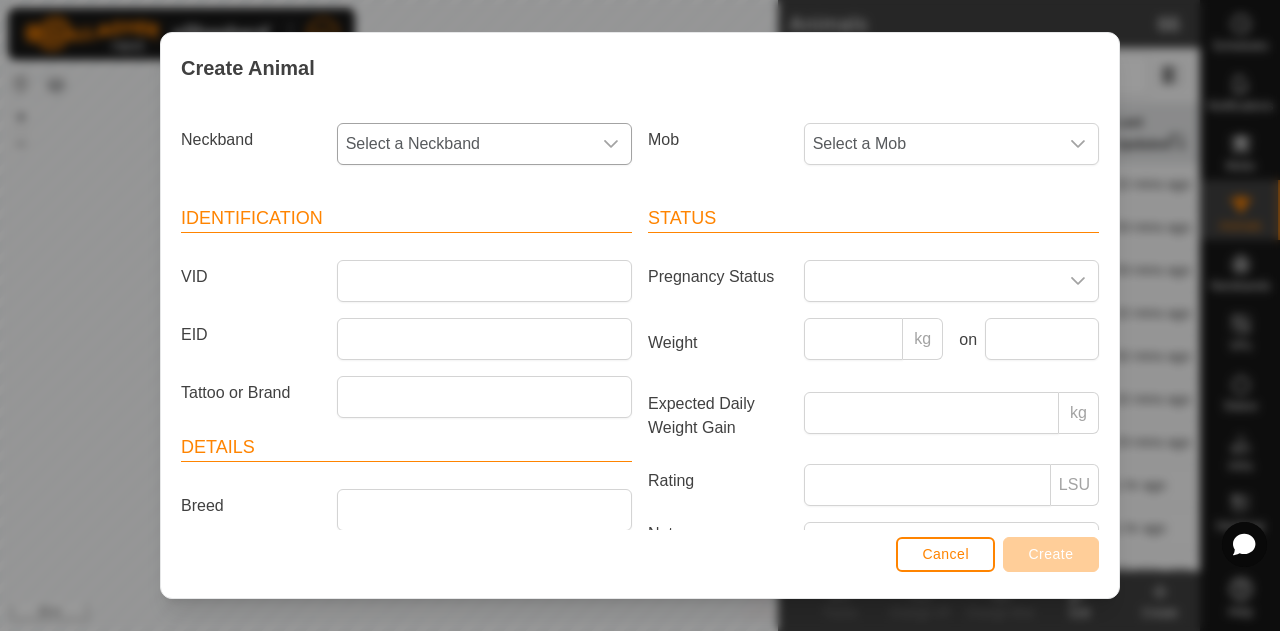 click on "Select a Neckband" at bounding box center (464, 144) 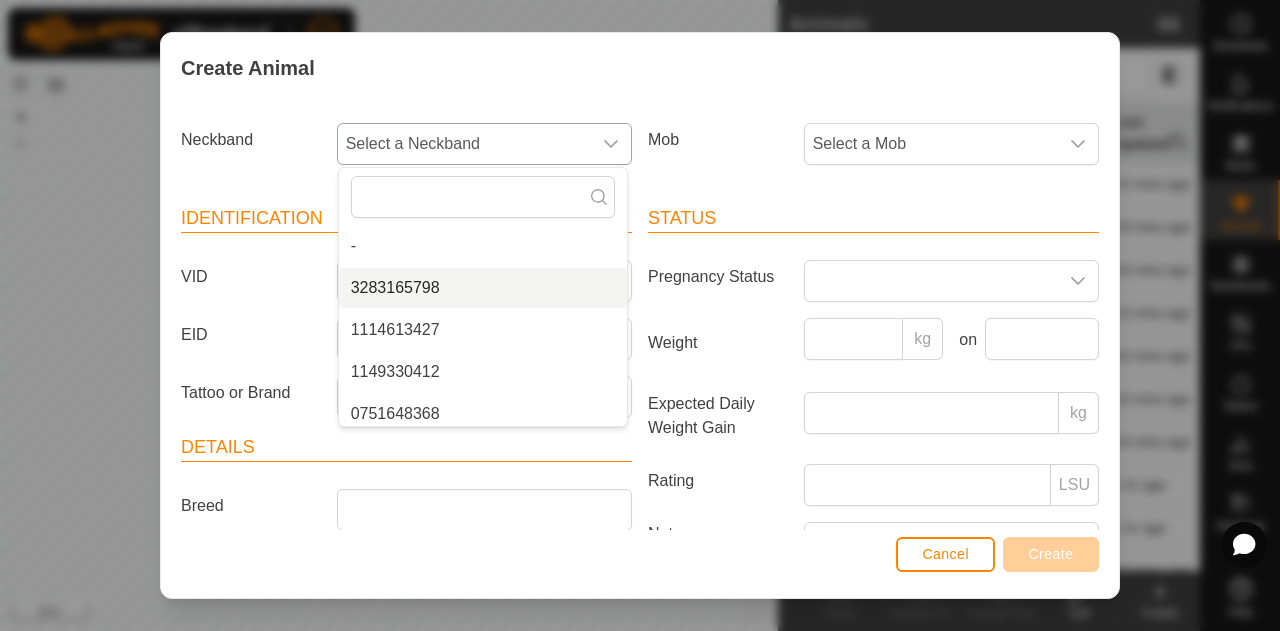 click on "3283165798" at bounding box center [483, 288] 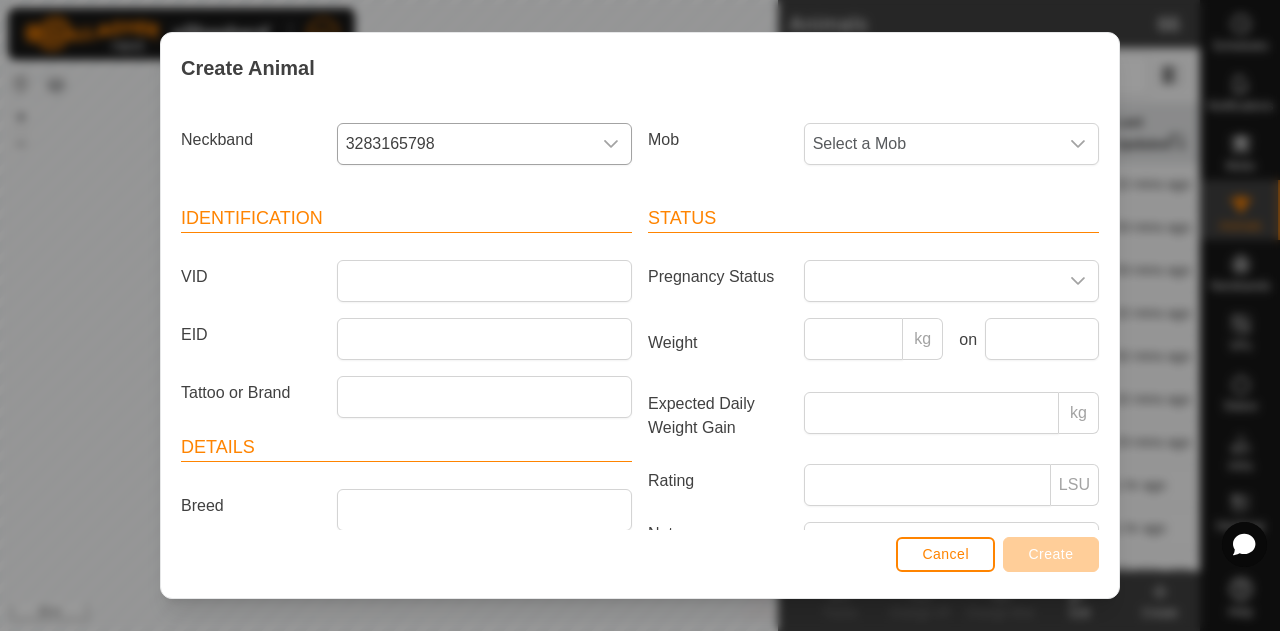 click 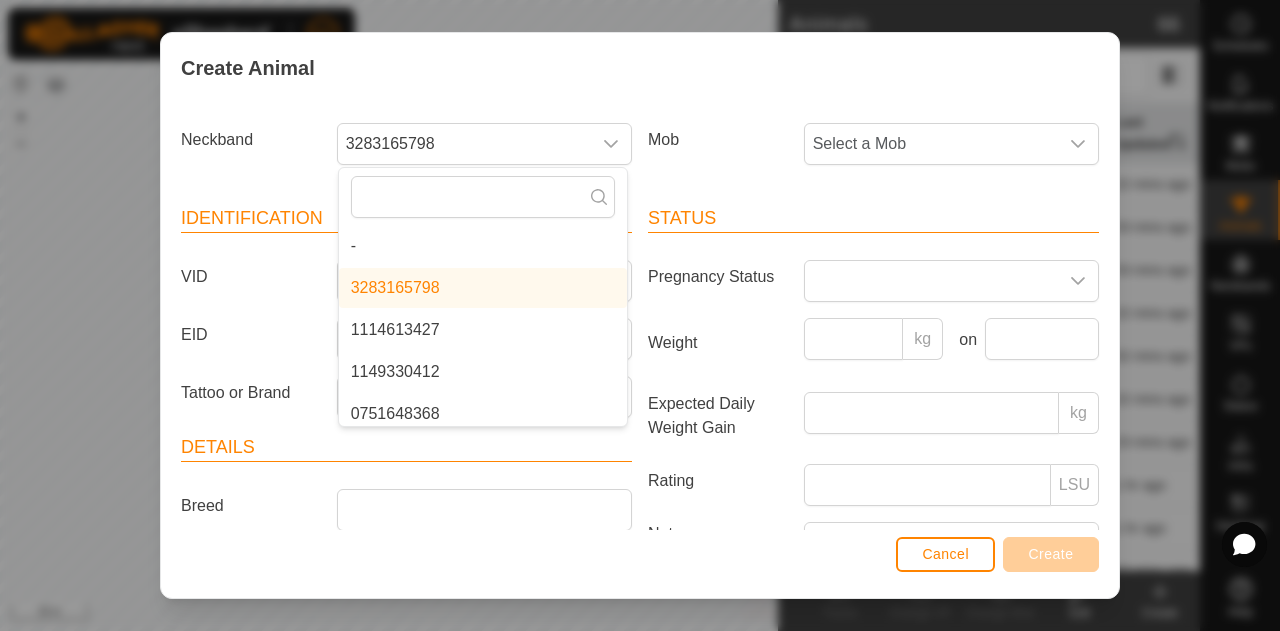 click on "1114613427" at bounding box center [483, 330] 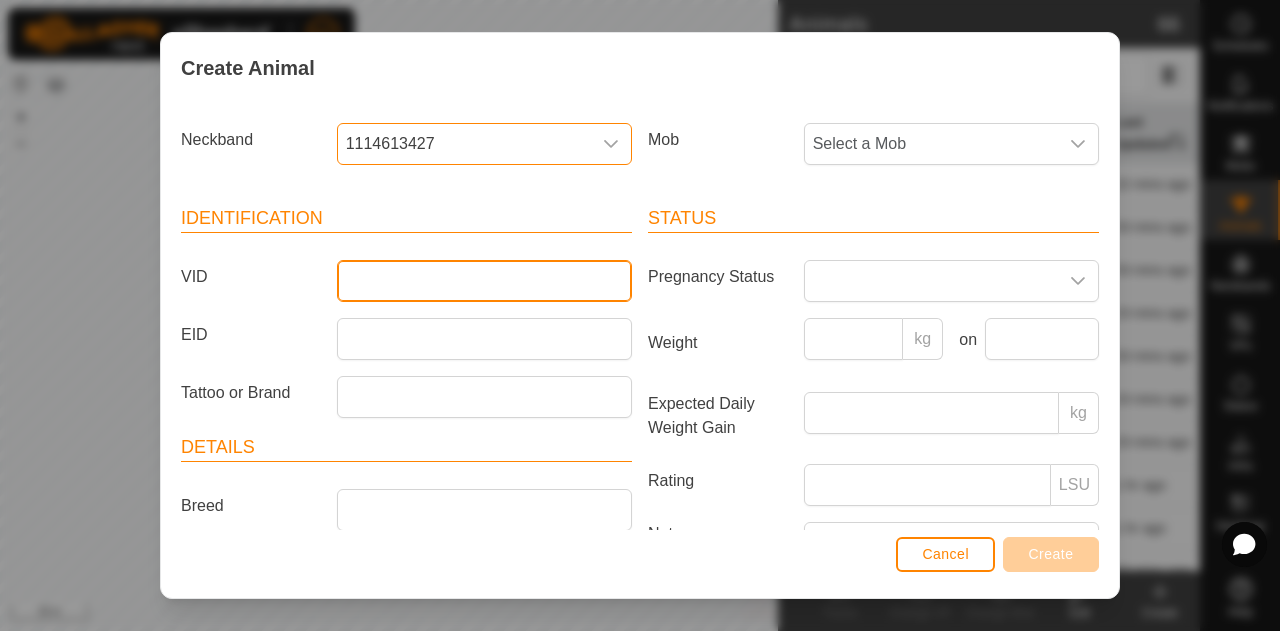 click on "VID" at bounding box center [484, 281] 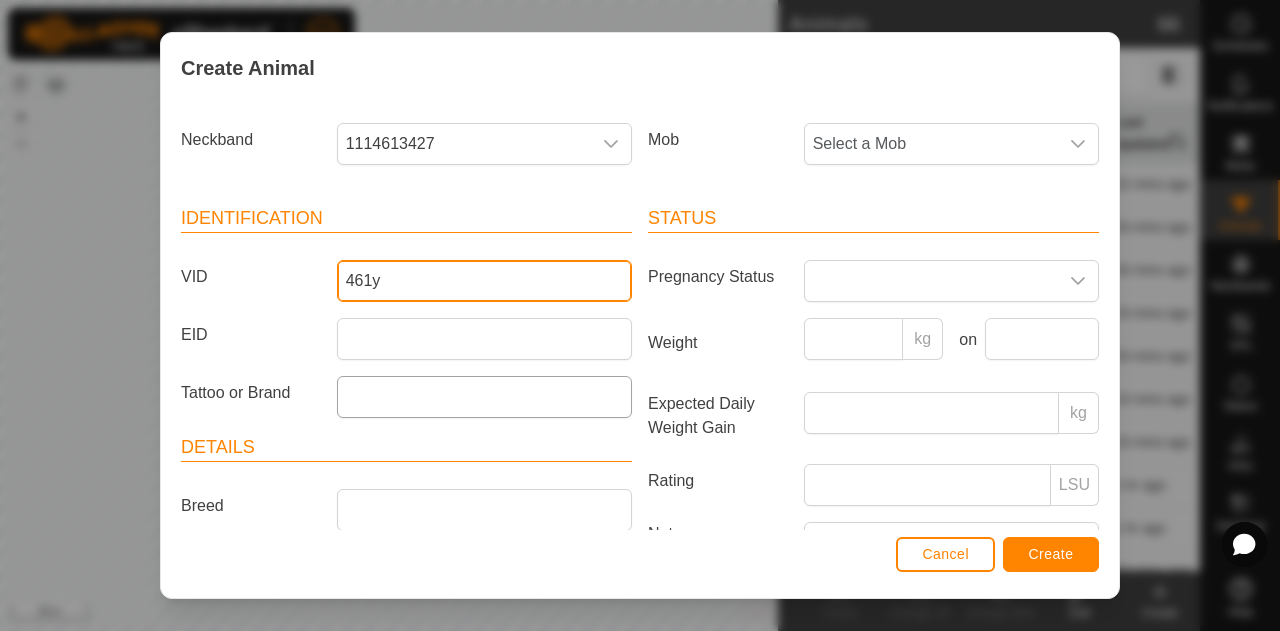 type on "461y" 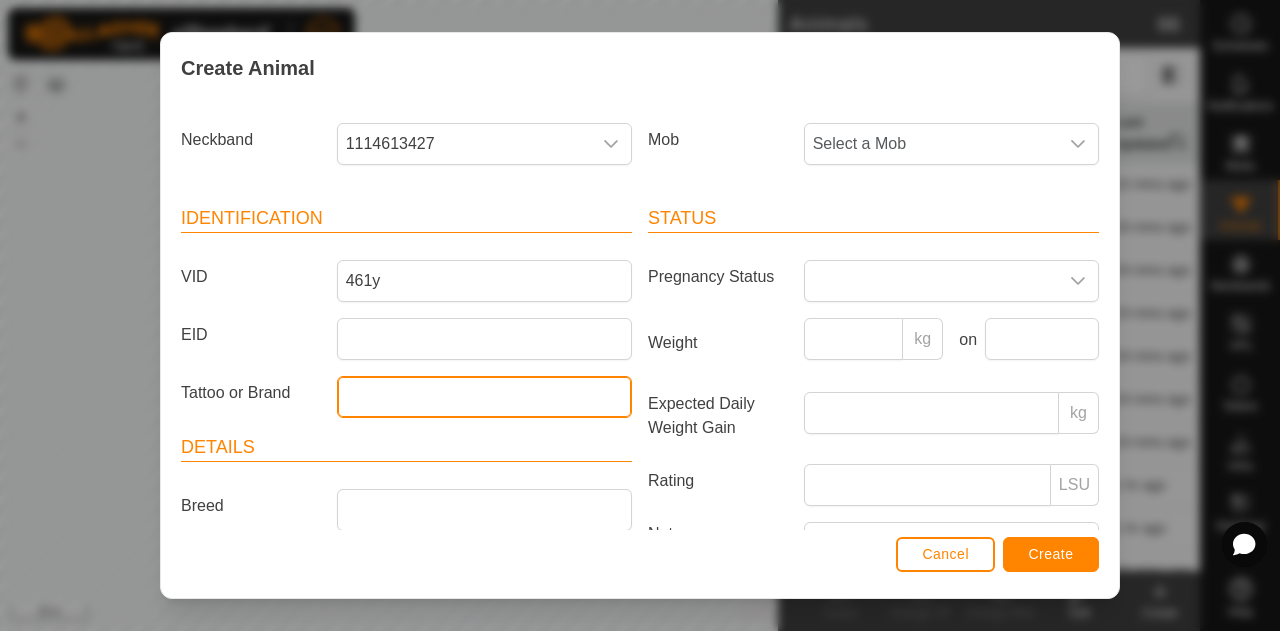 click on "Tattoo or Brand" at bounding box center [484, 397] 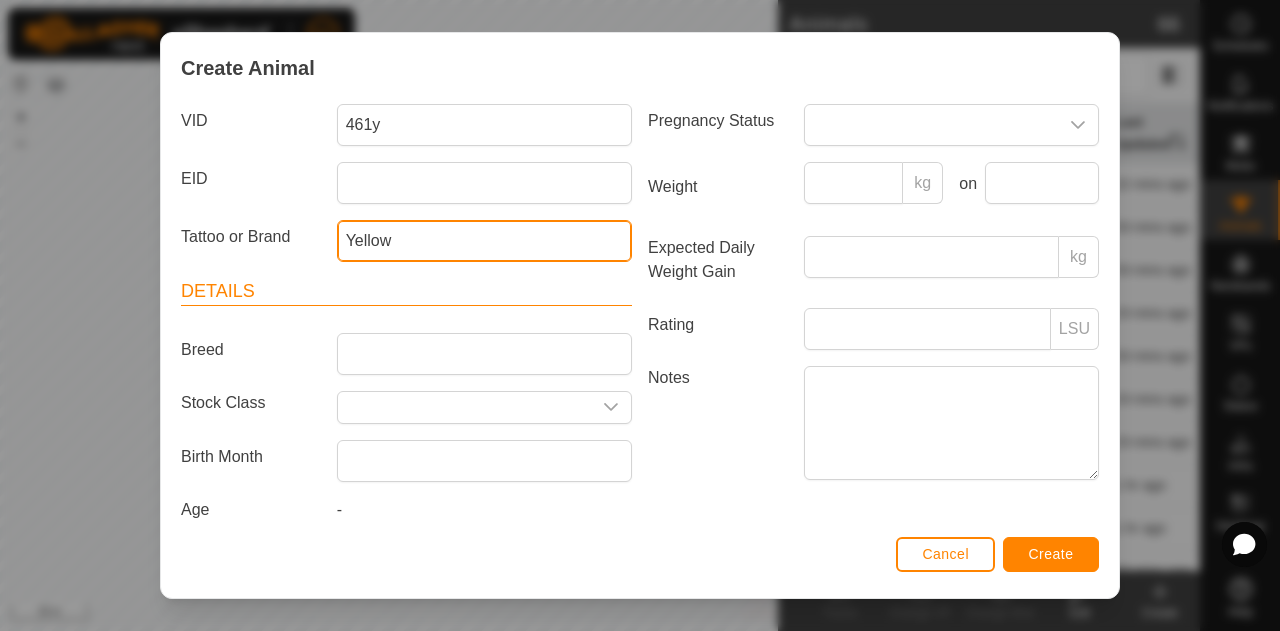 scroll, scrollTop: 173, scrollLeft: 0, axis: vertical 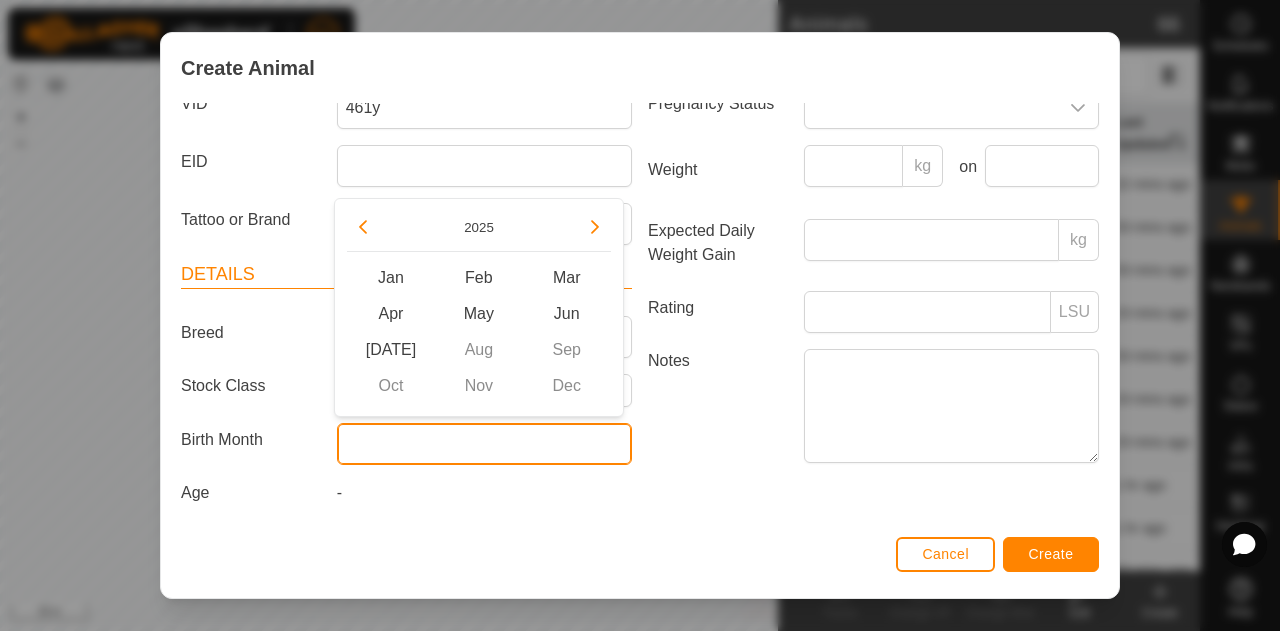 click at bounding box center (484, 444) 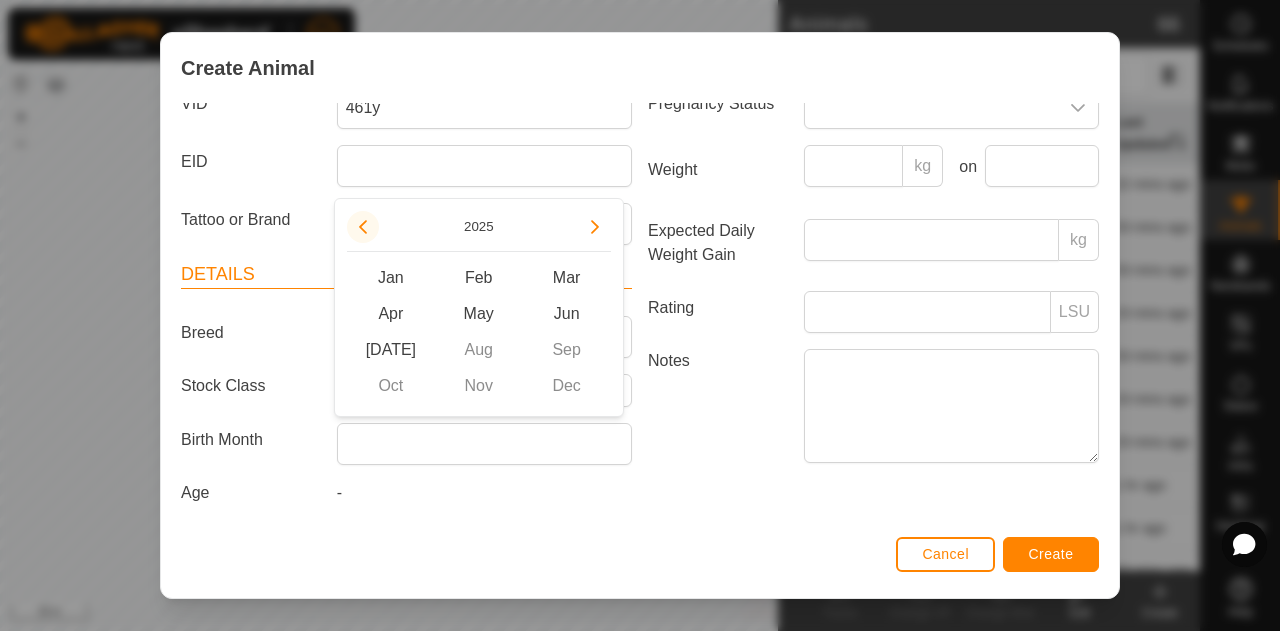 click at bounding box center (363, 227) 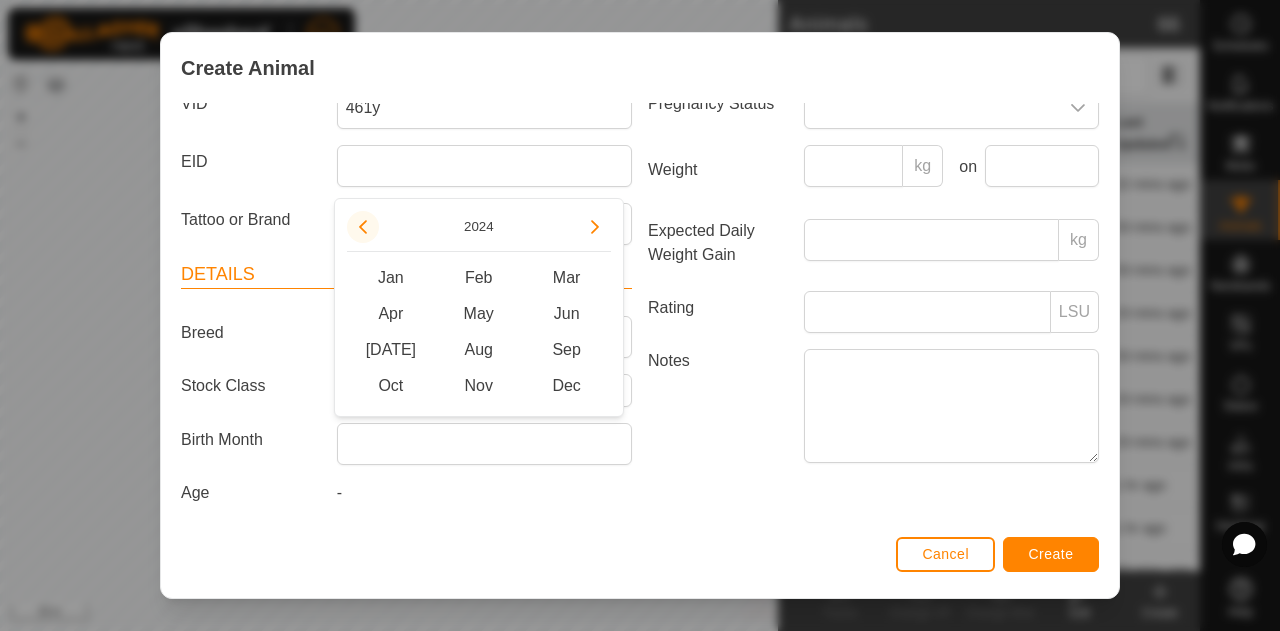 click at bounding box center [363, 227] 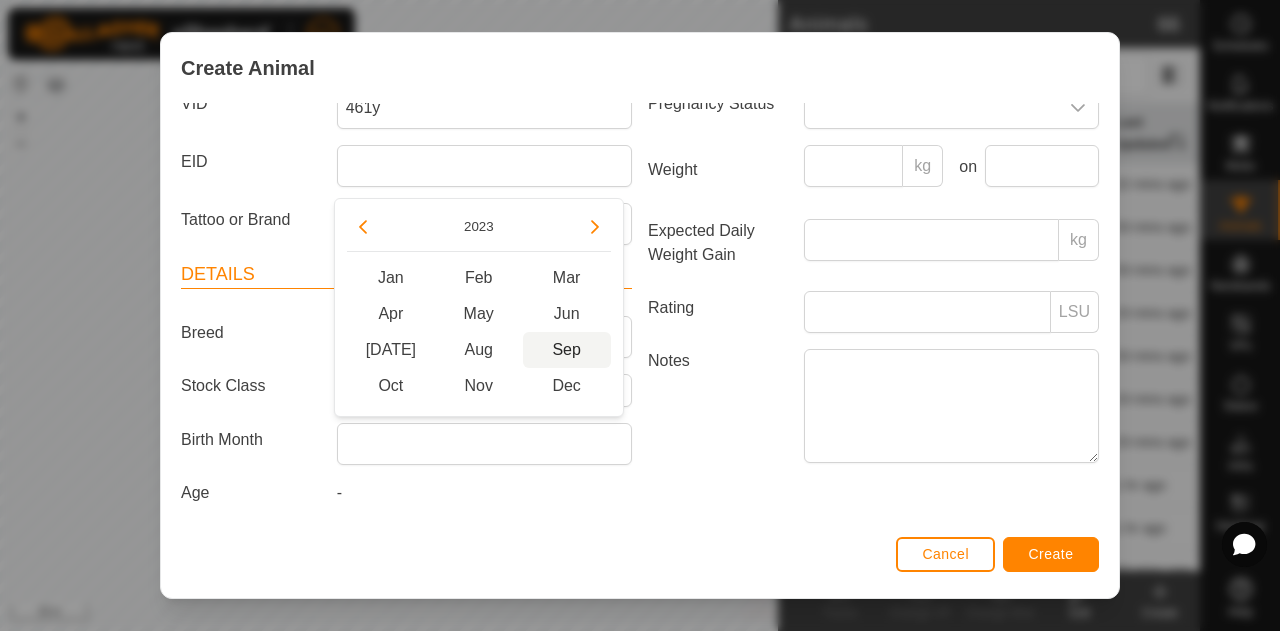 click on "Sep" at bounding box center (567, 350) 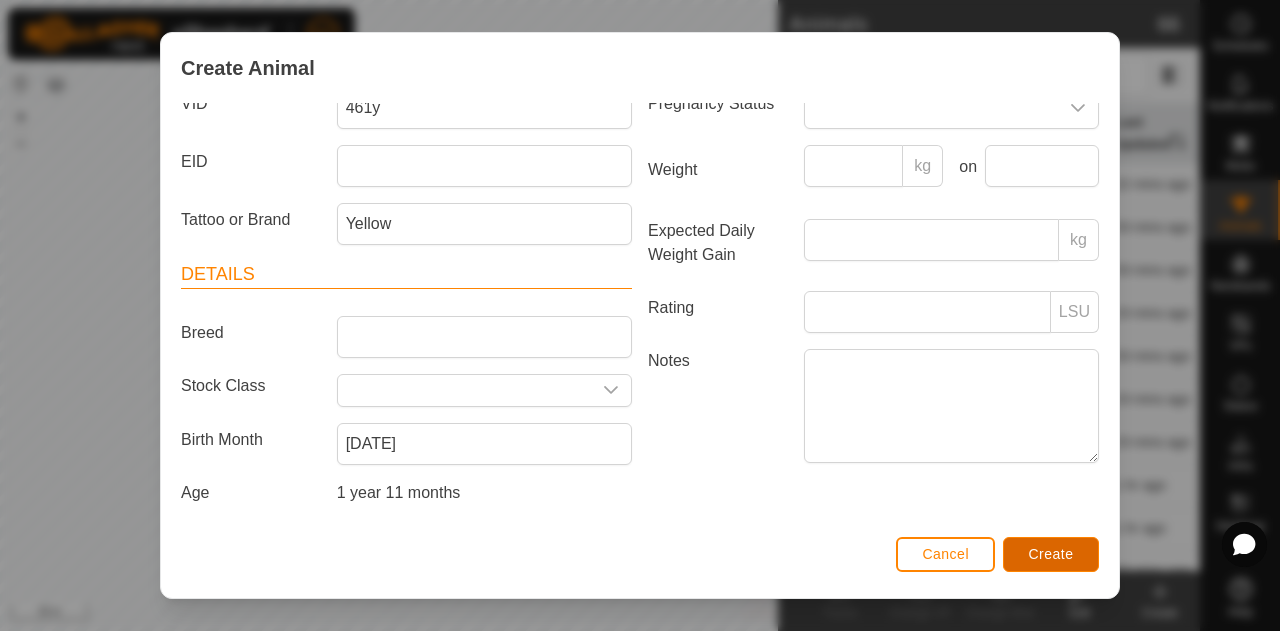 click on "Create" at bounding box center (1051, 554) 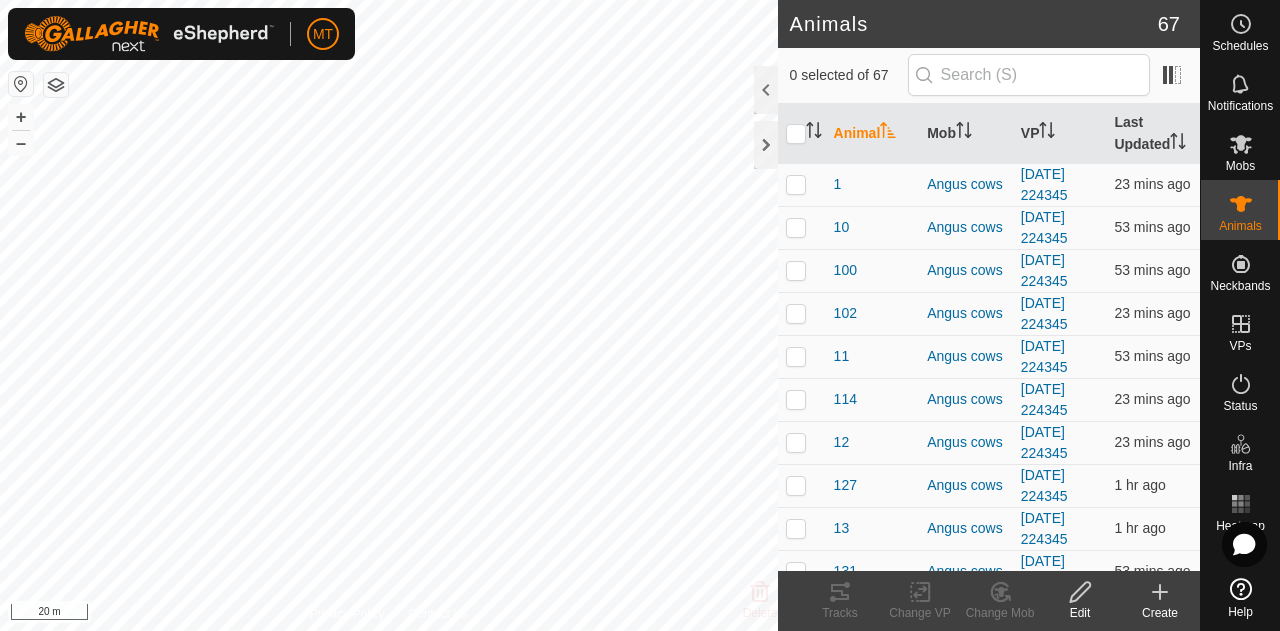 click 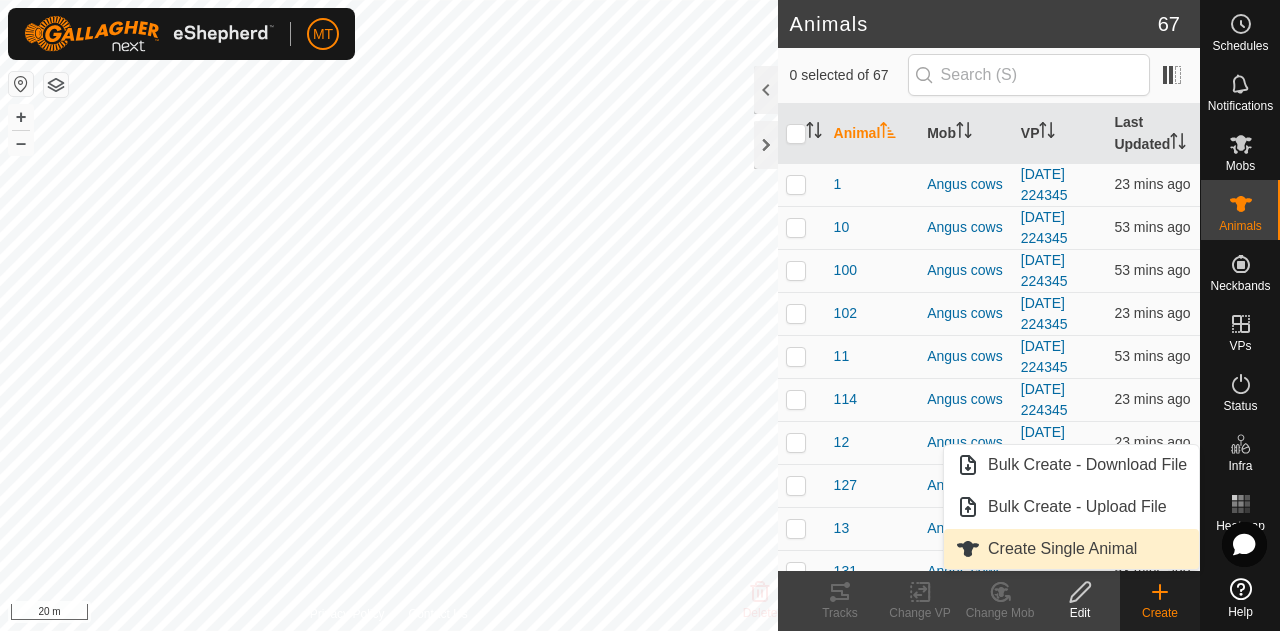 click on "Create Single Animal" at bounding box center [1071, 549] 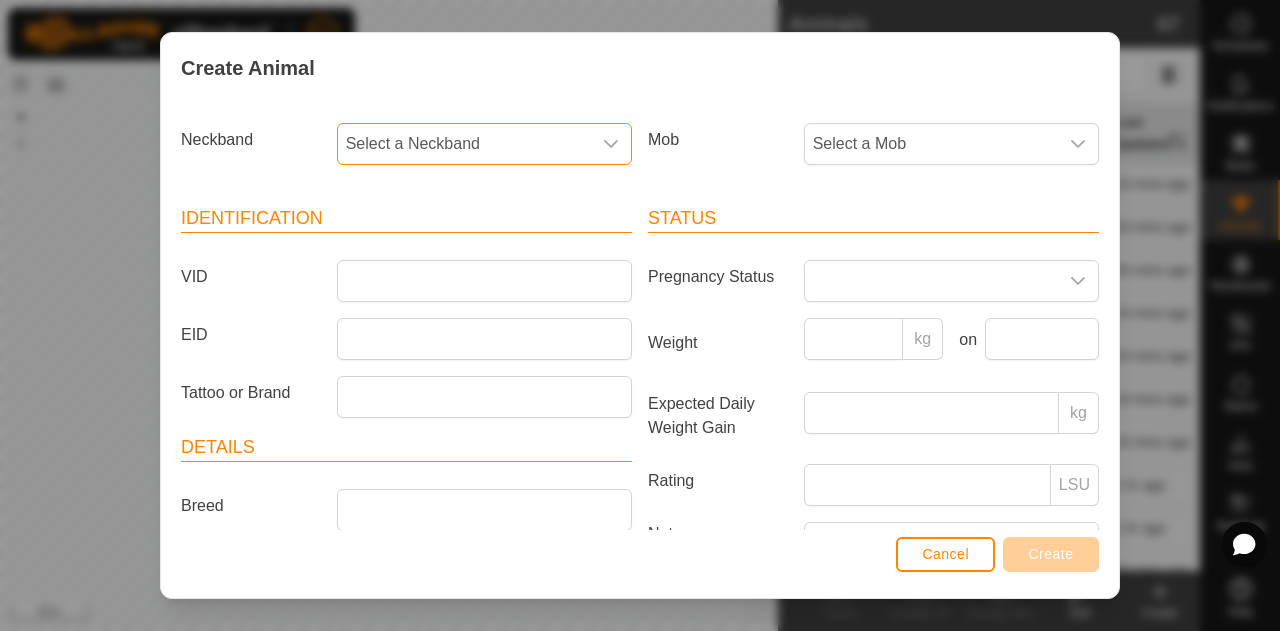 click on "Select a Neckband" at bounding box center (464, 144) 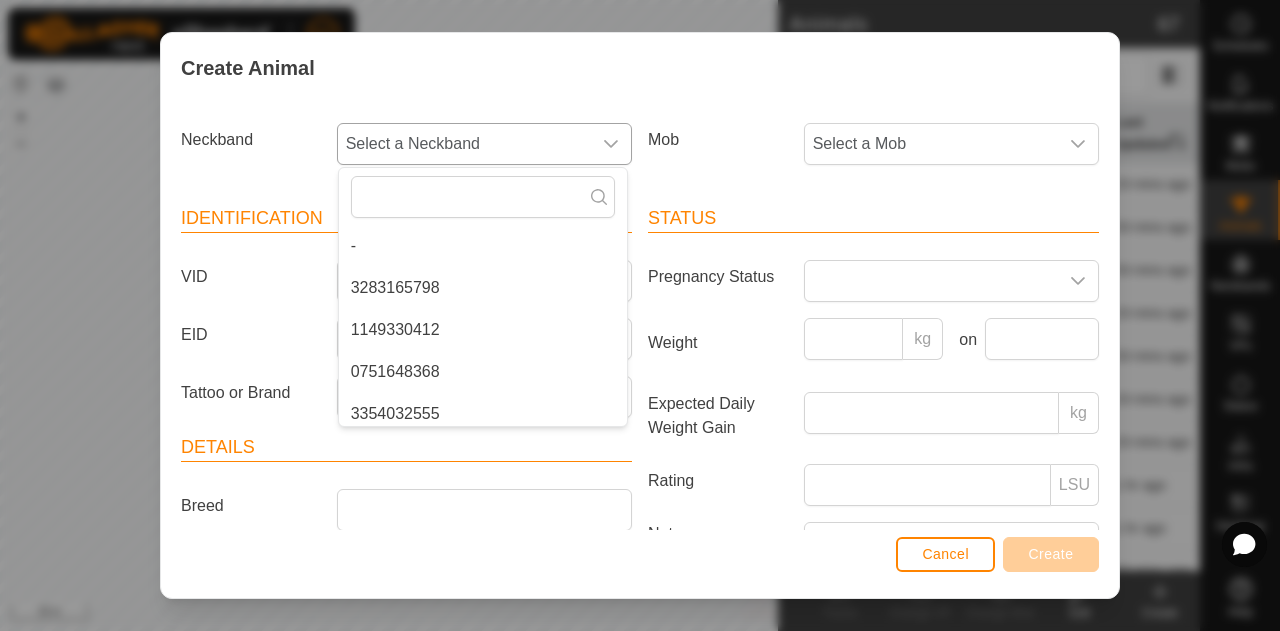 click on "1149330412" at bounding box center [483, 330] 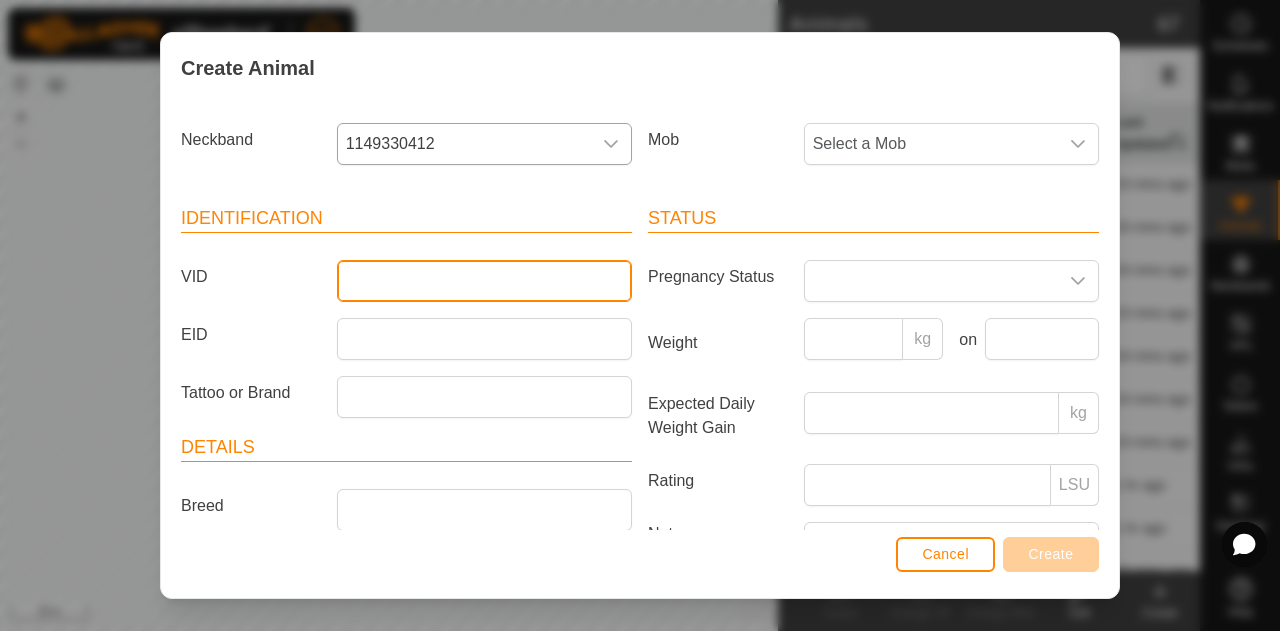 click on "VID" at bounding box center (484, 281) 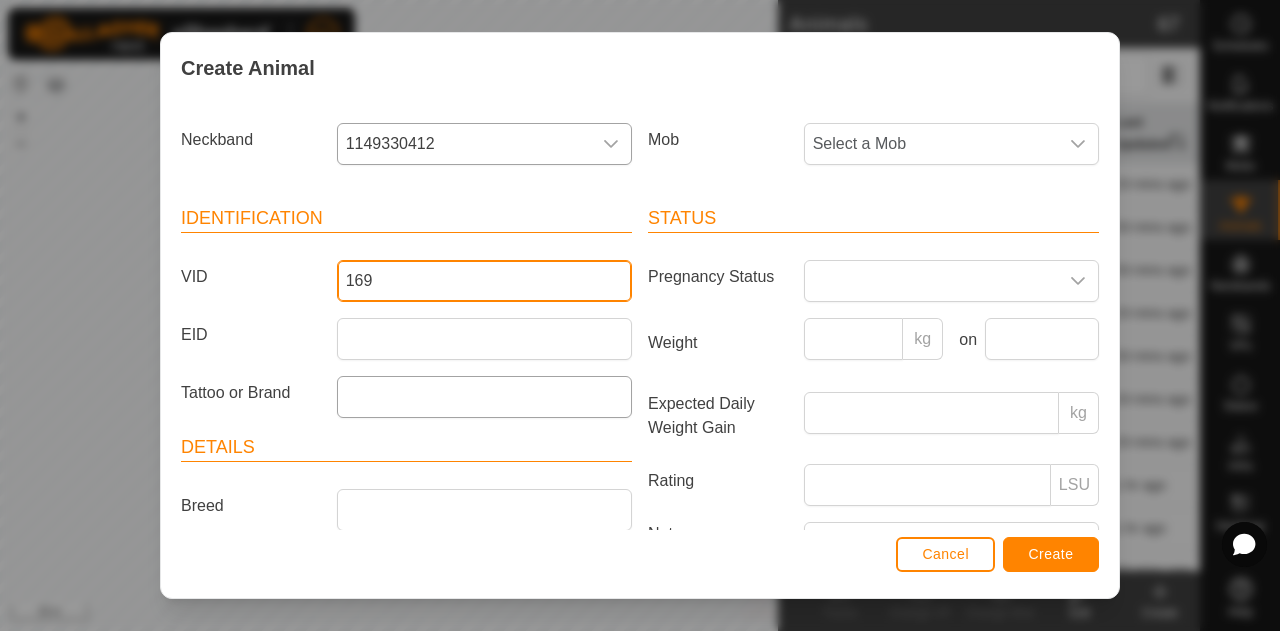 type on "169" 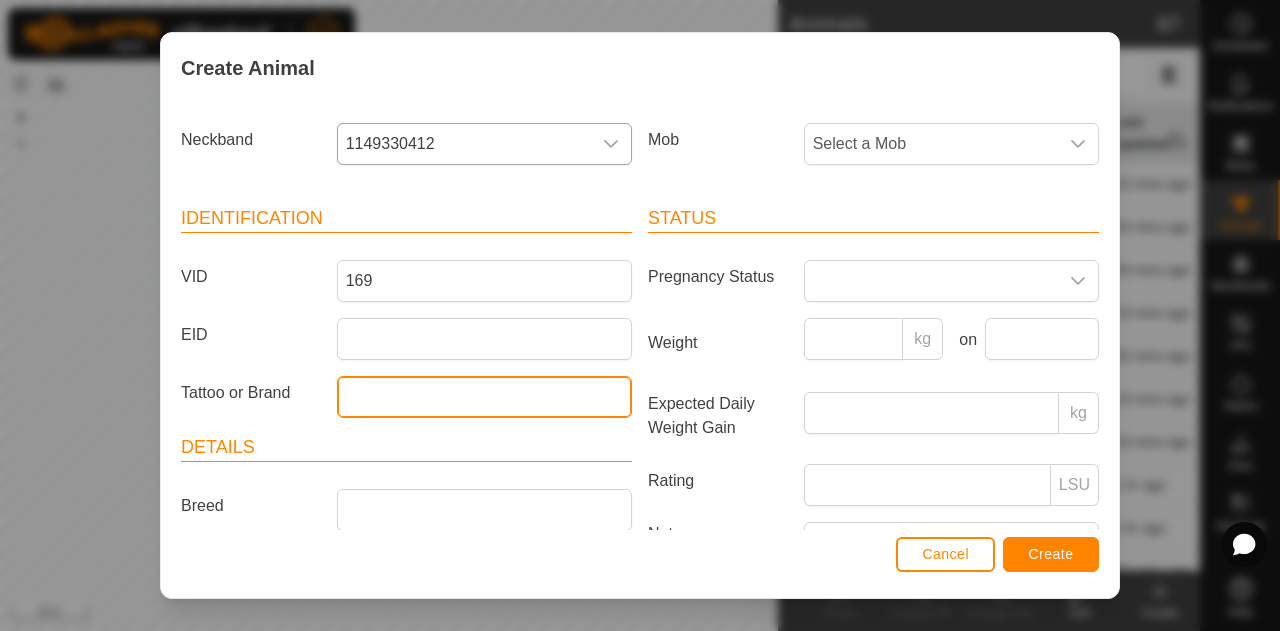 click on "Tattoo or Brand" at bounding box center [484, 397] 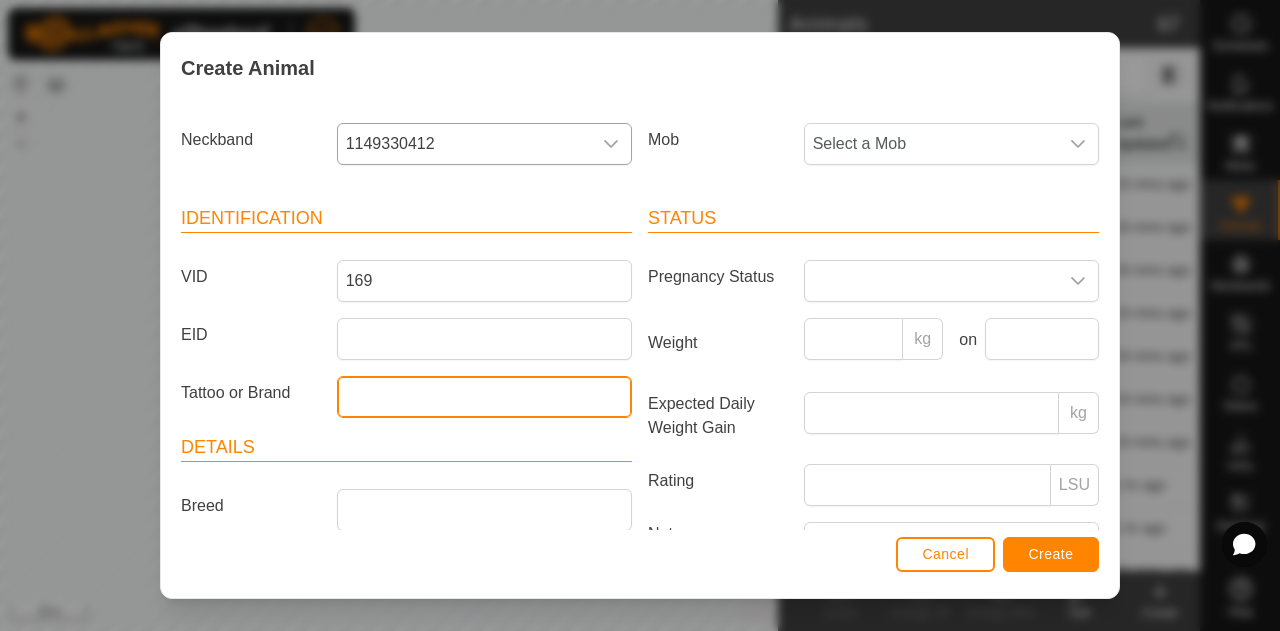 type on "Green" 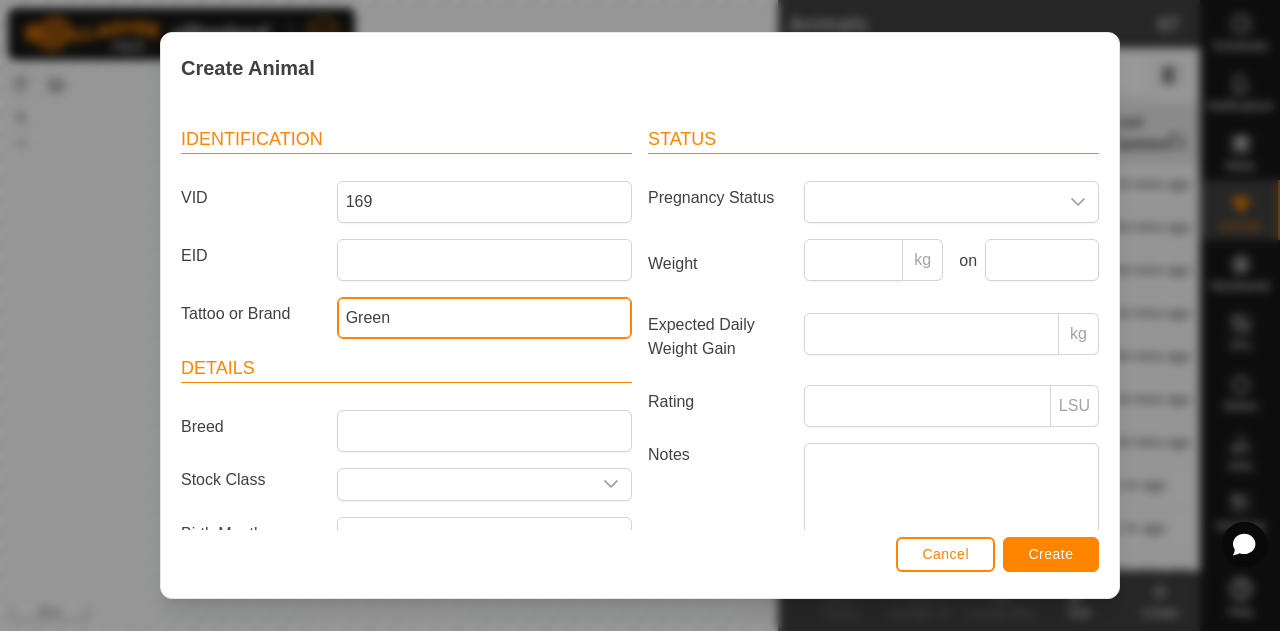 scroll, scrollTop: 173, scrollLeft: 0, axis: vertical 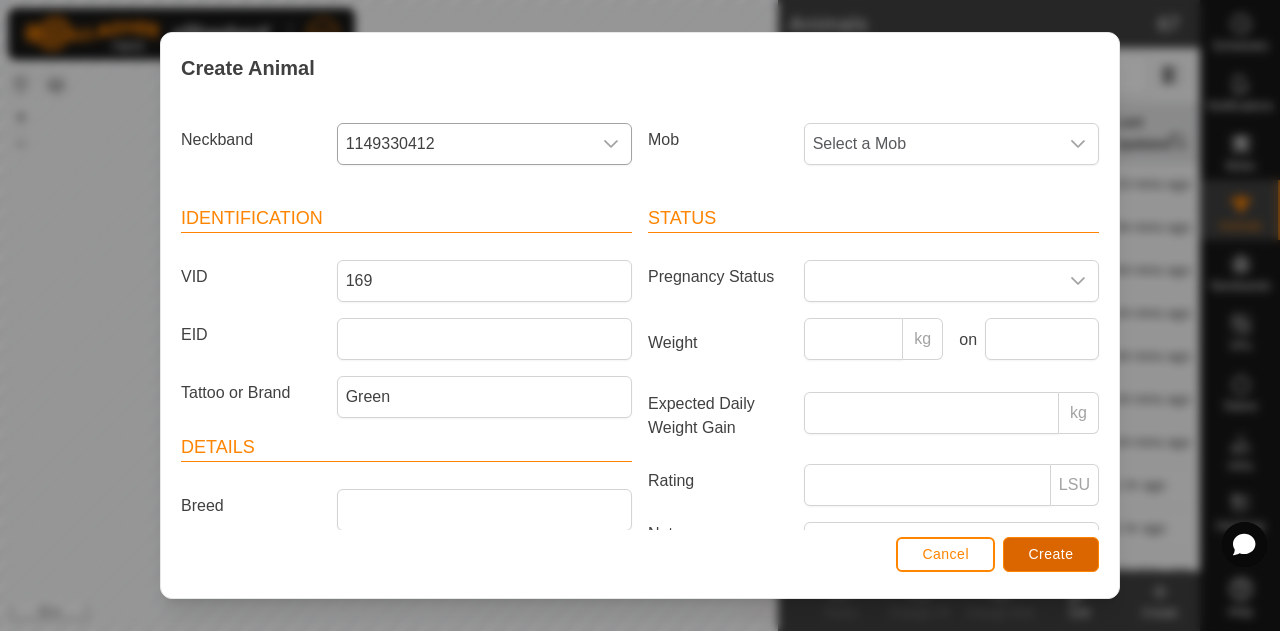 click on "Create" at bounding box center [1051, 554] 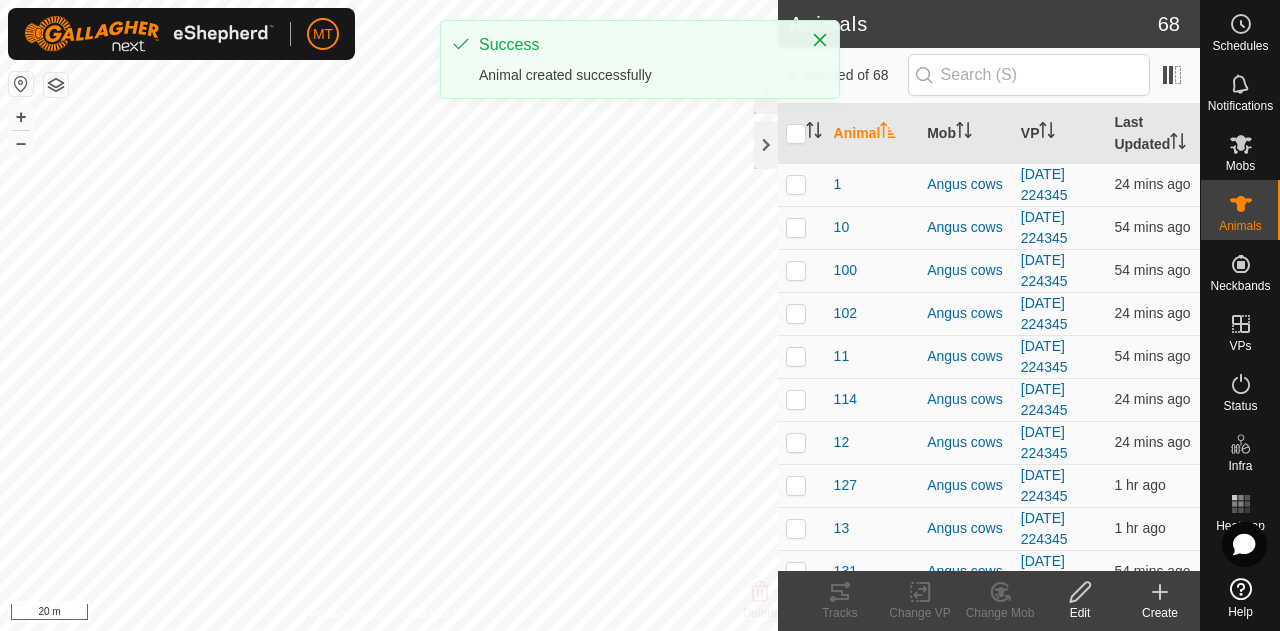 click 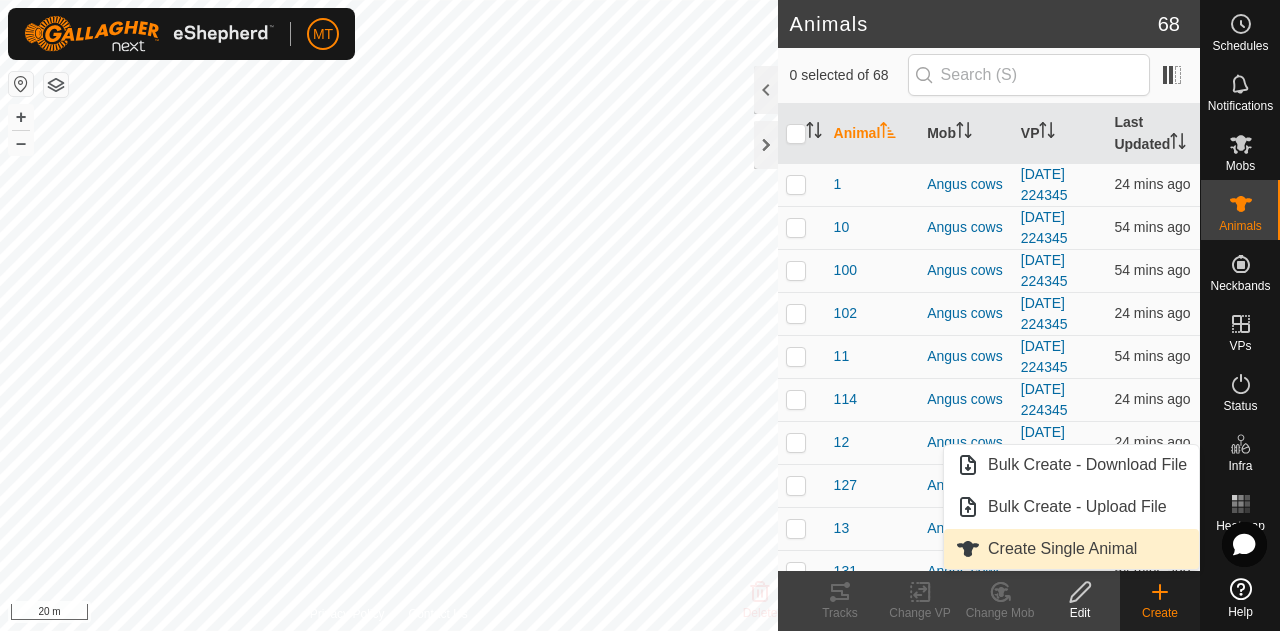 click on "Create Single Animal" at bounding box center [1071, 549] 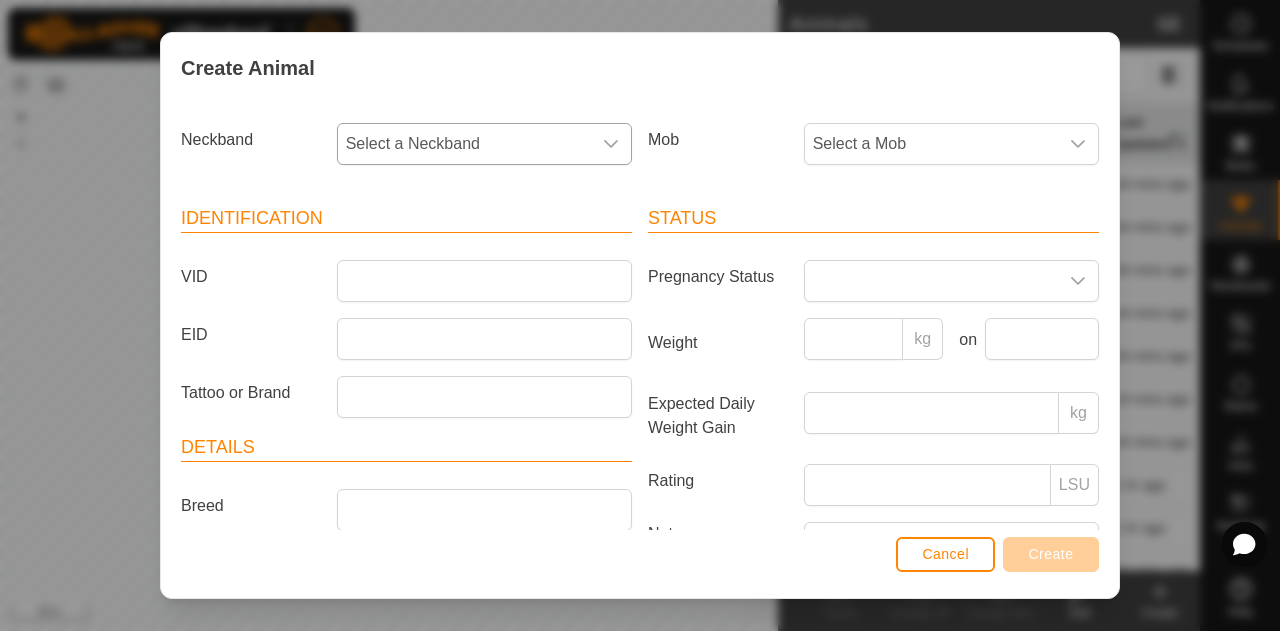 click 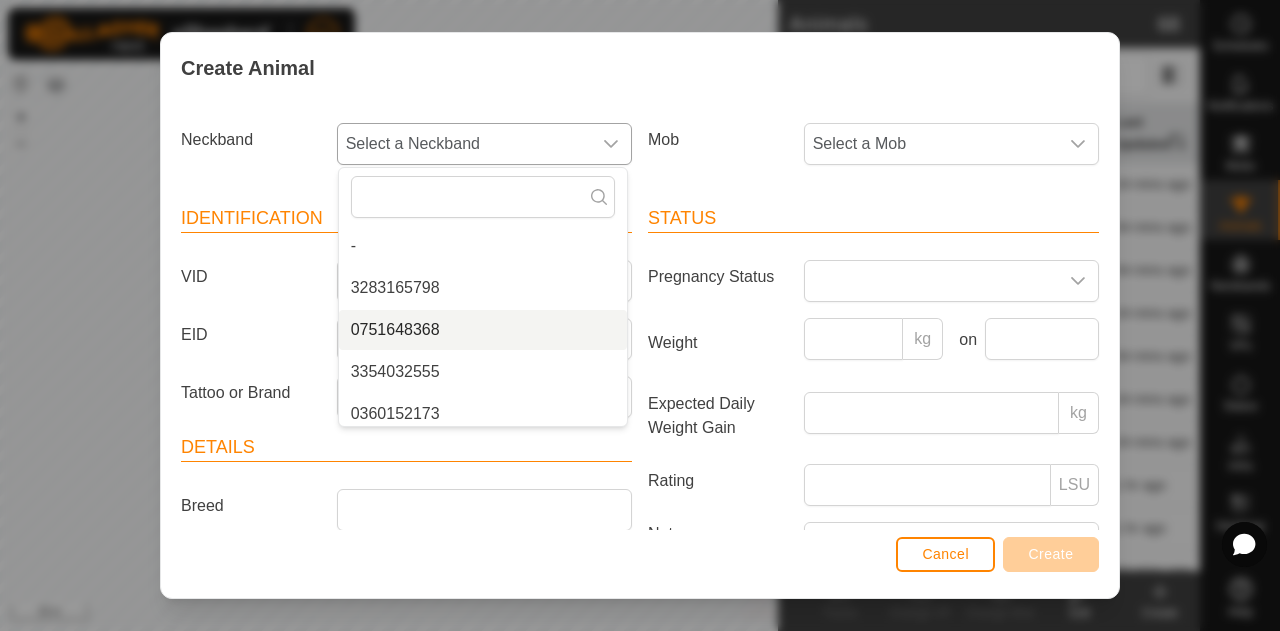 click on "0751648368" at bounding box center (483, 330) 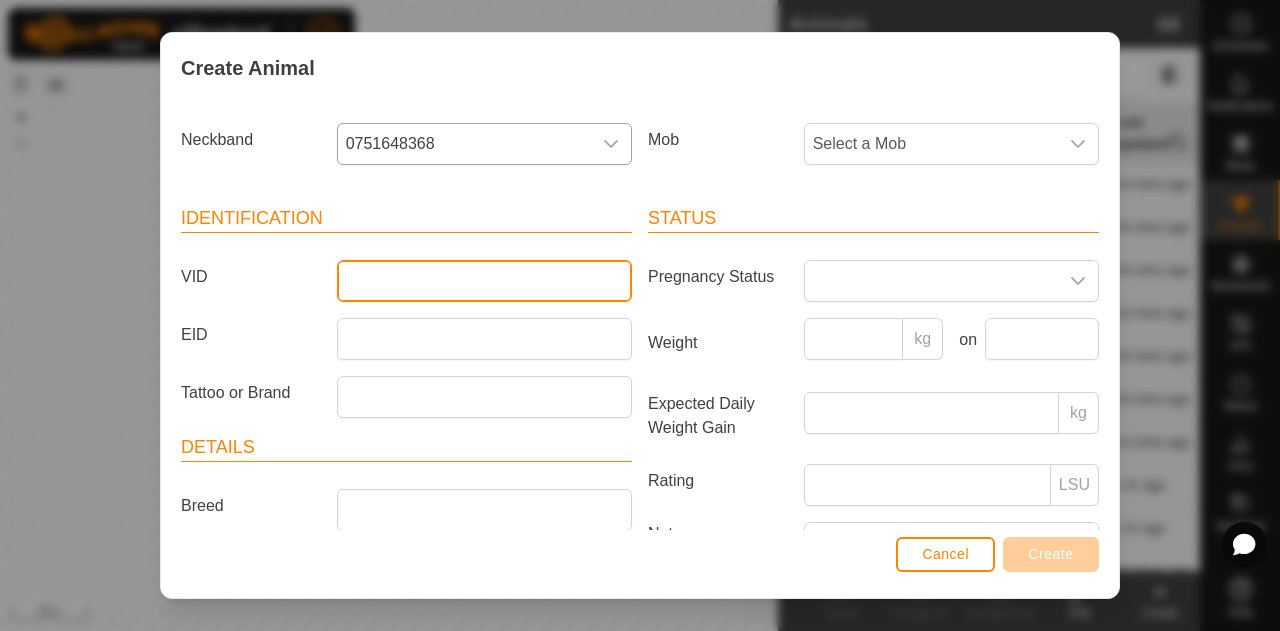 click on "VID" at bounding box center (484, 281) 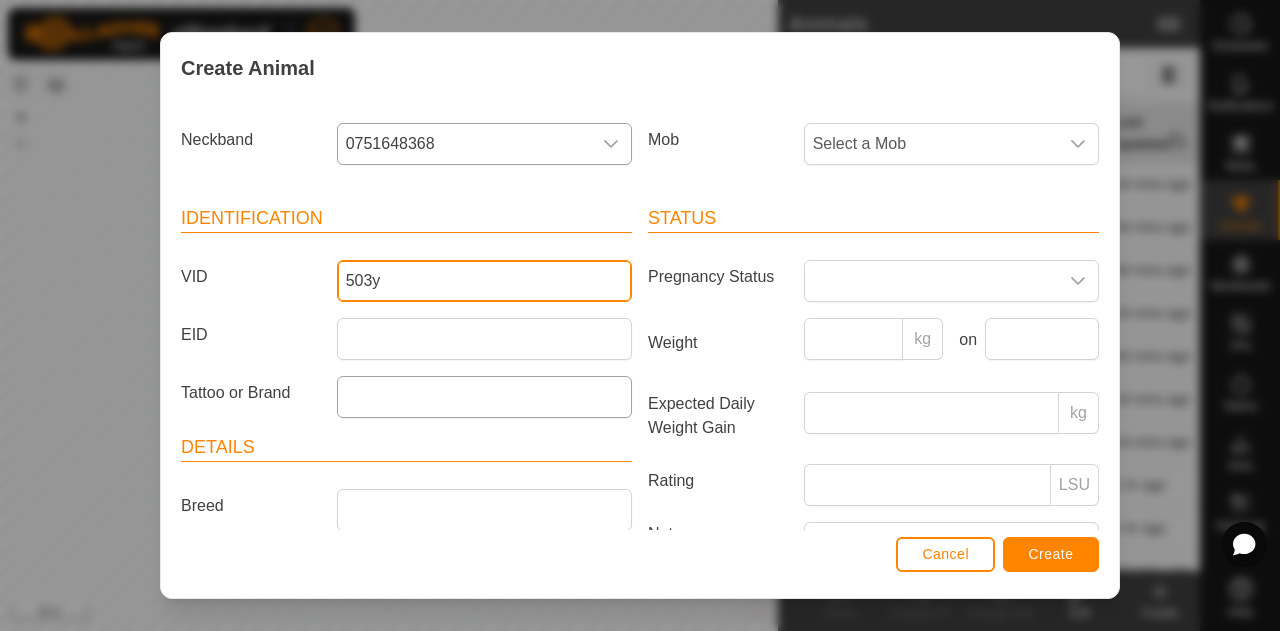 type on "503y" 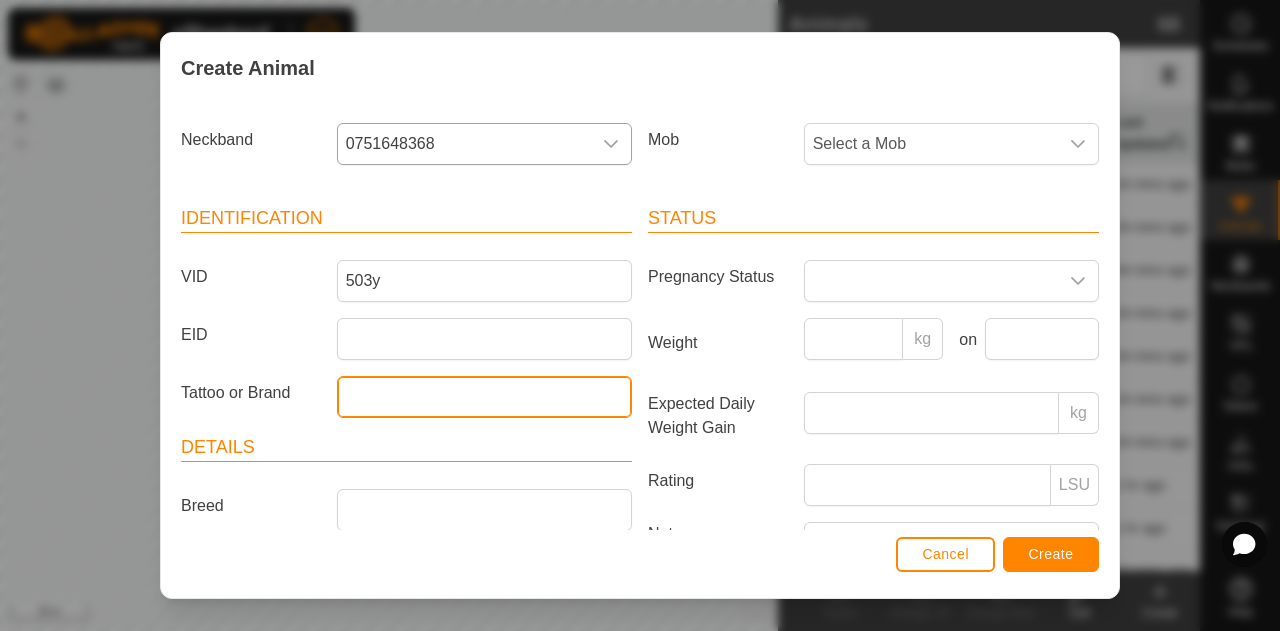 click on "Tattoo or Brand" at bounding box center (484, 397) 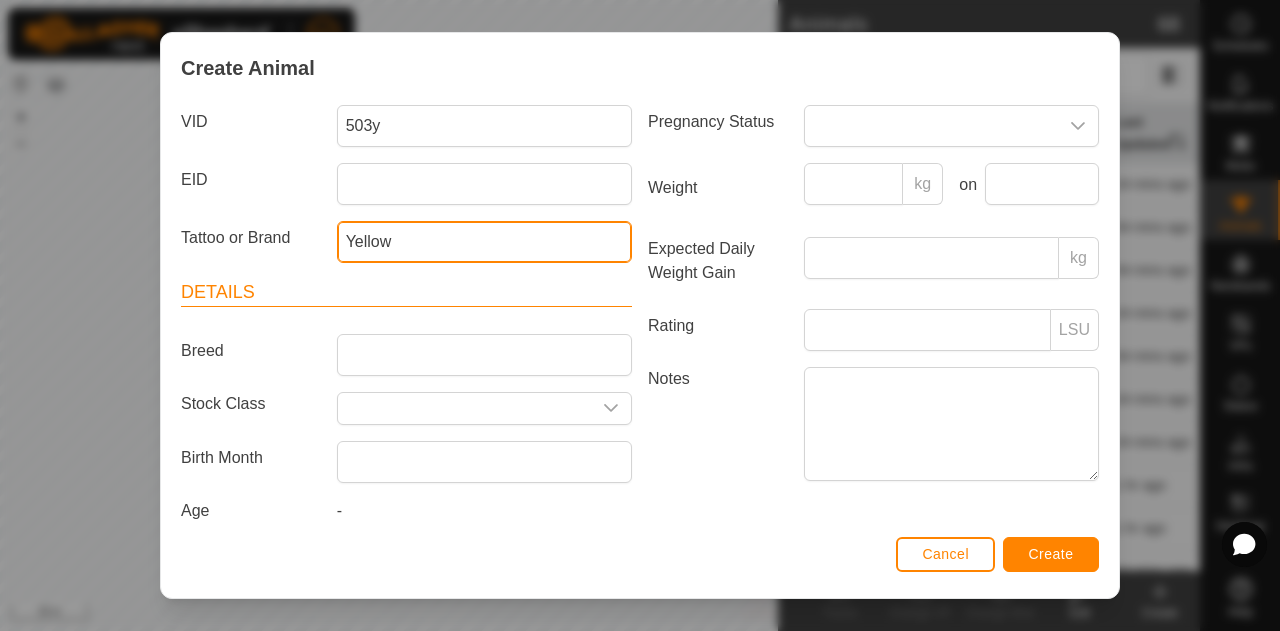 scroll, scrollTop: 173, scrollLeft: 0, axis: vertical 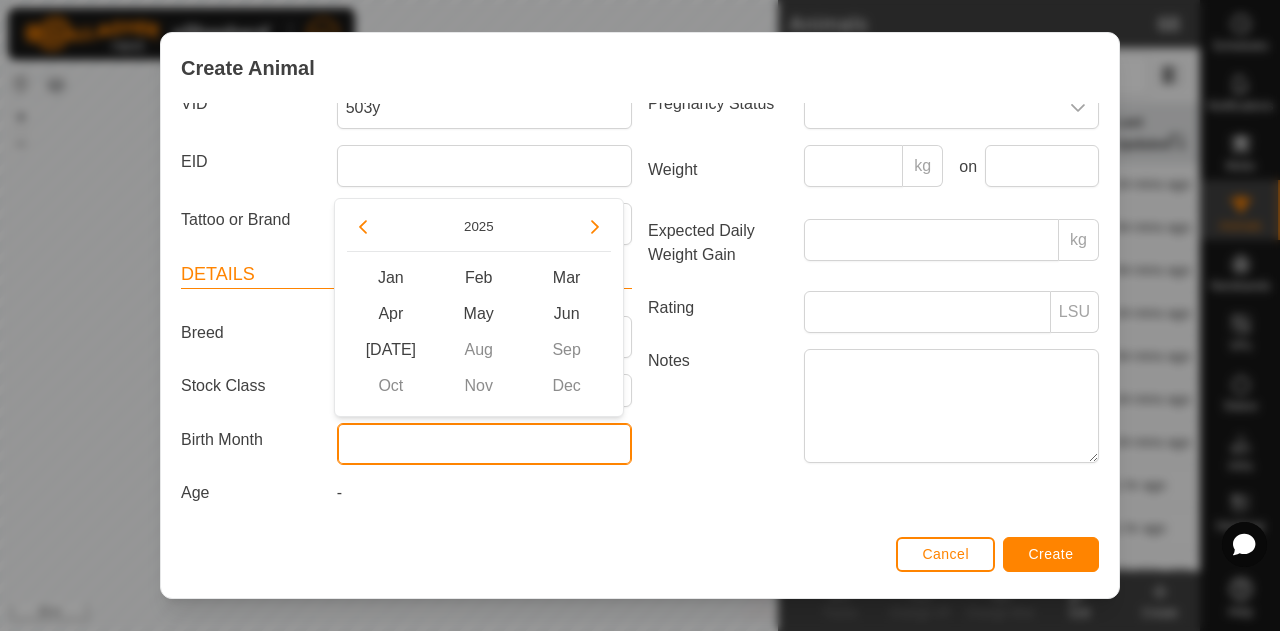 click at bounding box center (484, 444) 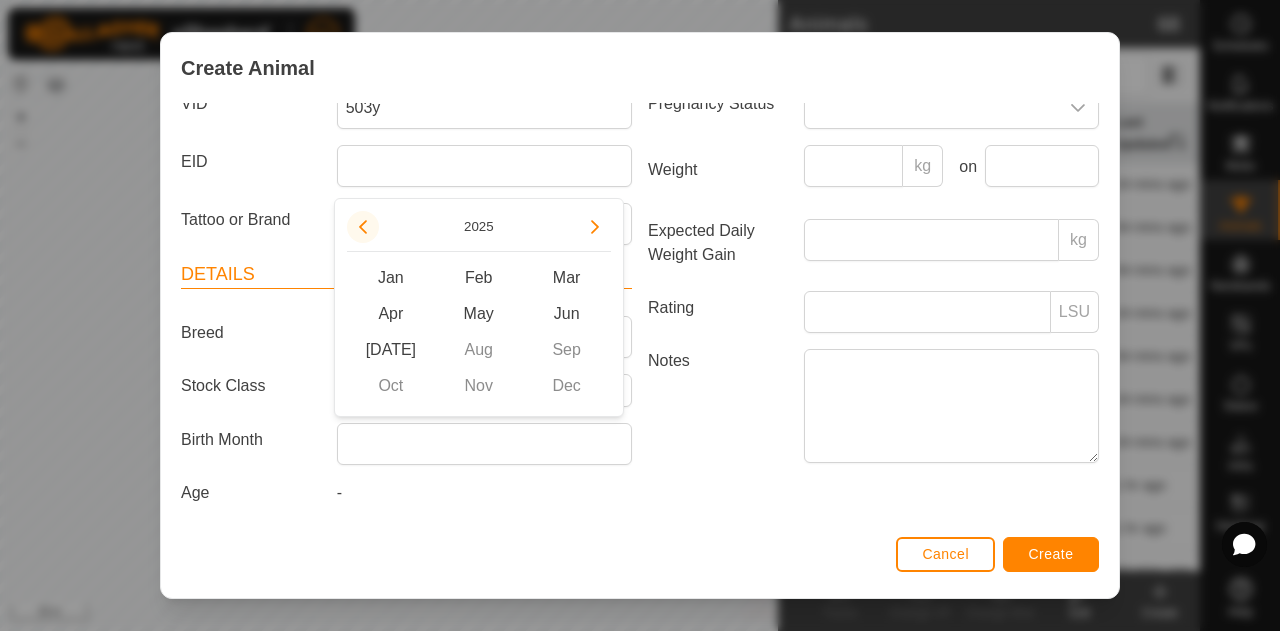click at bounding box center [363, 227] 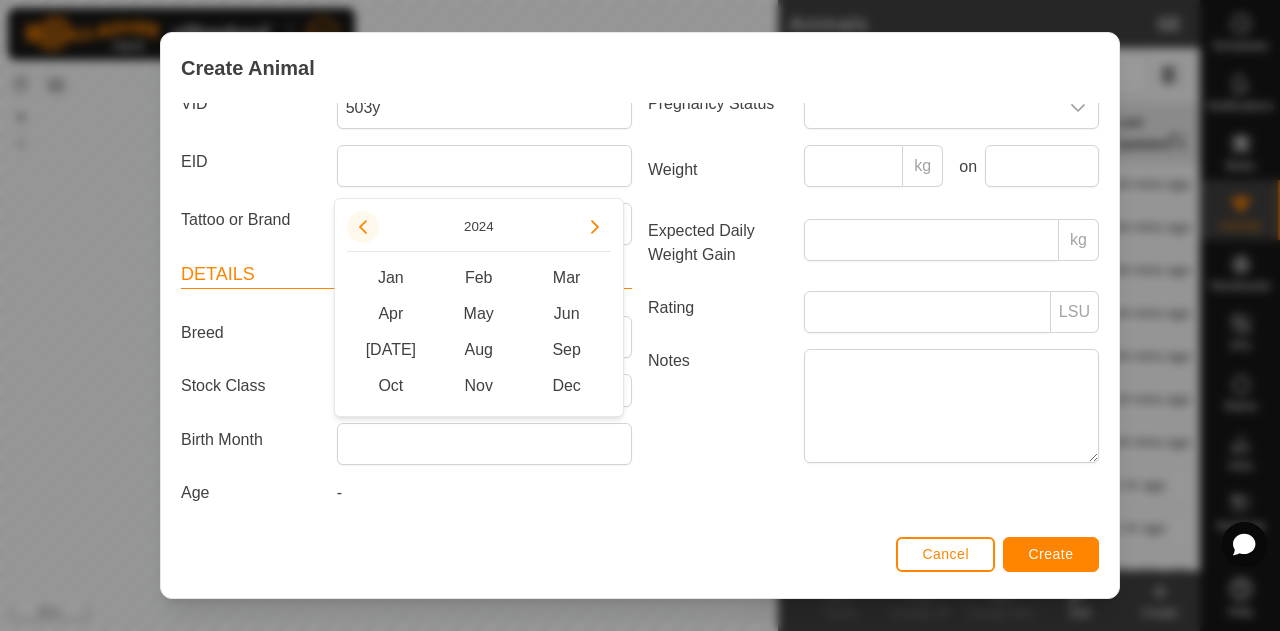 click at bounding box center (363, 227) 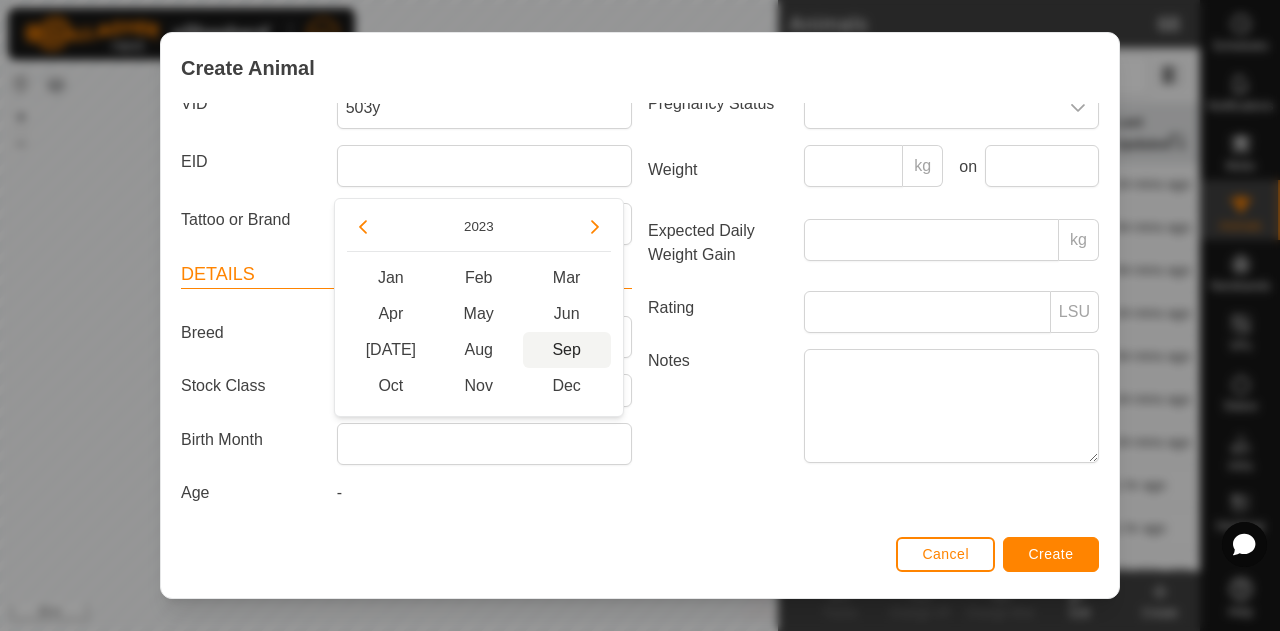 click on "Sep" at bounding box center [567, 350] 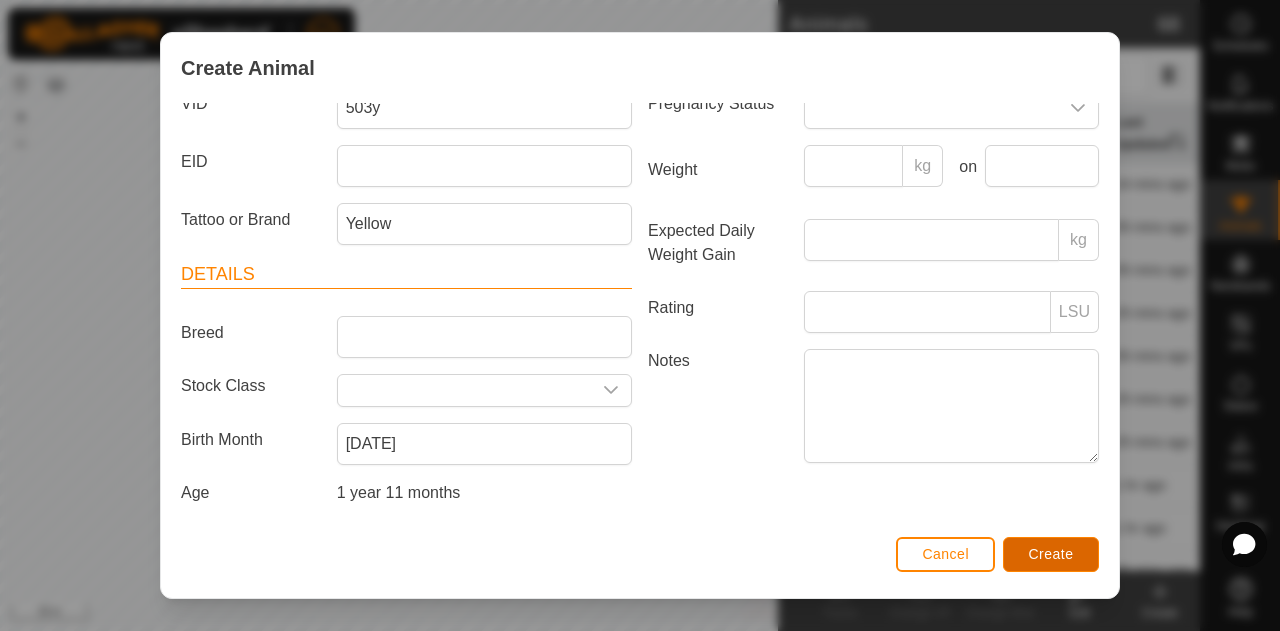click on "Create" at bounding box center [1051, 554] 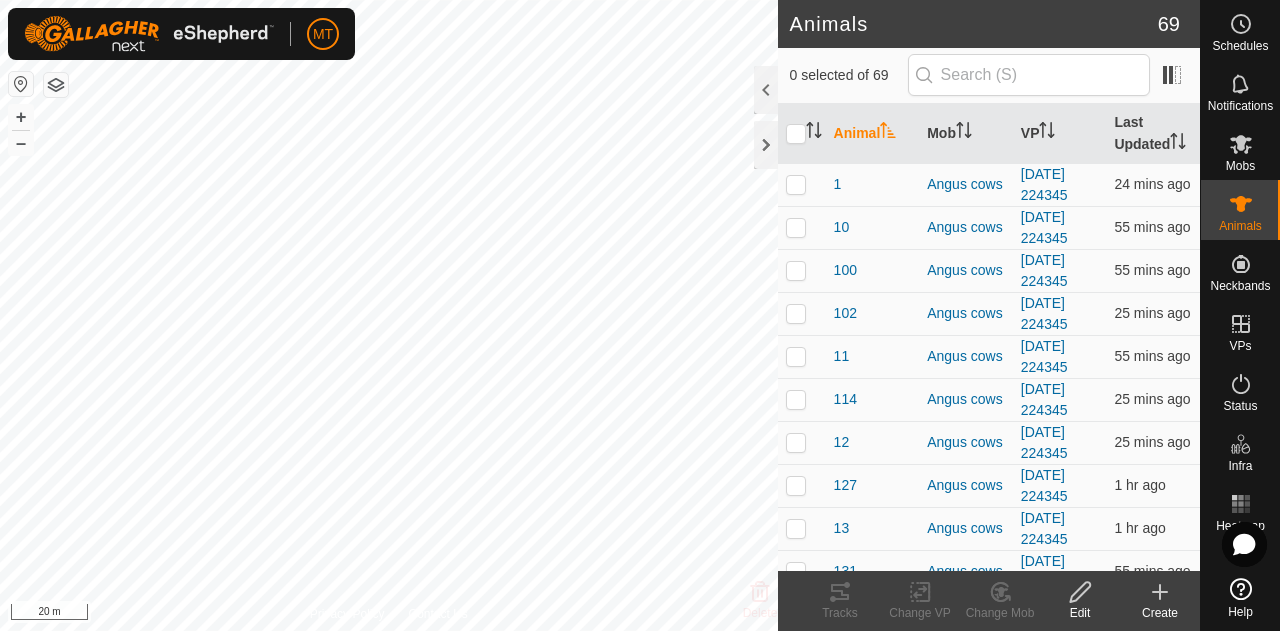 click 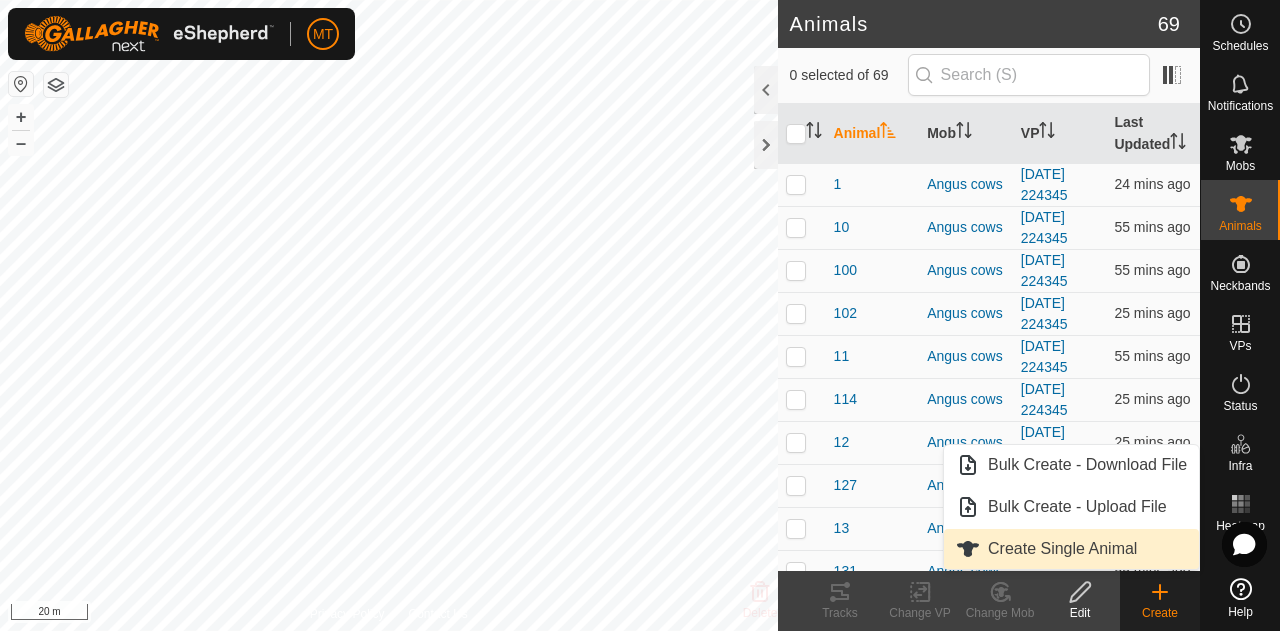 click on "Create Single Animal" at bounding box center [1071, 549] 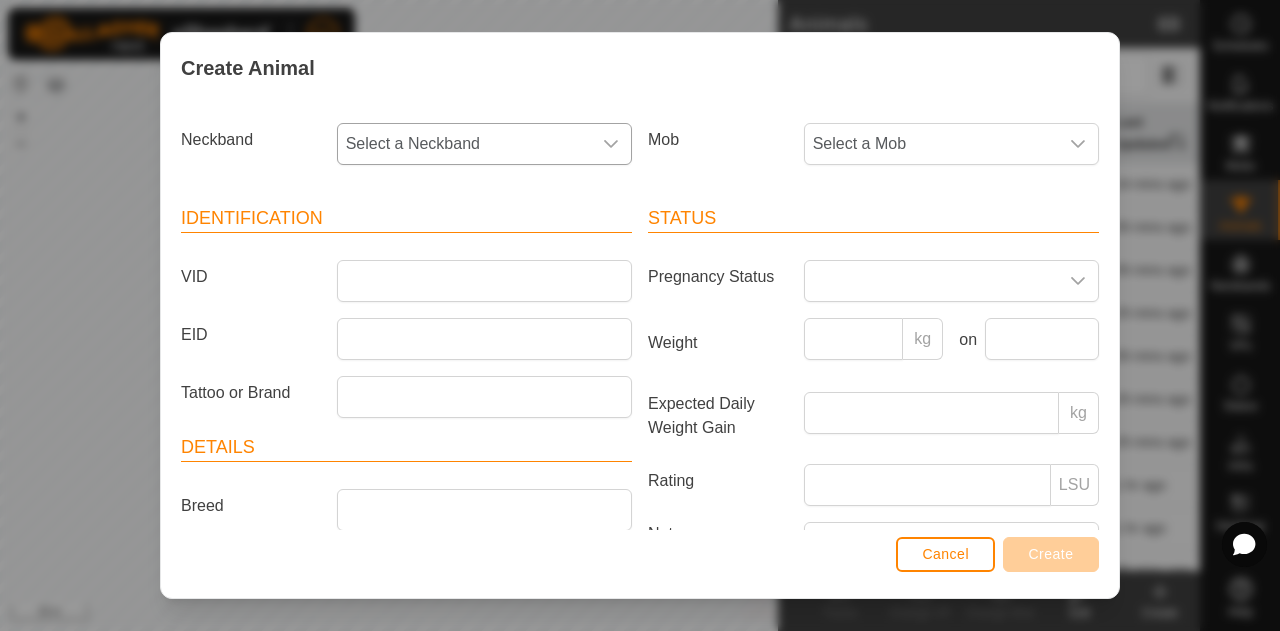 click 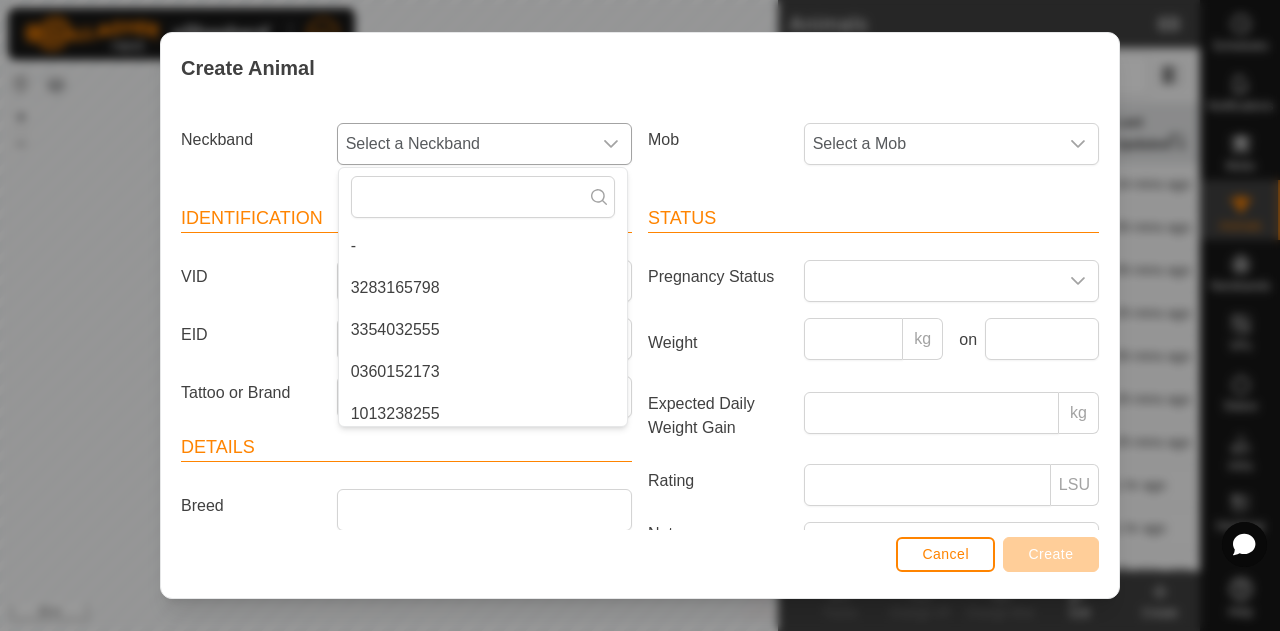 click on "3354032555" at bounding box center (483, 330) 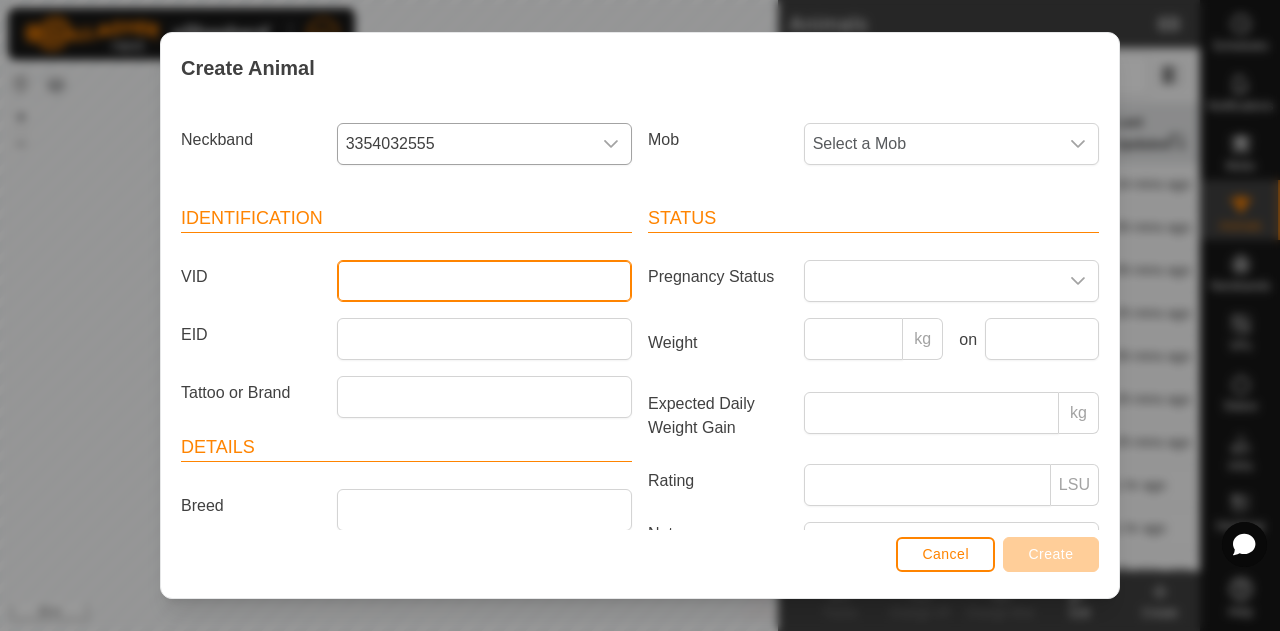 click on "VID" at bounding box center (484, 281) 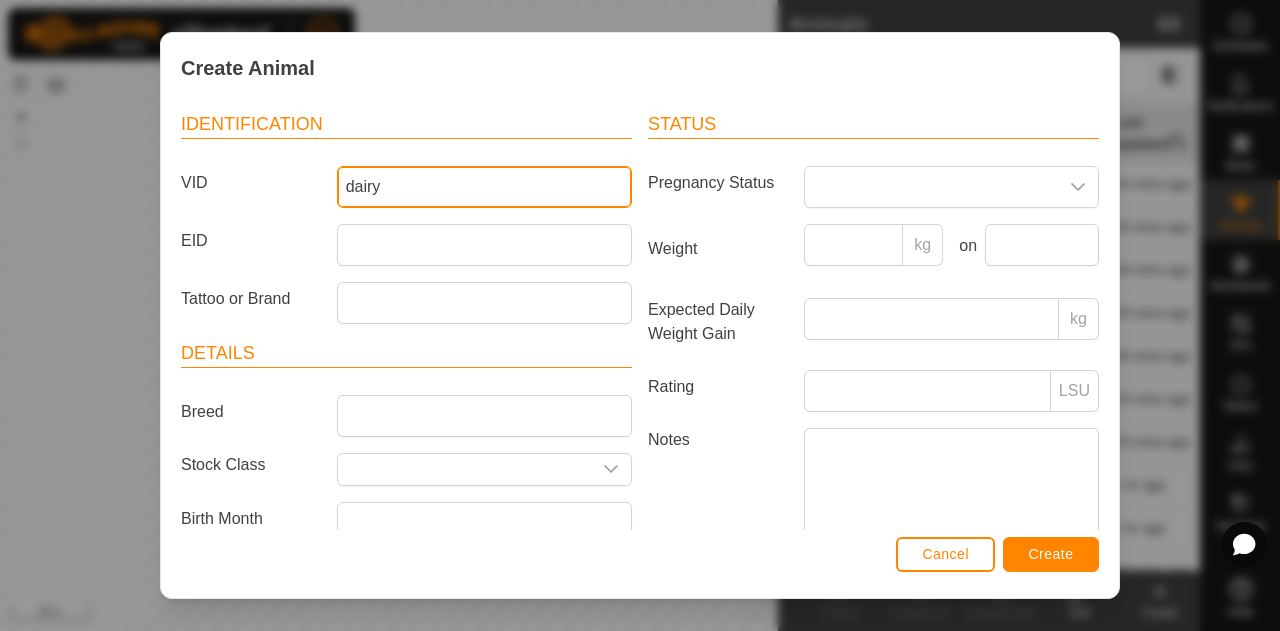 scroll, scrollTop: 100, scrollLeft: 0, axis: vertical 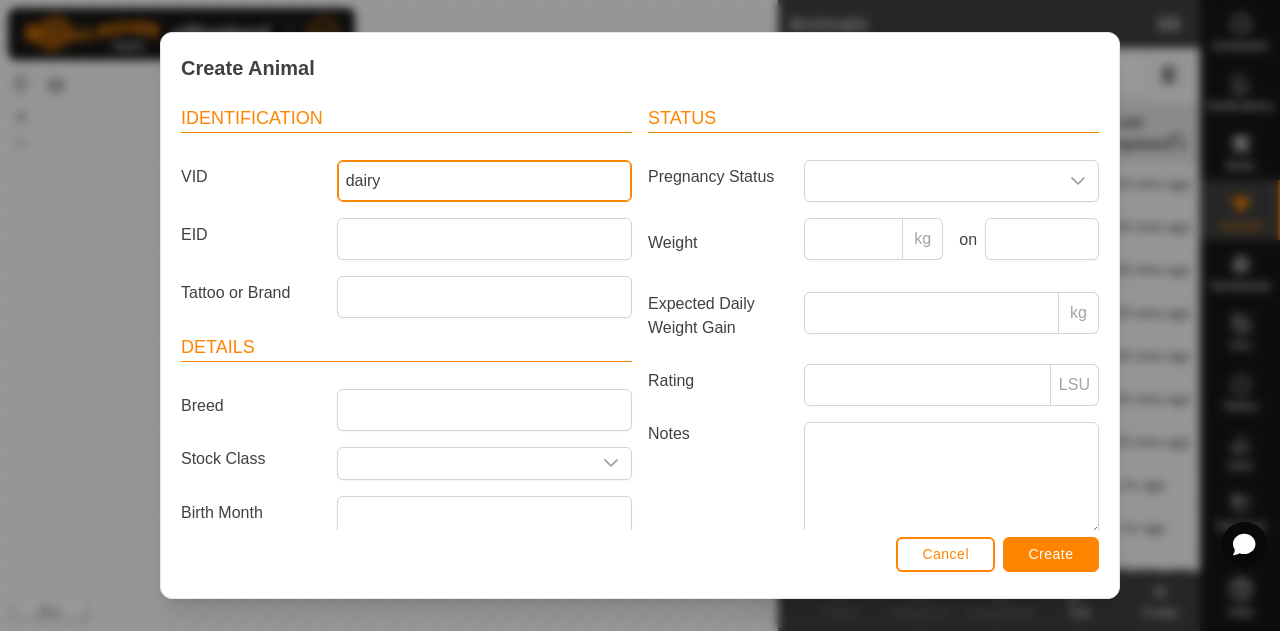 type on "dairy" 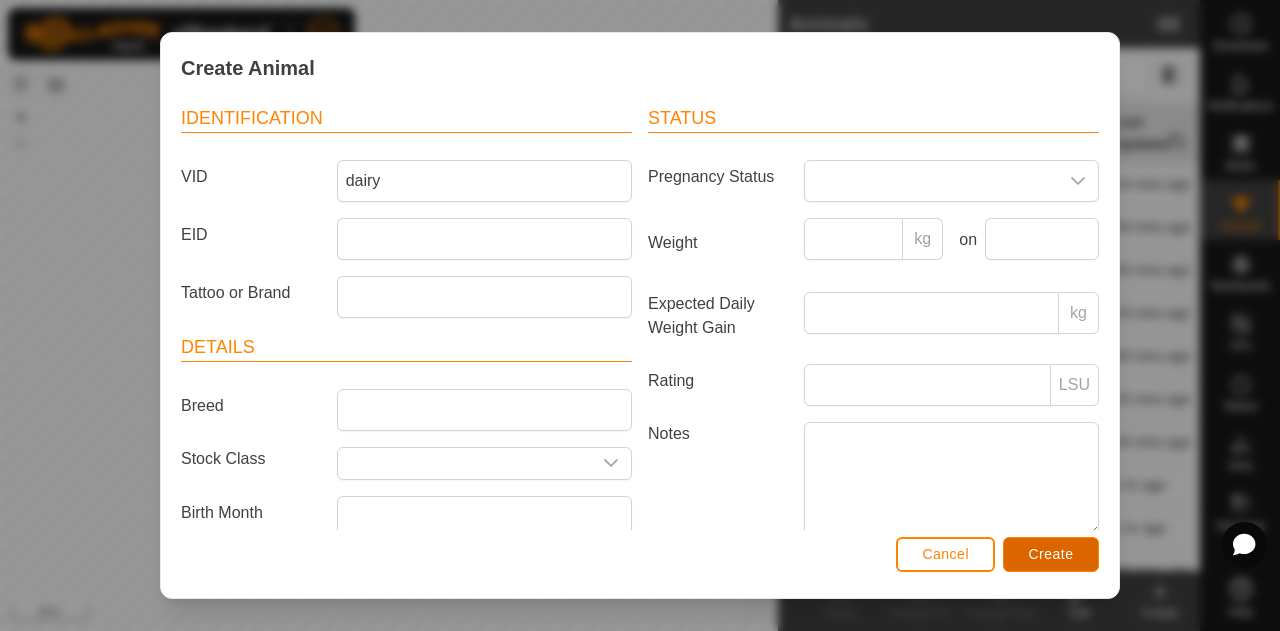 click on "Create" at bounding box center [1051, 554] 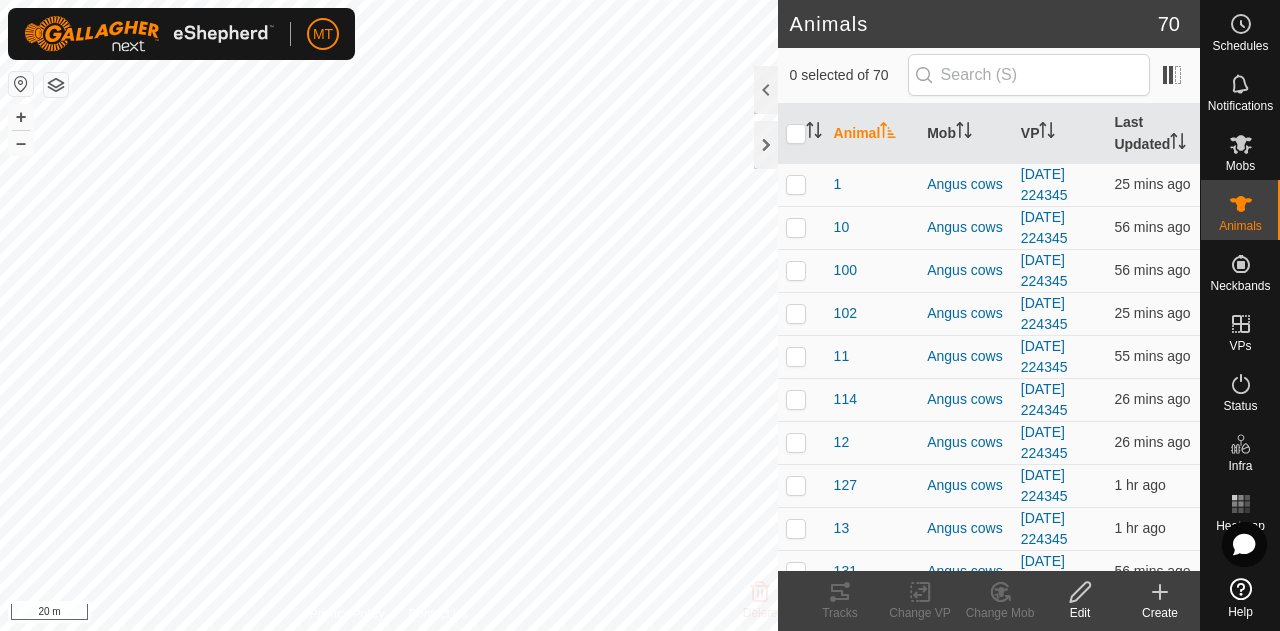 click 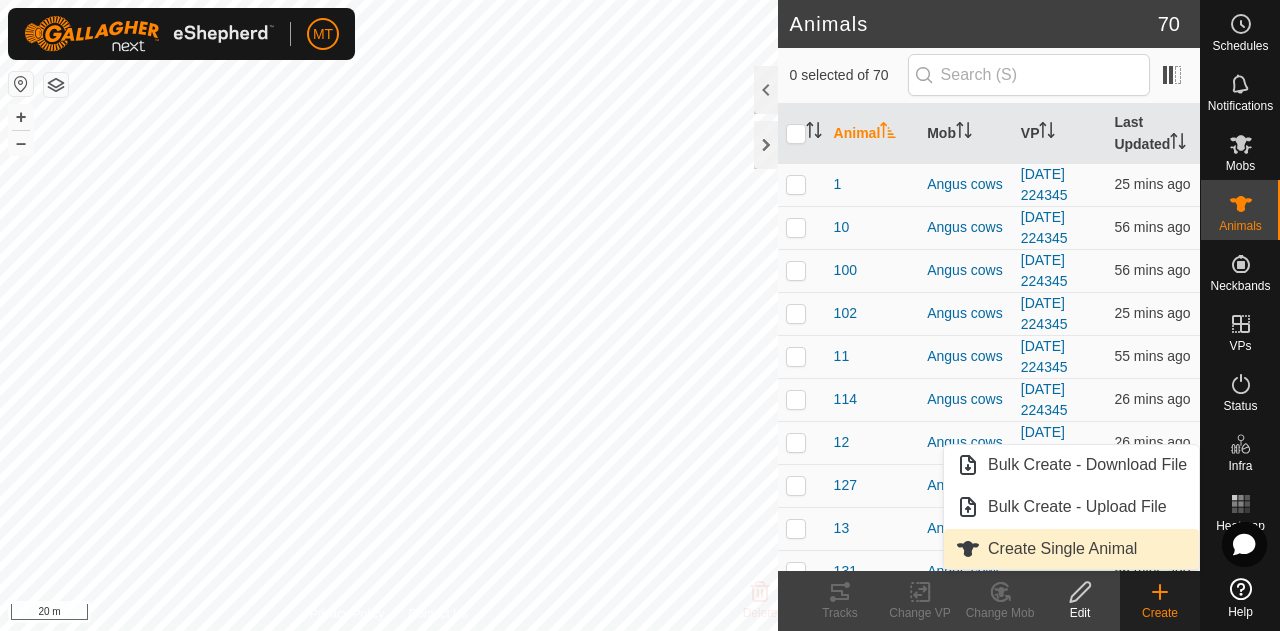 click on "Create Single Animal" at bounding box center [1071, 549] 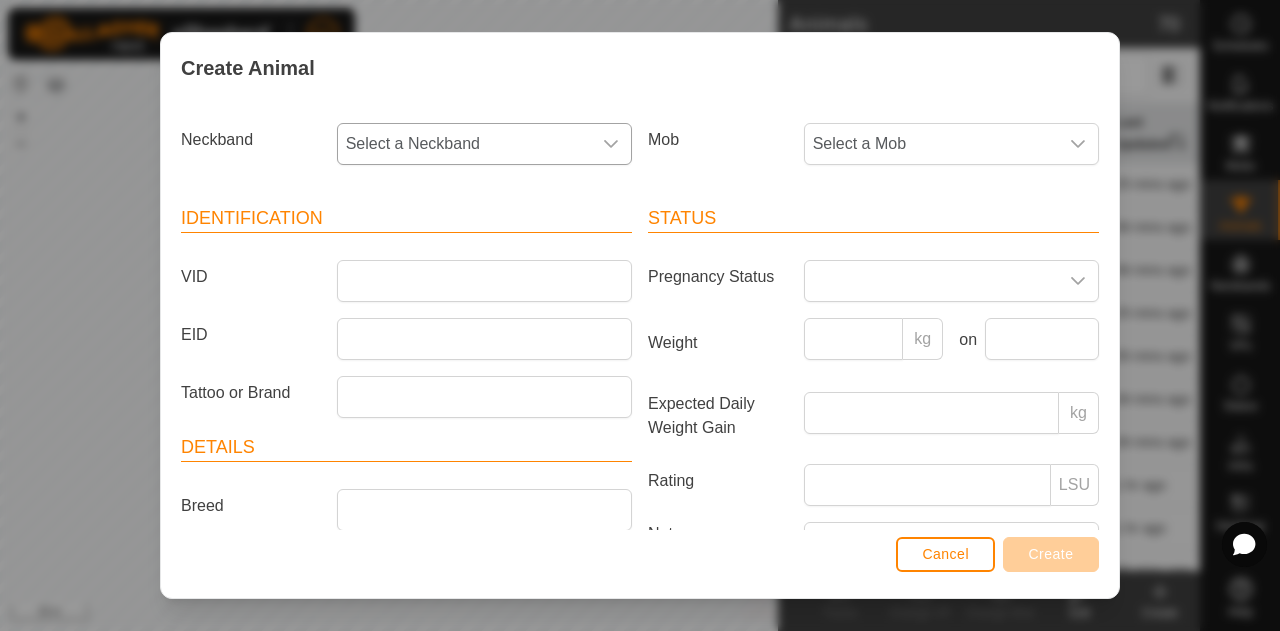 click at bounding box center (611, 144) 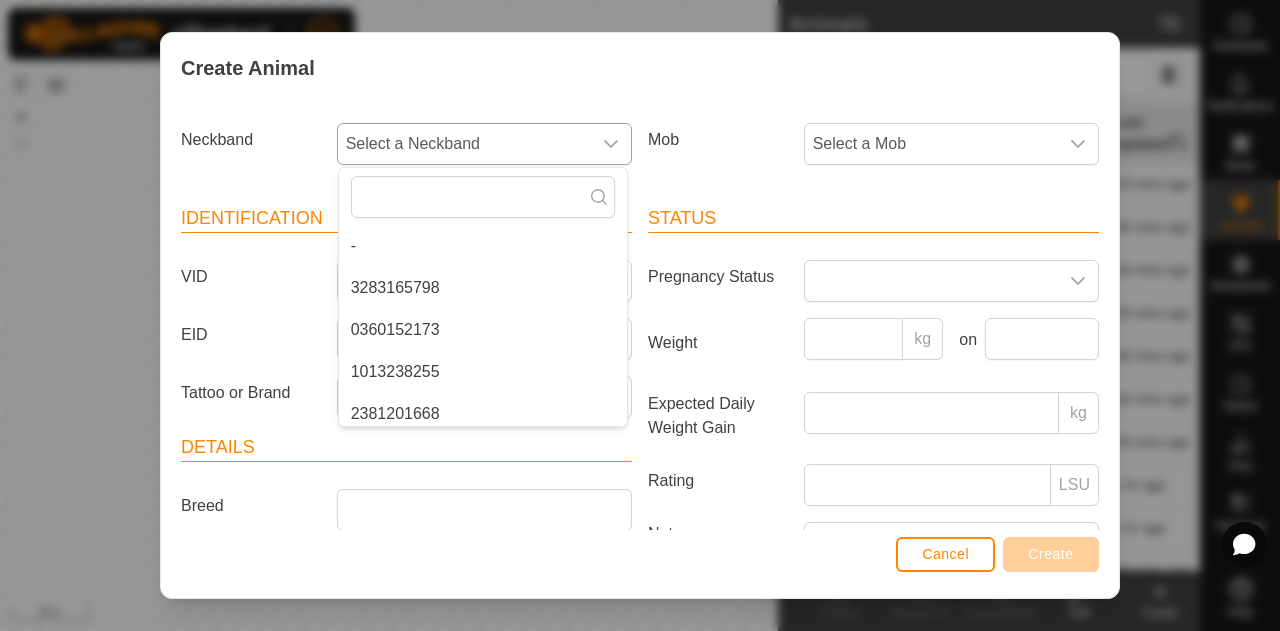 click on "0360152173" at bounding box center (483, 330) 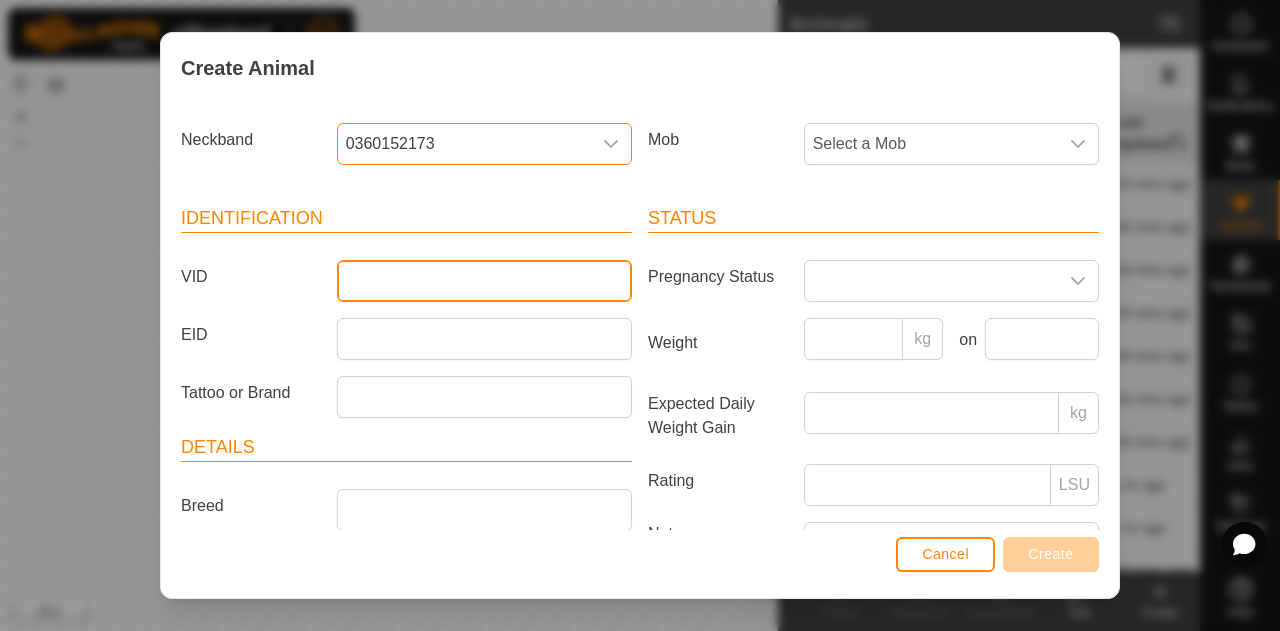 click on "VID" at bounding box center [484, 281] 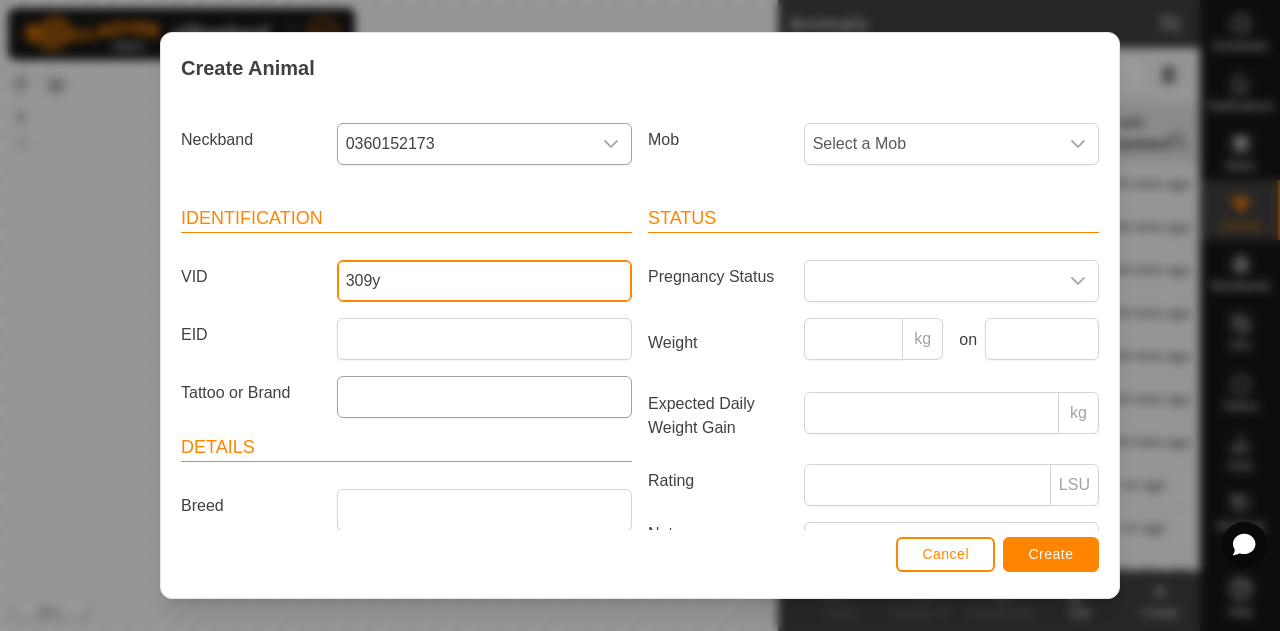 type on "309y" 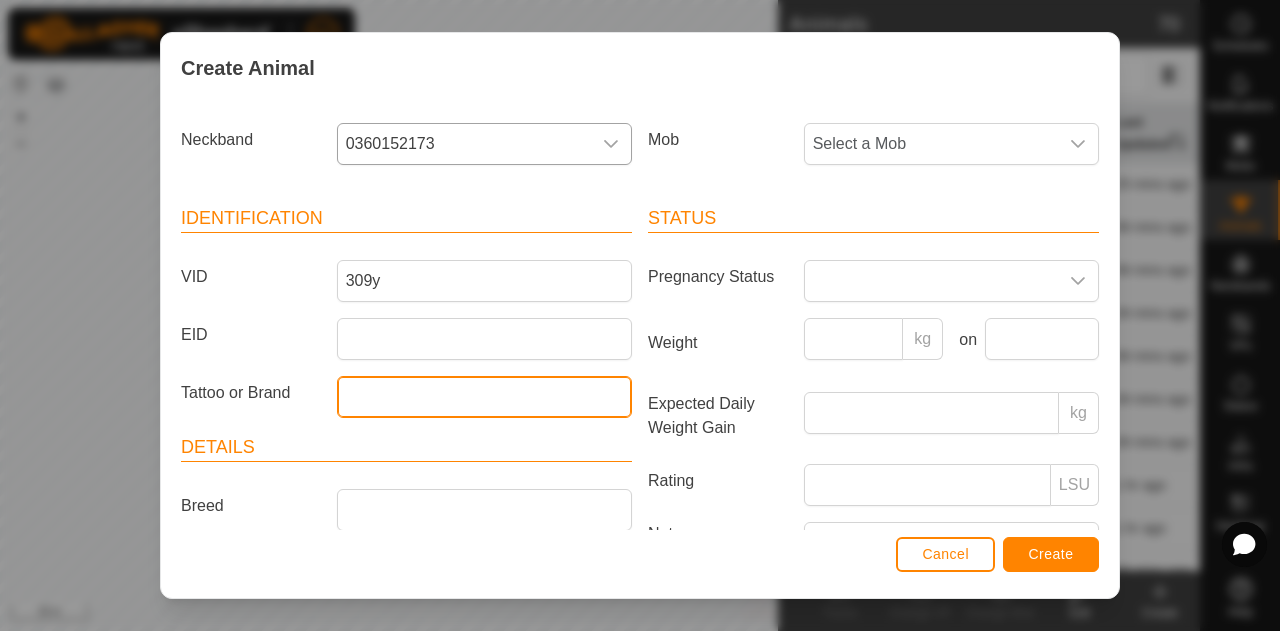 click on "Tattoo or Brand" at bounding box center (484, 397) 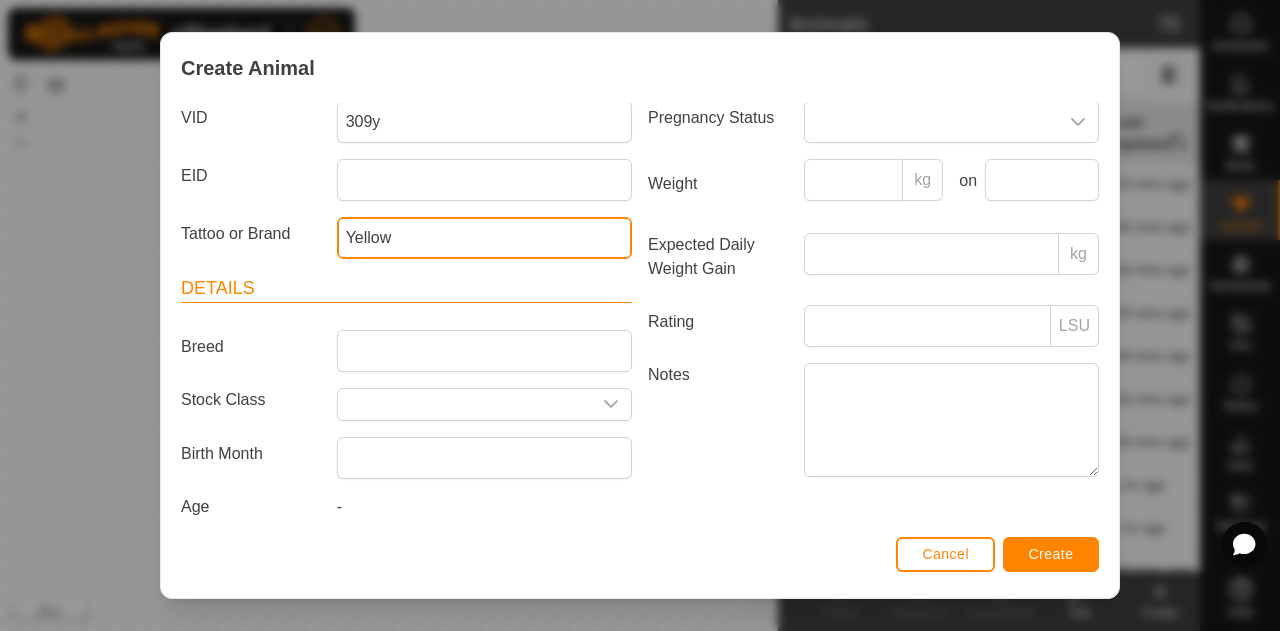 scroll, scrollTop: 173, scrollLeft: 0, axis: vertical 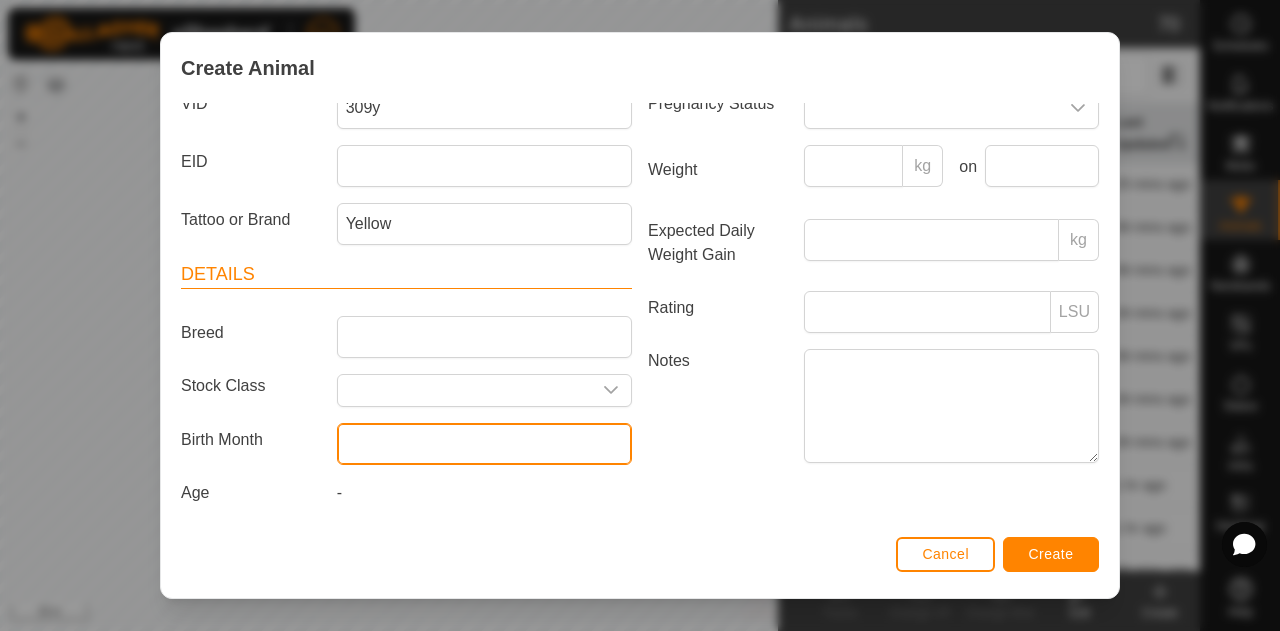 click at bounding box center (484, 444) 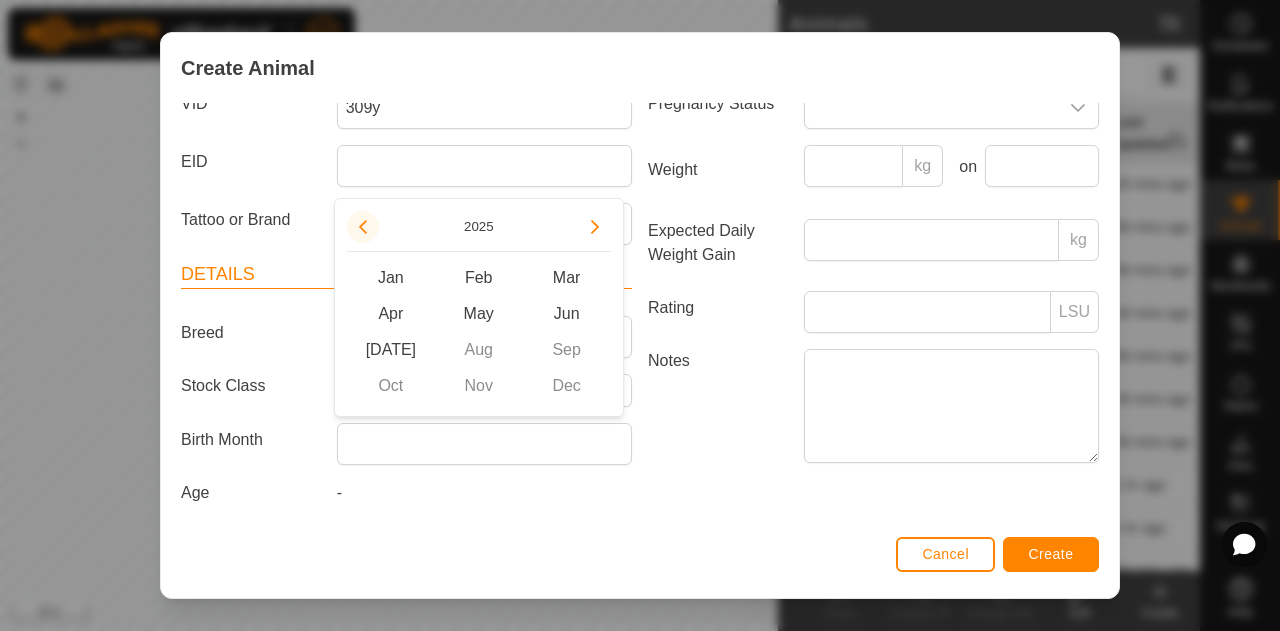 click at bounding box center [363, 227] 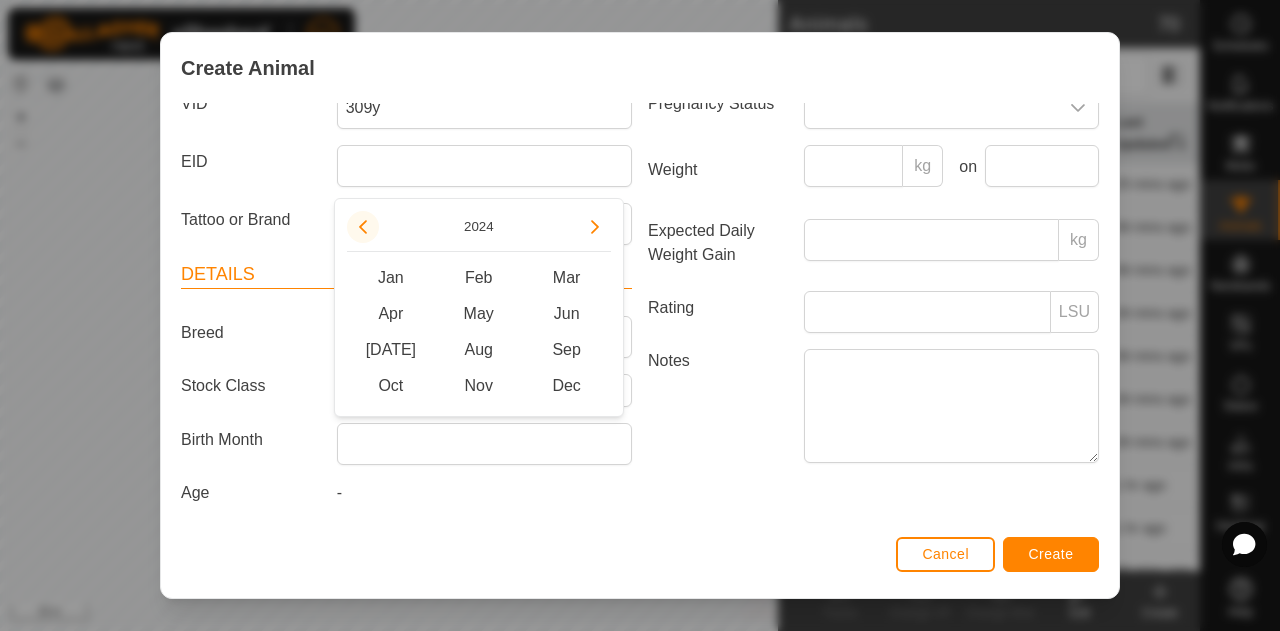 click at bounding box center [363, 227] 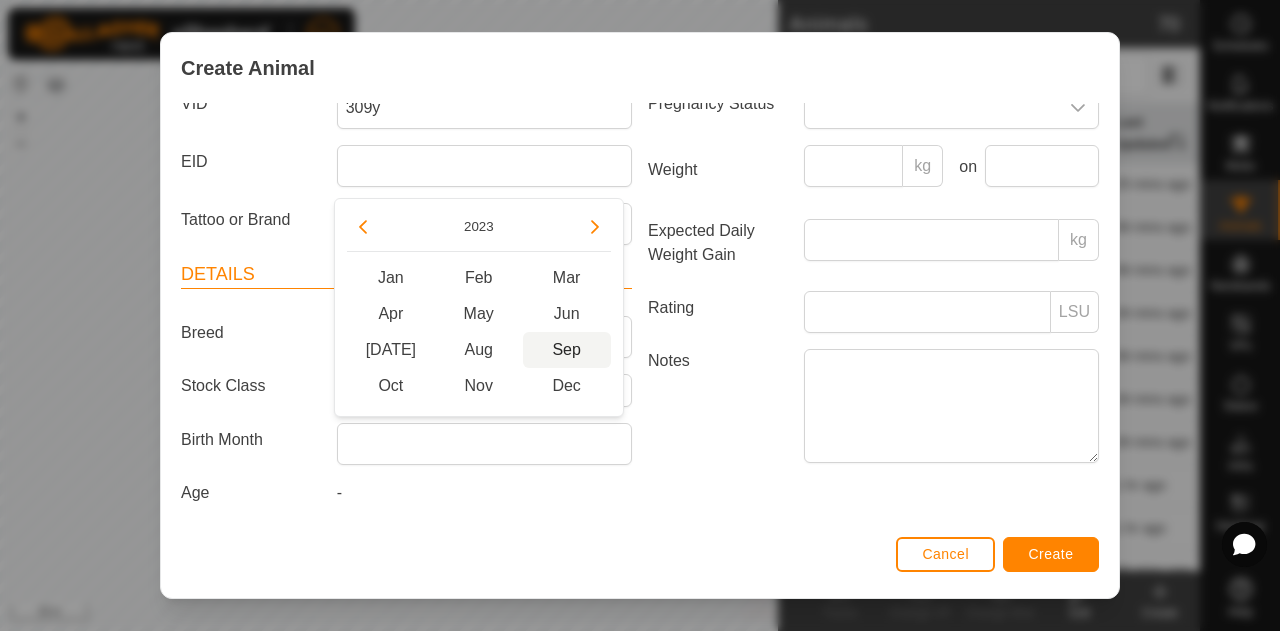 click on "Sep" at bounding box center [567, 350] 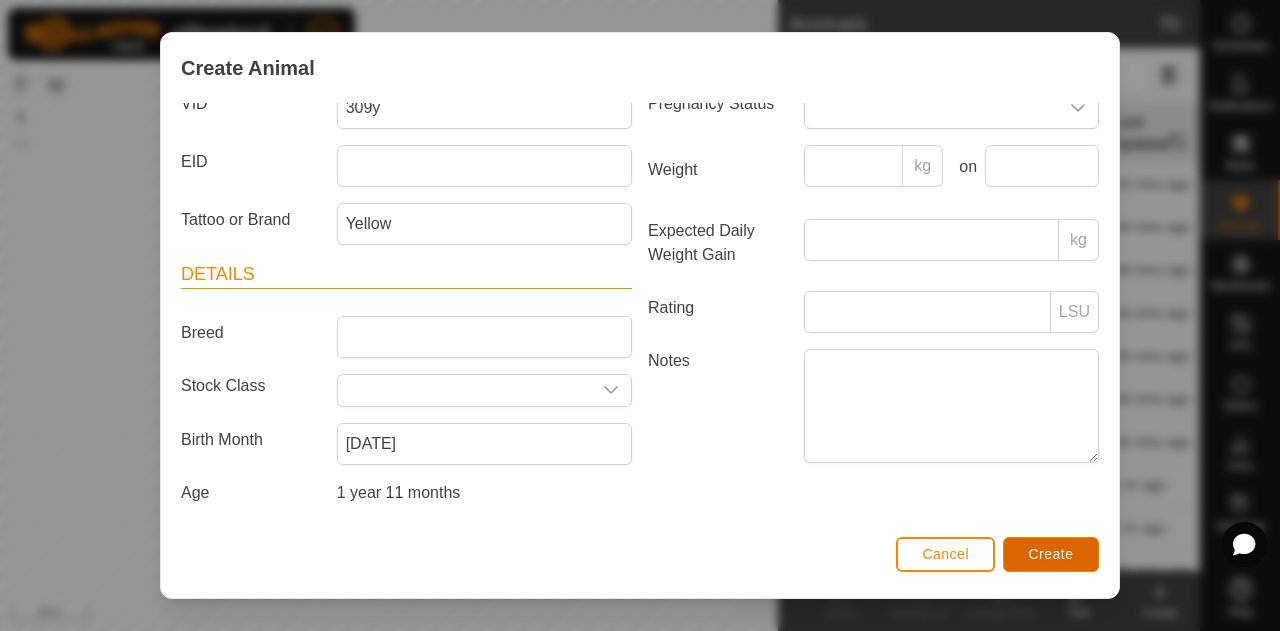 click on "Create" at bounding box center [1051, 554] 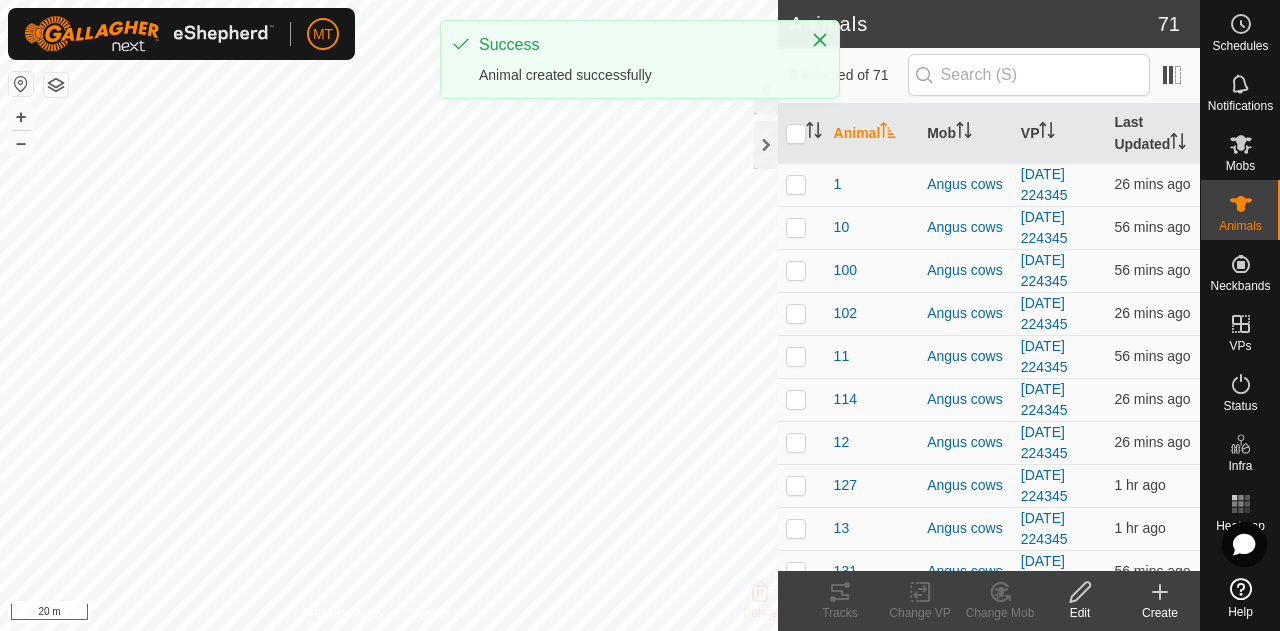 click 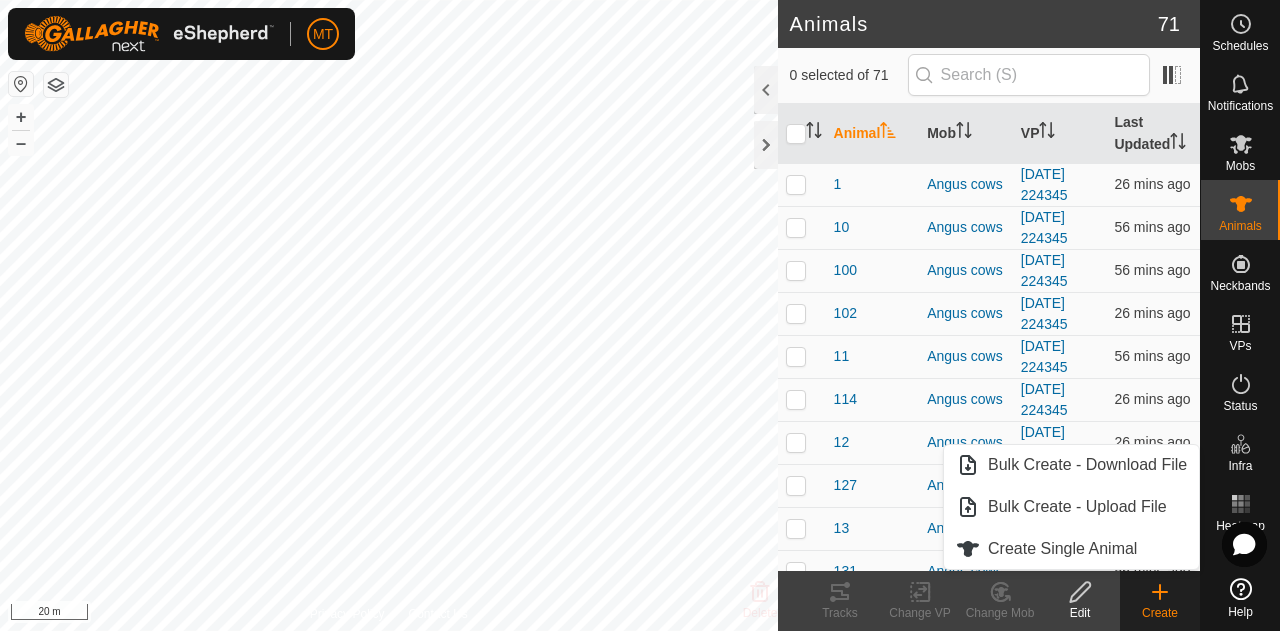 click 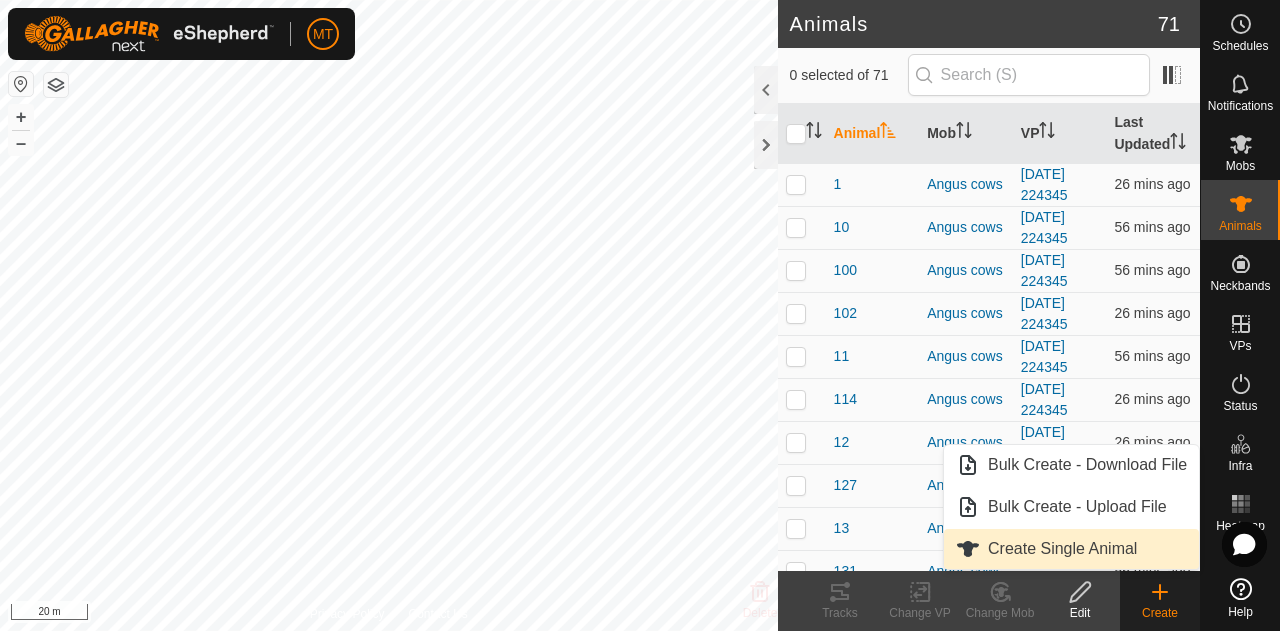 click on "Create Single Animal" at bounding box center (1071, 549) 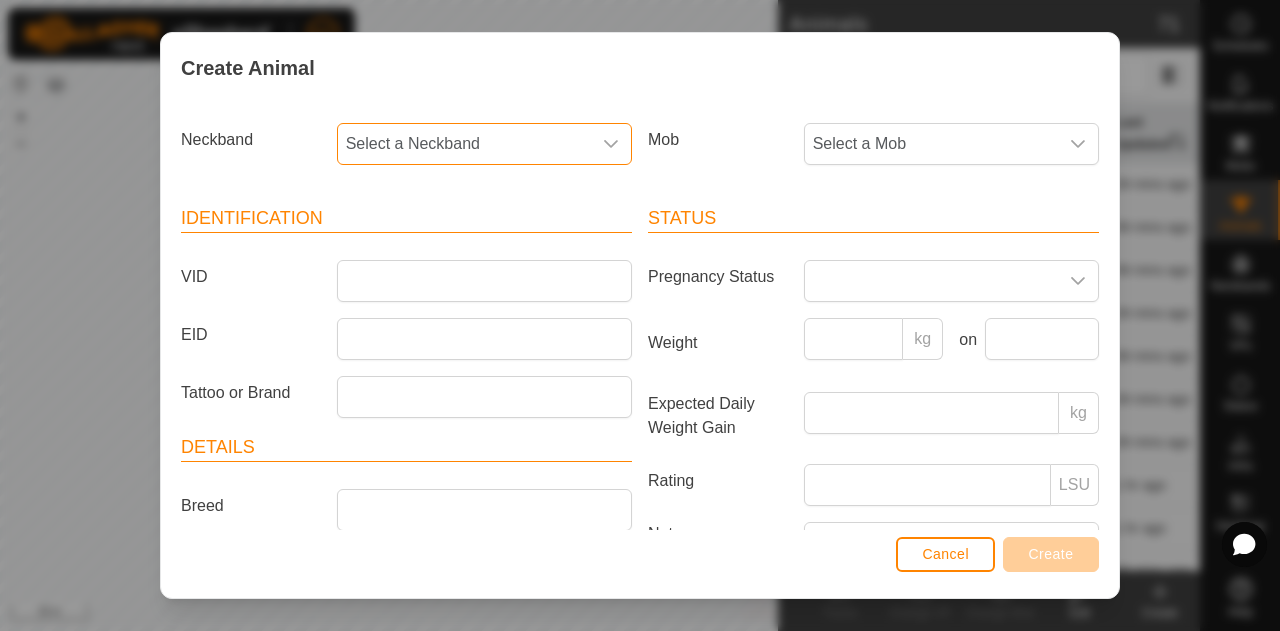 click on "Select a Neckband" at bounding box center [464, 144] 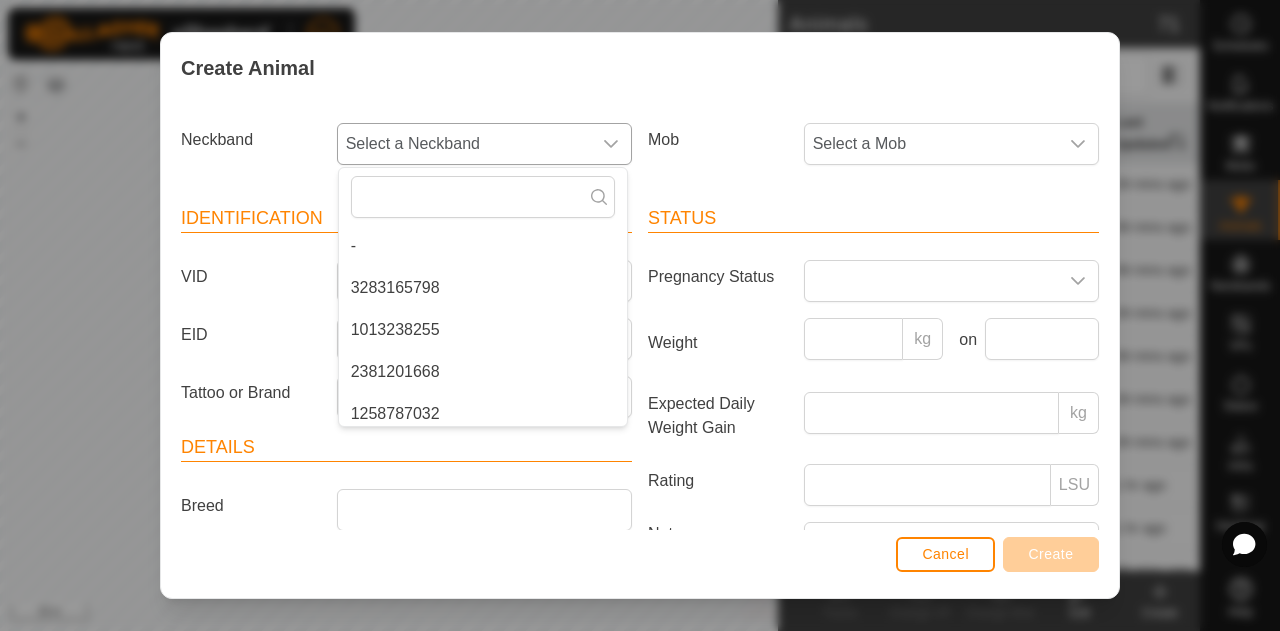 click on "1013238255" at bounding box center (483, 330) 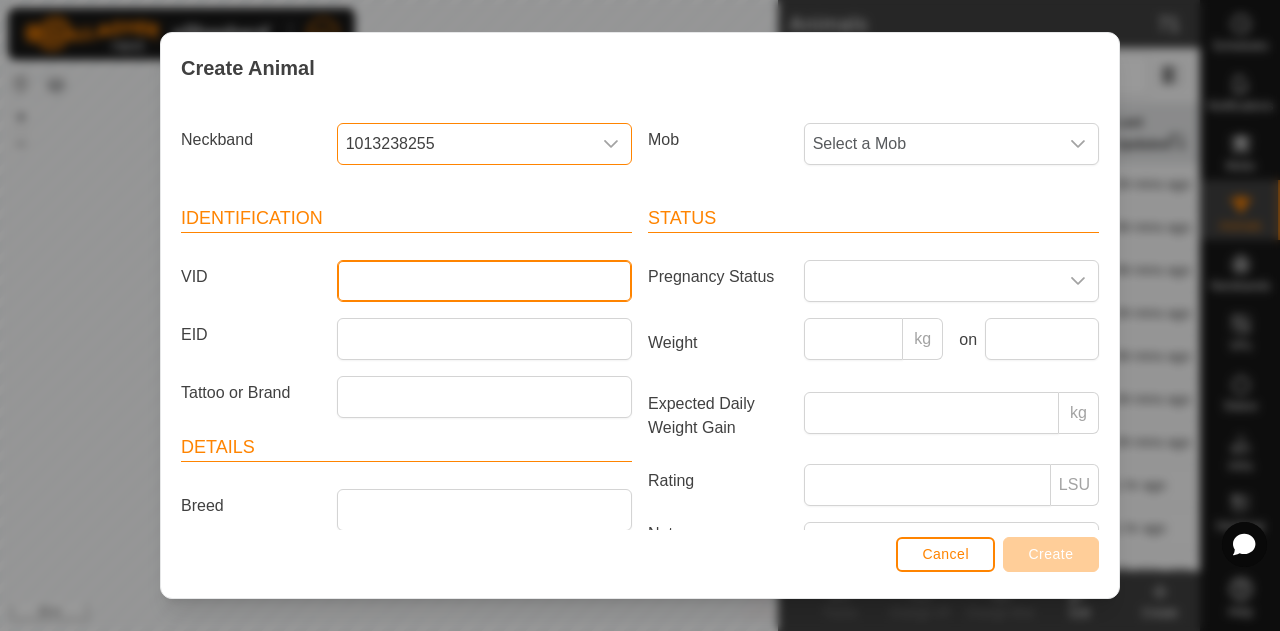 click on "VID" at bounding box center [484, 281] 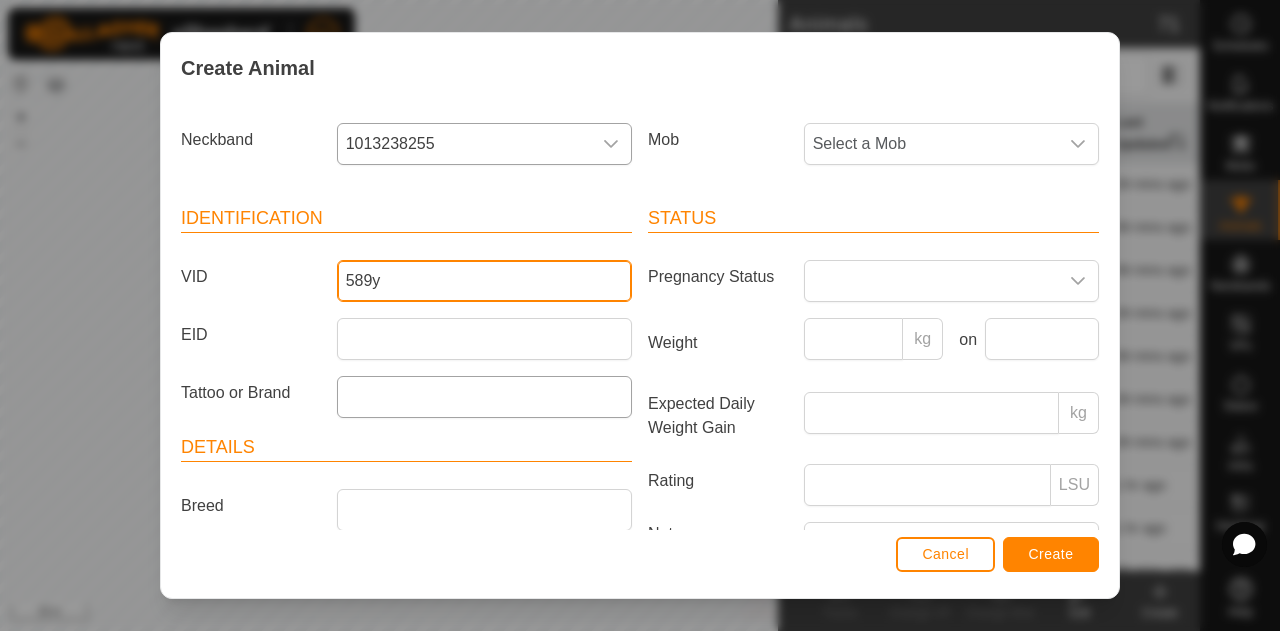 type on "589y" 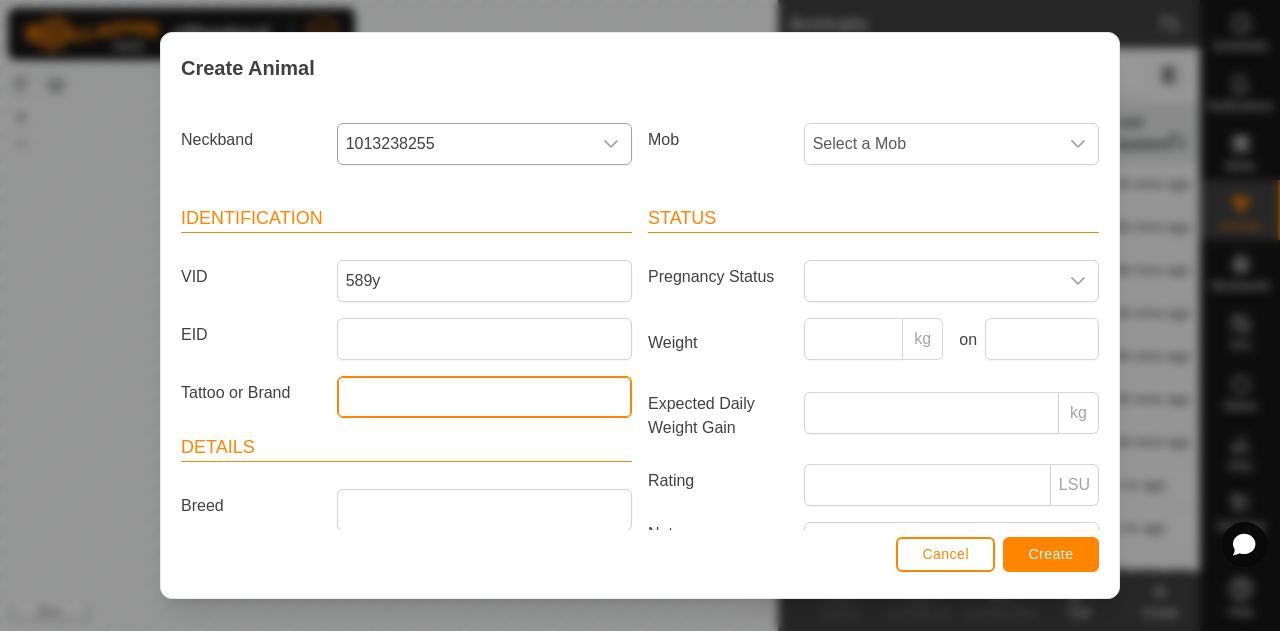 click on "Tattoo or Brand" at bounding box center (484, 397) 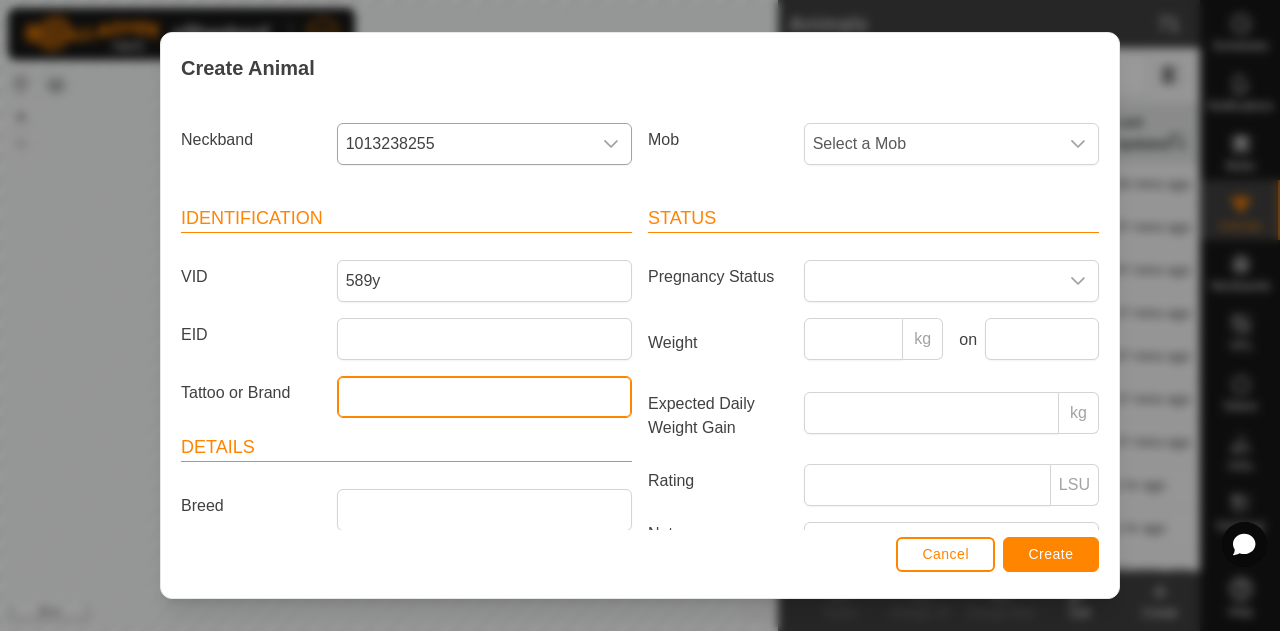 type on "Yellow" 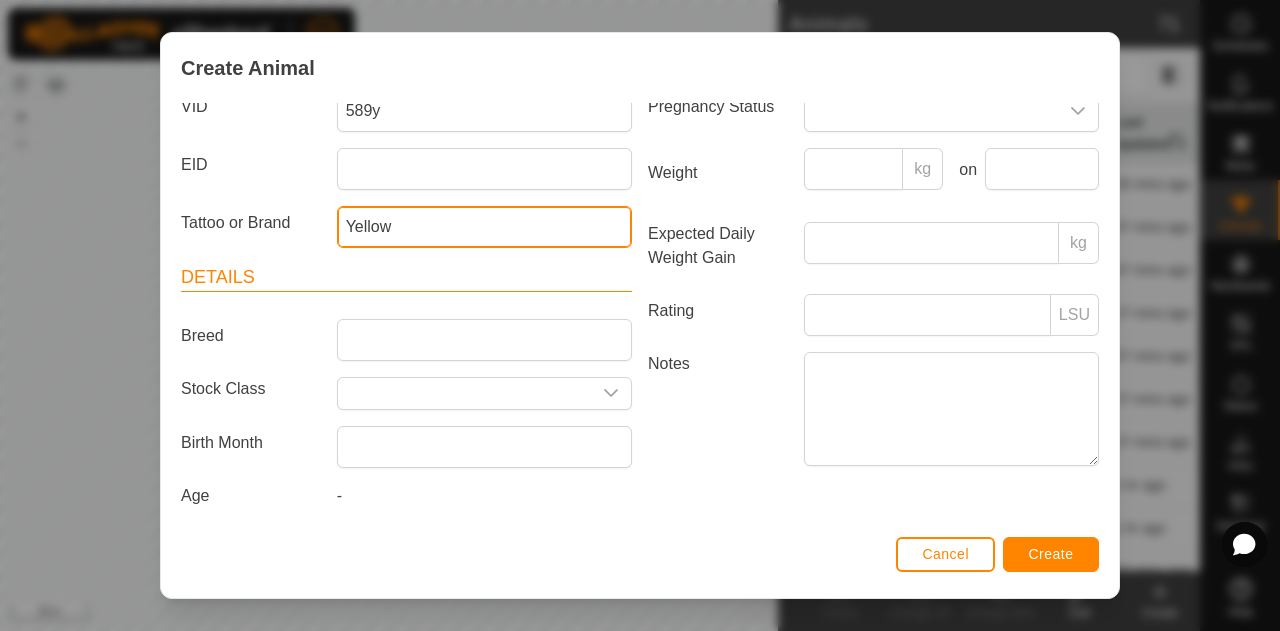scroll, scrollTop: 173, scrollLeft: 0, axis: vertical 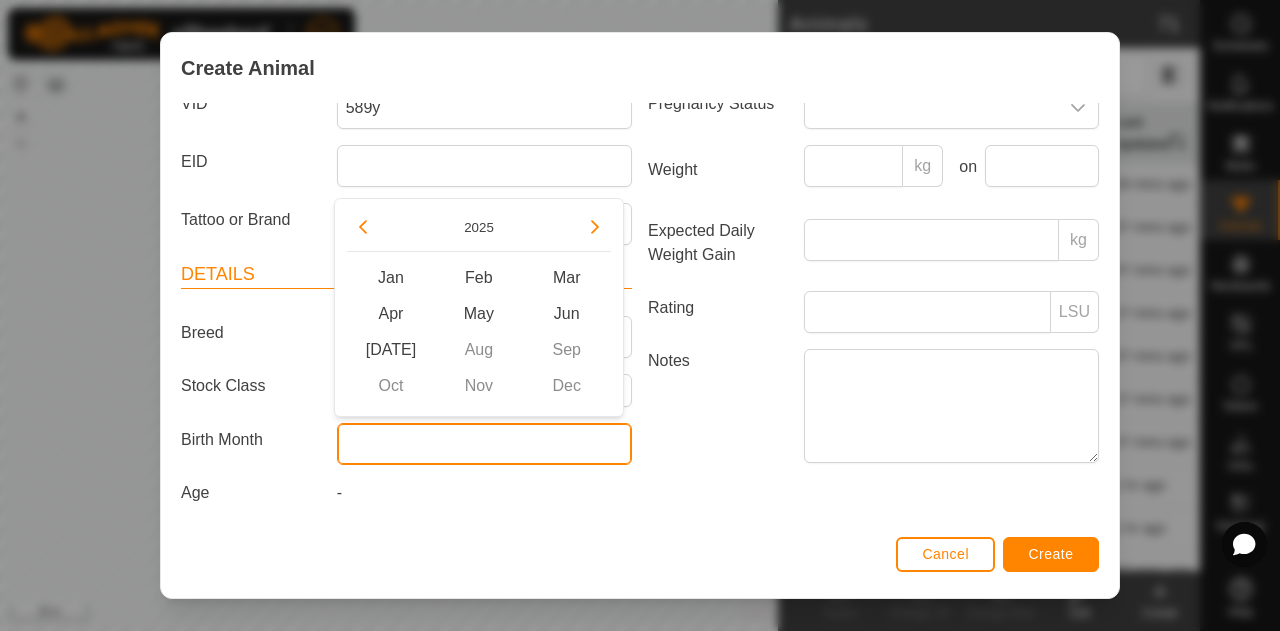 click at bounding box center [484, 444] 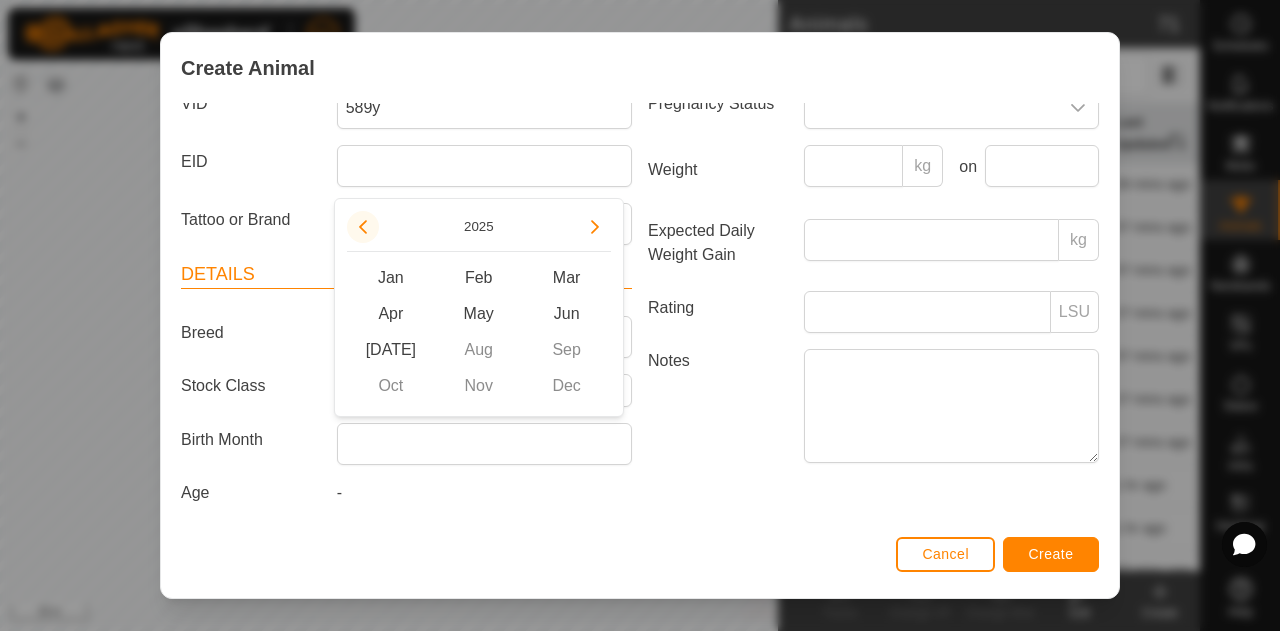 click at bounding box center [363, 227] 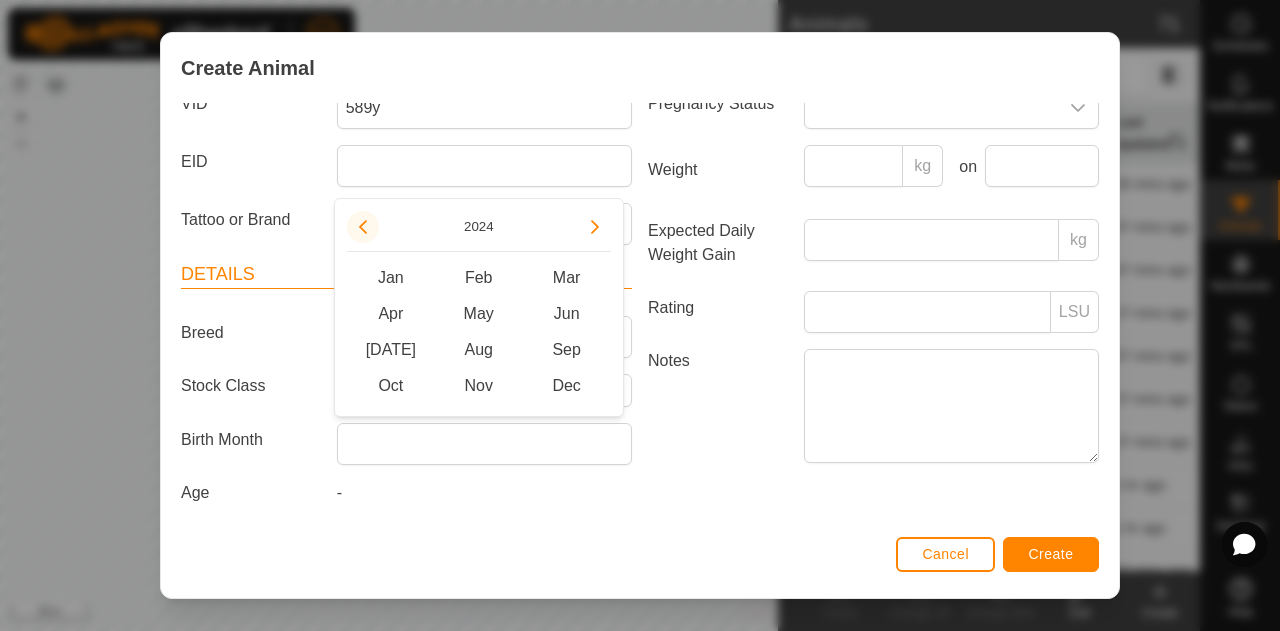 click at bounding box center (363, 227) 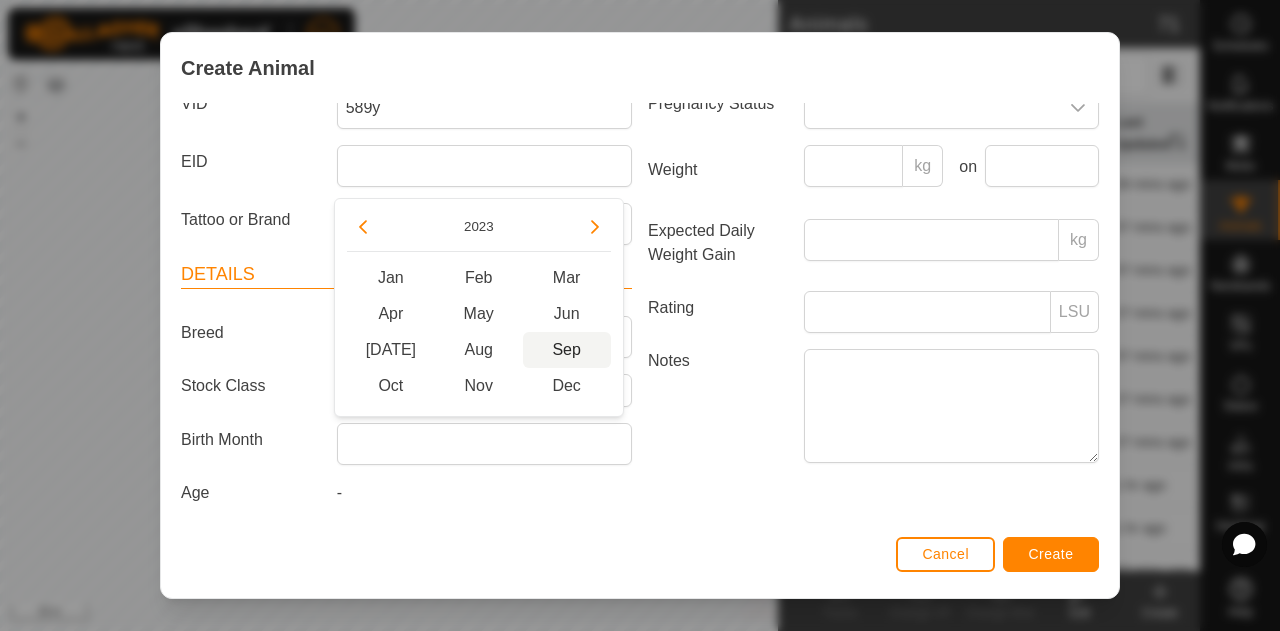 click on "Sep" at bounding box center [567, 350] 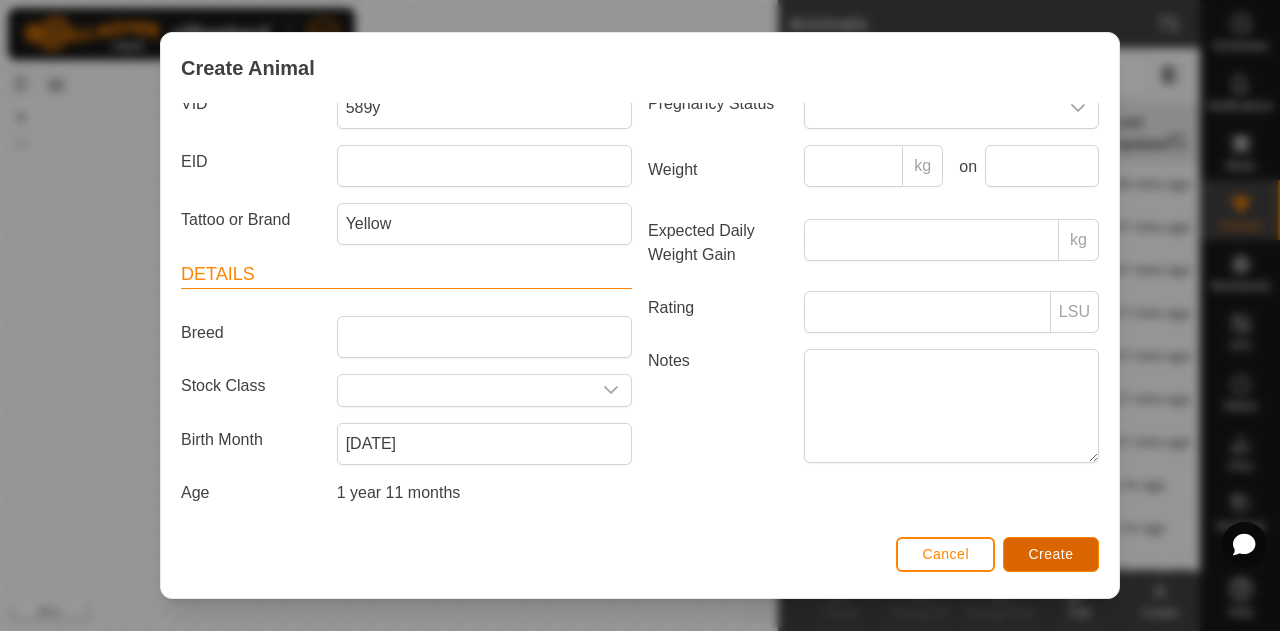 click on "Create" at bounding box center (1051, 554) 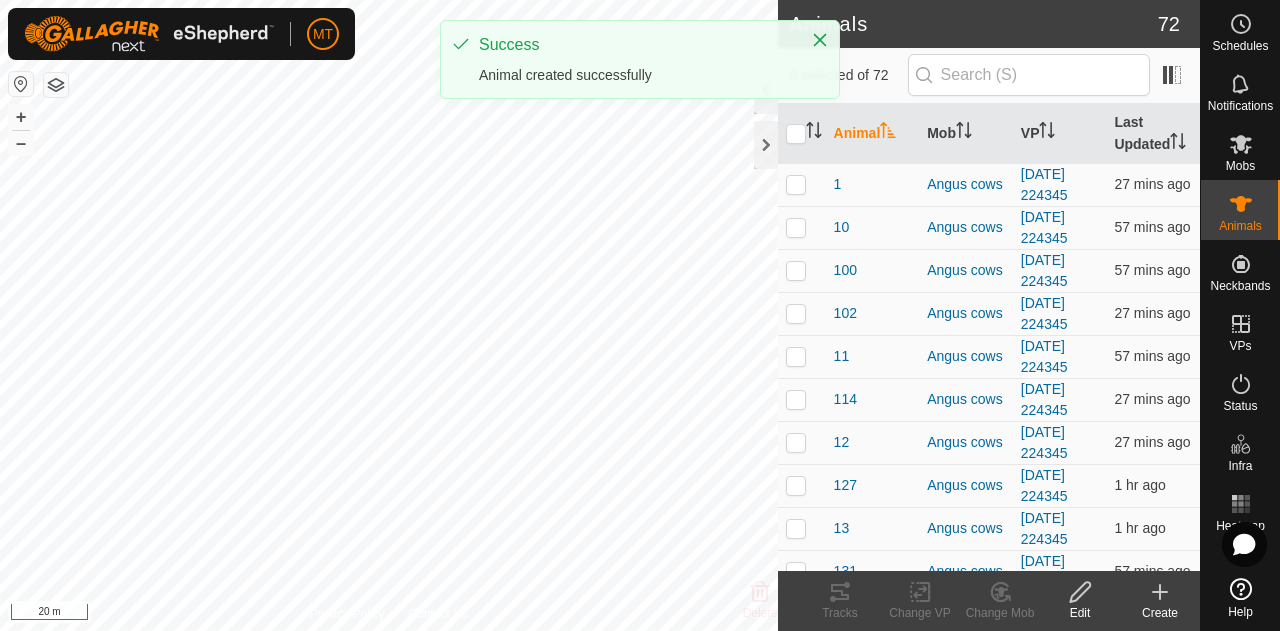 click 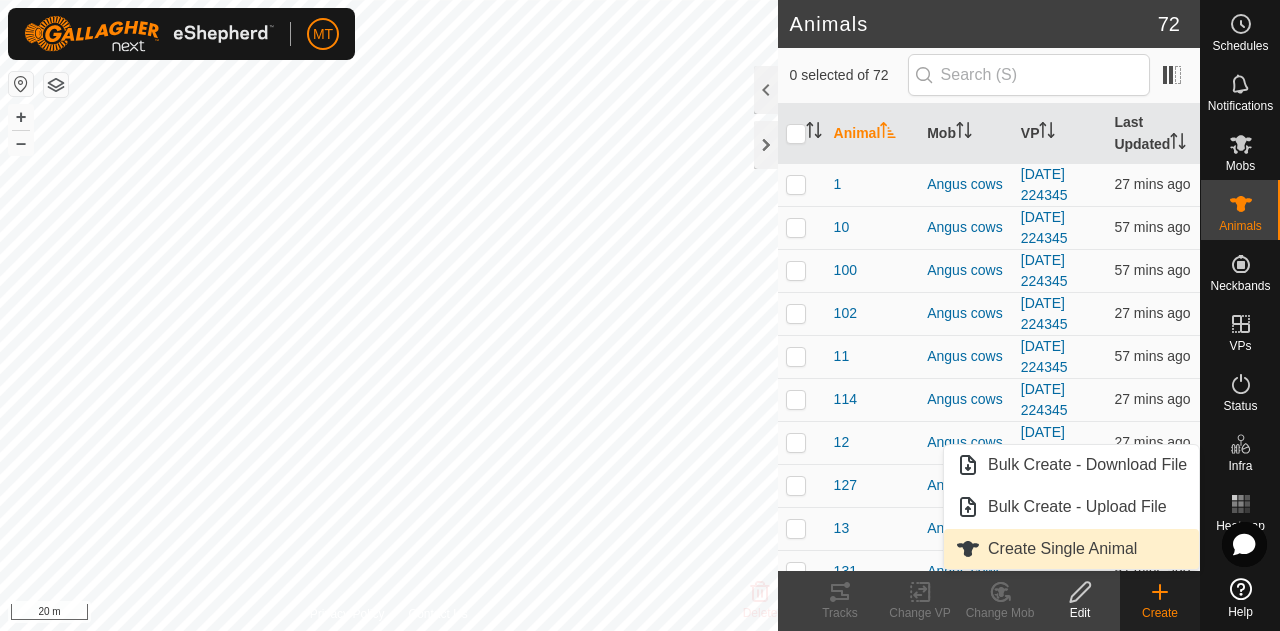click on "Create Single Animal" at bounding box center (1071, 549) 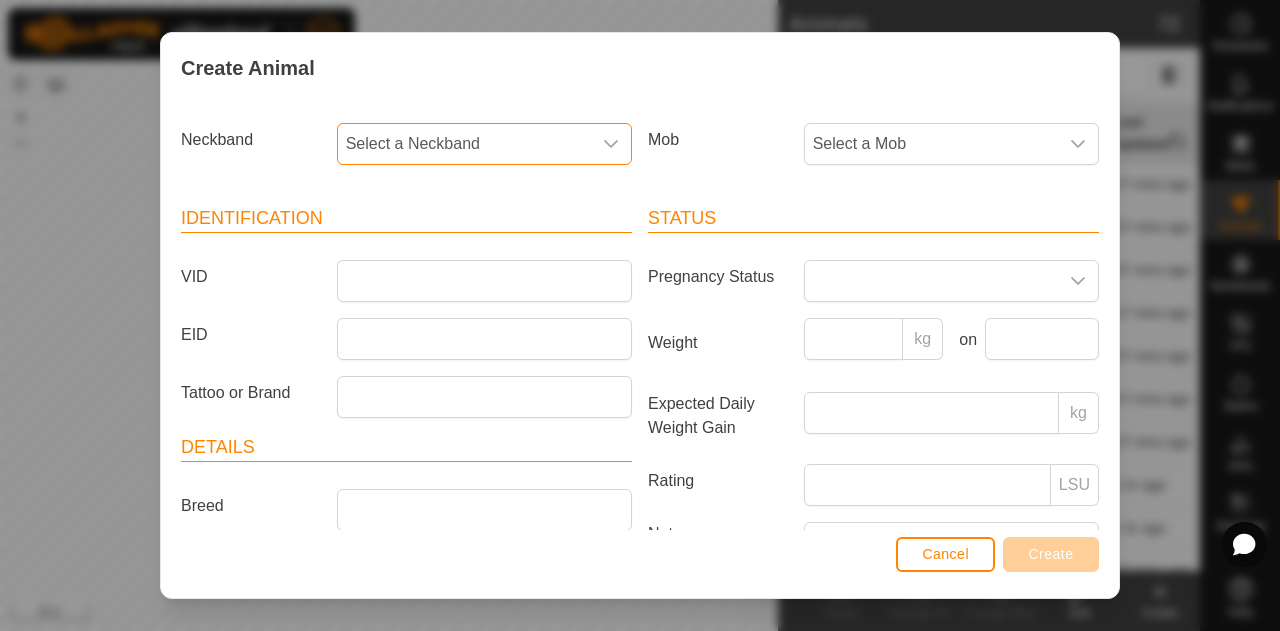click on "Select a Neckband" at bounding box center [464, 144] 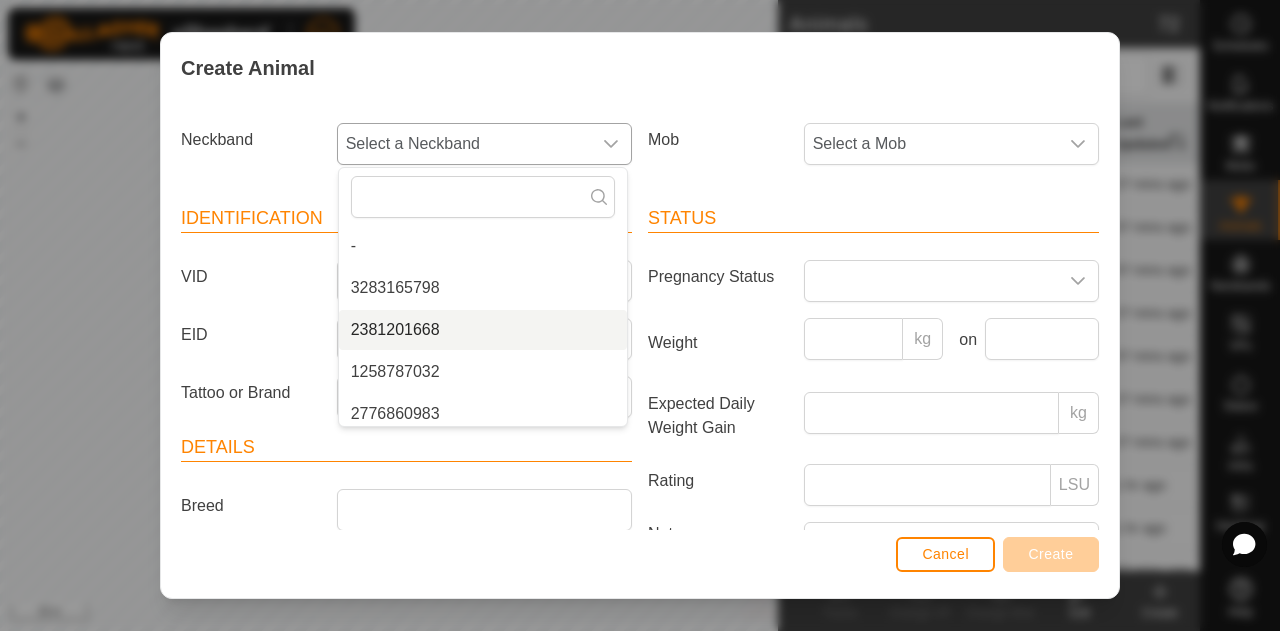 click on "2381201668" at bounding box center [483, 330] 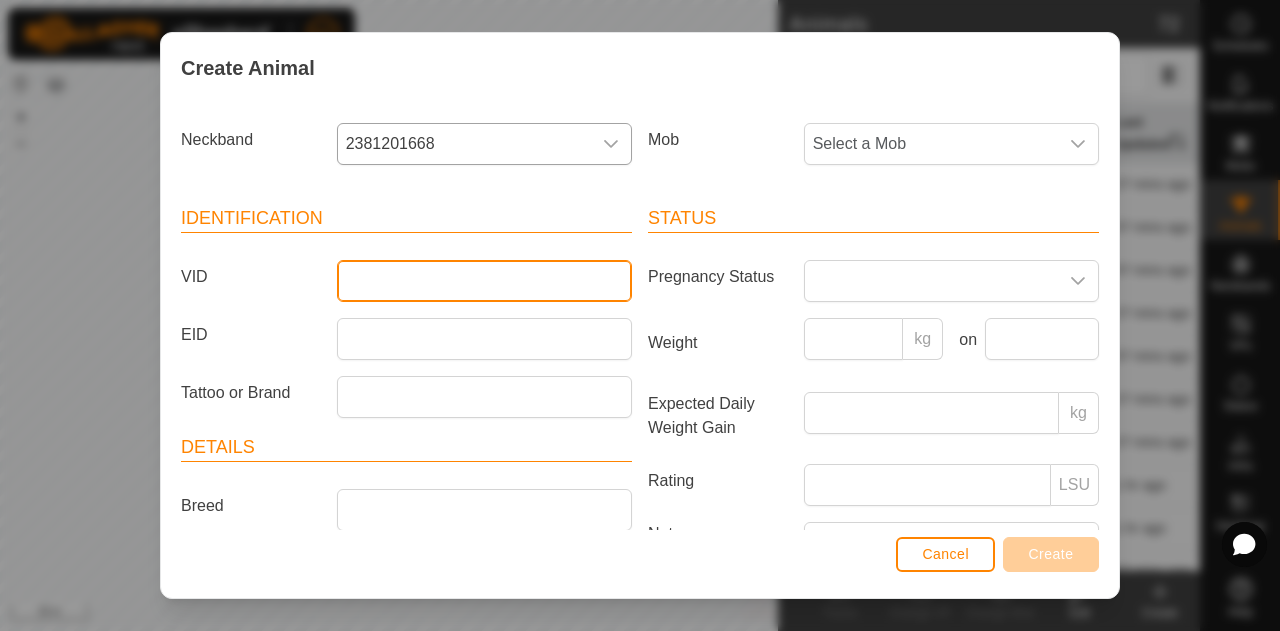 click on "VID" at bounding box center [484, 281] 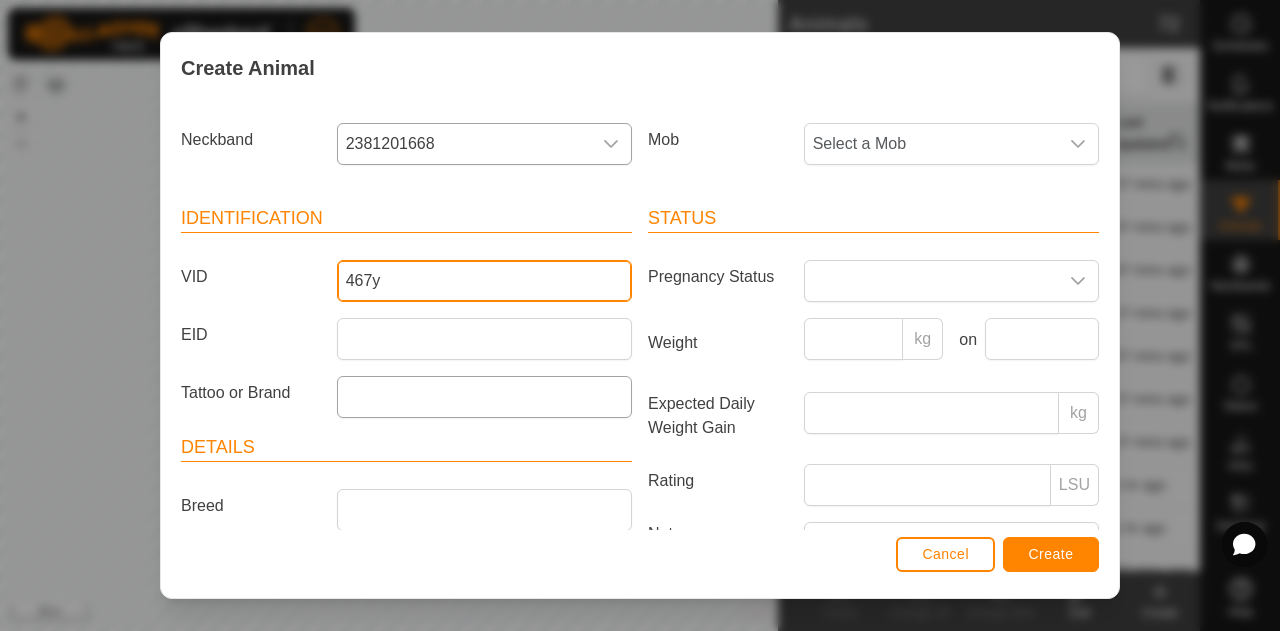 type on "467y" 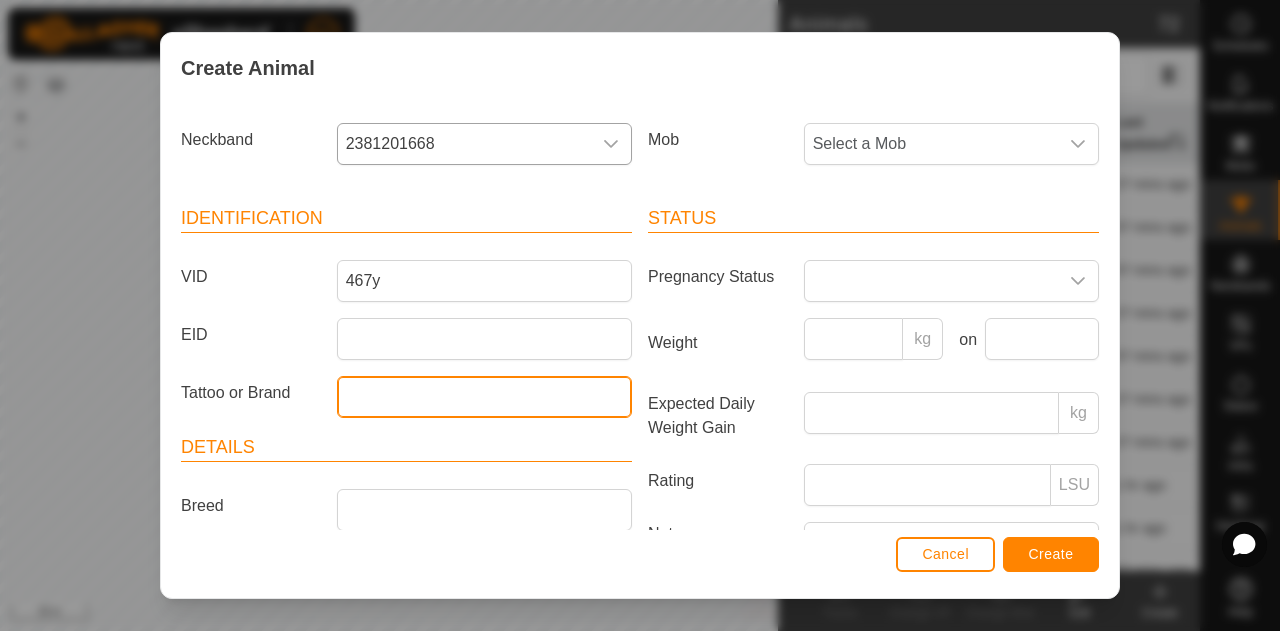 click on "Tattoo or Brand" at bounding box center (484, 397) 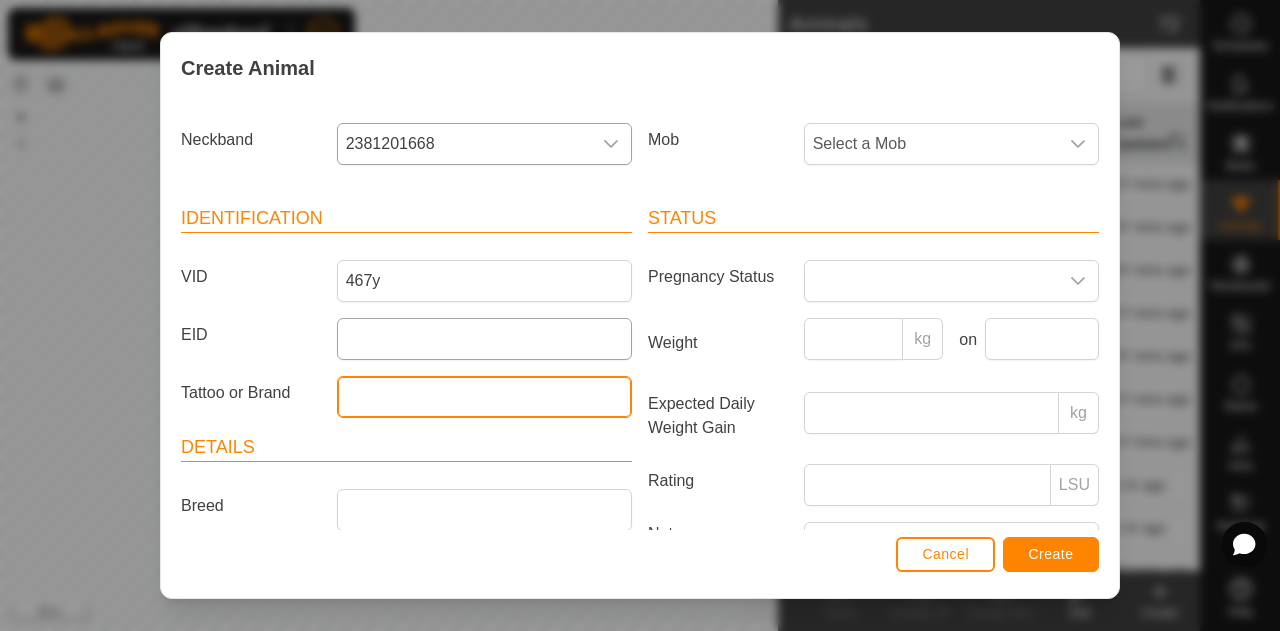 type on "Yellow" 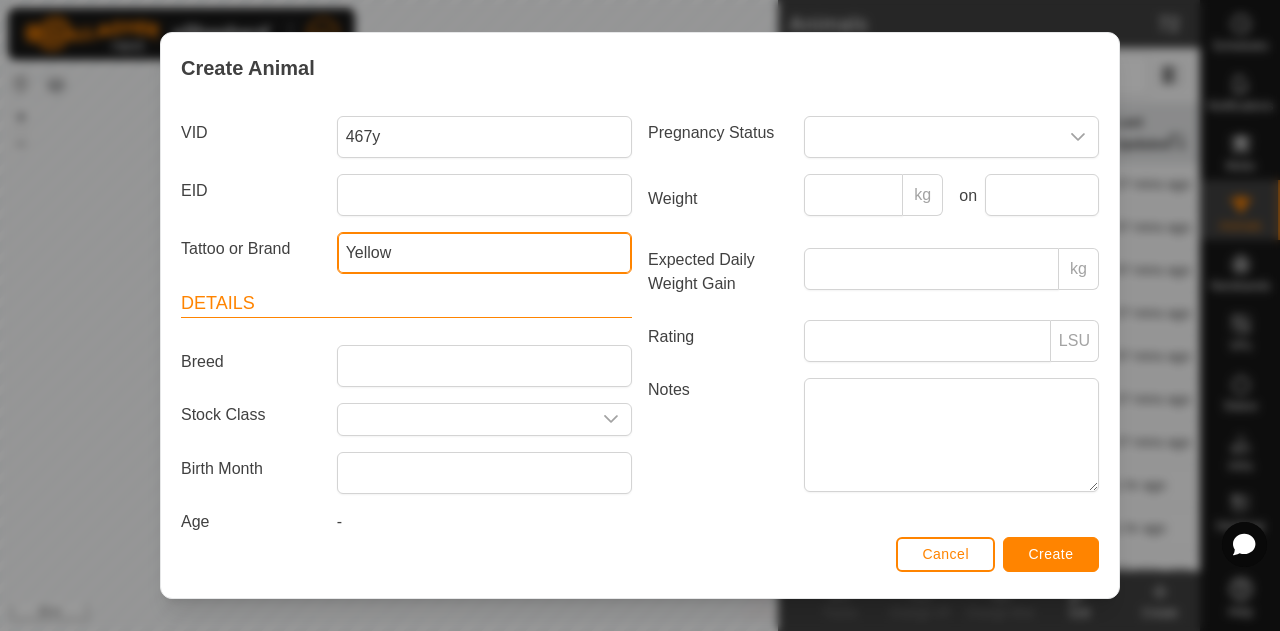 scroll, scrollTop: 173, scrollLeft: 0, axis: vertical 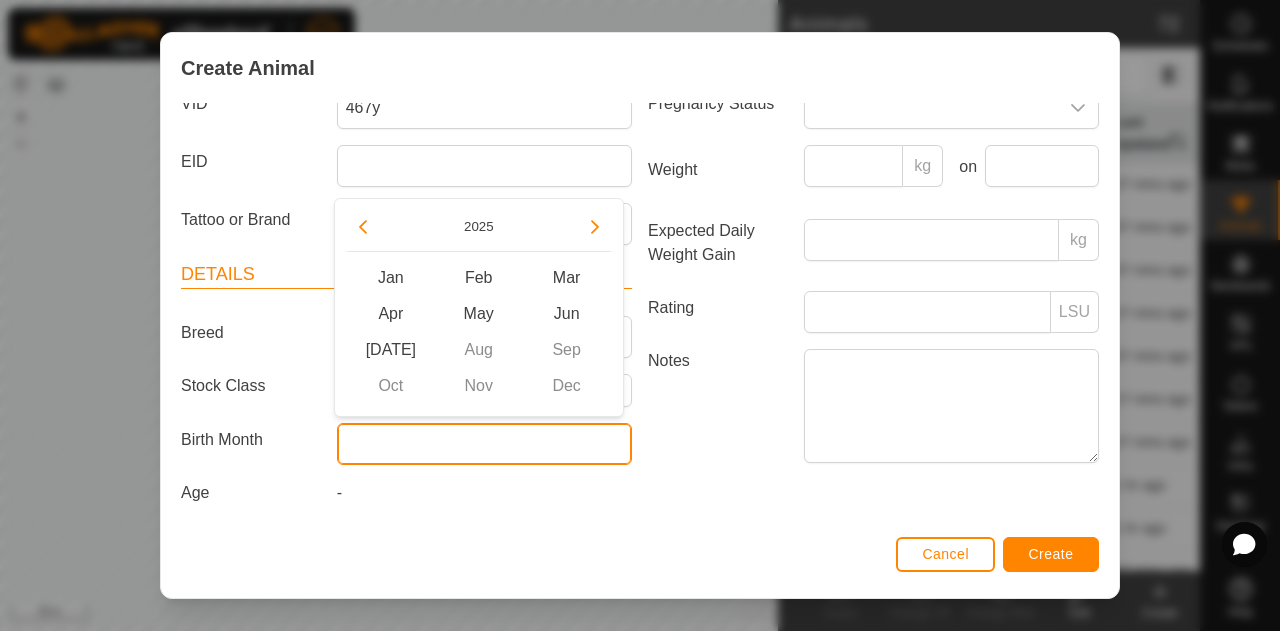 click at bounding box center [484, 444] 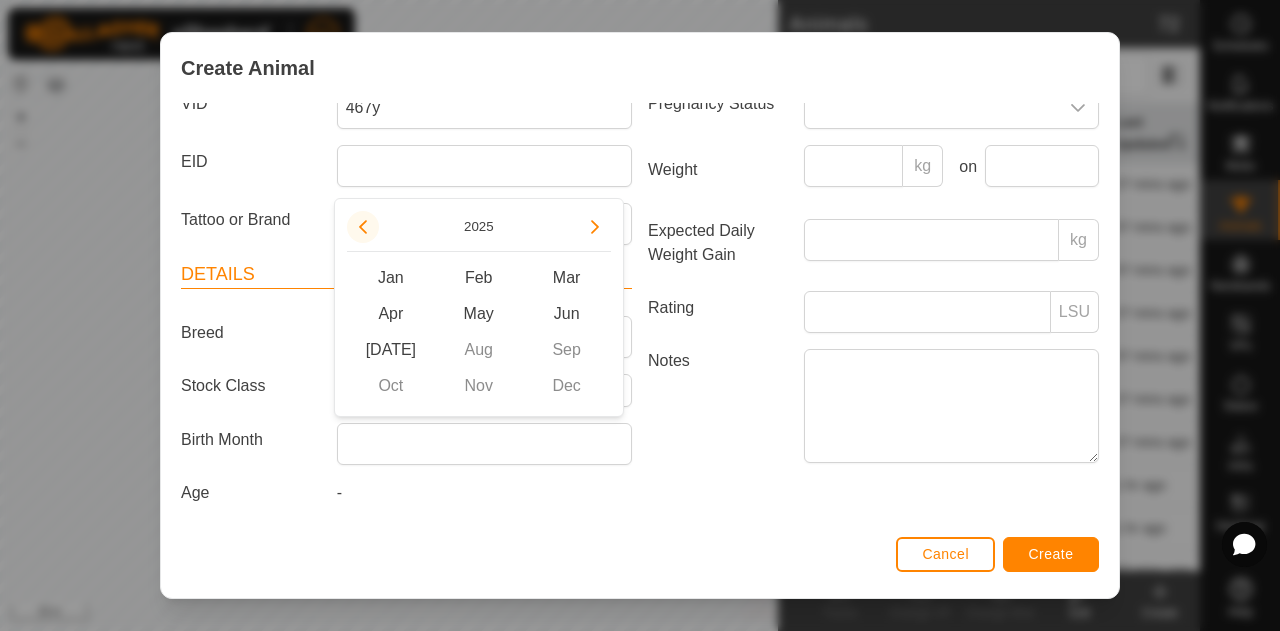 click at bounding box center (363, 227) 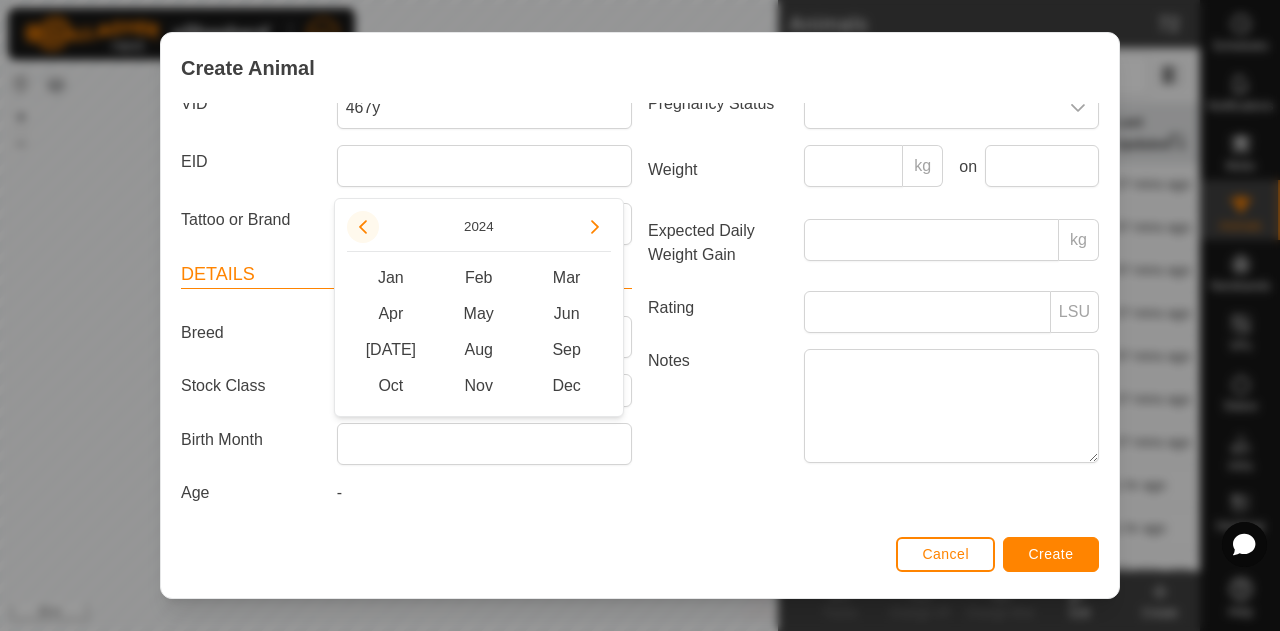click at bounding box center [363, 227] 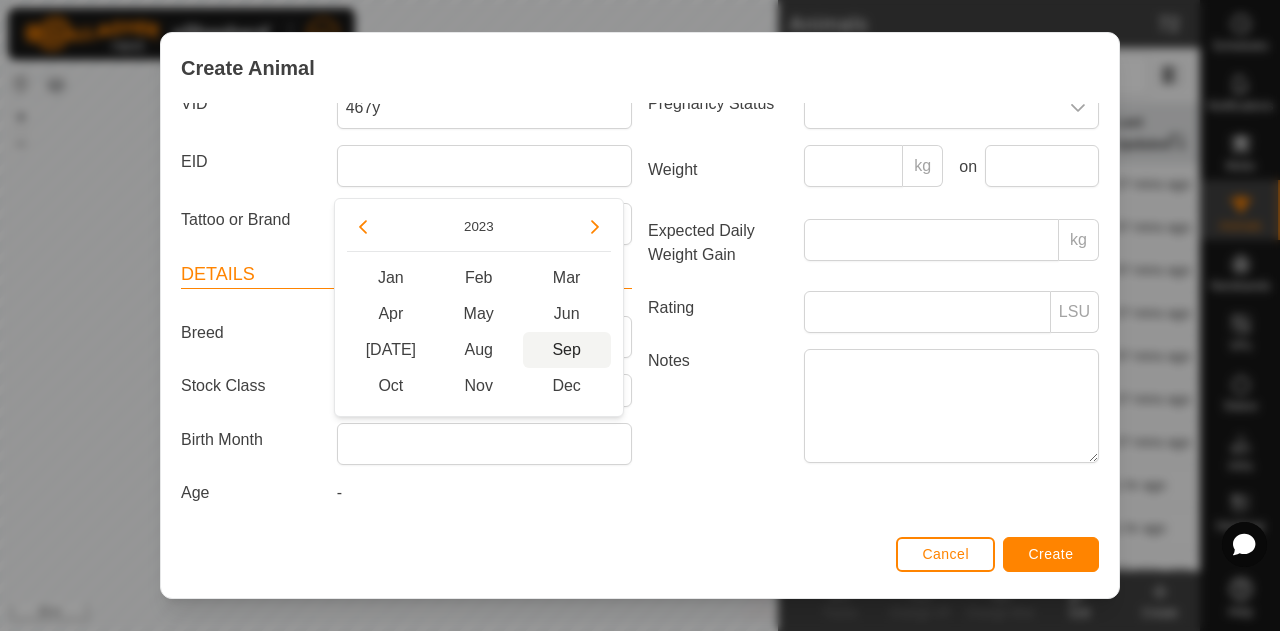 click on "Sep" at bounding box center [567, 350] 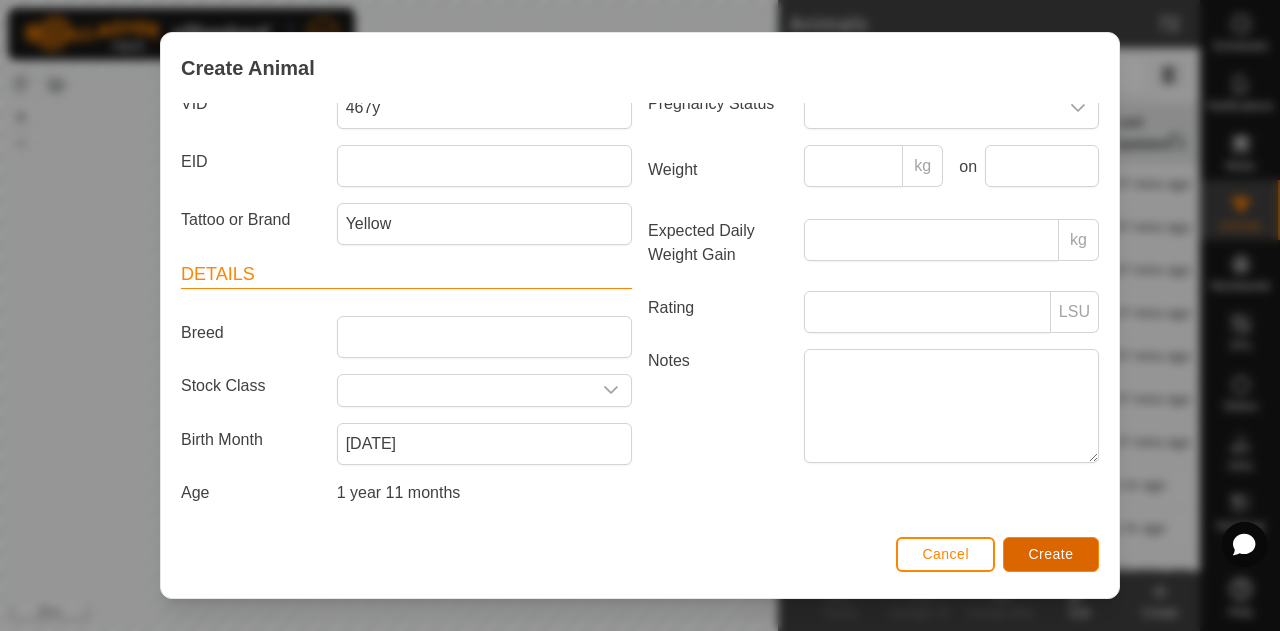 click on "Create" at bounding box center [1051, 554] 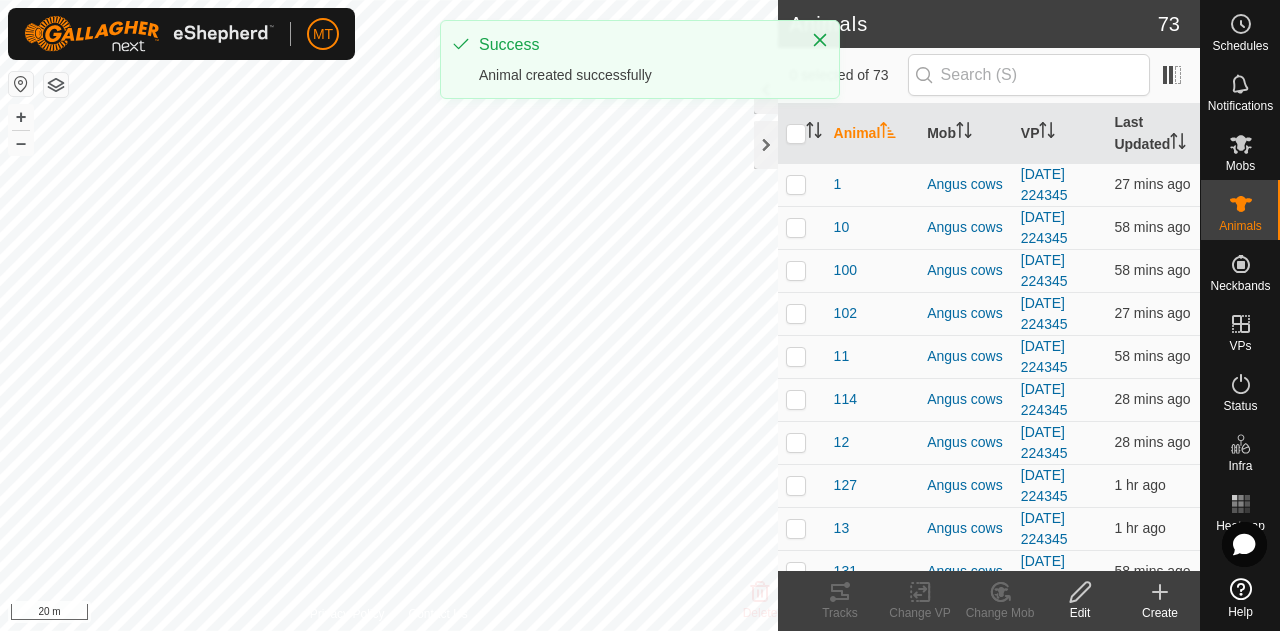 click 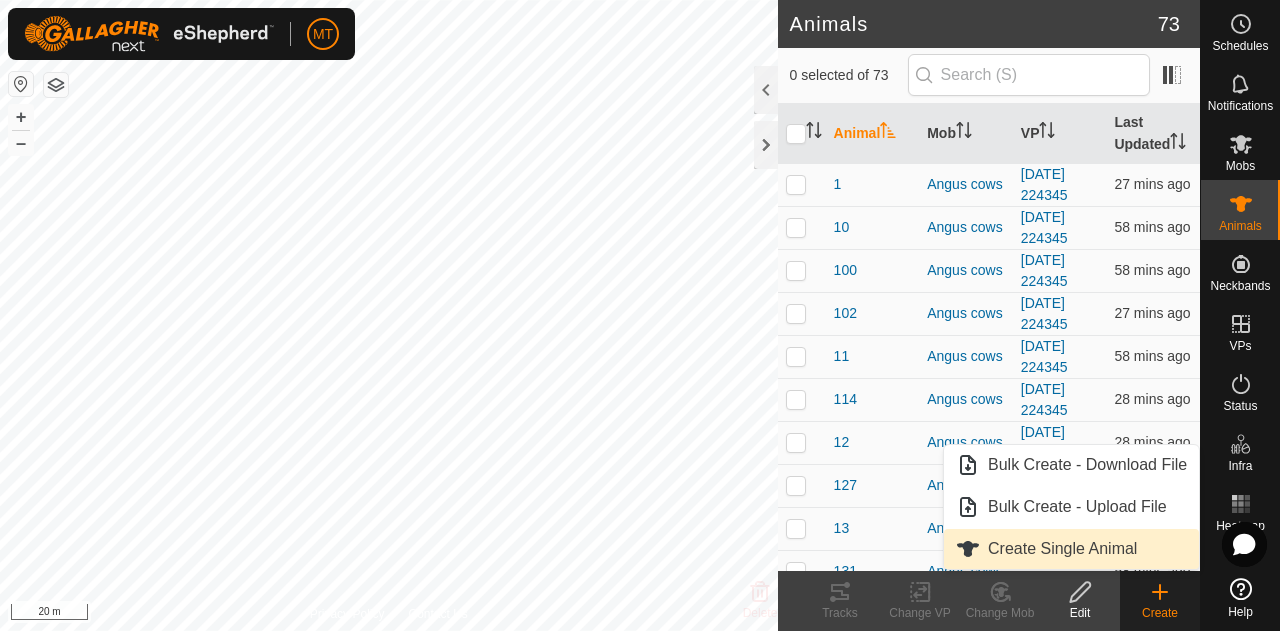 click on "Create Single Animal" at bounding box center (1071, 549) 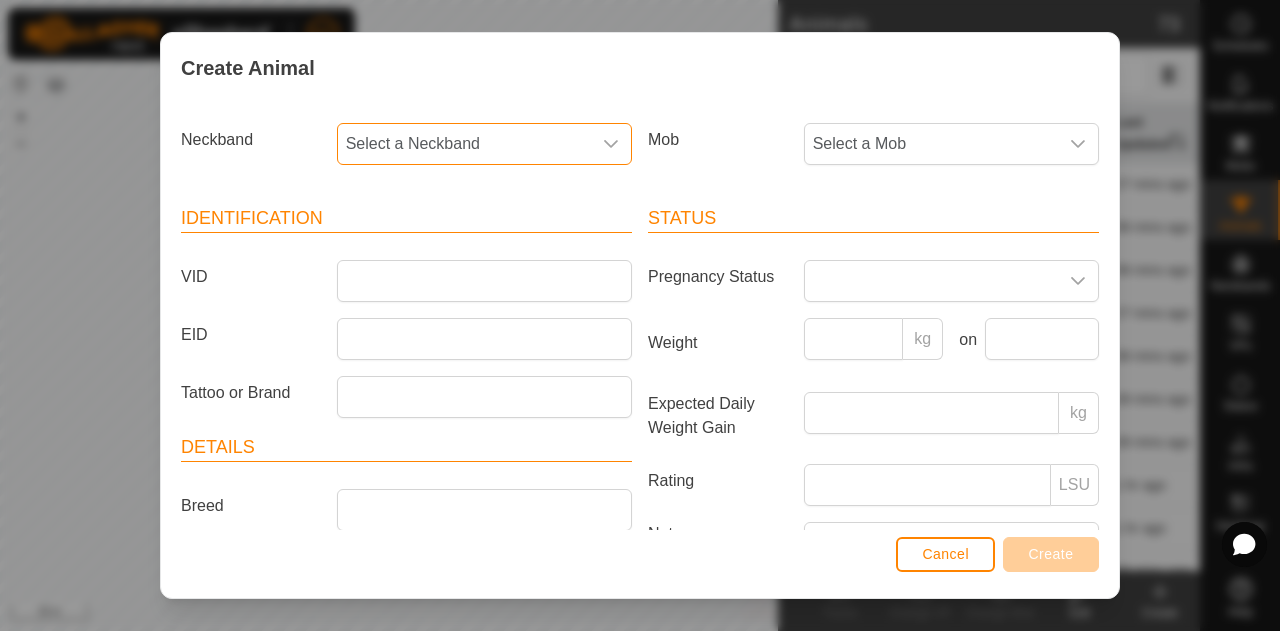 click on "Select a Neckband" at bounding box center (464, 144) 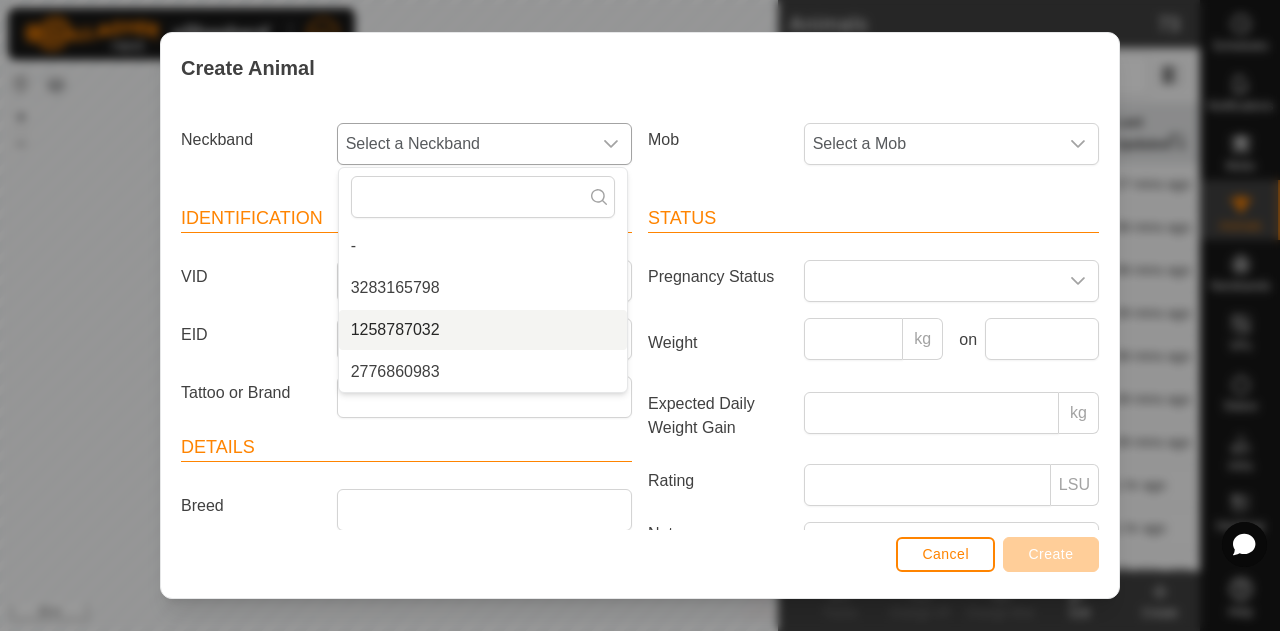 click on "1258787032" at bounding box center [483, 330] 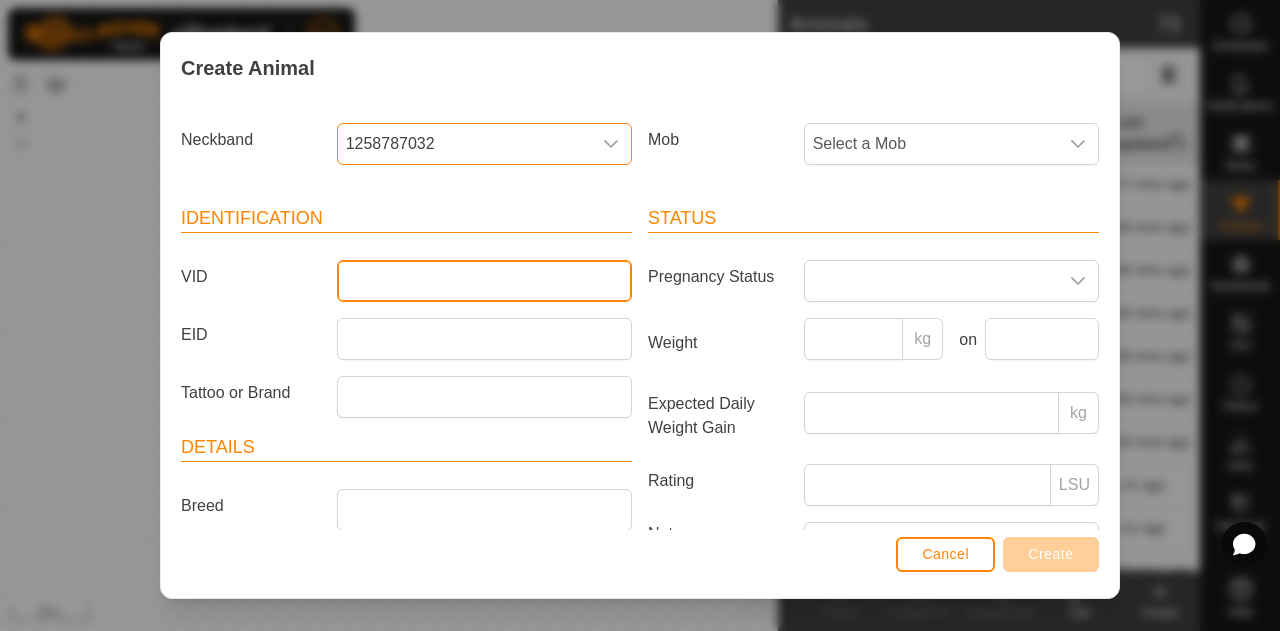 click on "VID" at bounding box center [484, 281] 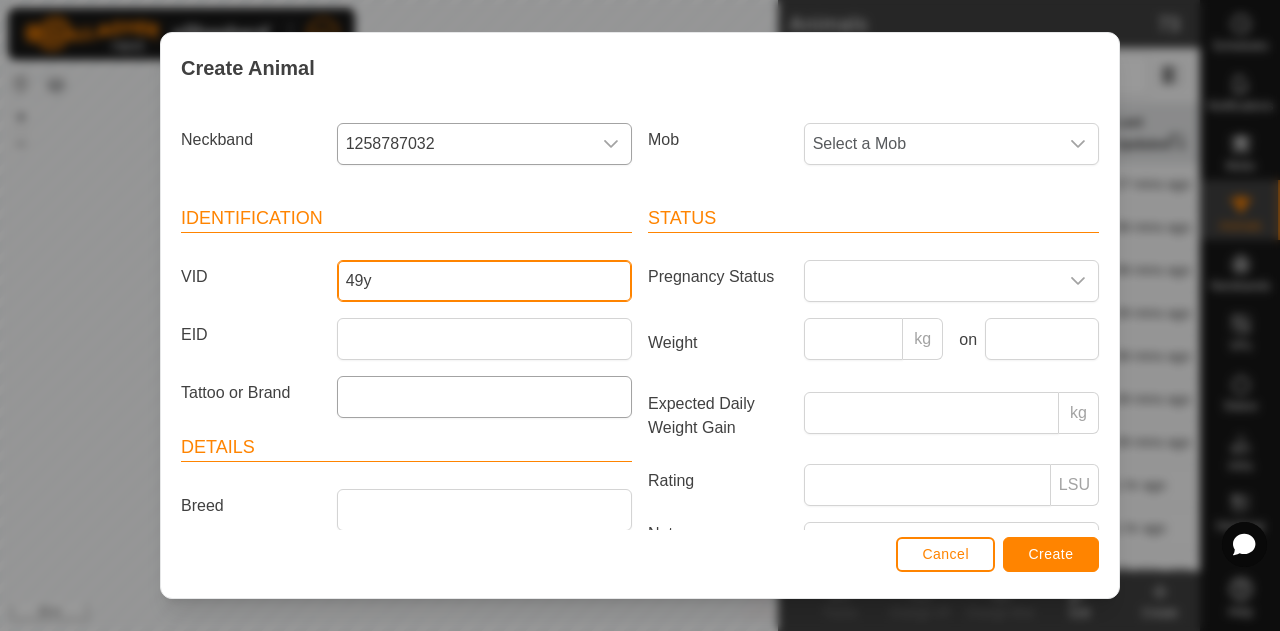 type on "49y" 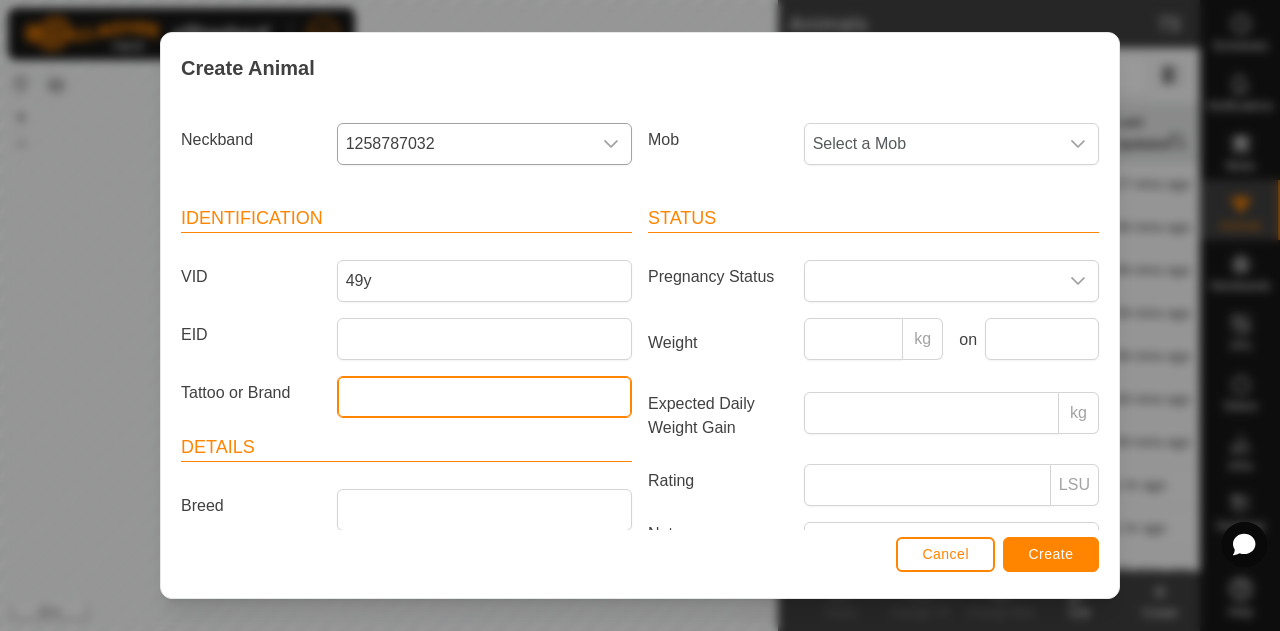 click on "Tattoo or Brand" at bounding box center [484, 397] 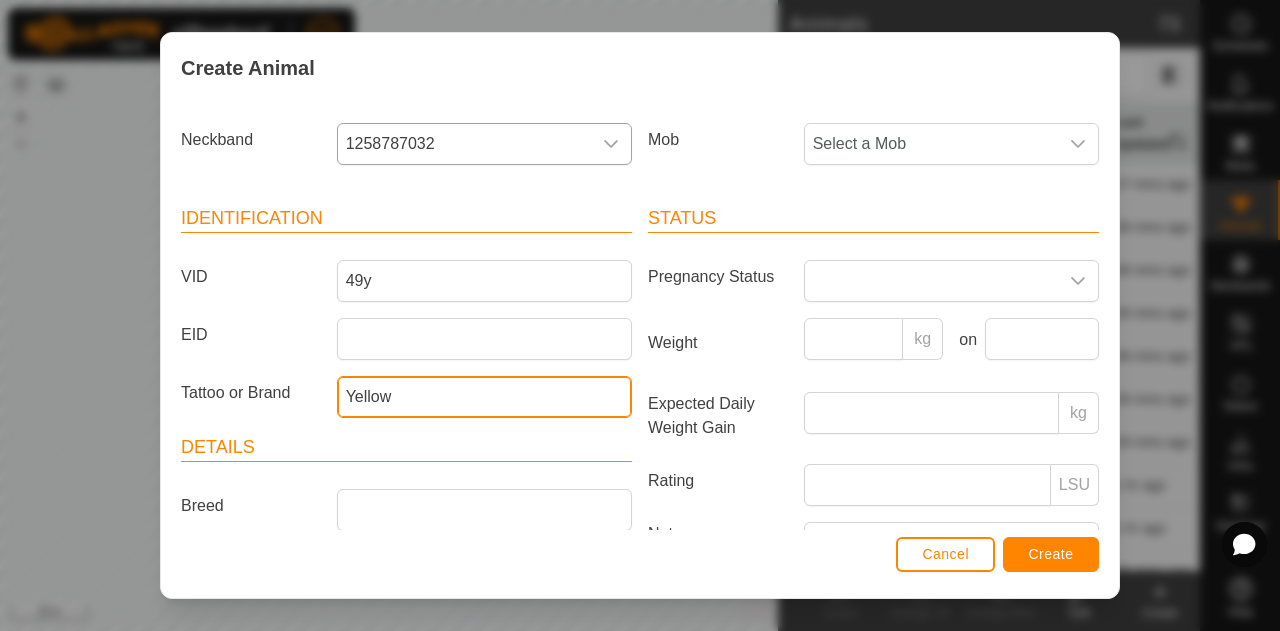 scroll, scrollTop: 173, scrollLeft: 0, axis: vertical 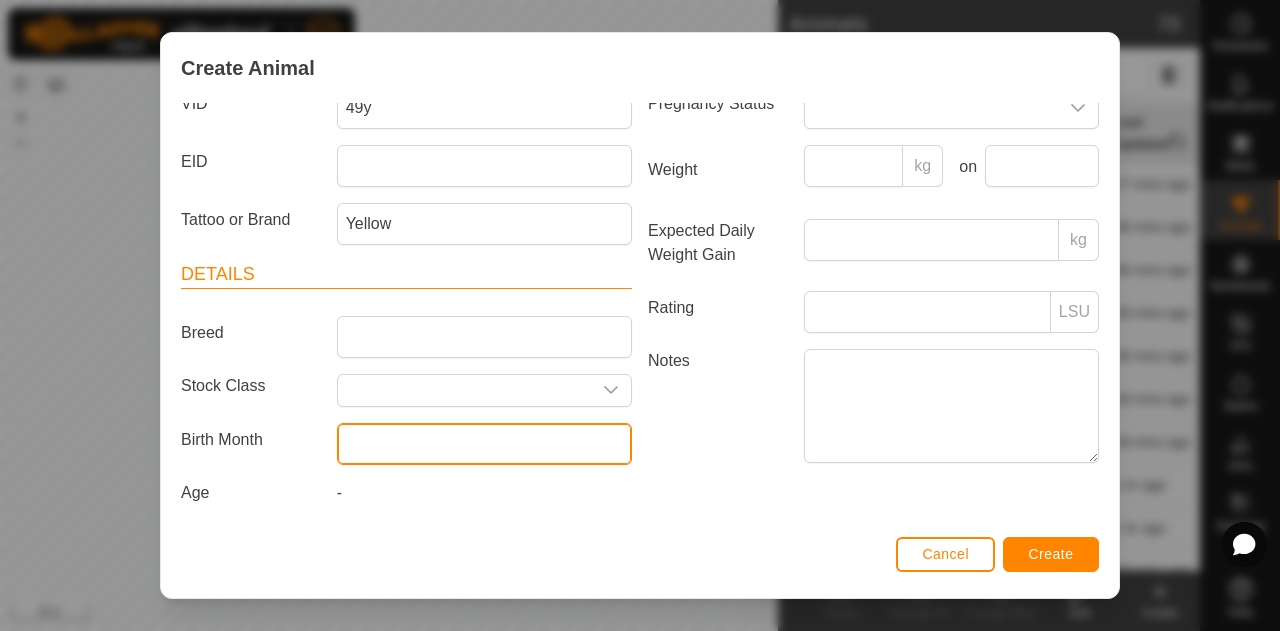 click at bounding box center [484, 444] 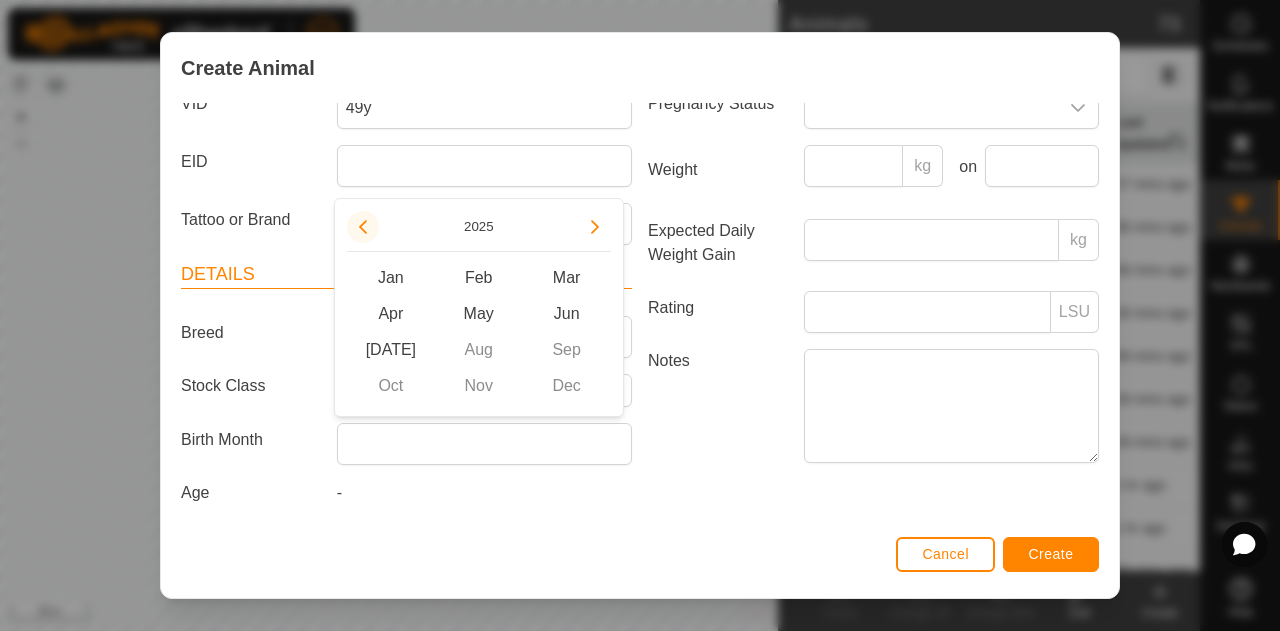 click at bounding box center (363, 227) 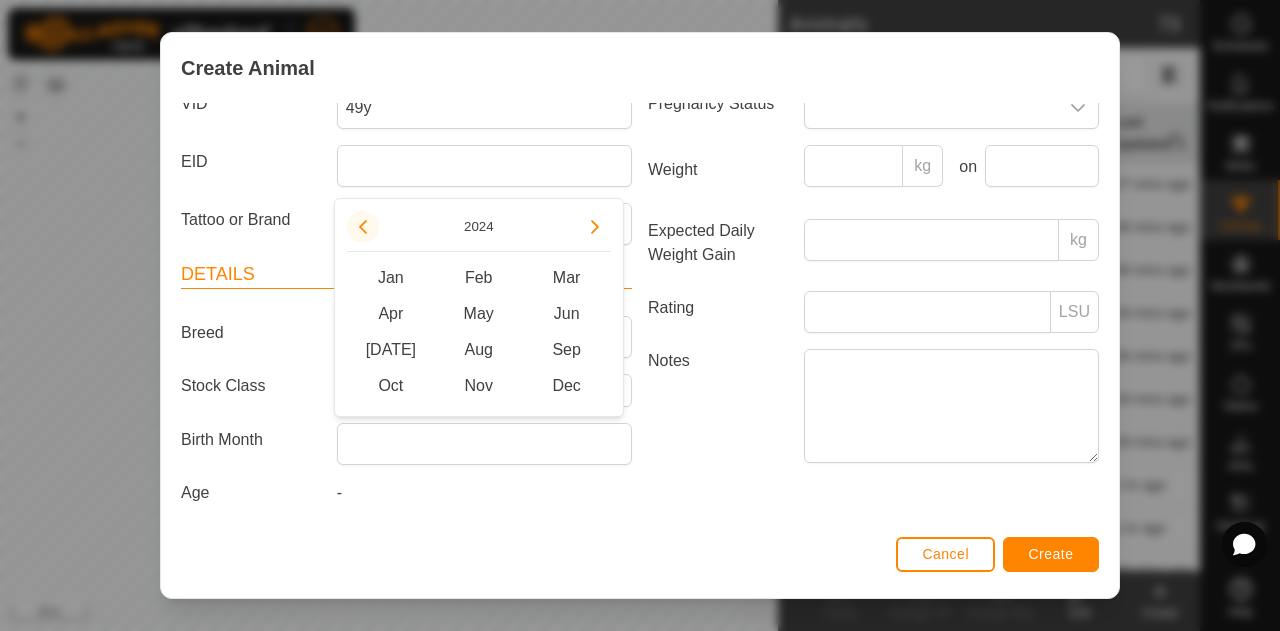 click at bounding box center [363, 227] 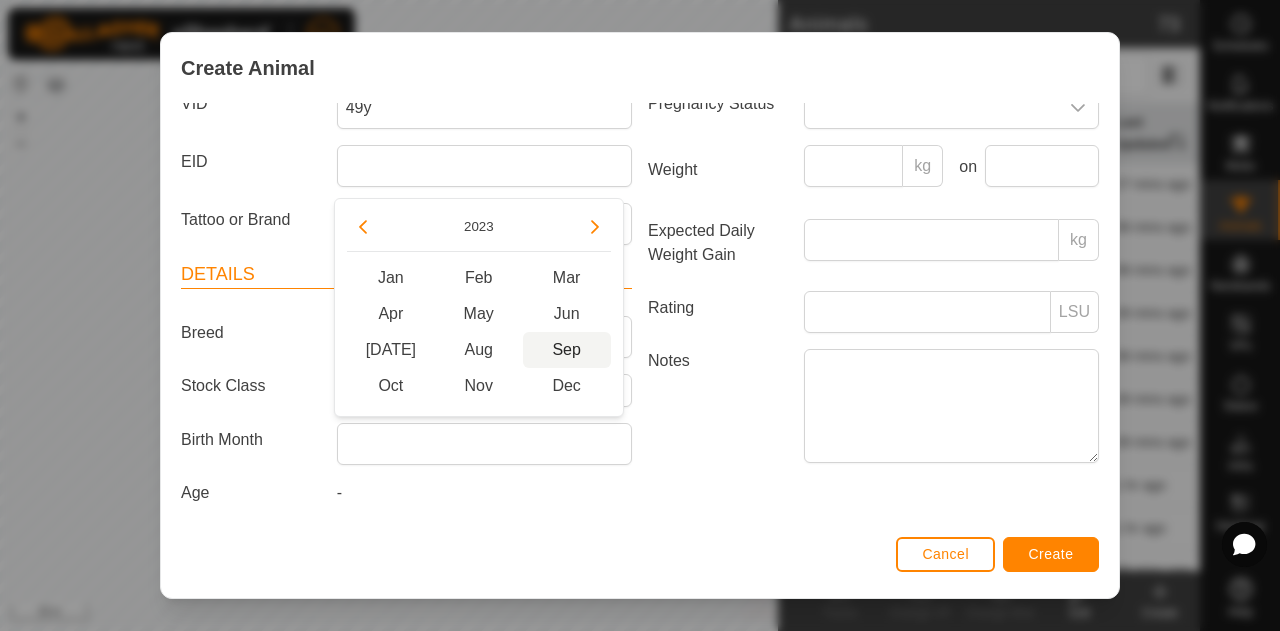 click on "Sep" at bounding box center (567, 350) 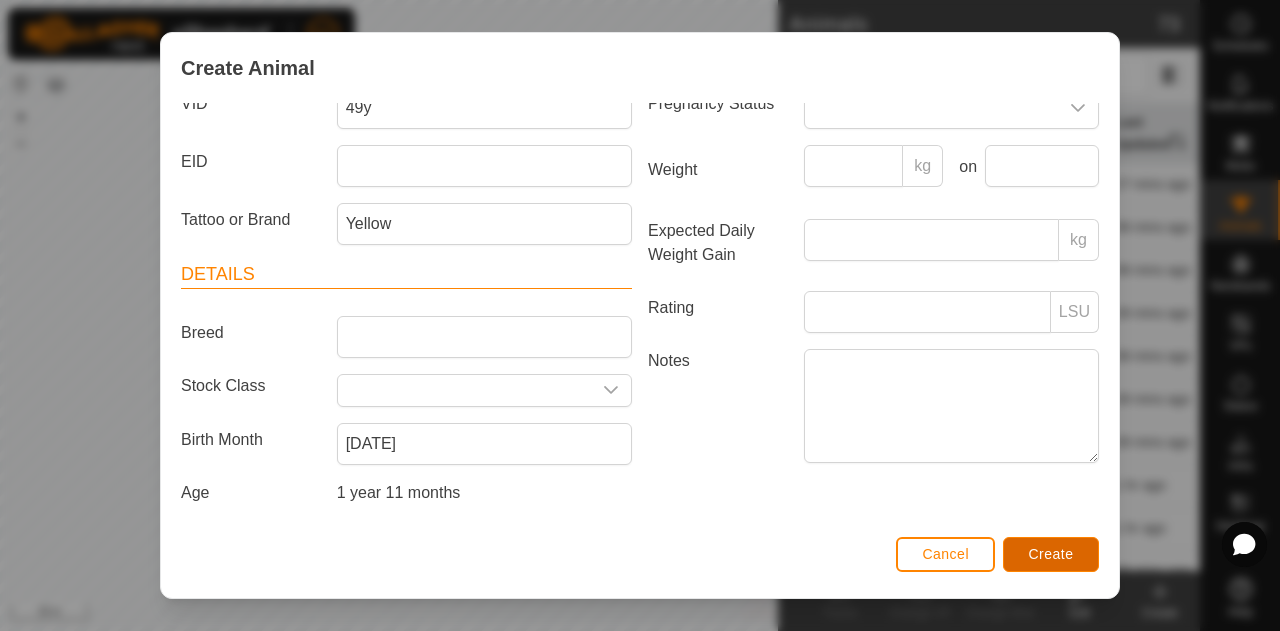 click on "Create" at bounding box center [1051, 554] 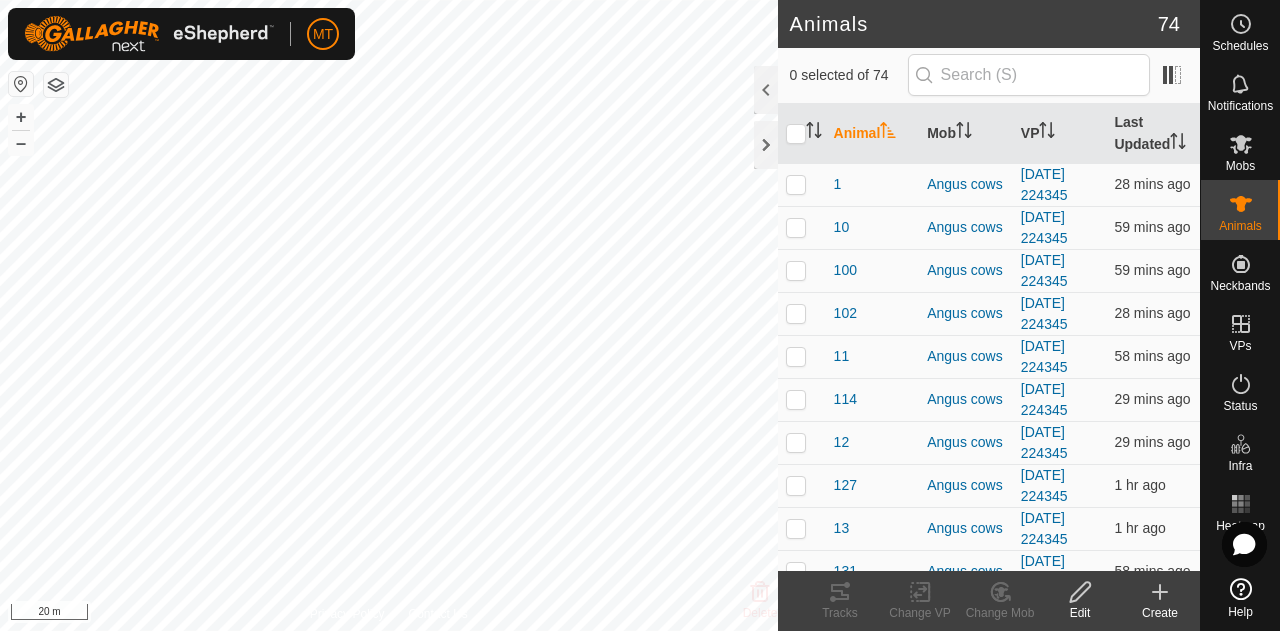 click 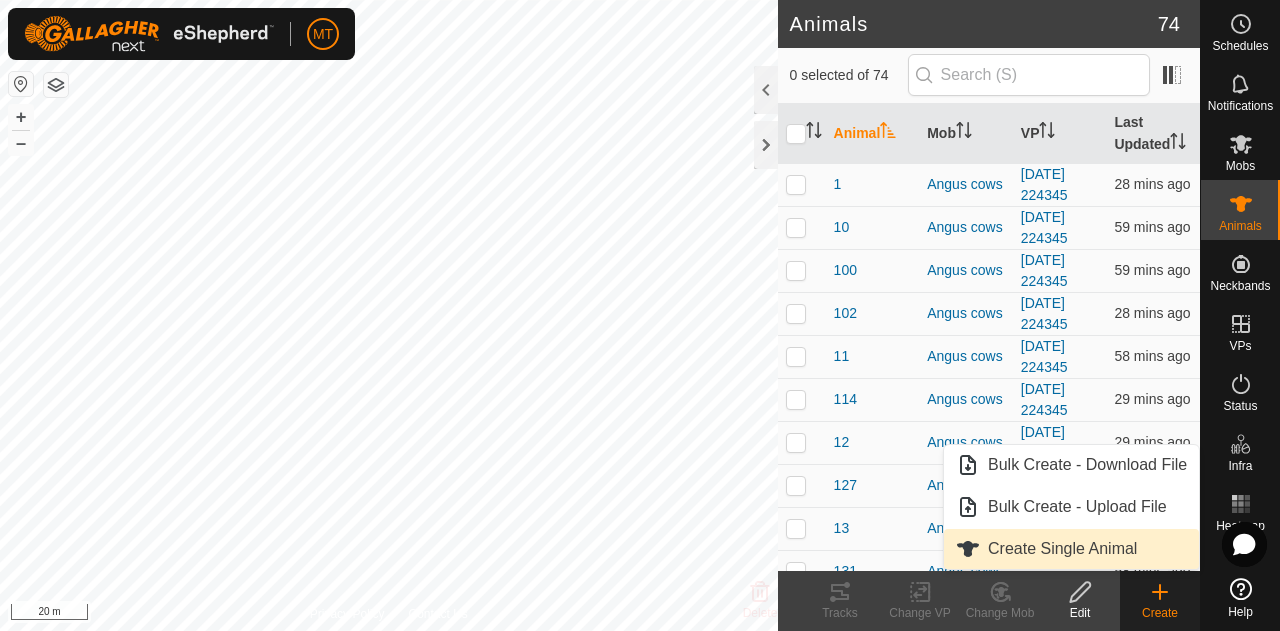 click on "Create Single Animal" at bounding box center (1071, 549) 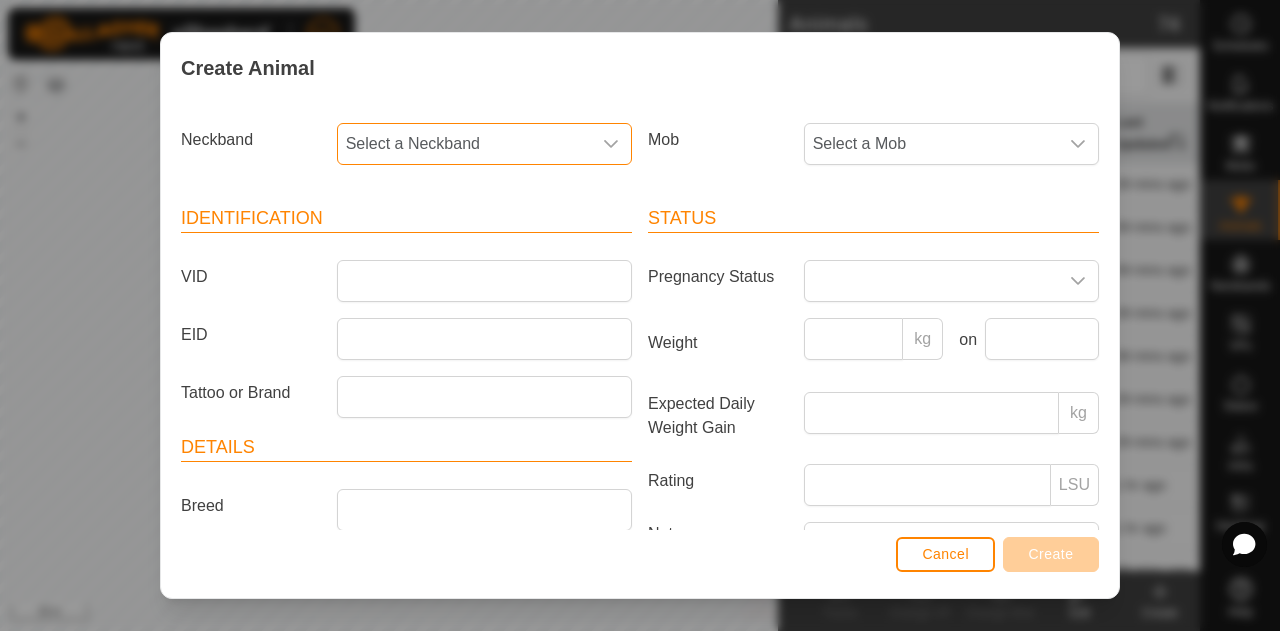 click on "Select a Neckband" at bounding box center [464, 144] 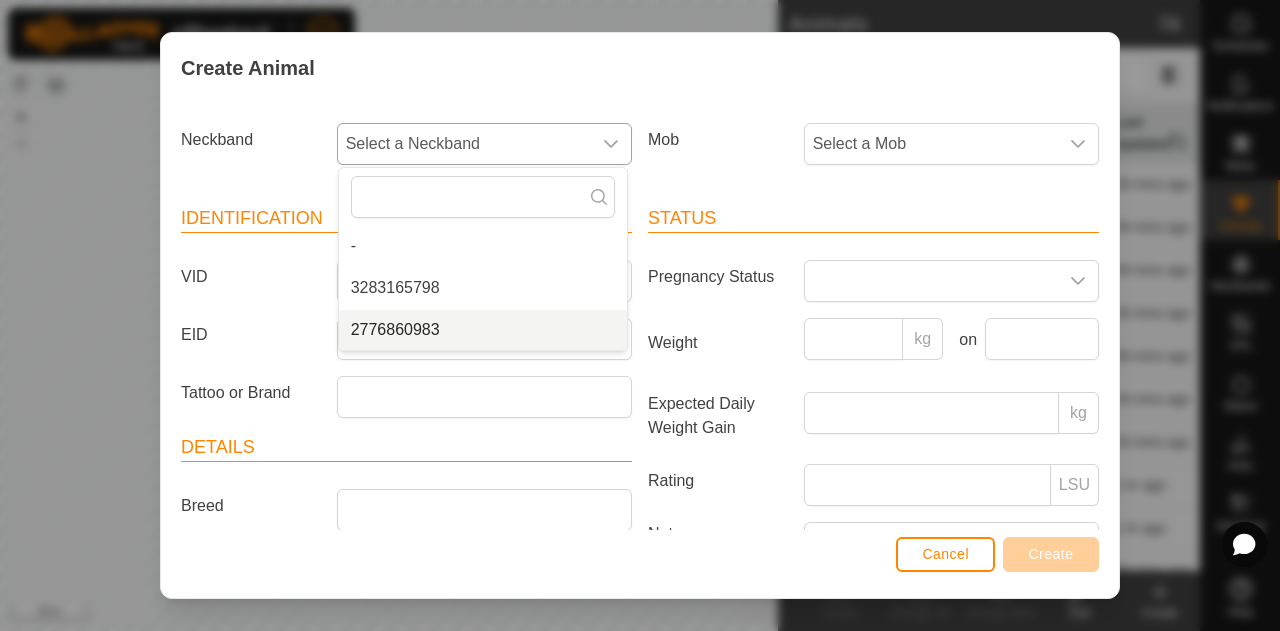 click on "2776860983" at bounding box center [483, 330] 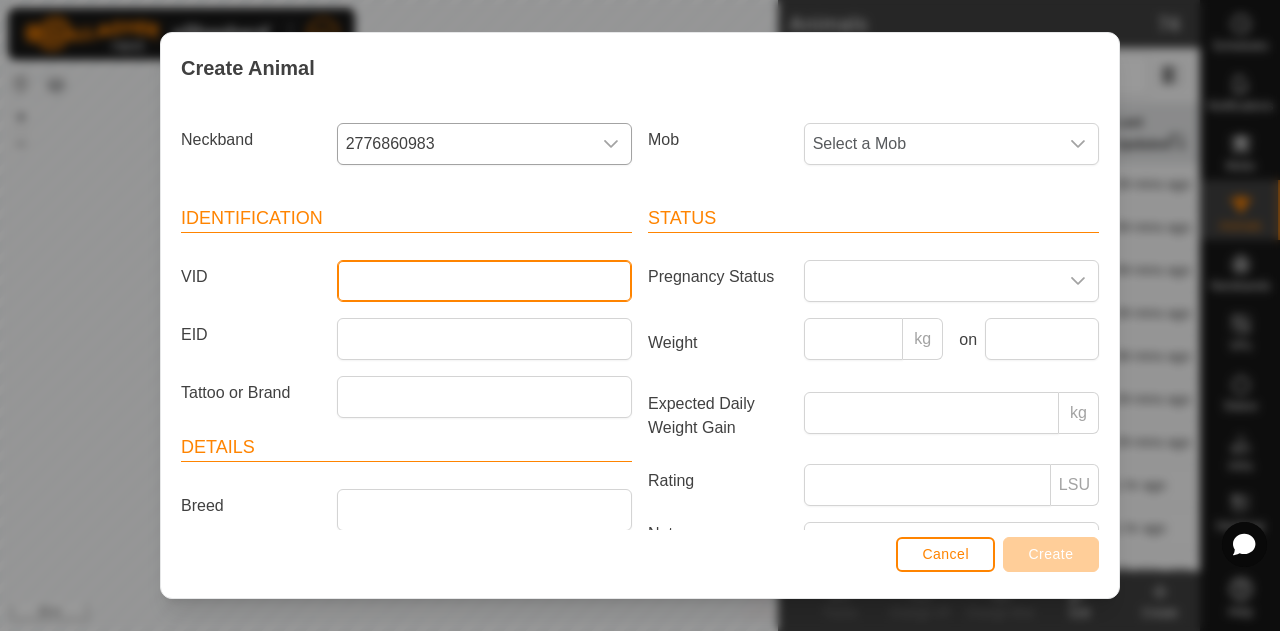 click on "VID" at bounding box center [484, 281] 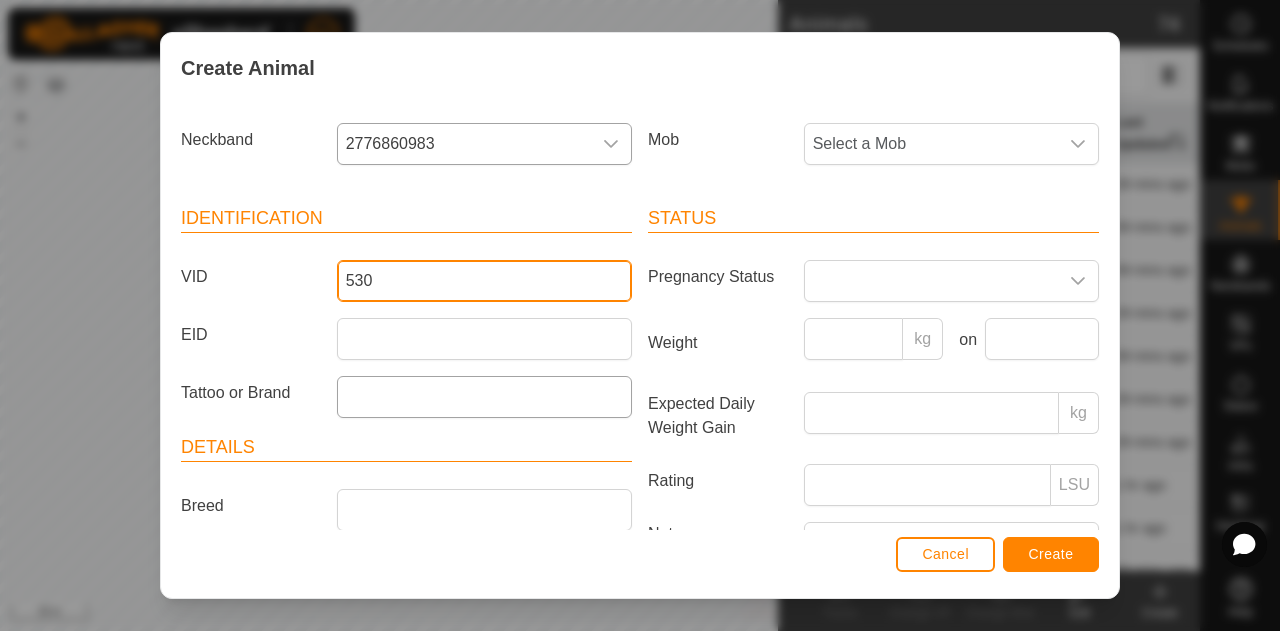 type on "530" 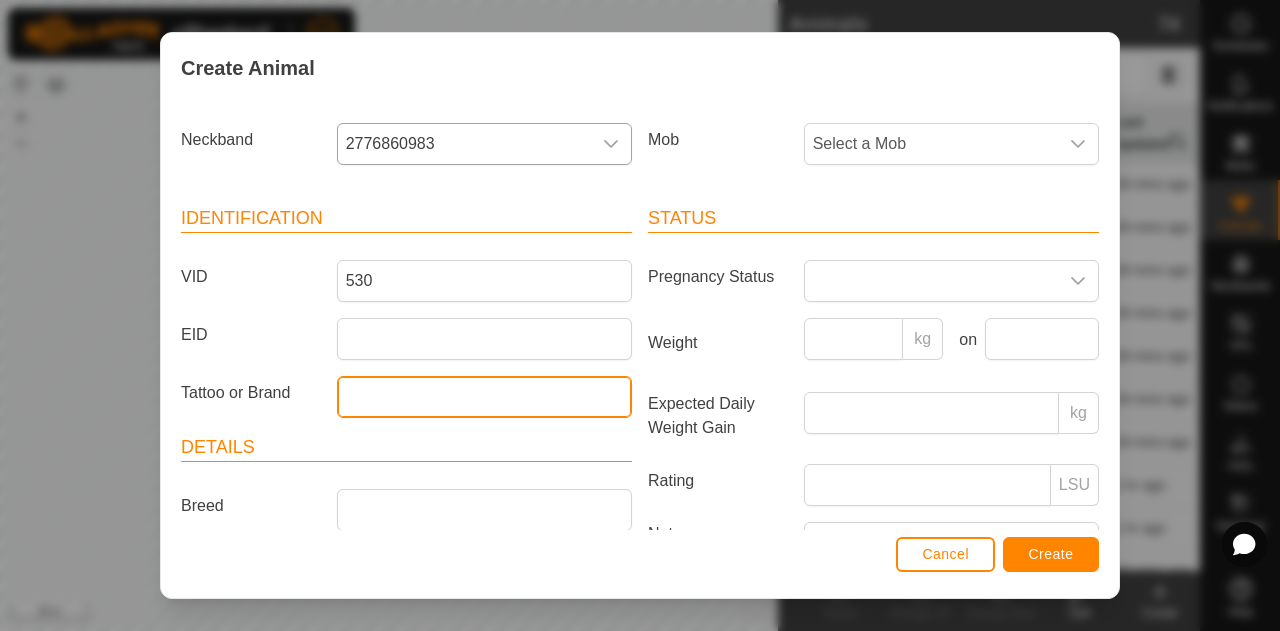 click on "Tattoo or Brand" at bounding box center (484, 397) 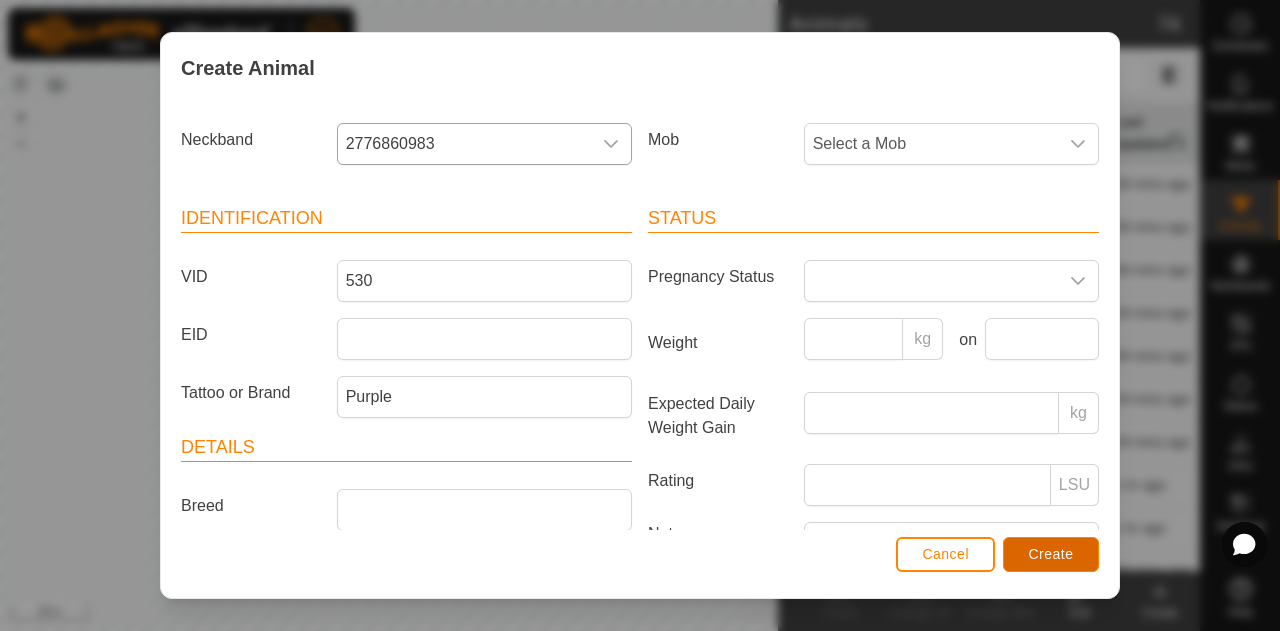 click on "Create" at bounding box center (1051, 554) 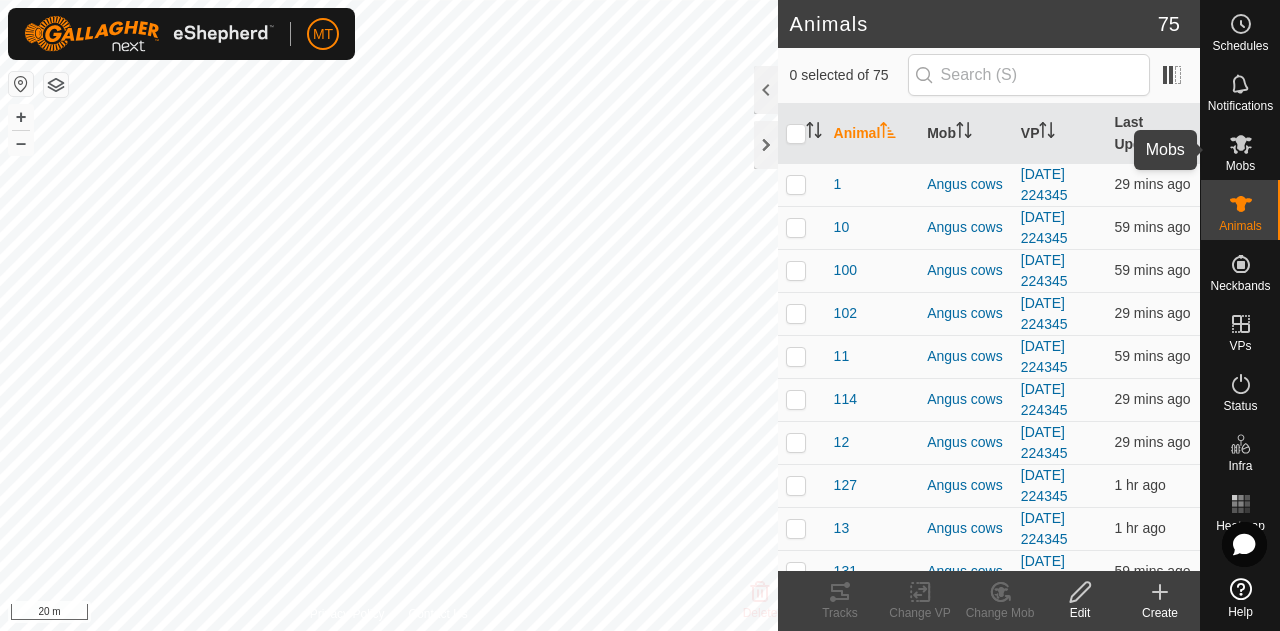 click 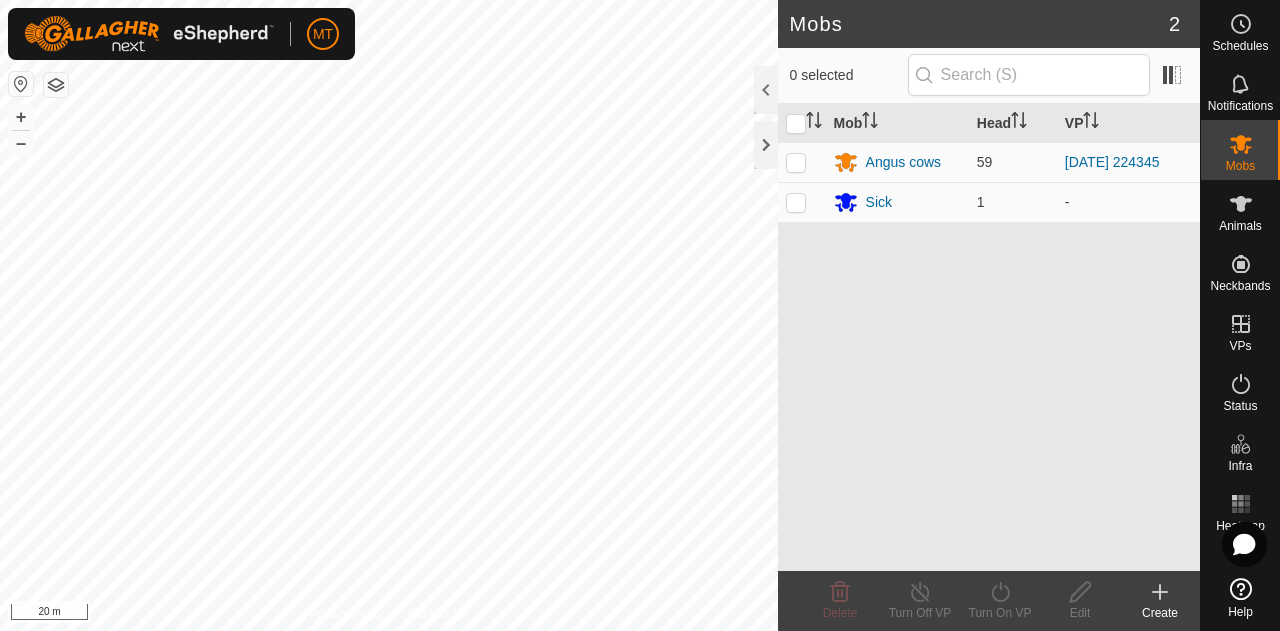 click 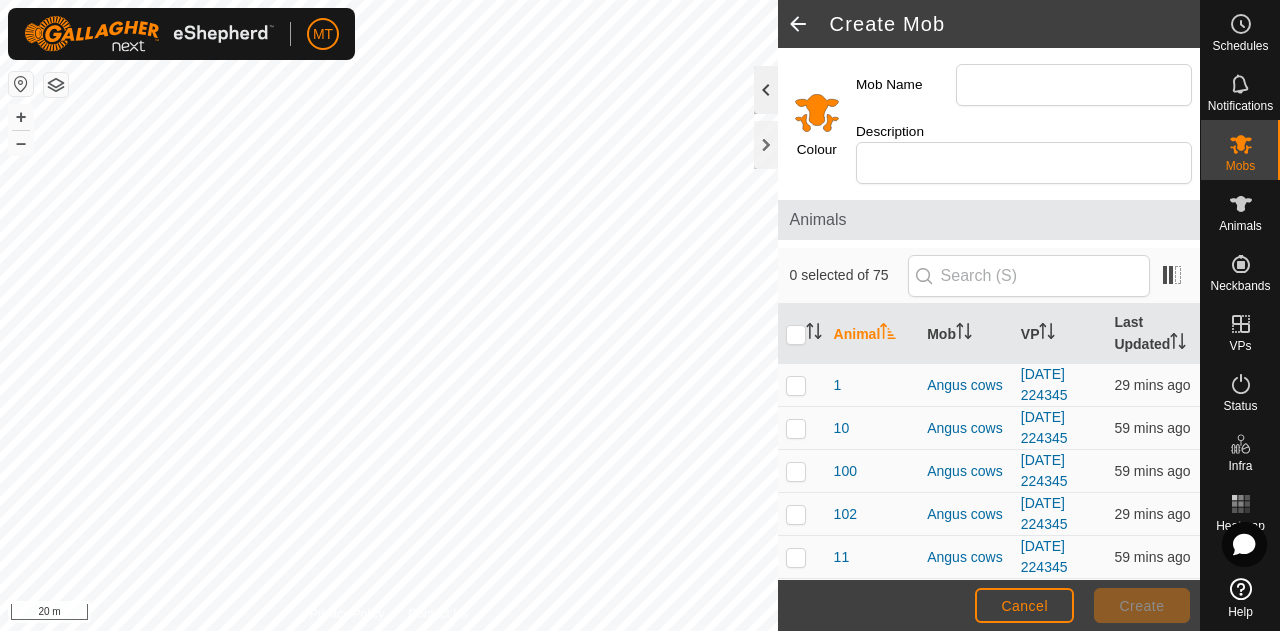 click 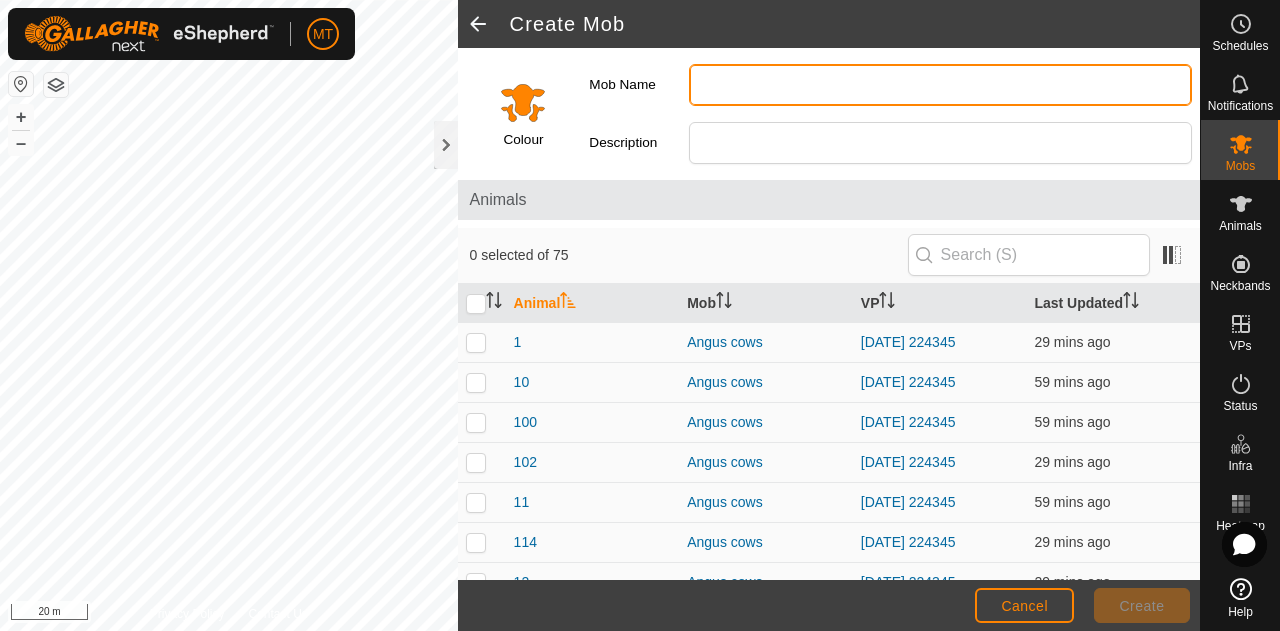 click on "Mob Name" at bounding box center (940, 85) 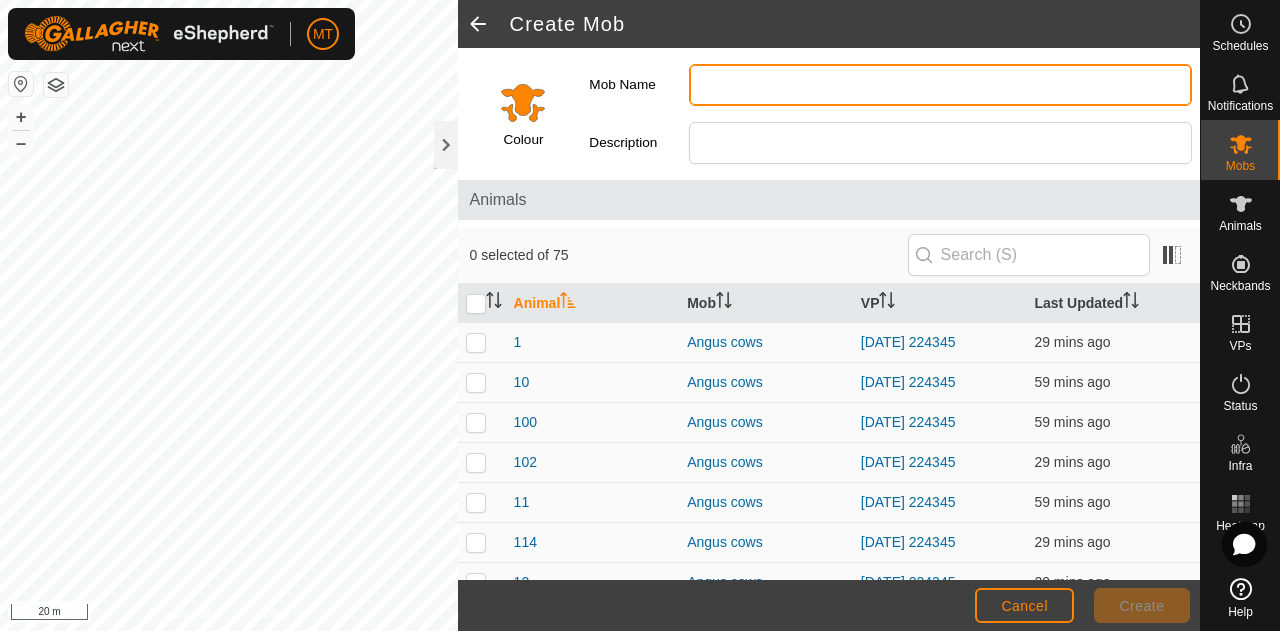 type on "Sick" 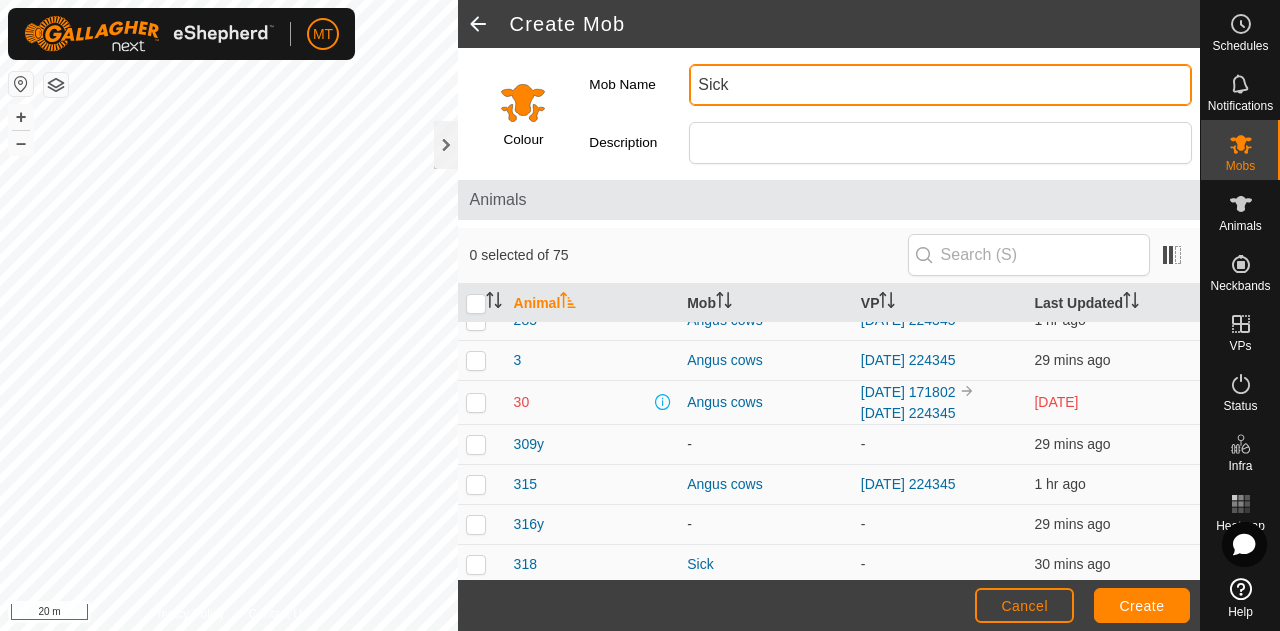scroll, scrollTop: 966, scrollLeft: 0, axis: vertical 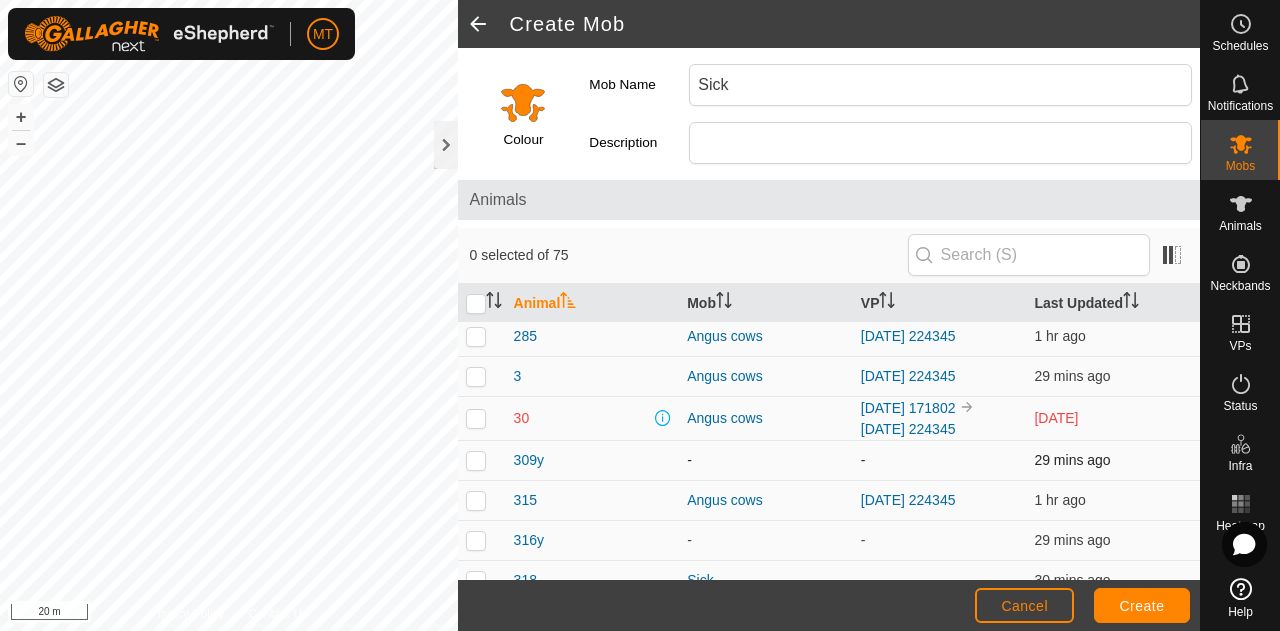 click at bounding box center [476, 460] 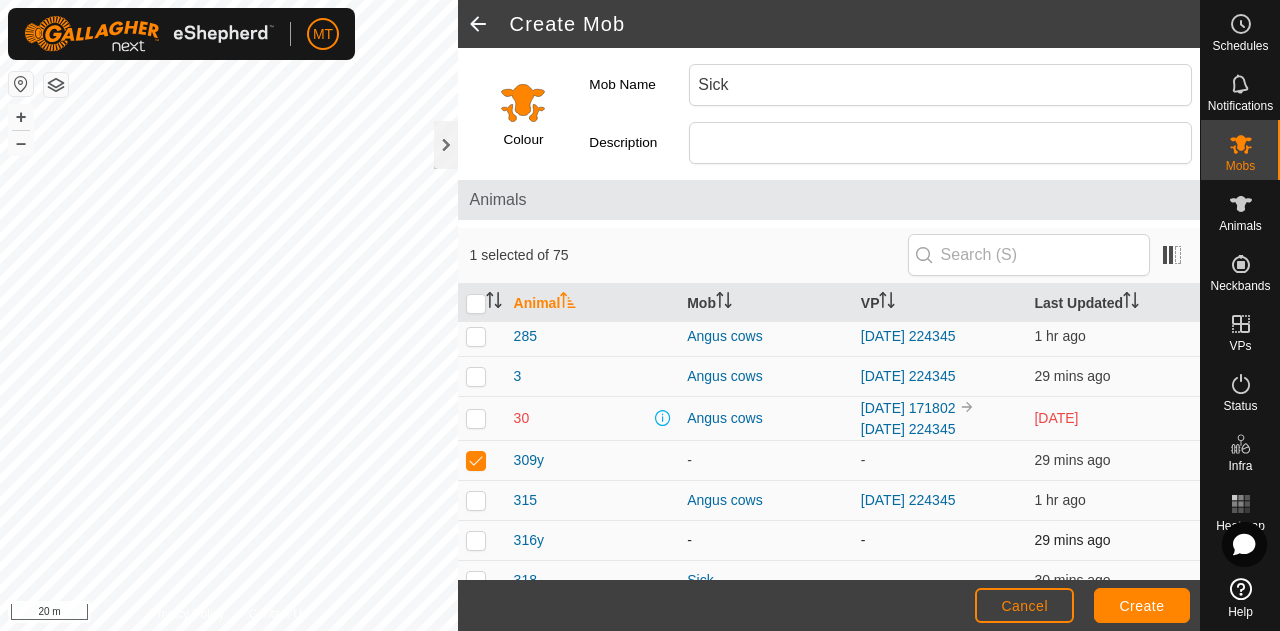 click at bounding box center [476, 540] 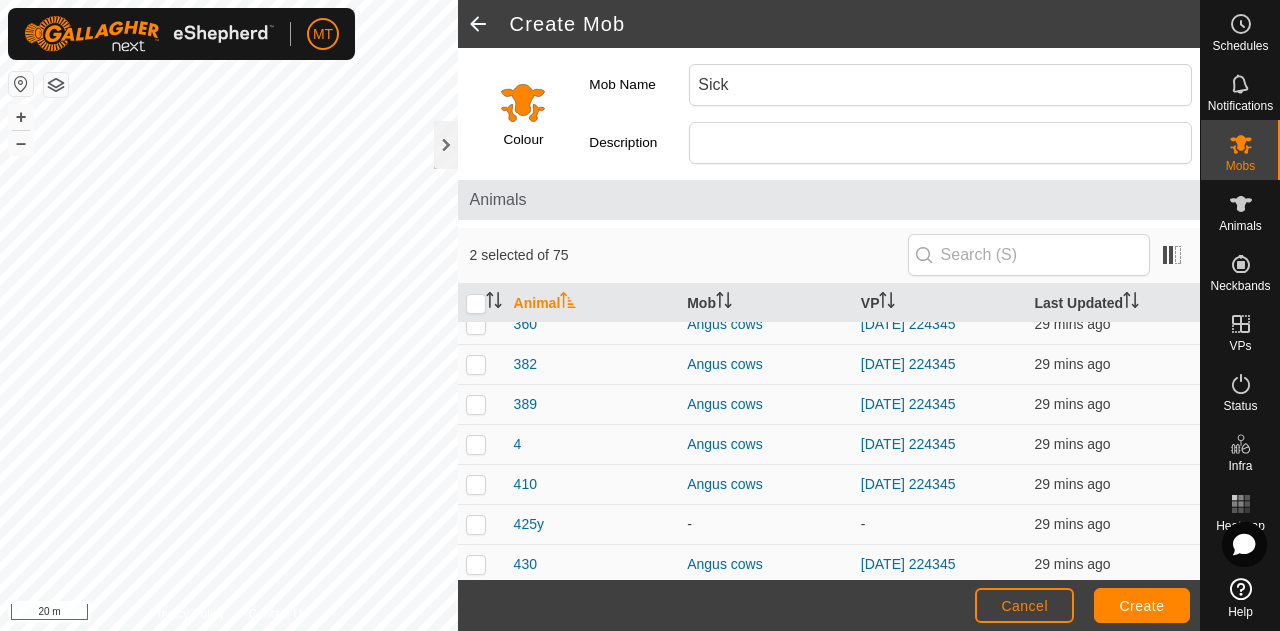 scroll, scrollTop: 1340, scrollLeft: 0, axis: vertical 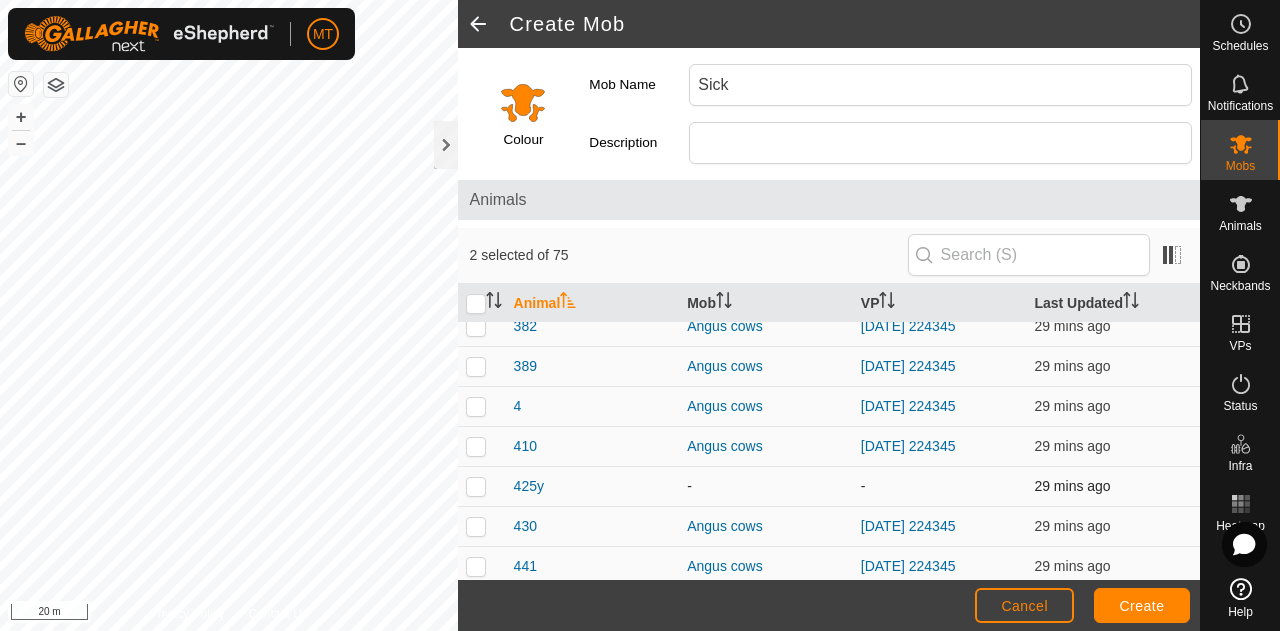 click at bounding box center [476, 486] 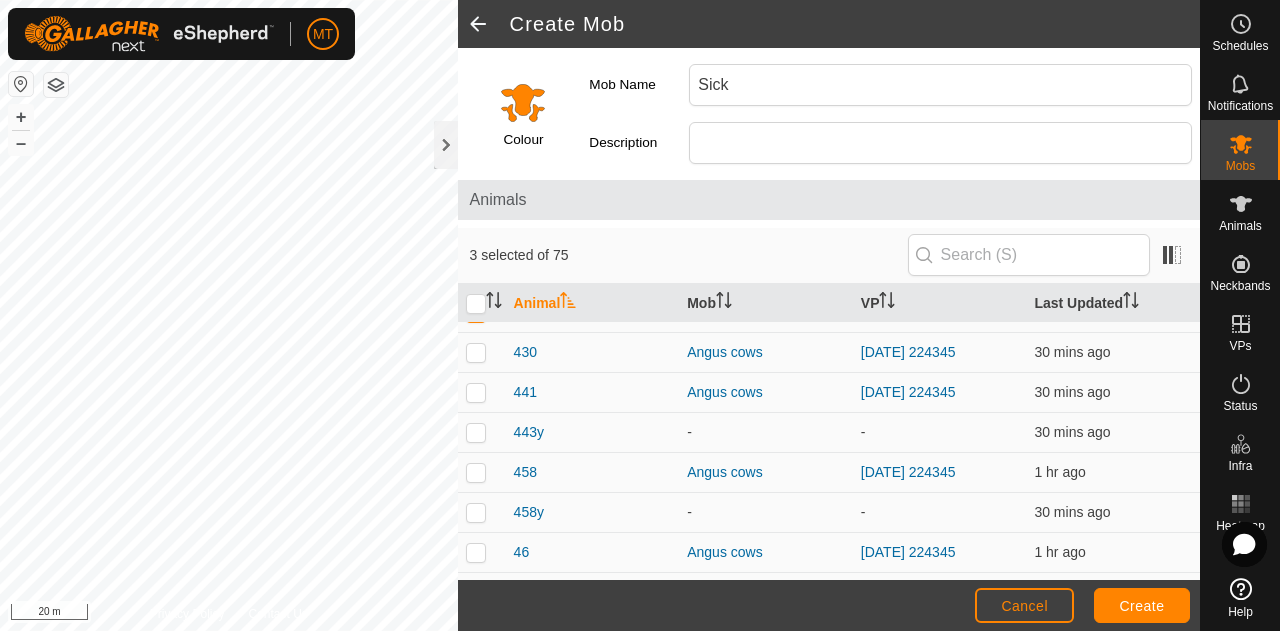 scroll, scrollTop: 1521, scrollLeft: 0, axis: vertical 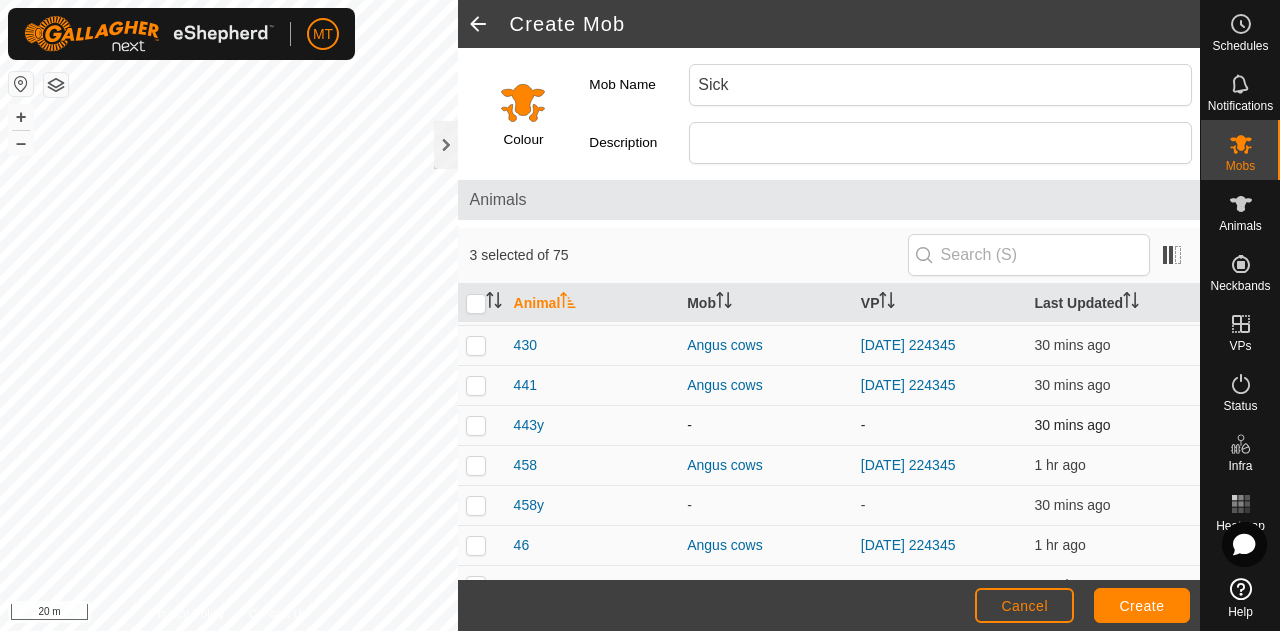 click at bounding box center [476, 425] 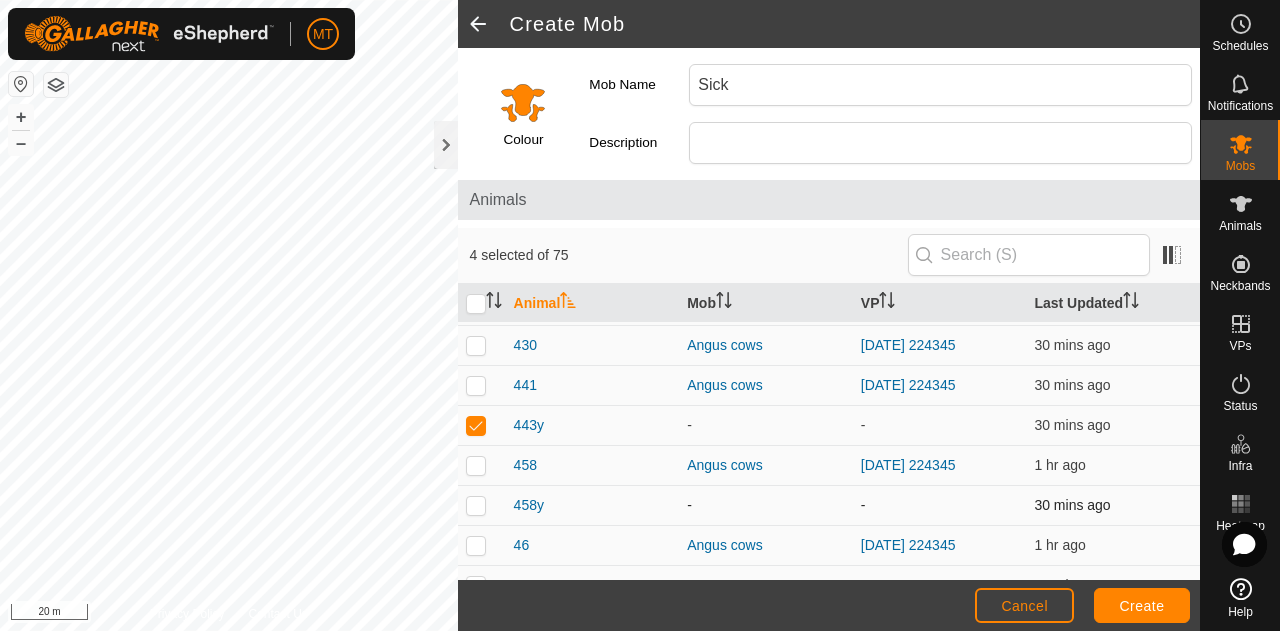 click at bounding box center (476, 505) 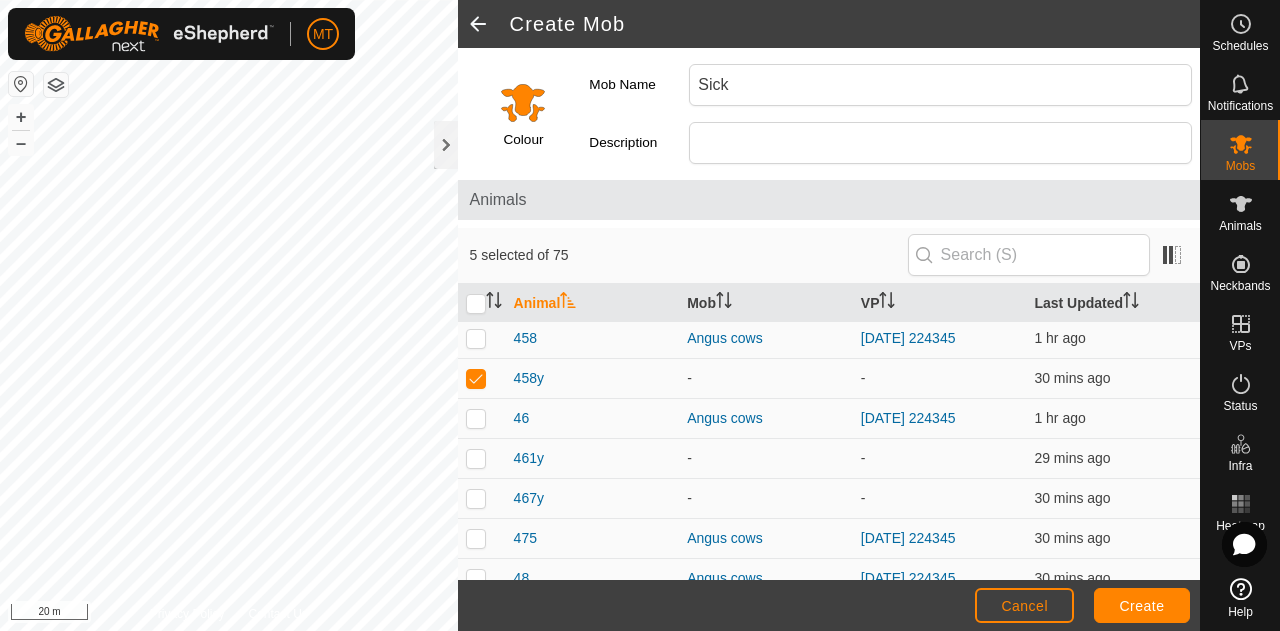 scroll, scrollTop: 1679, scrollLeft: 0, axis: vertical 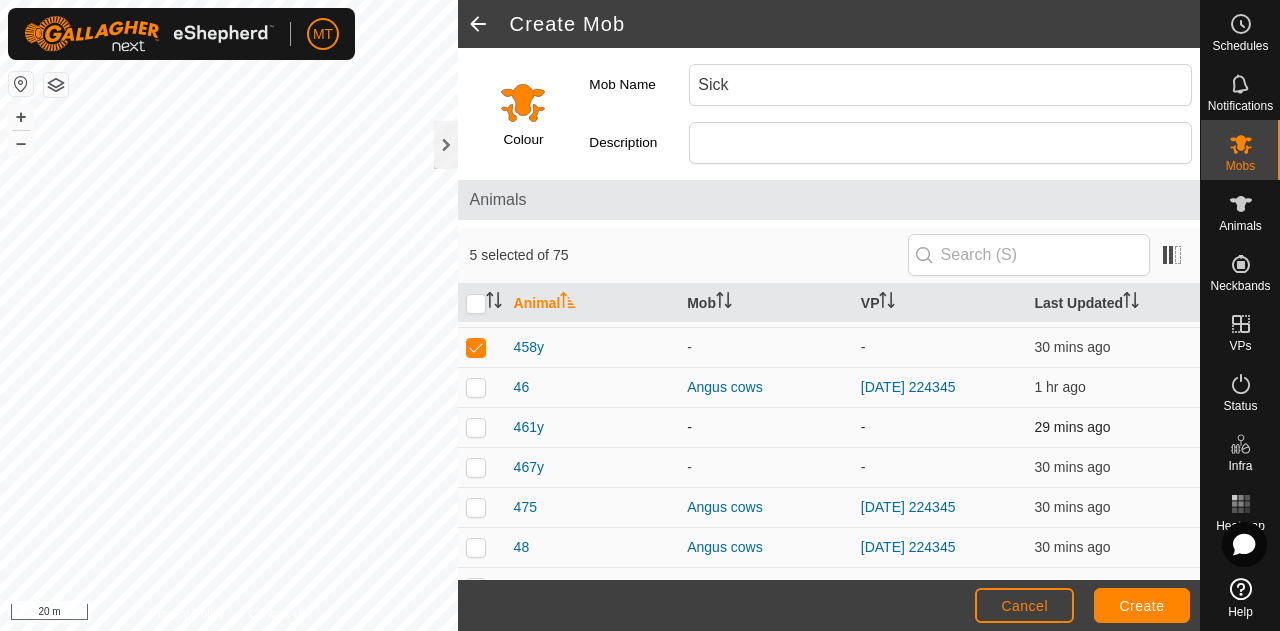 click at bounding box center [476, 427] 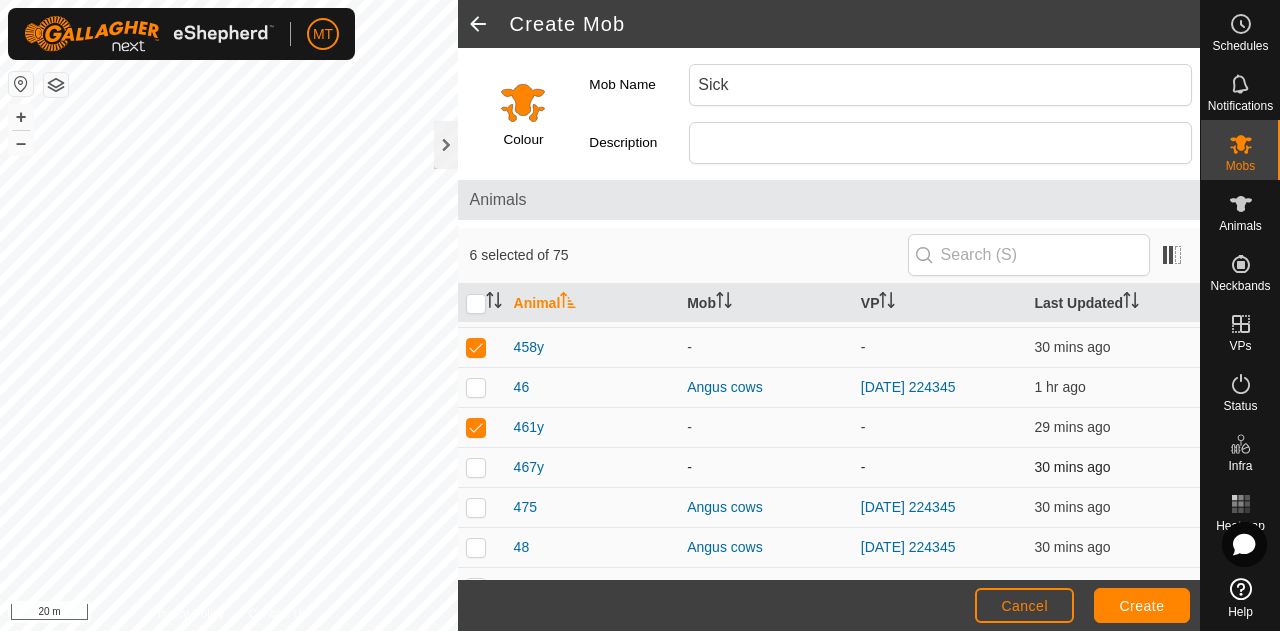 click at bounding box center (476, 467) 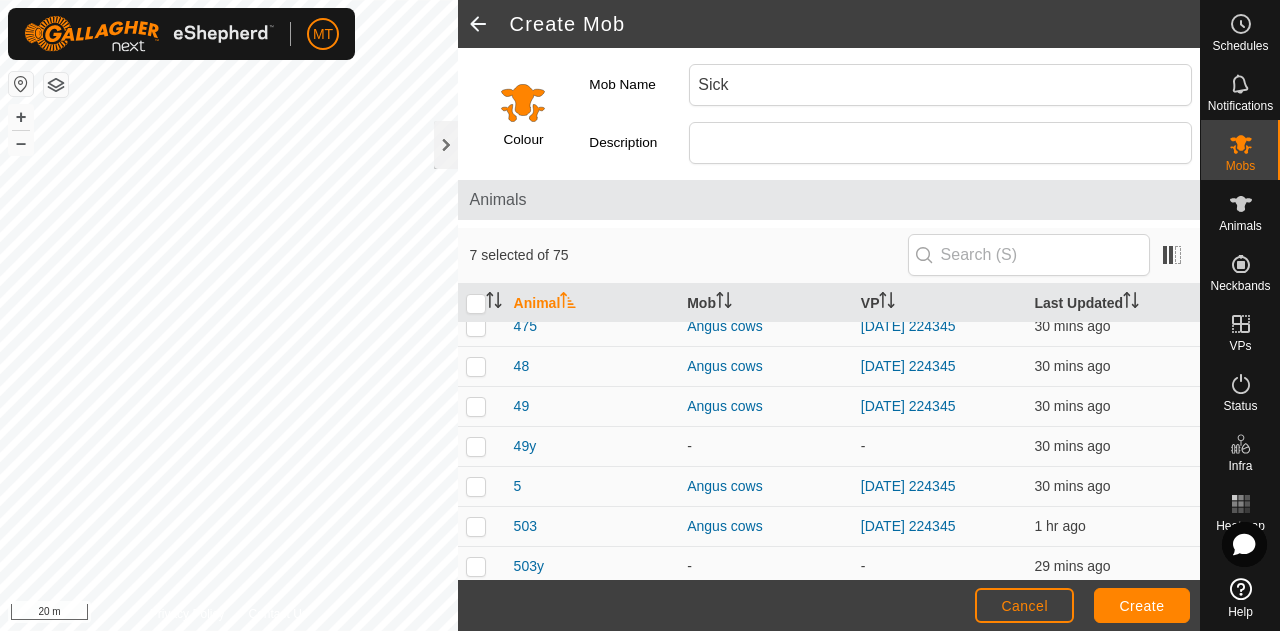 scroll, scrollTop: 1891, scrollLeft: 0, axis: vertical 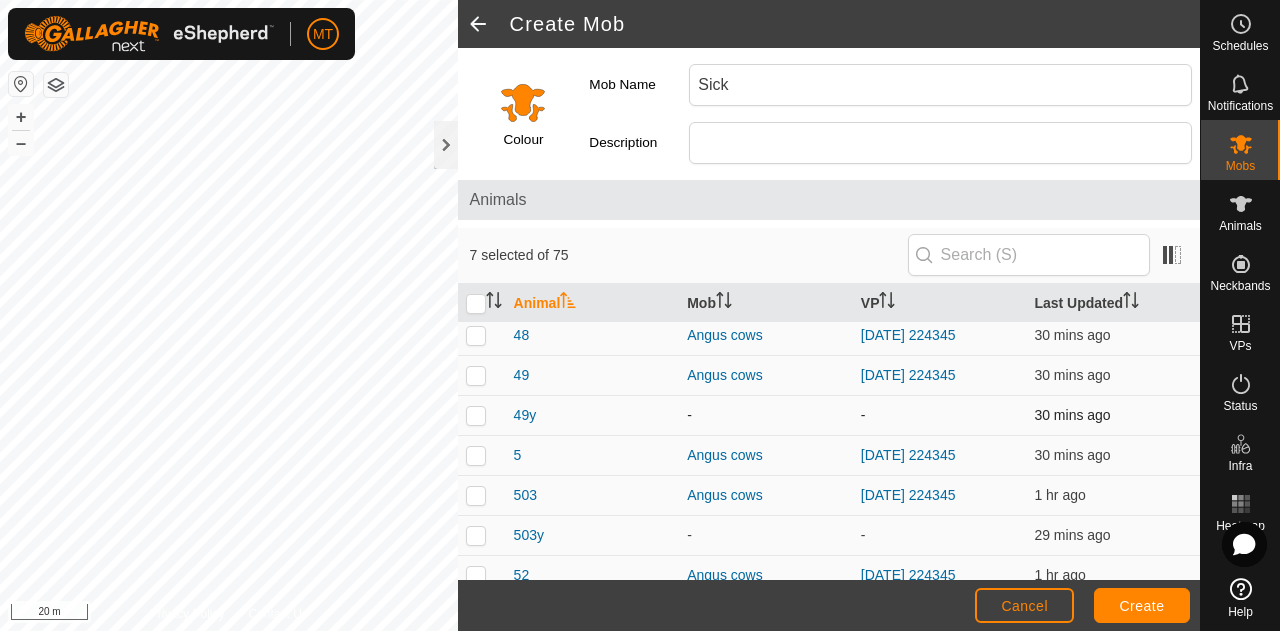 click at bounding box center [476, 415] 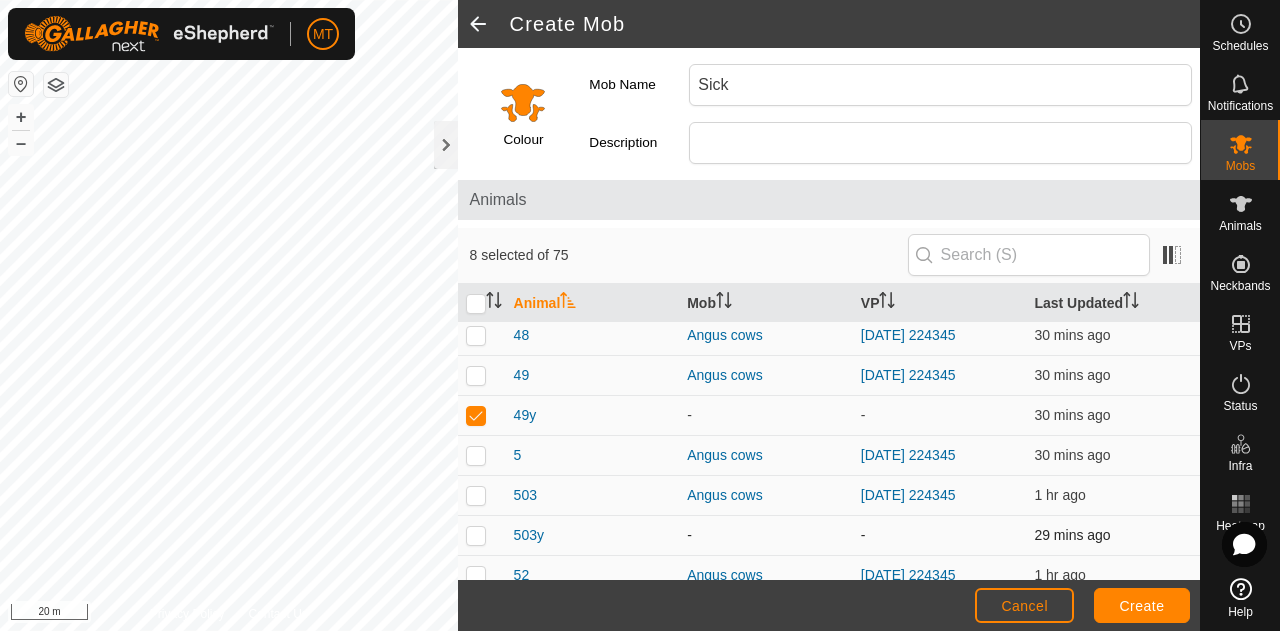 click at bounding box center [476, 535] 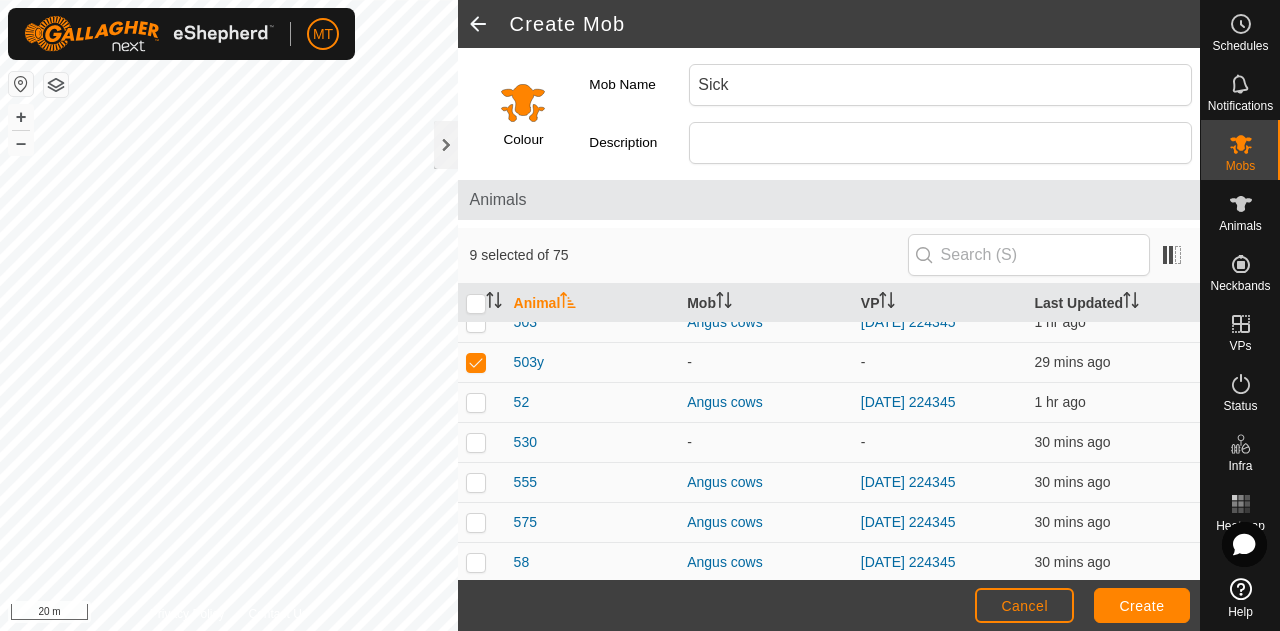scroll, scrollTop: 2080, scrollLeft: 0, axis: vertical 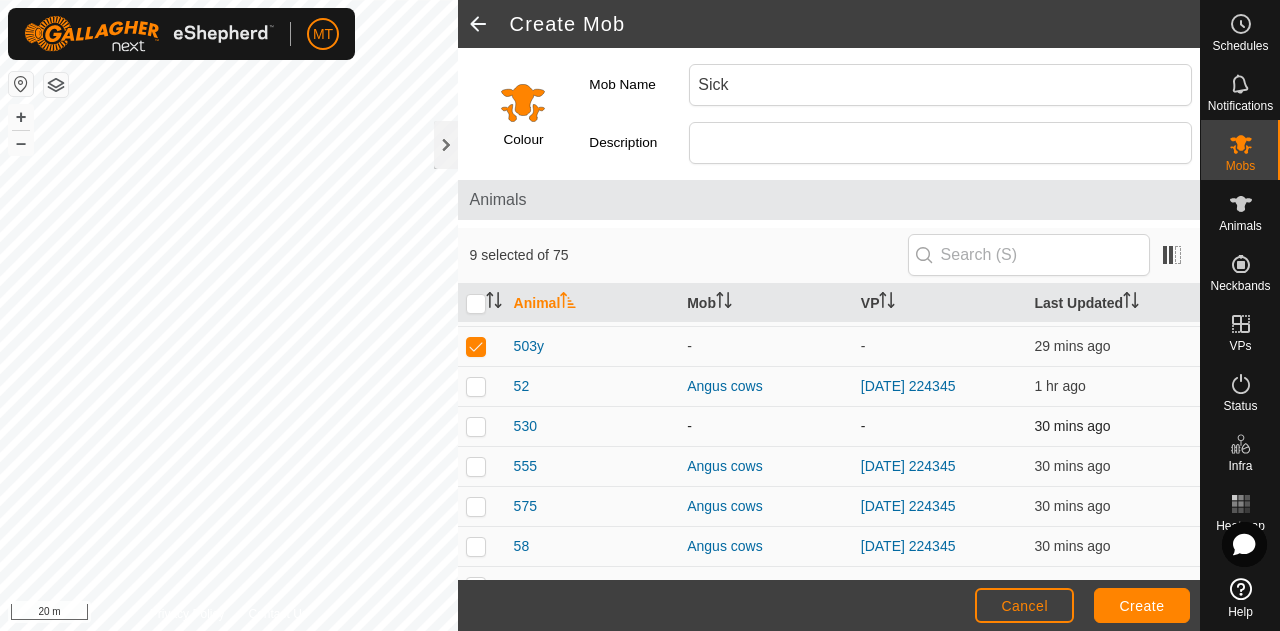 click at bounding box center (476, 426) 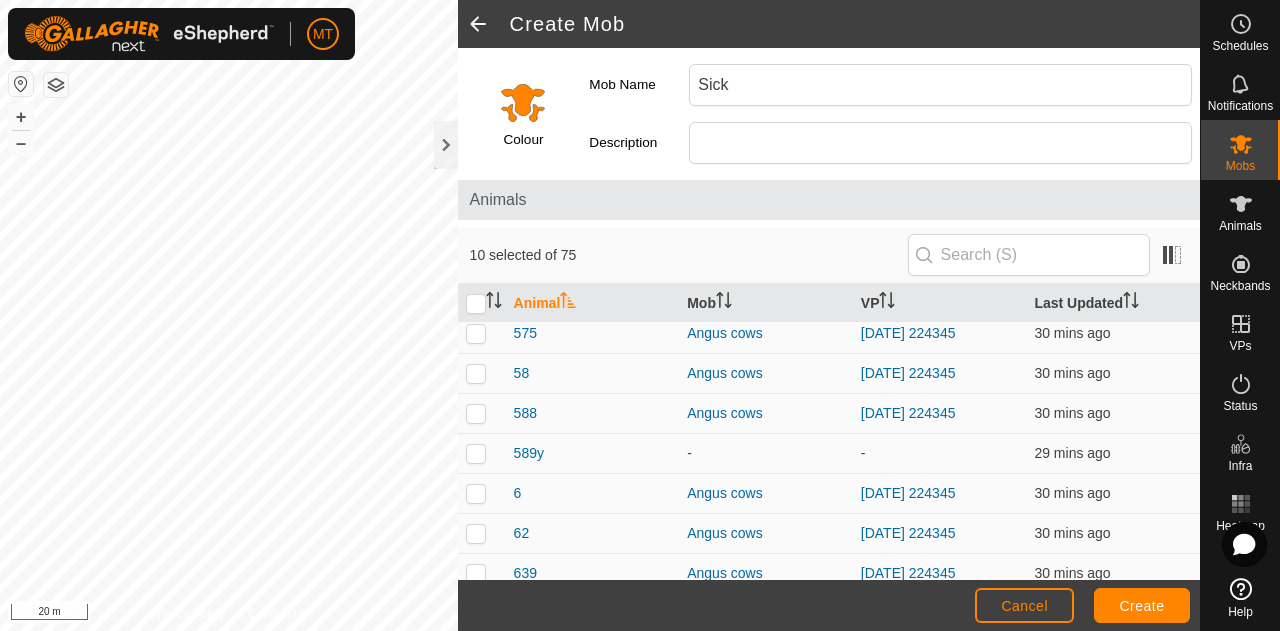 scroll, scrollTop: 2261, scrollLeft: 0, axis: vertical 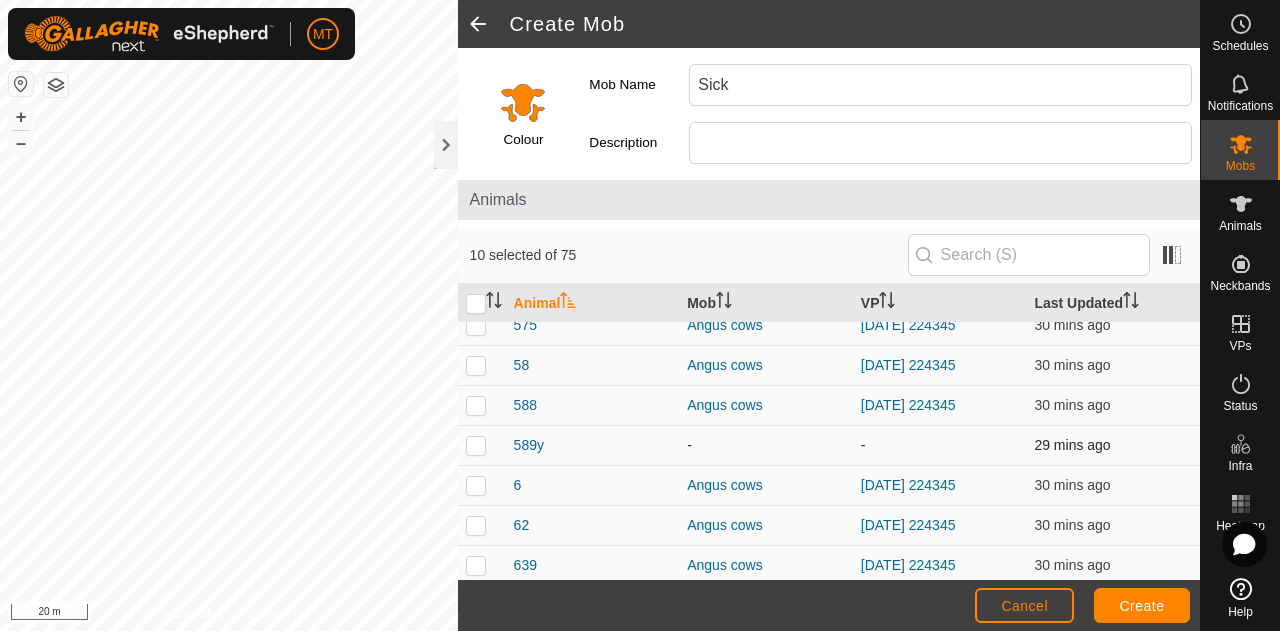 click at bounding box center (476, 445) 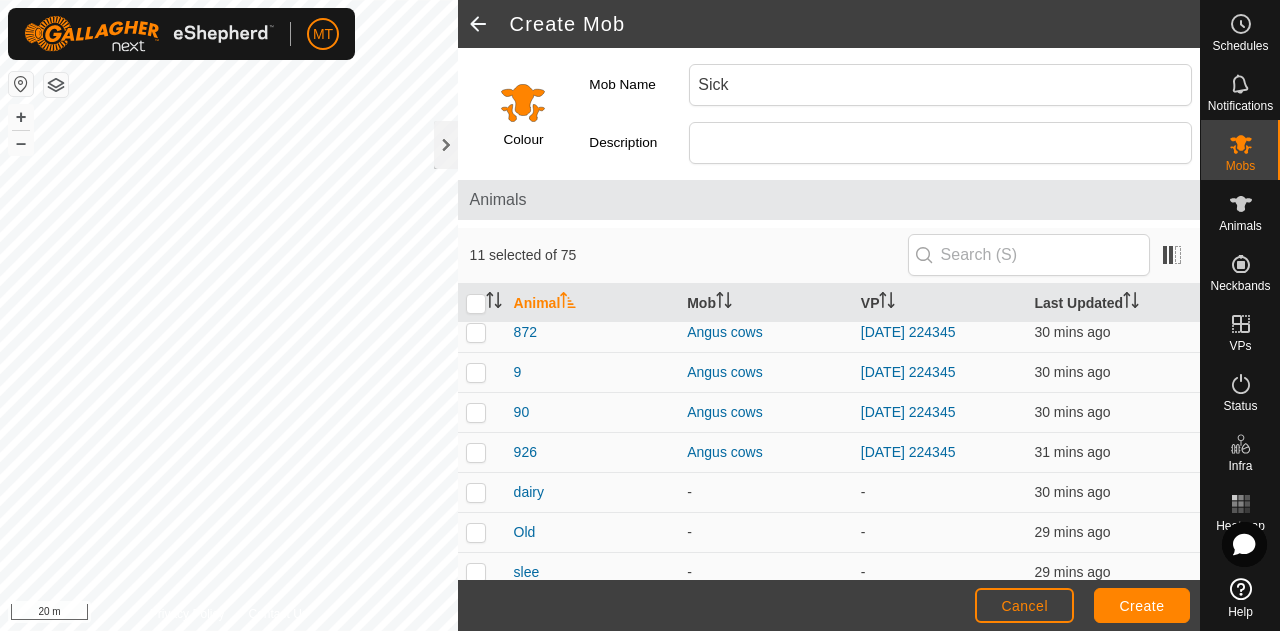 scroll, scrollTop: 2742, scrollLeft: 0, axis: vertical 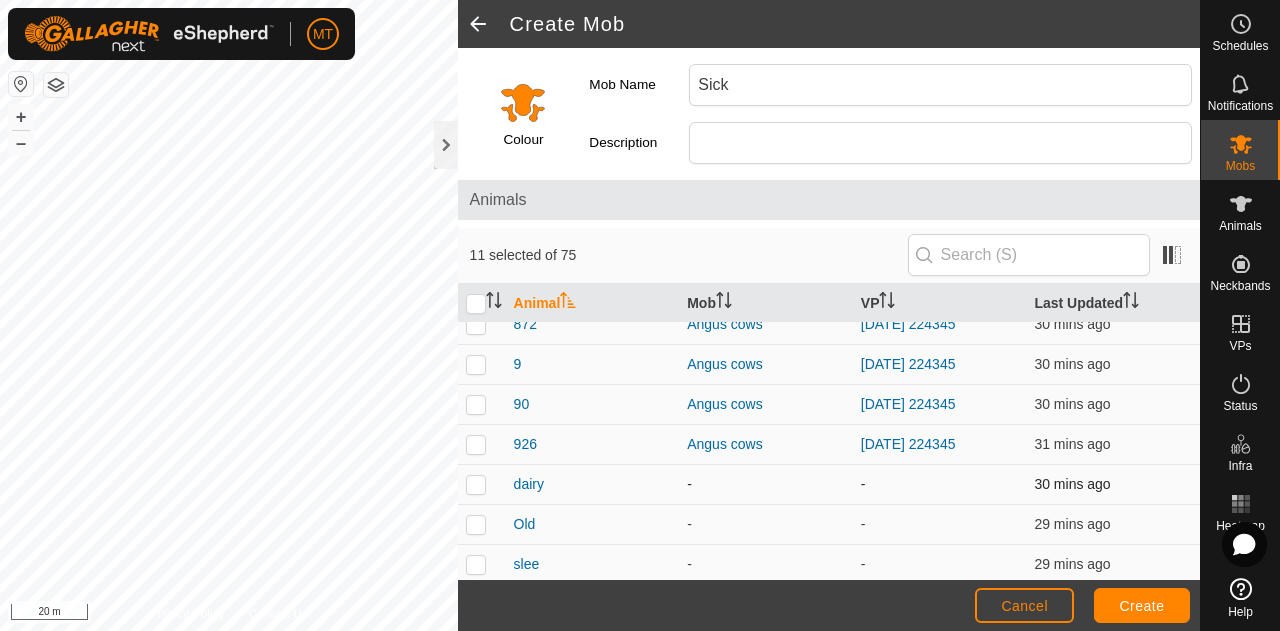 click at bounding box center [476, 484] 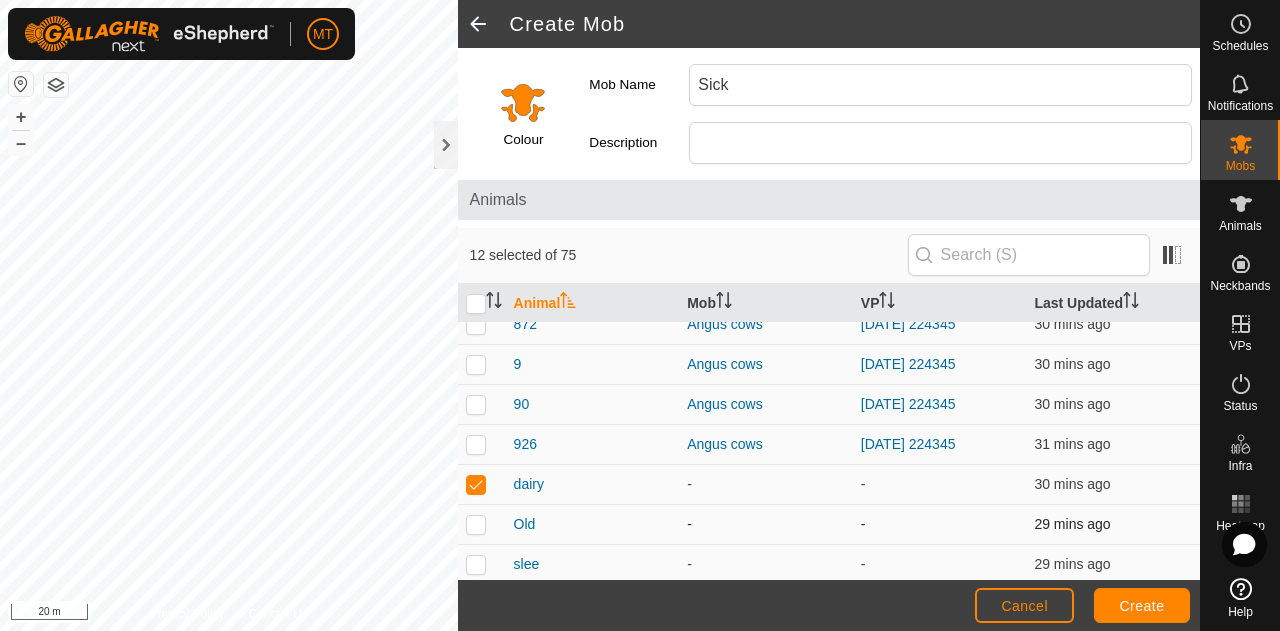 click at bounding box center [476, 524] 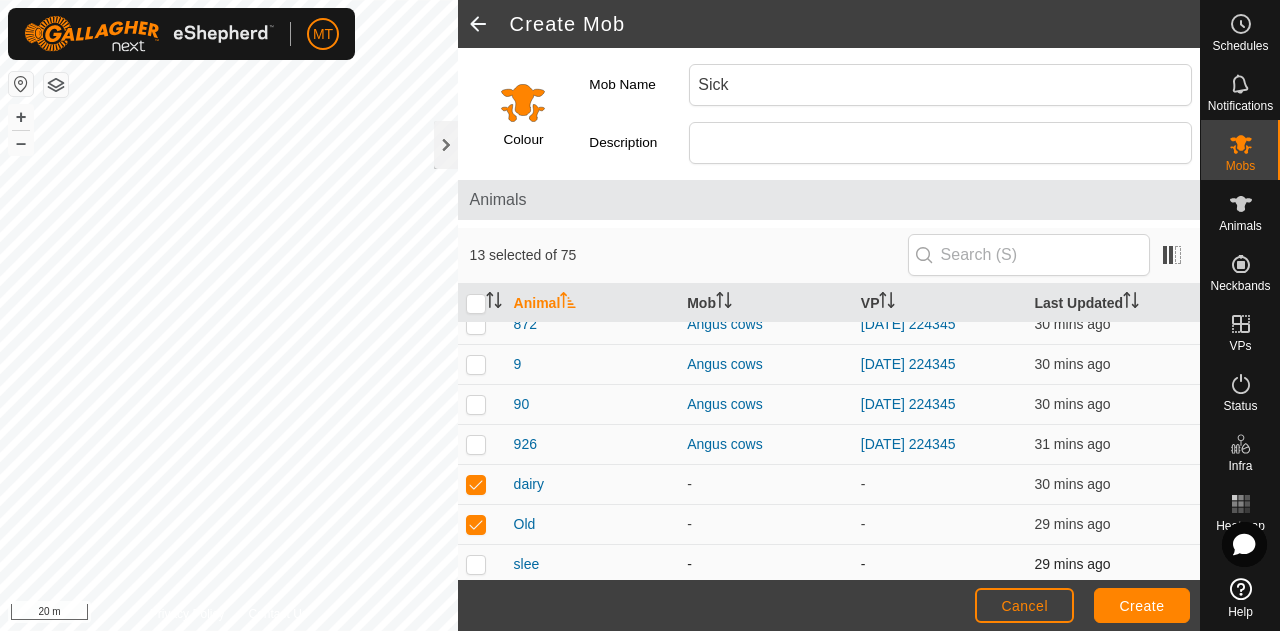 click at bounding box center [476, 564] 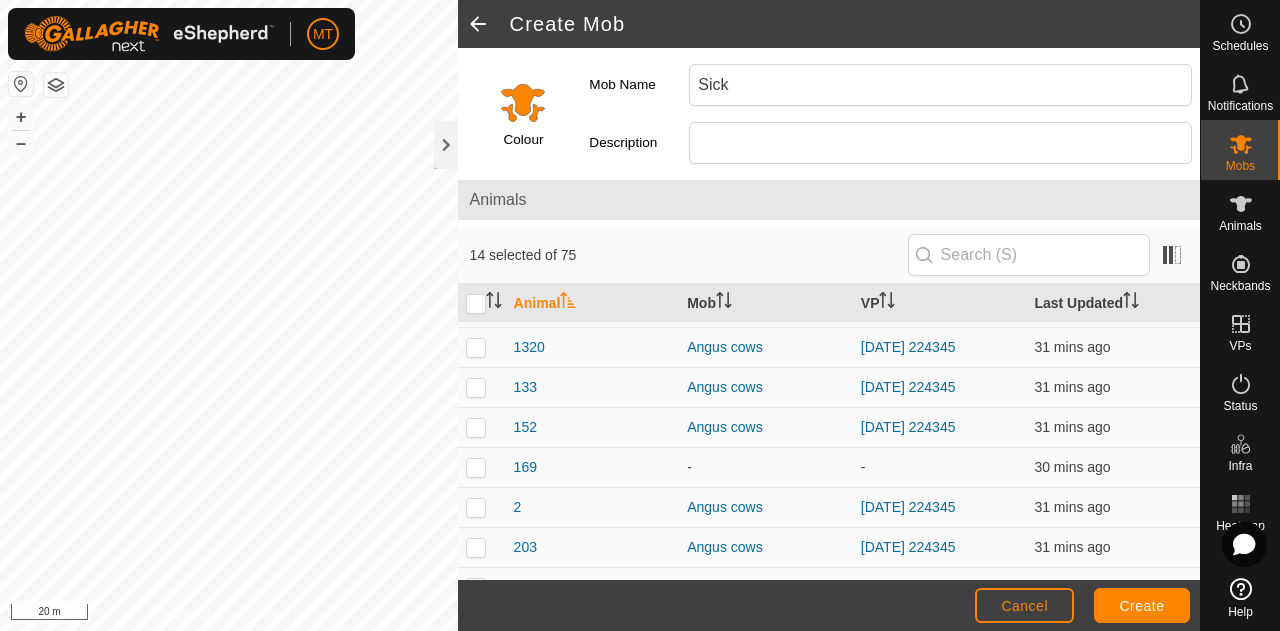 scroll, scrollTop: 427, scrollLeft: 0, axis: vertical 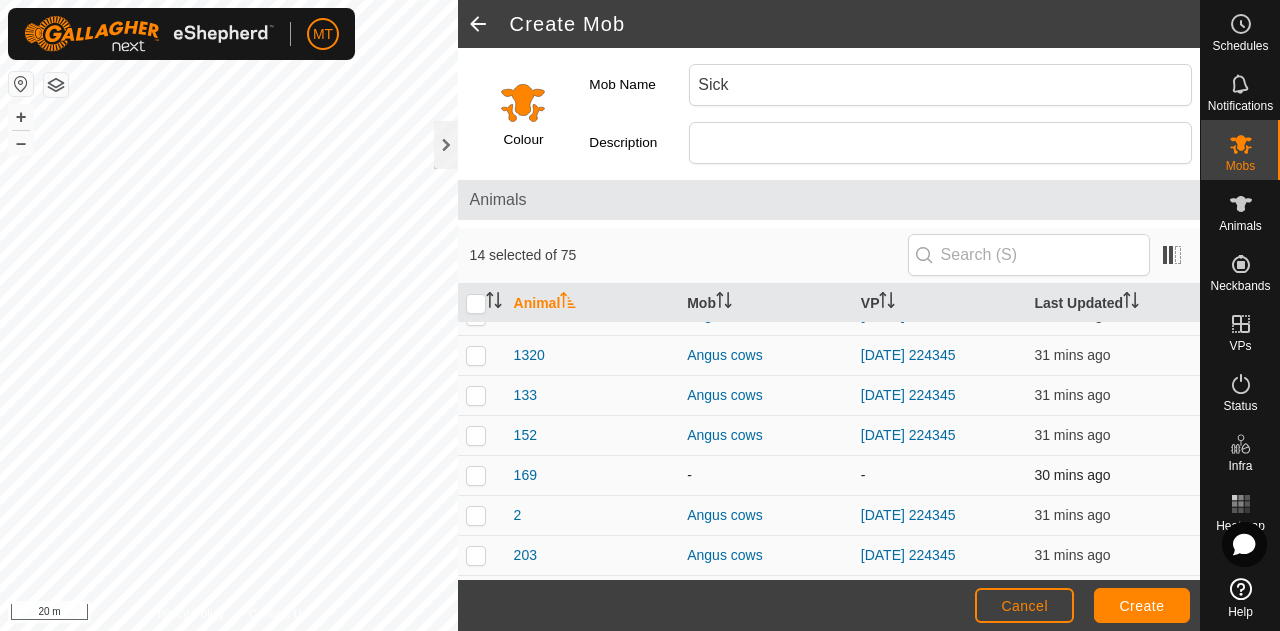 click at bounding box center (476, 475) 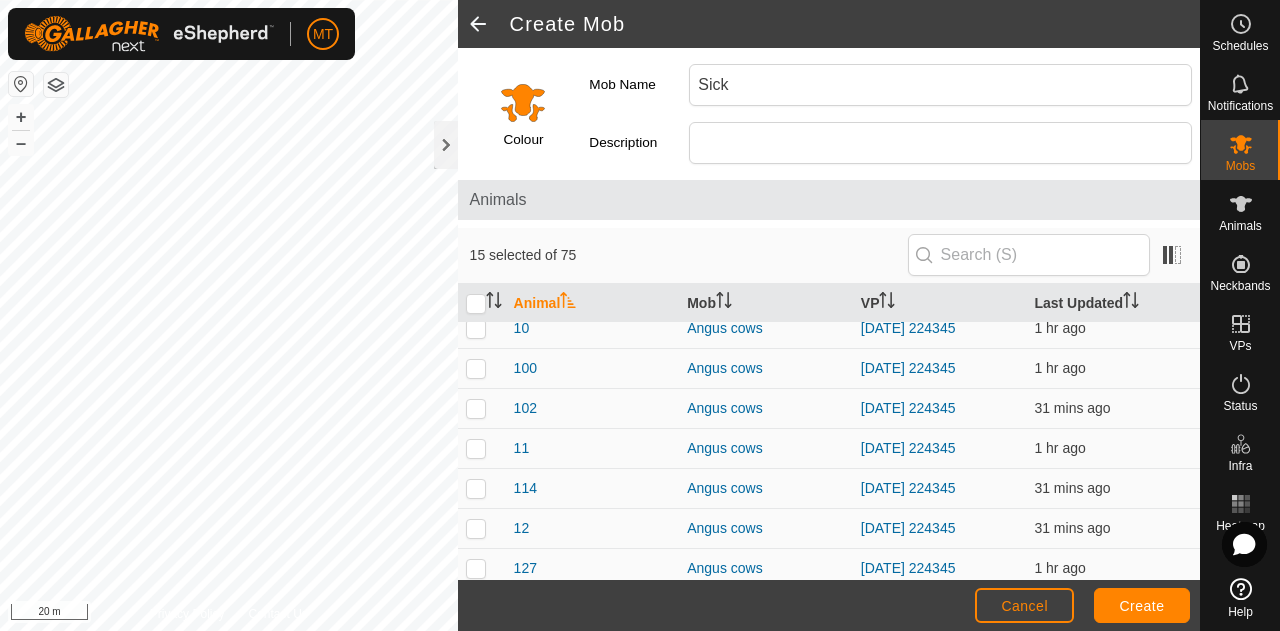 scroll, scrollTop: 30, scrollLeft: 0, axis: vertical 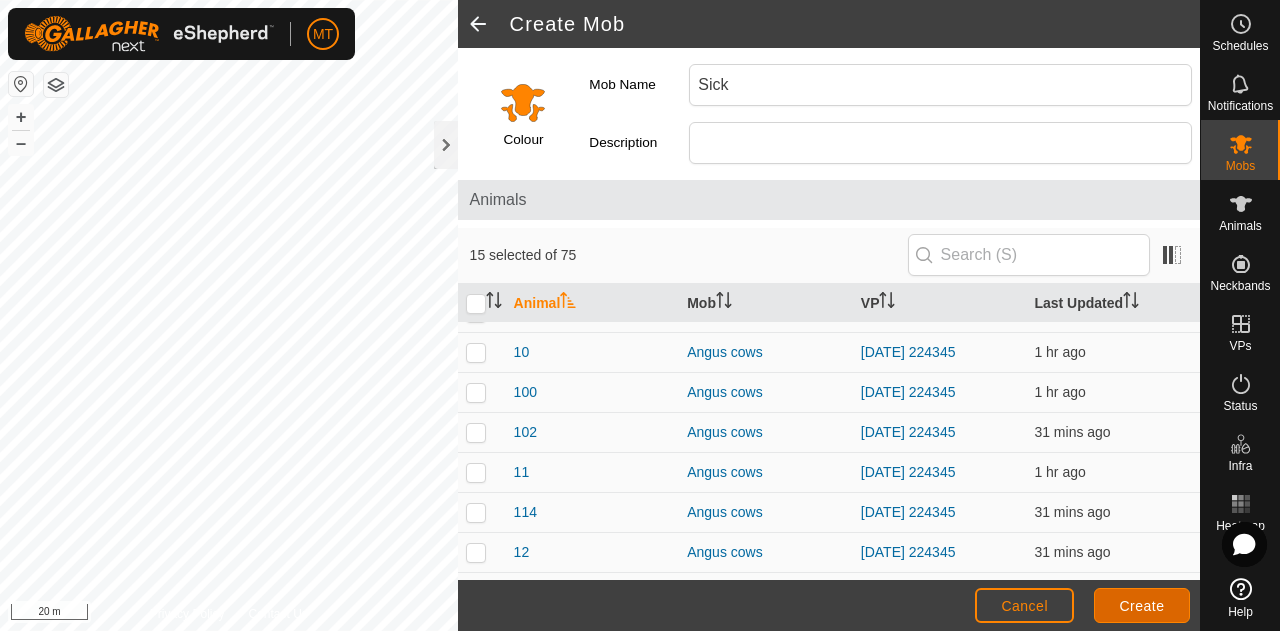 click on "Create" at bounding box center [1142, 606] 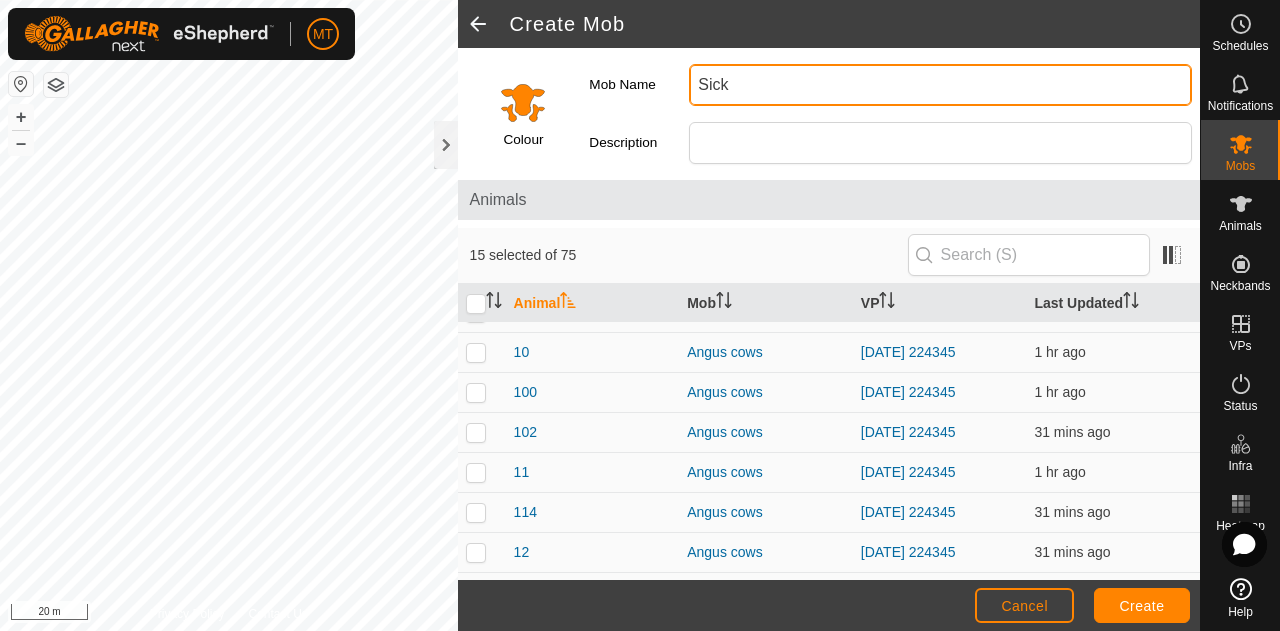 drag, startPoint x: 742, startPoint y: 81, endPoint x: 696, endPoint y: 82, distance: 46.010868 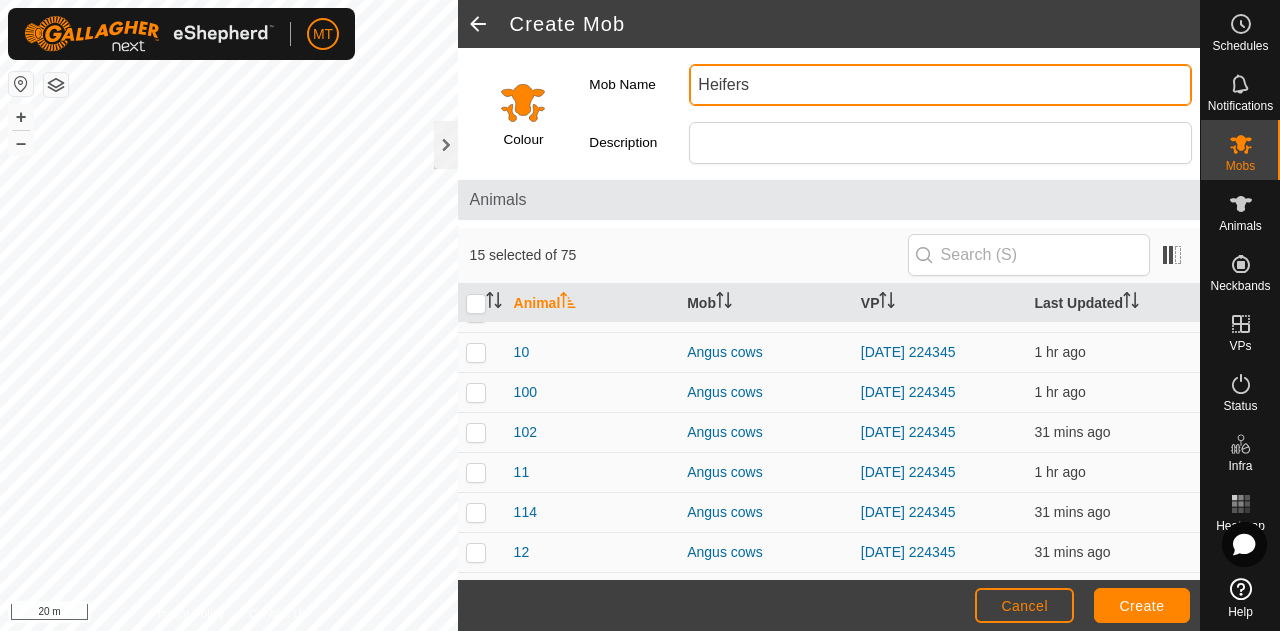 type on "Heifers" 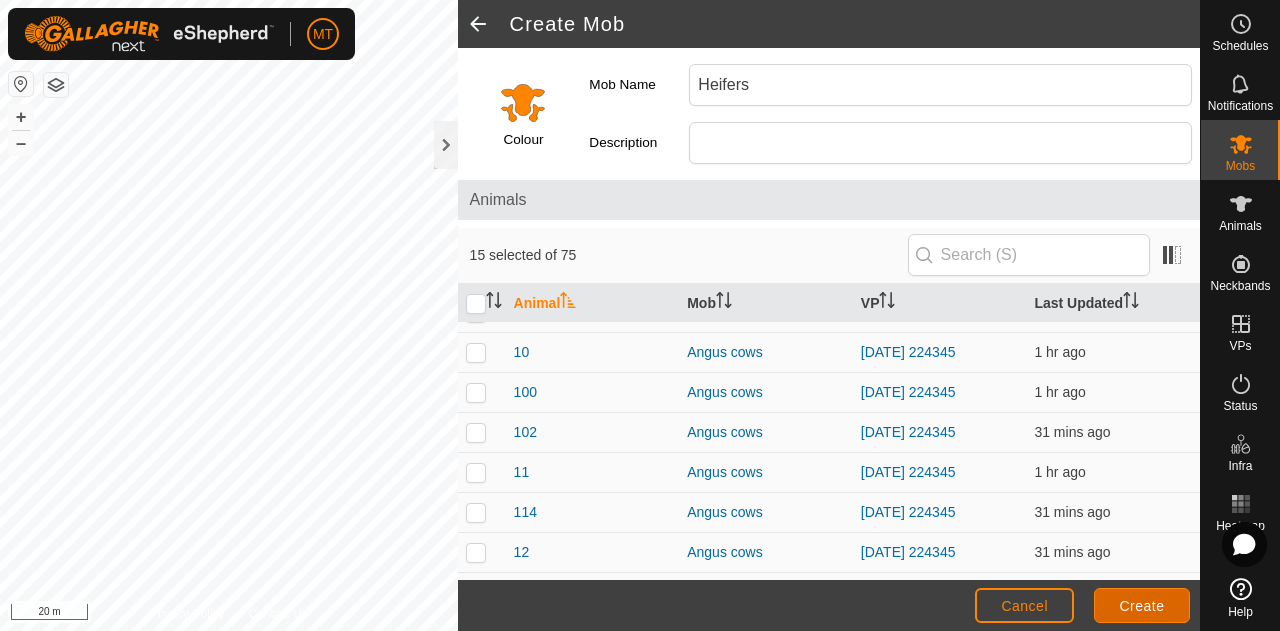click on "Create" at bounding box center [1142, 606] 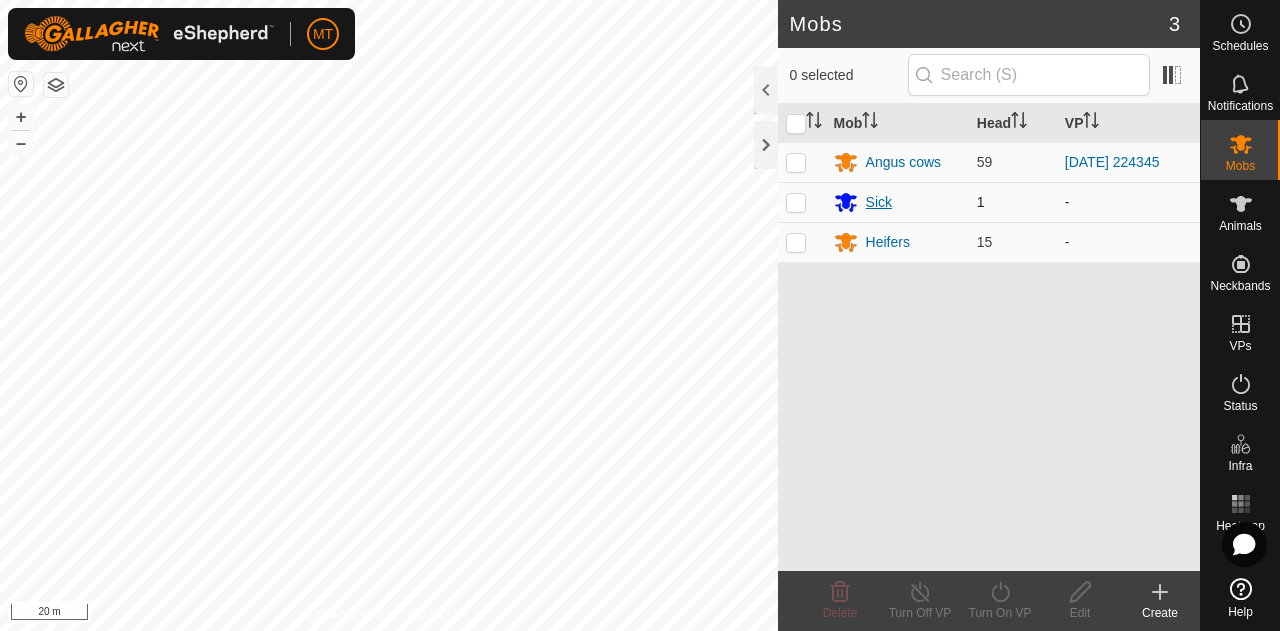 click on "Sick" at bounding box center (879, 202) 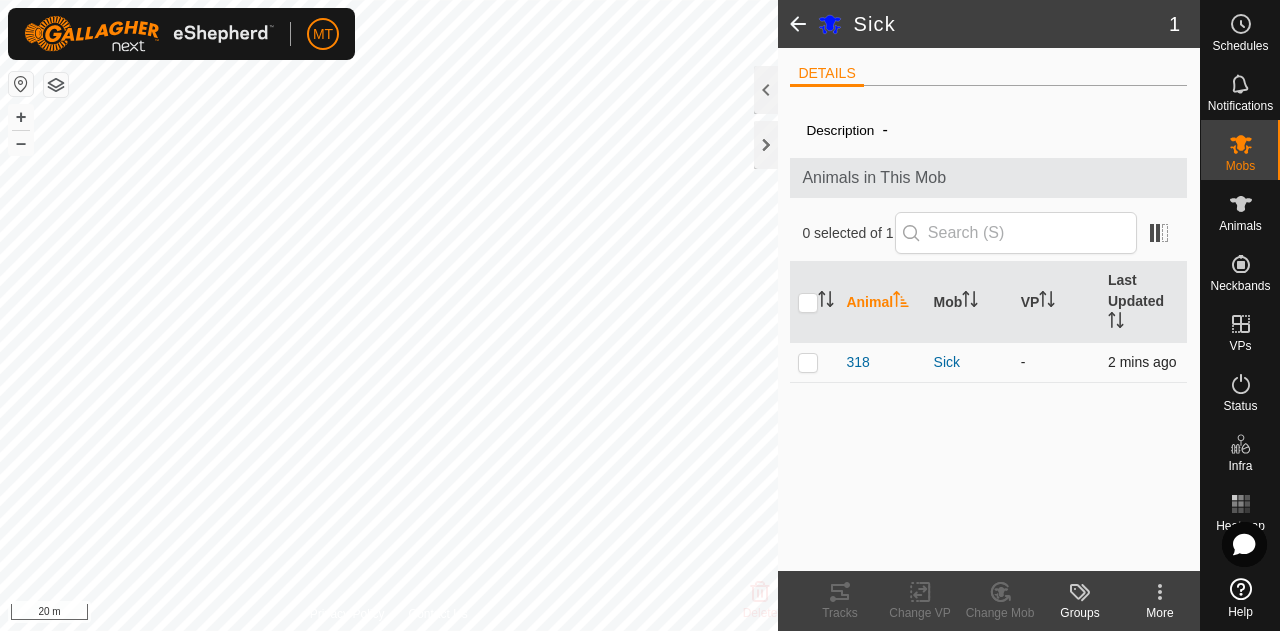 click at bounding box center [808, 362] 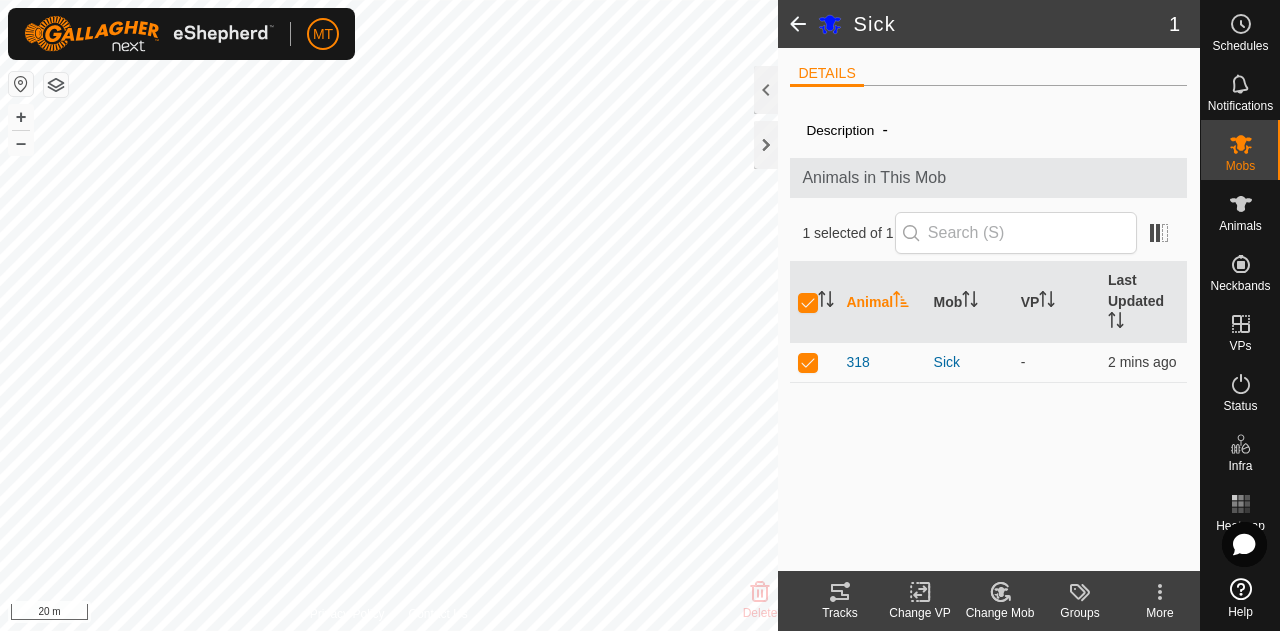 click 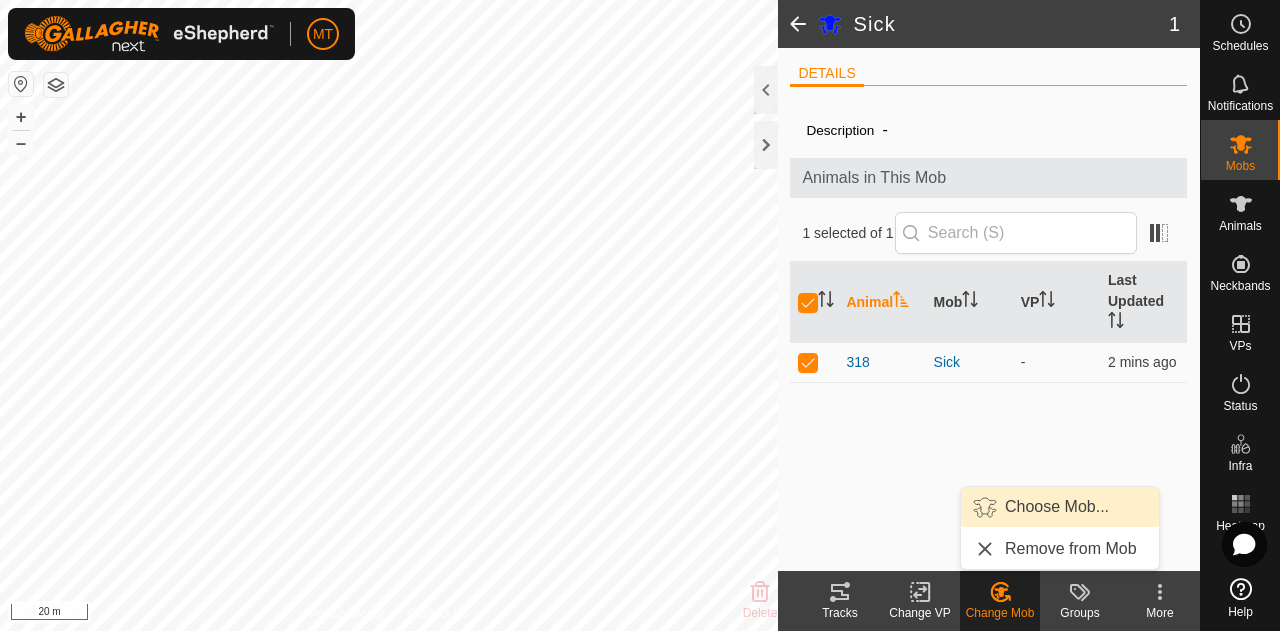 click on "Choose Mob..." at bounding box center (1060, 507) 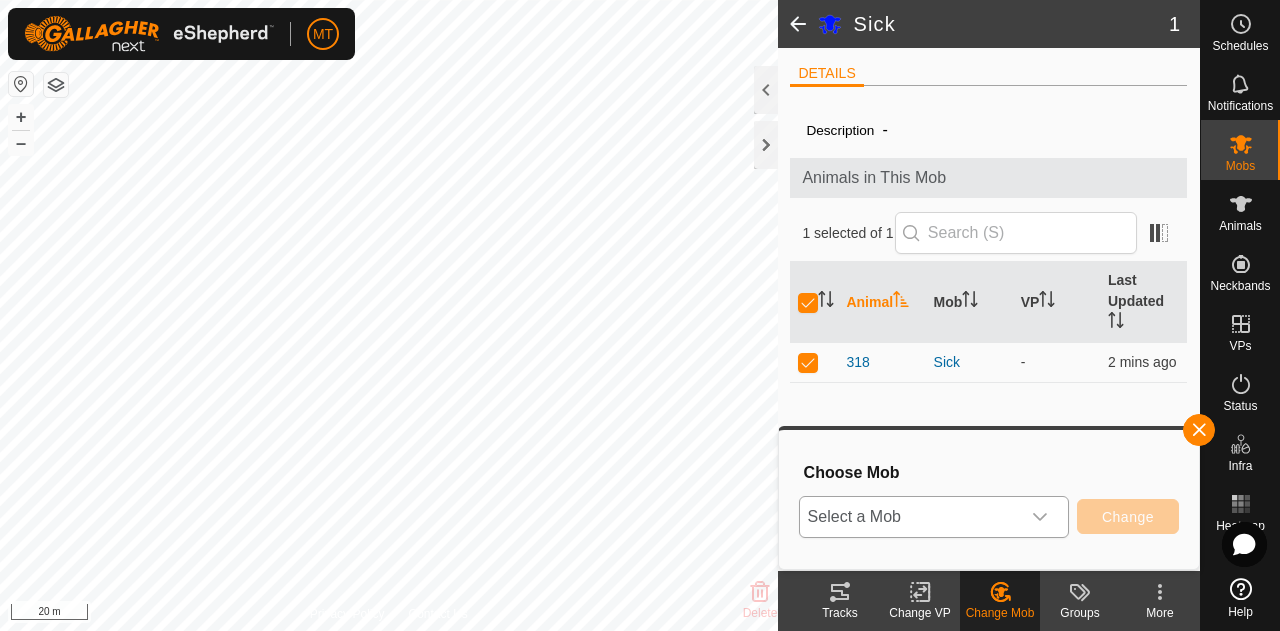 click 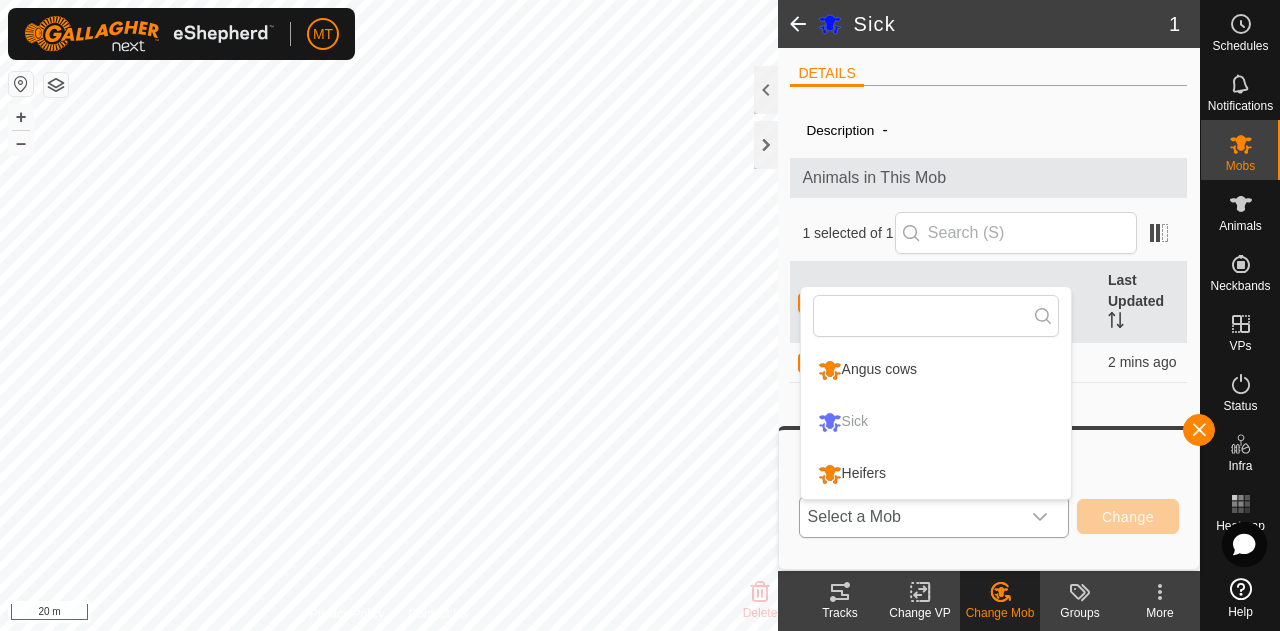 click on "Heifers" at bounding box center (936, 474) 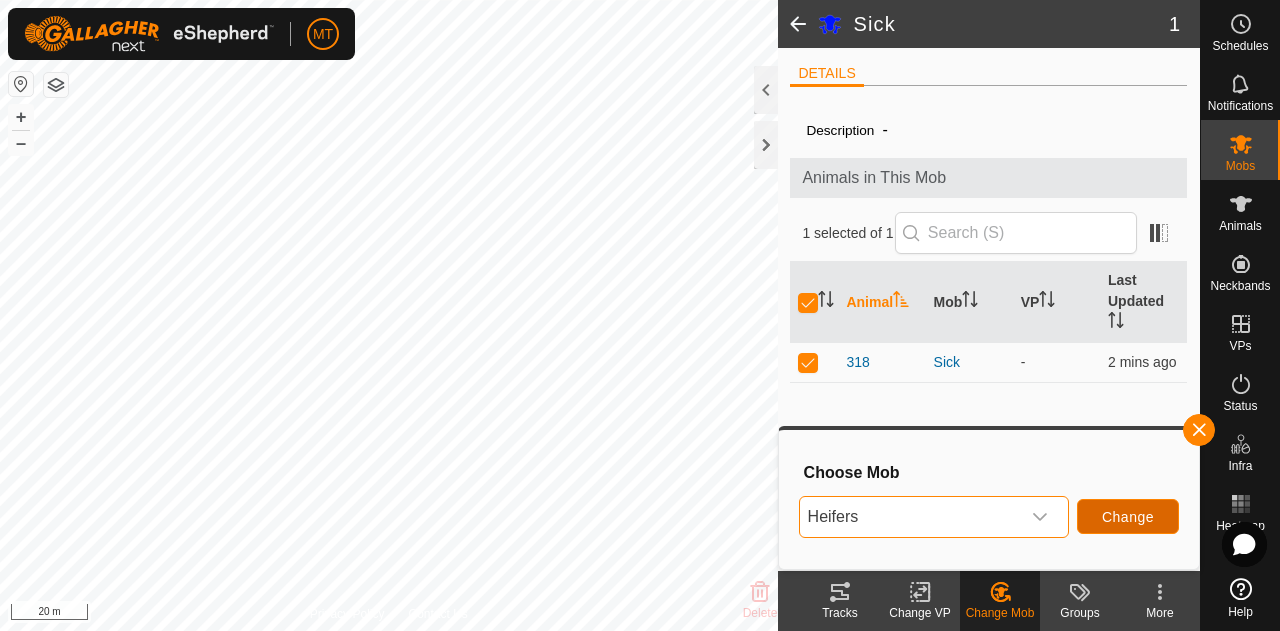 click on "Change" at bounding box center [1128, 517] 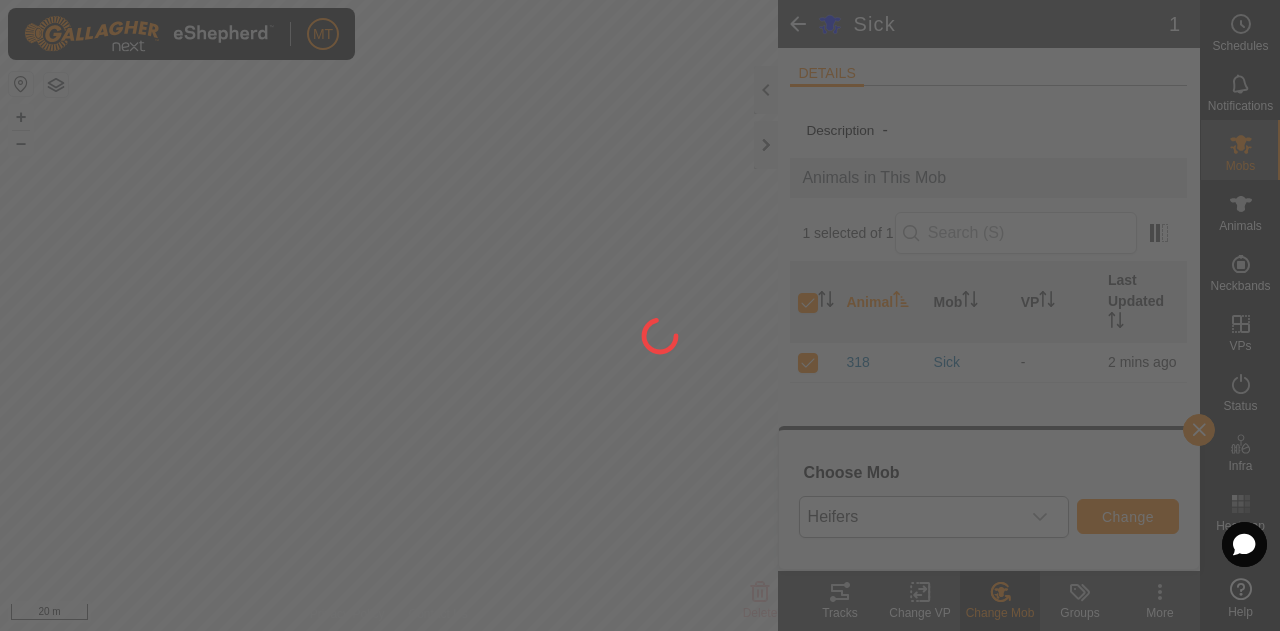 checkbox on "false" 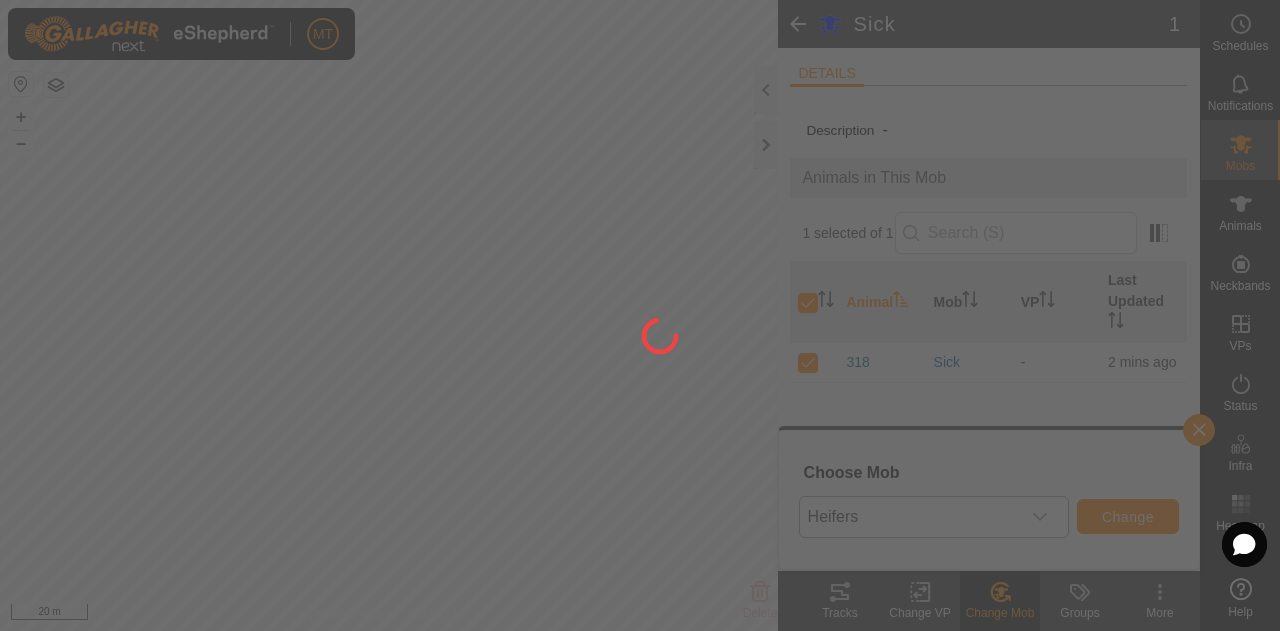 checkbox on "false" 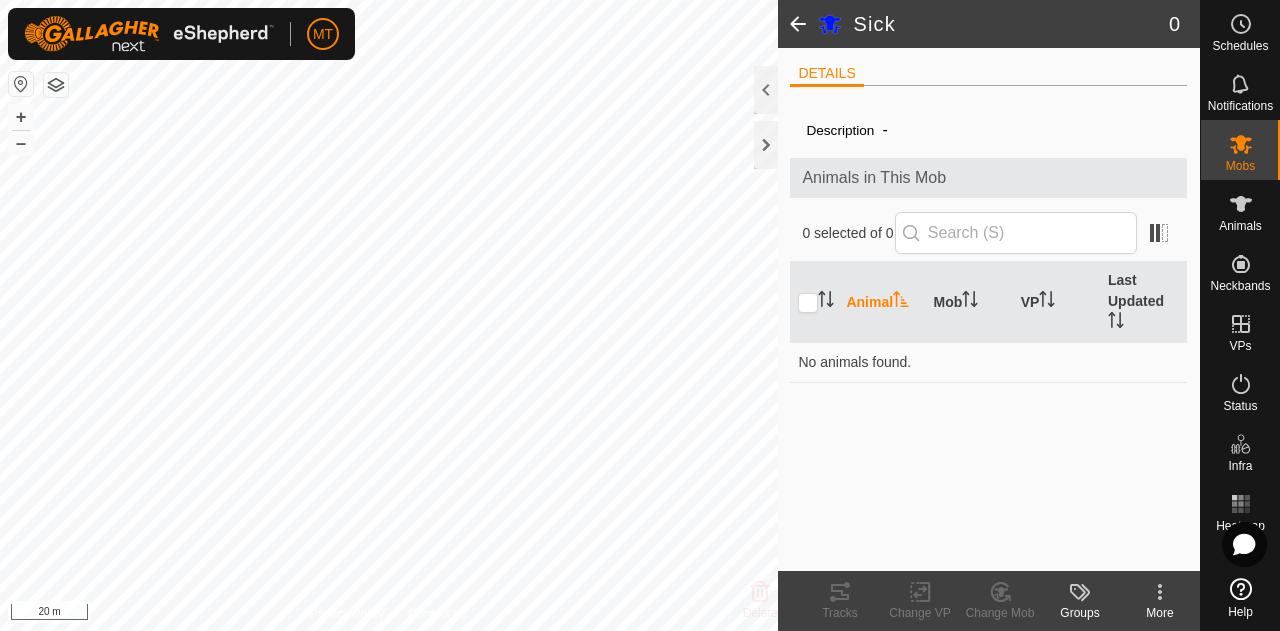 click 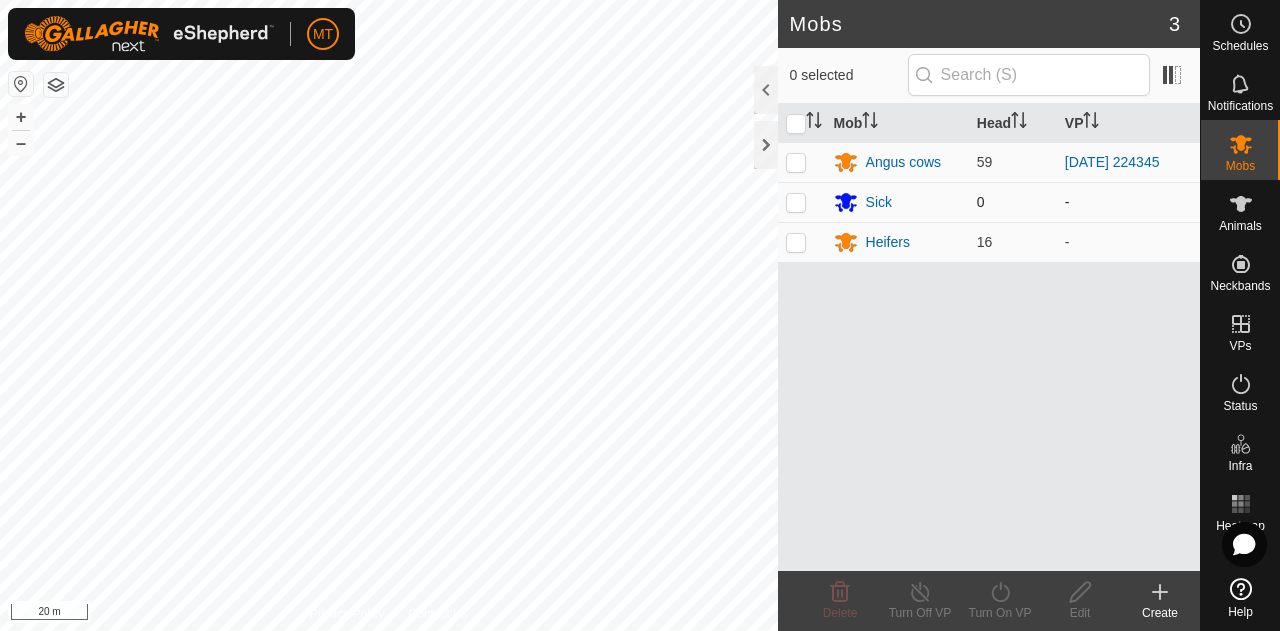 click at bounding box center (796, 202) 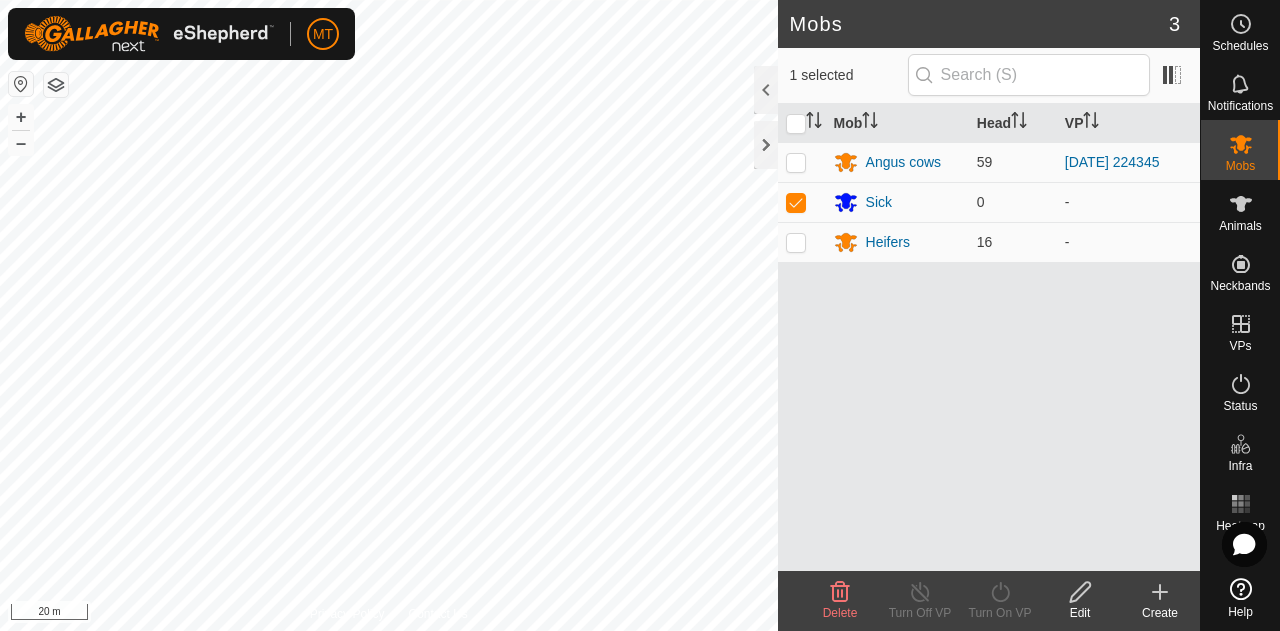 click 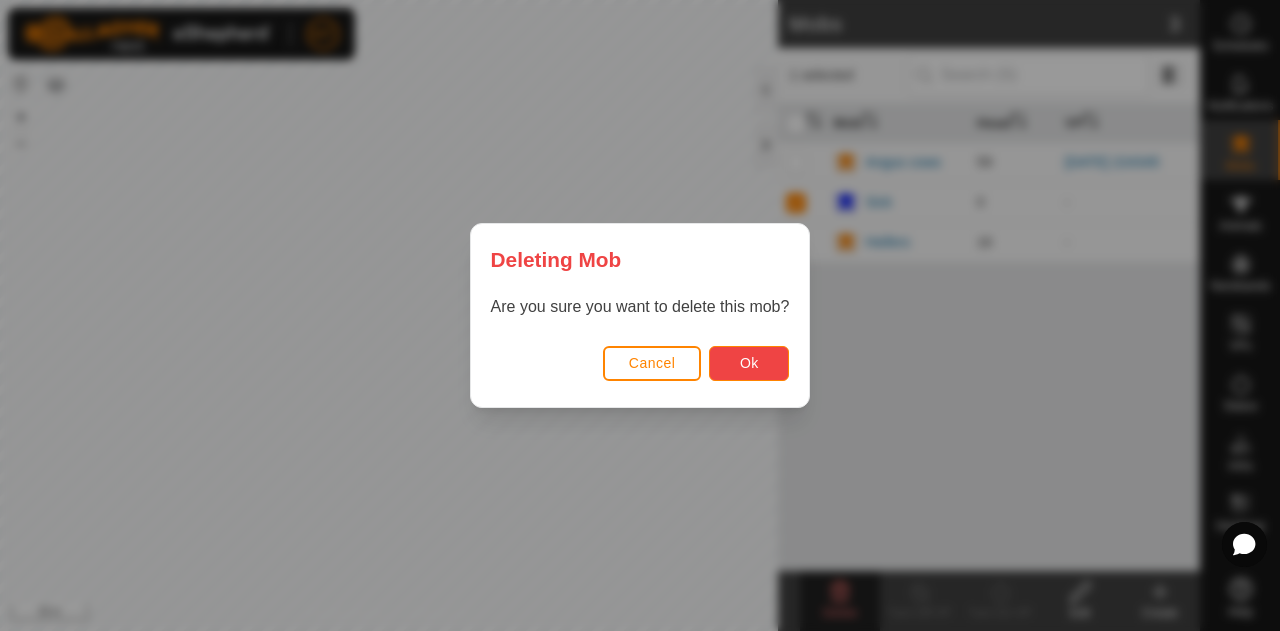 click on "Ok" at bounding box center [749, 363] 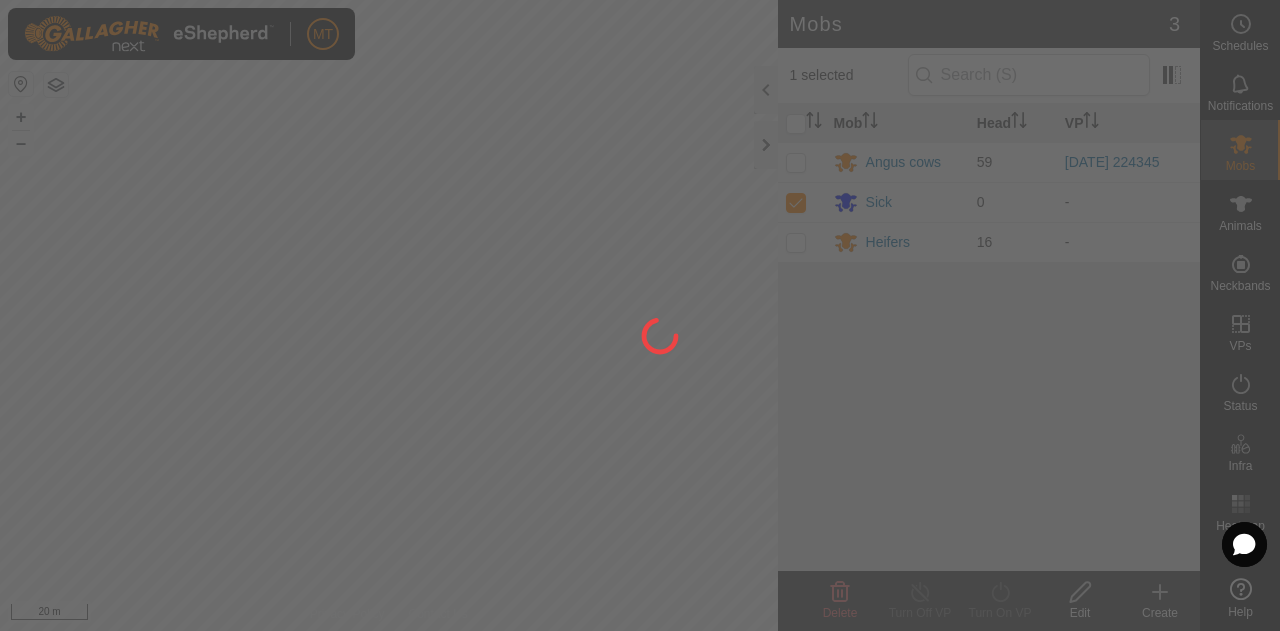 checkbox on "false" 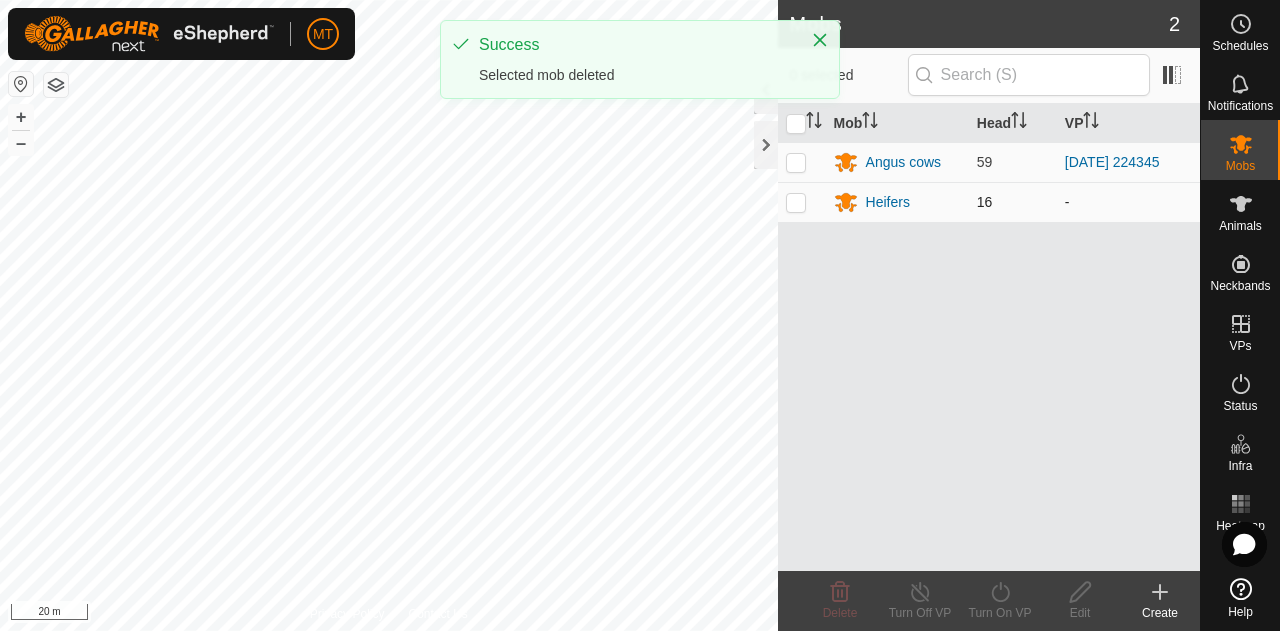 click at bounding box center [796, 202] 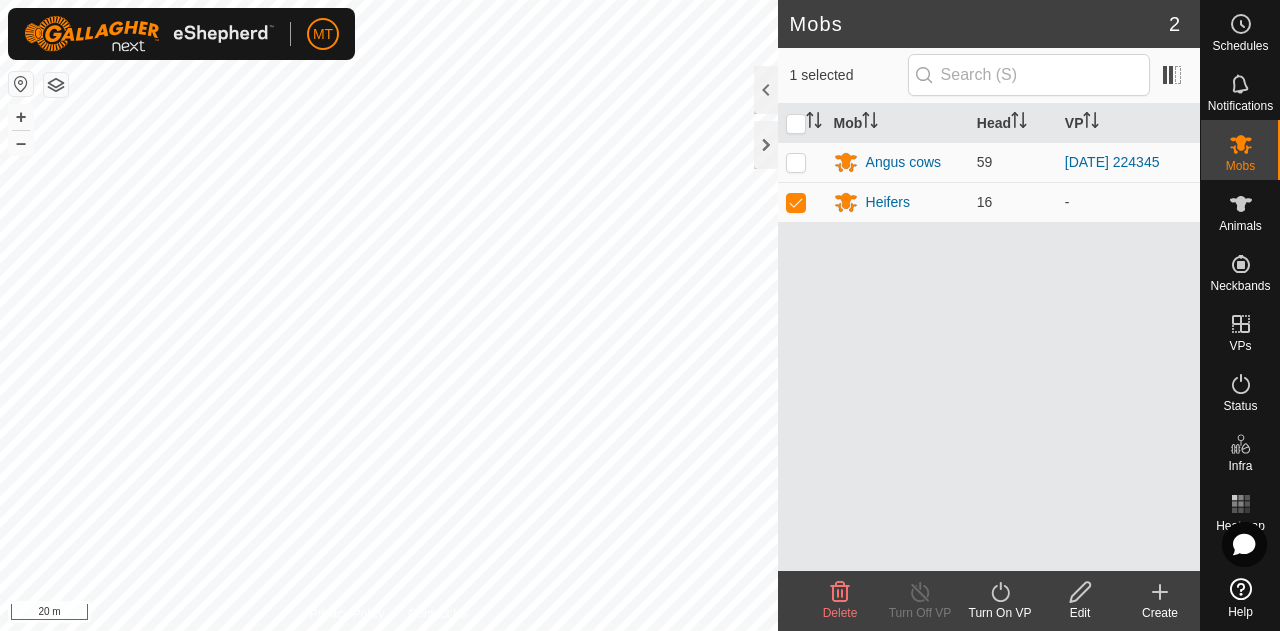 click 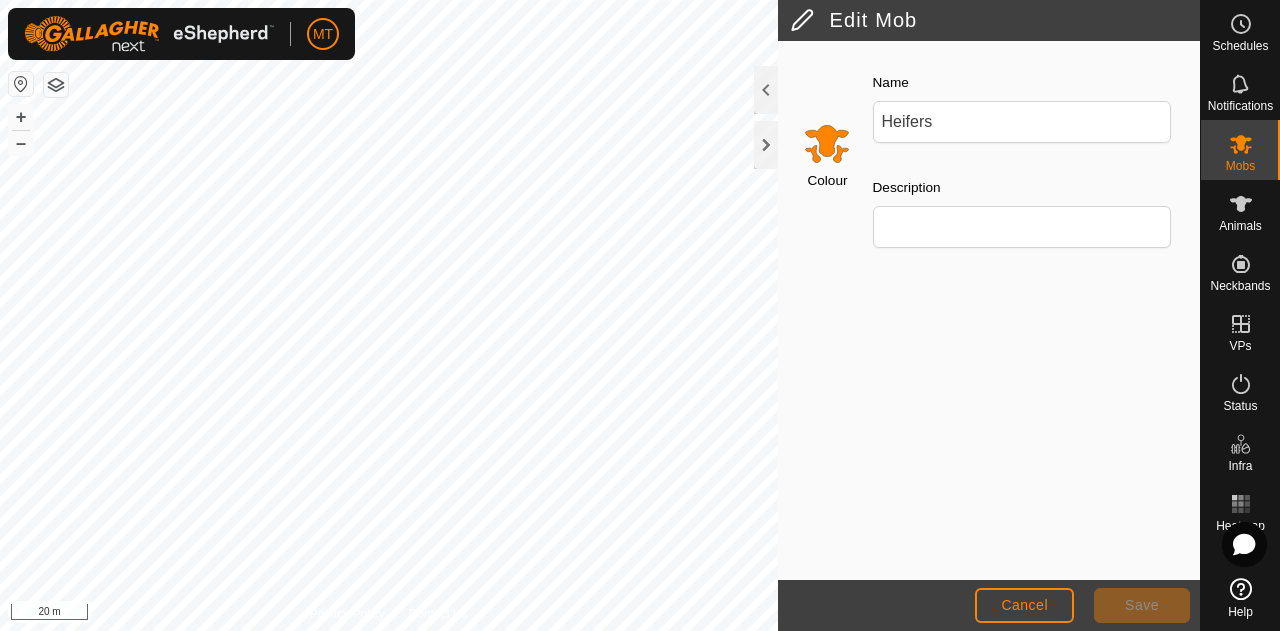 click 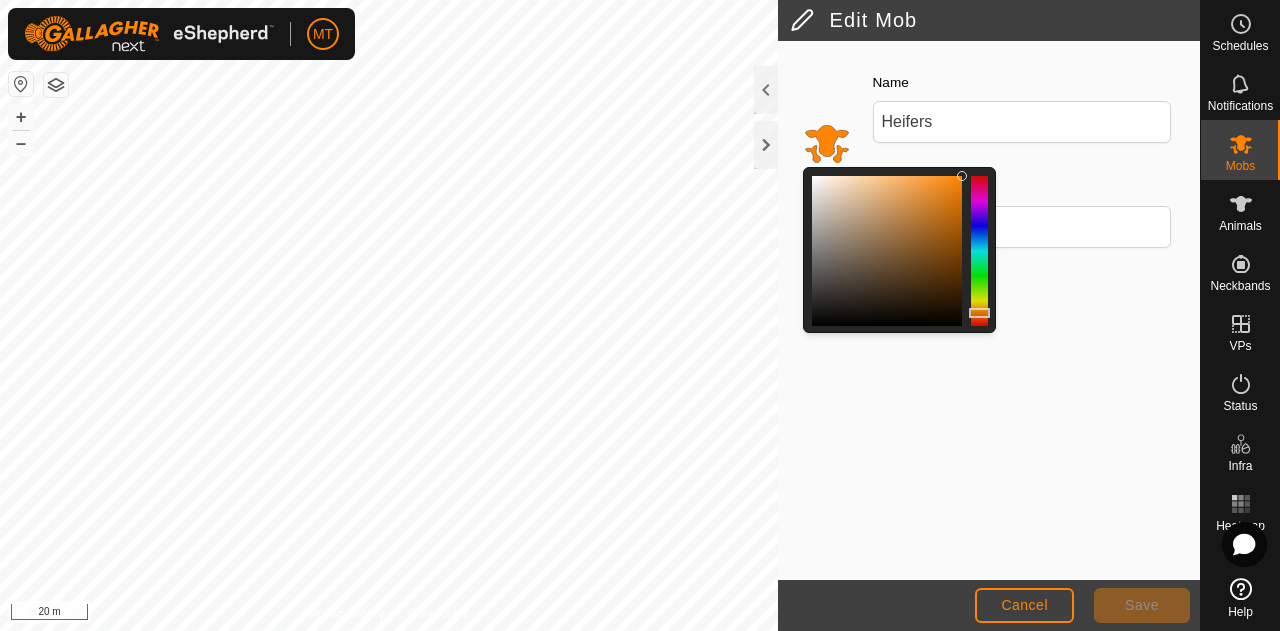 click 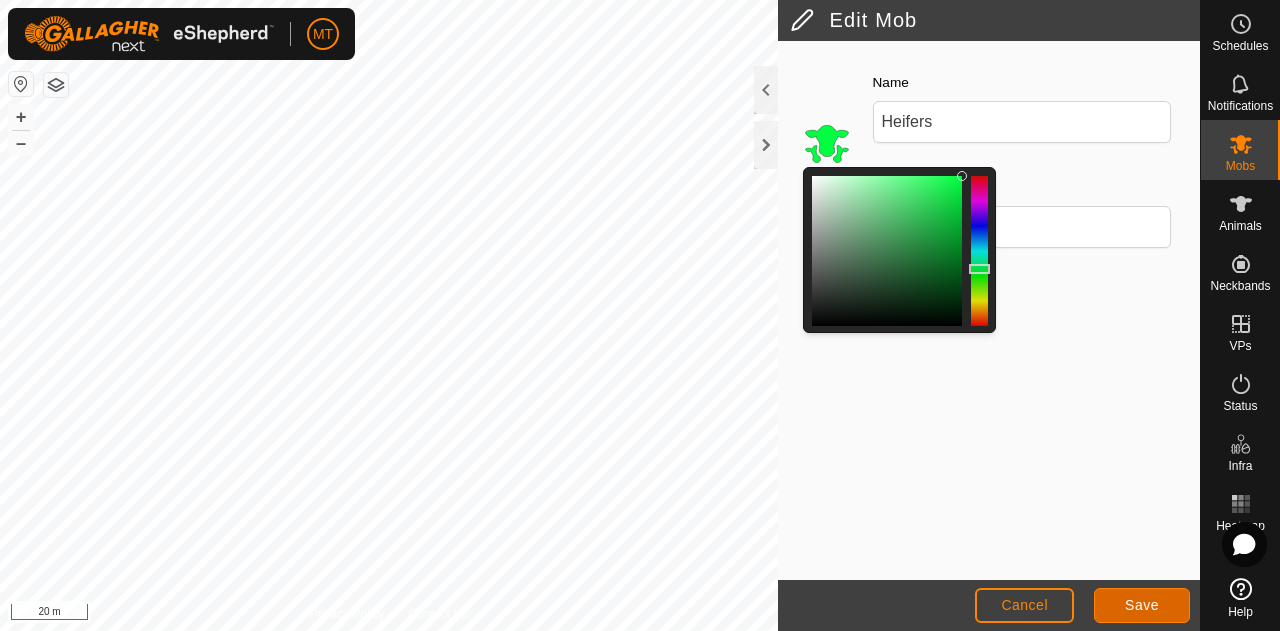 click on "Save" 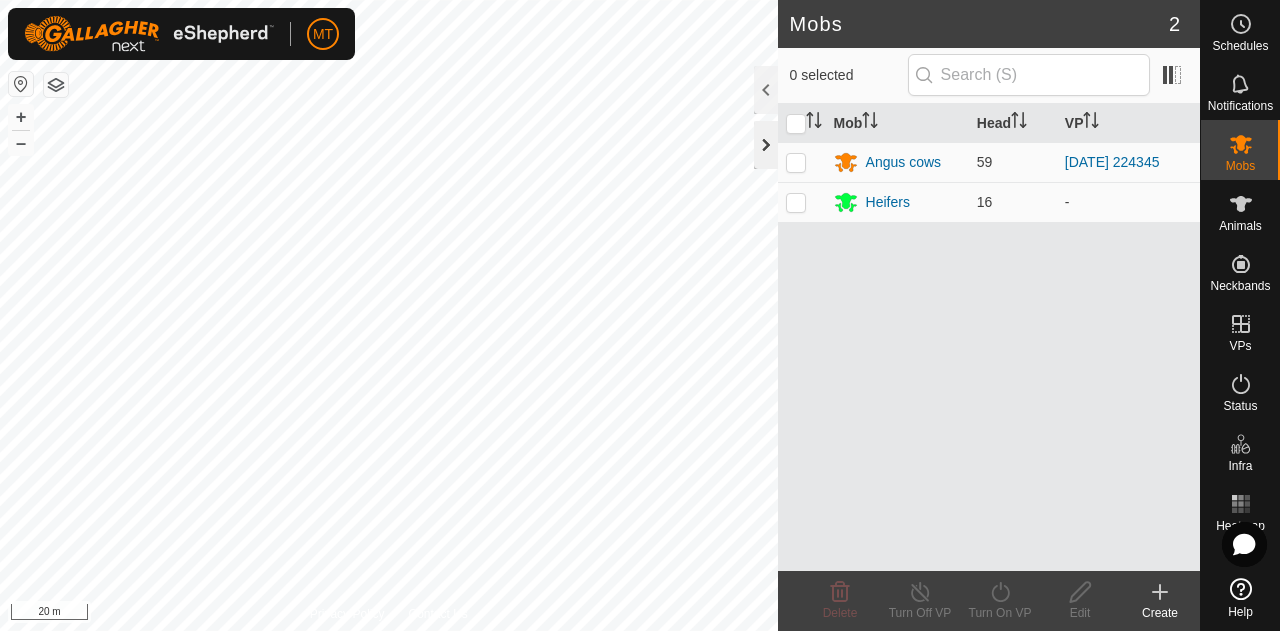 click 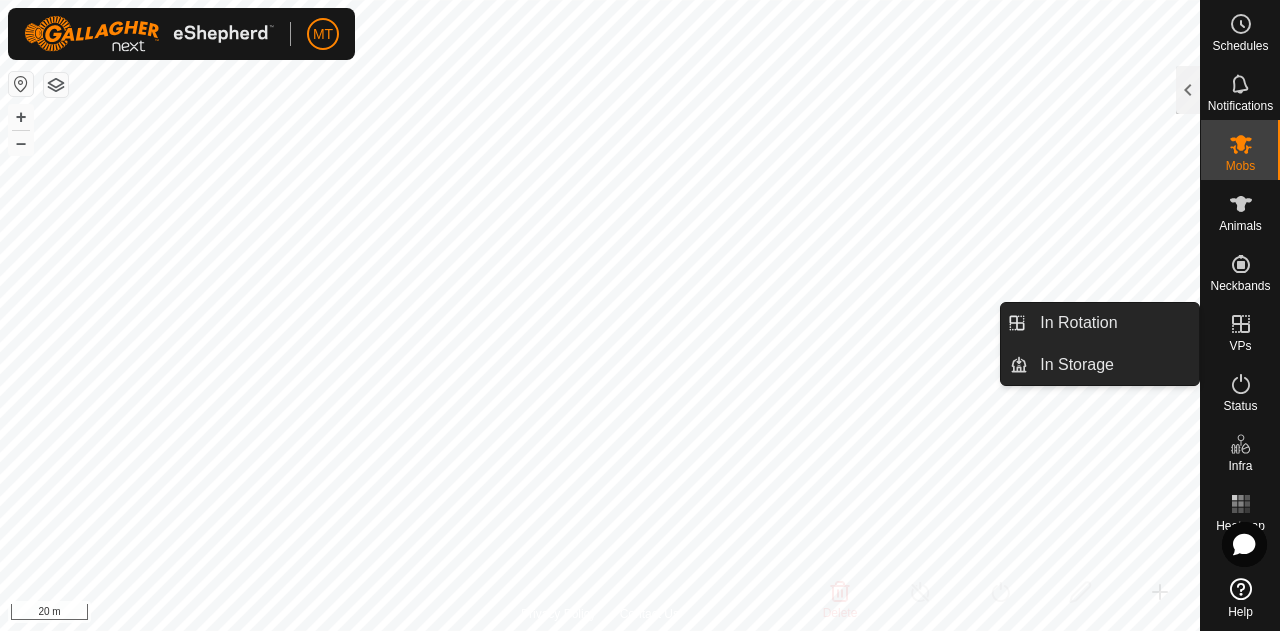 click 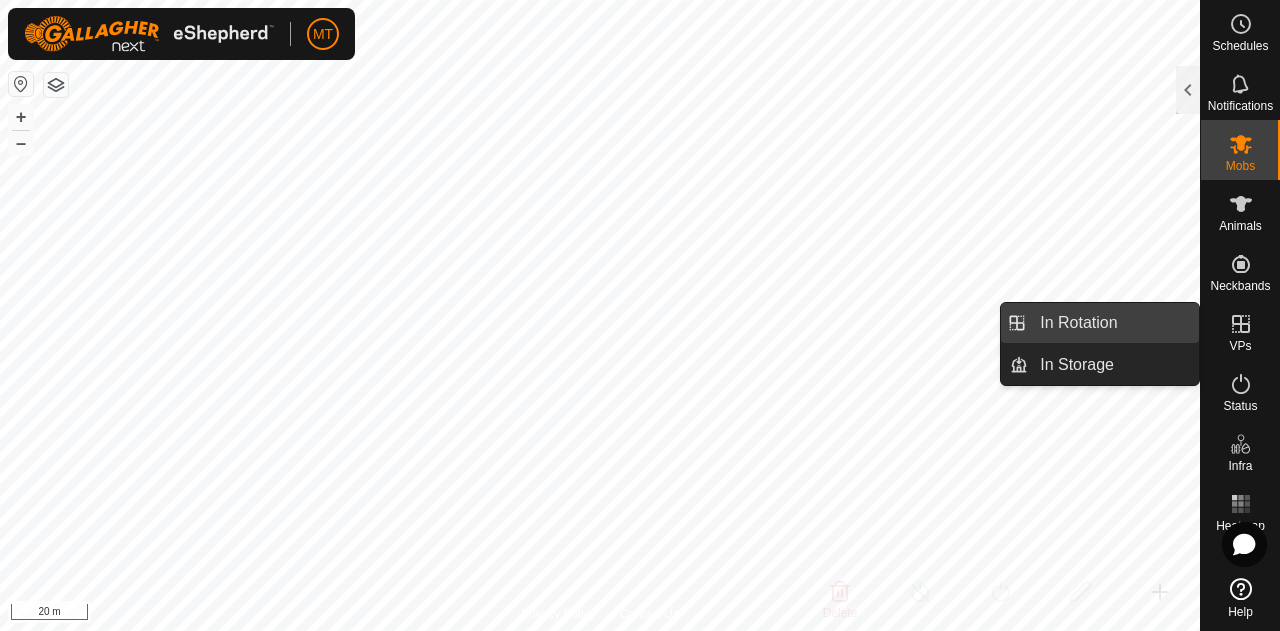 click on "In Rotation" at bounding box center [1113, 323] 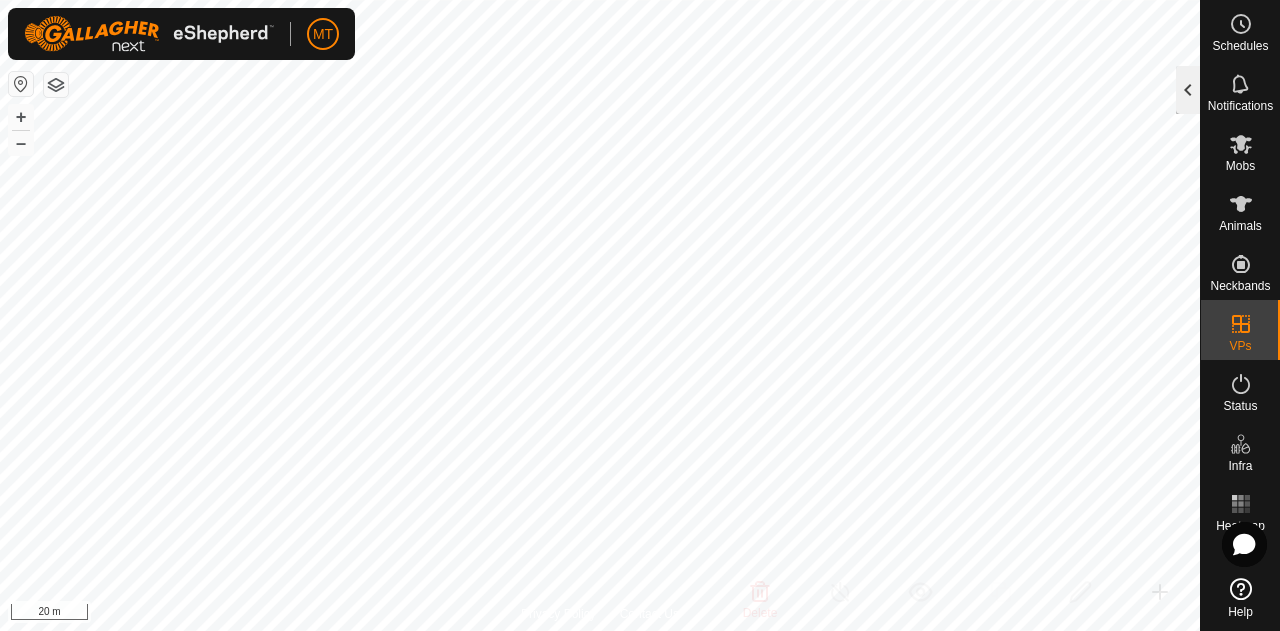 click 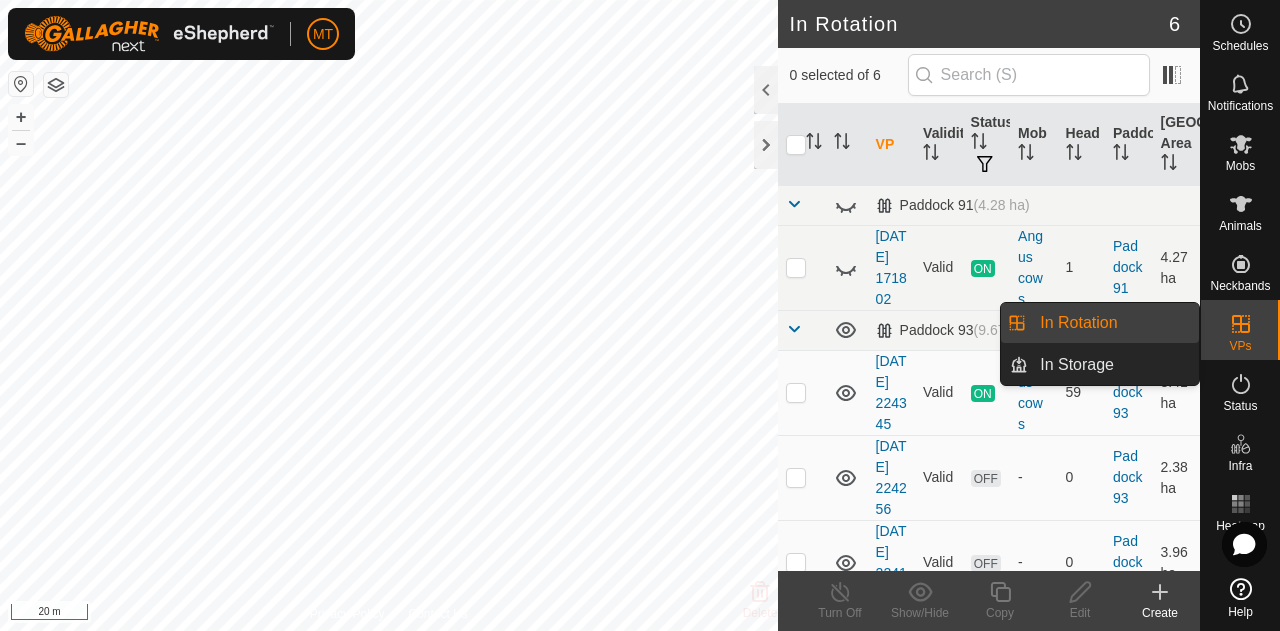 click 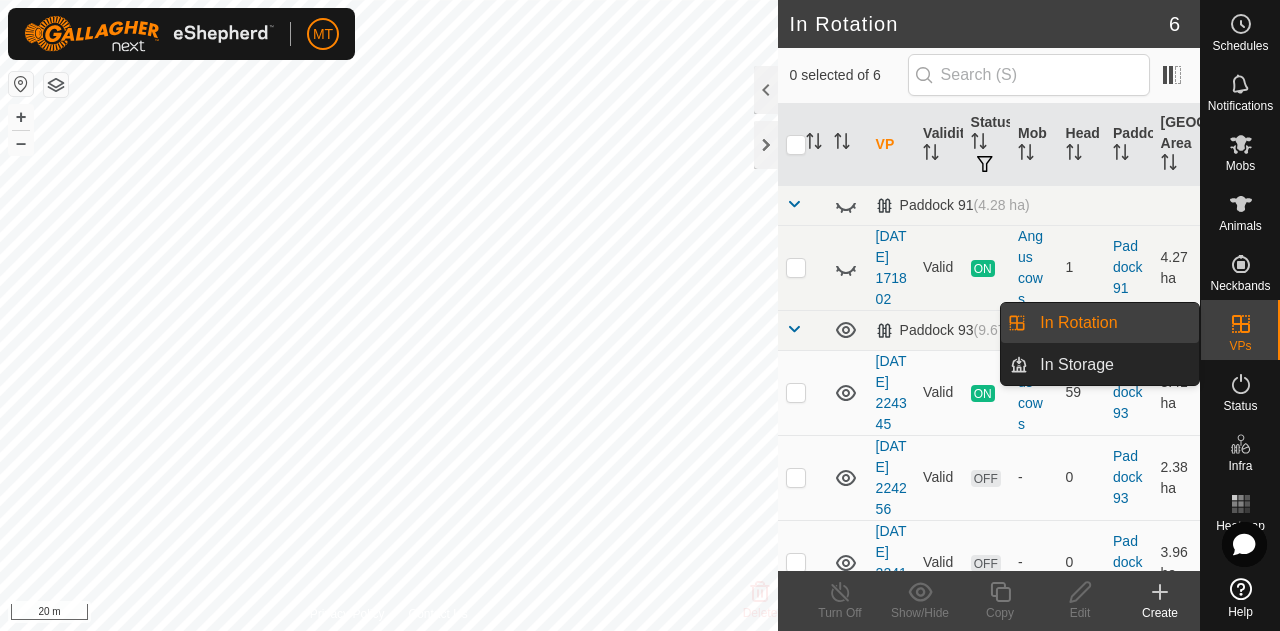 click 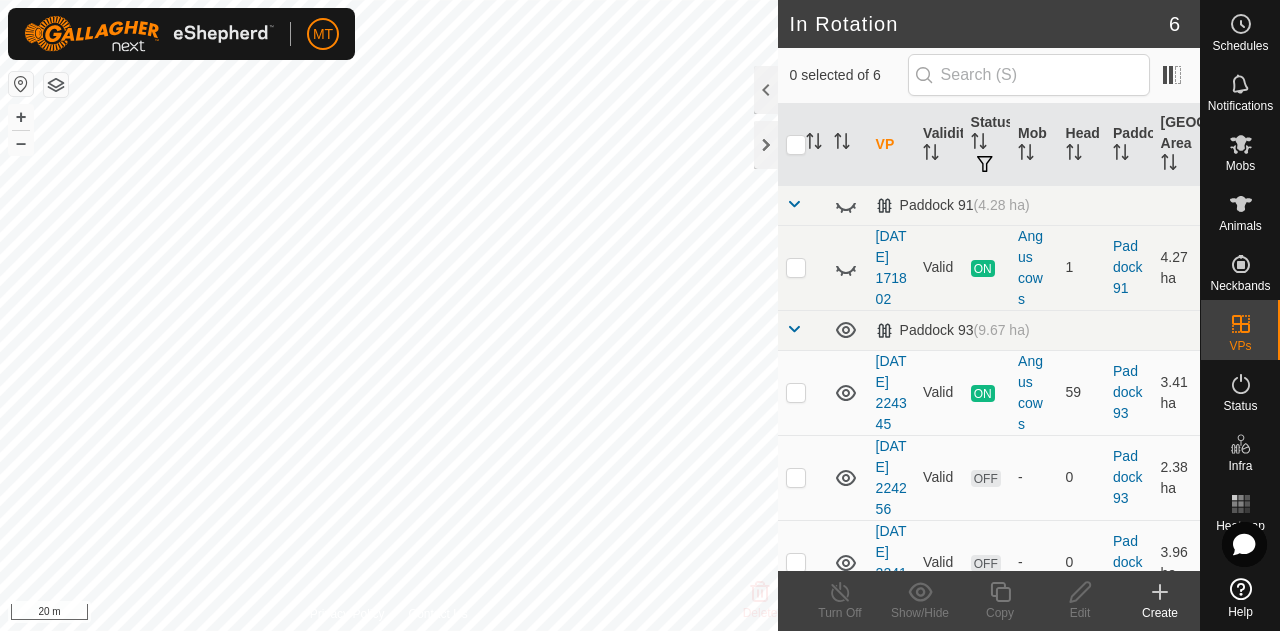 click 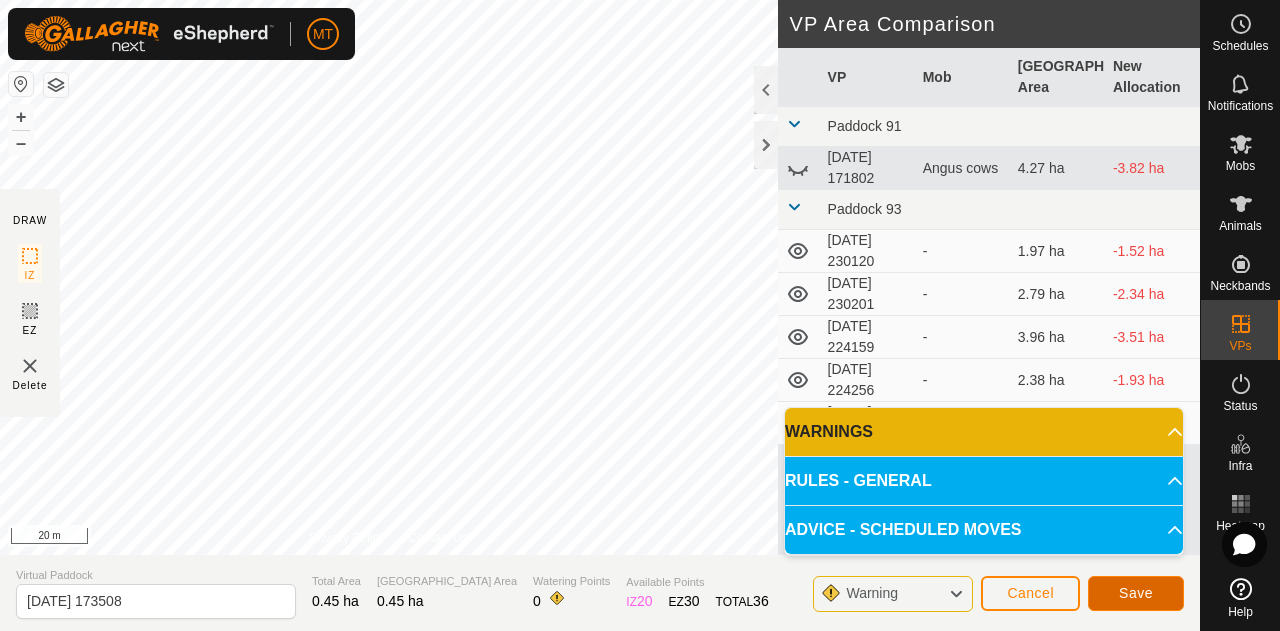 click on "Save" 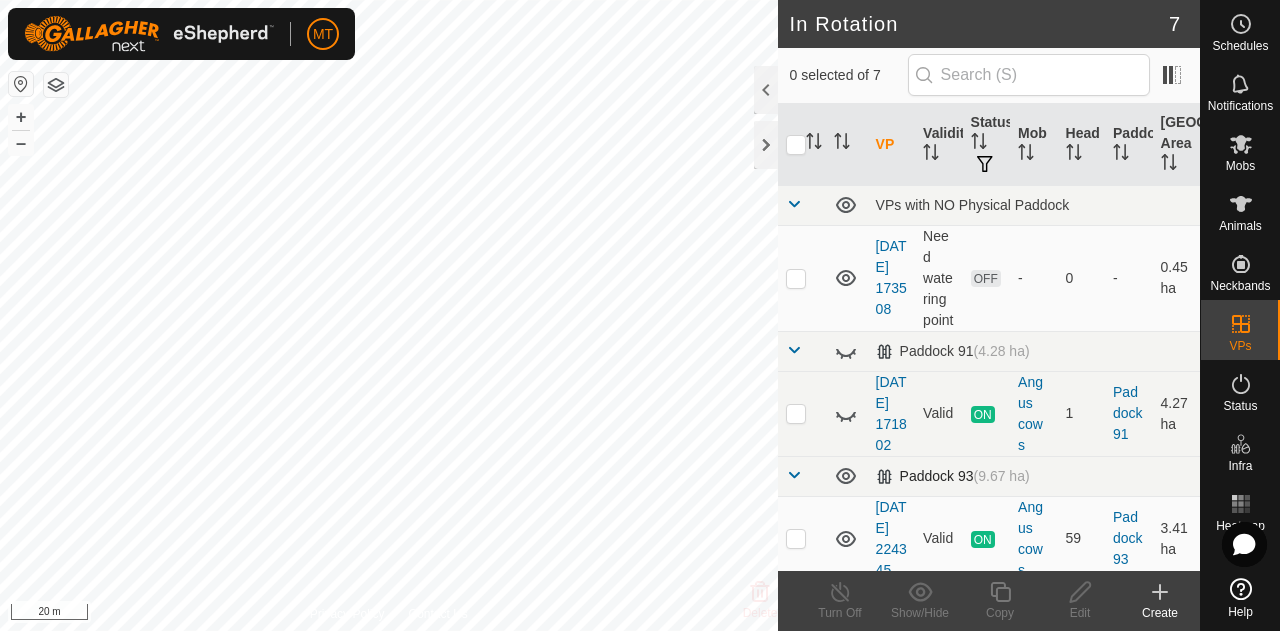 checkbox on "true" 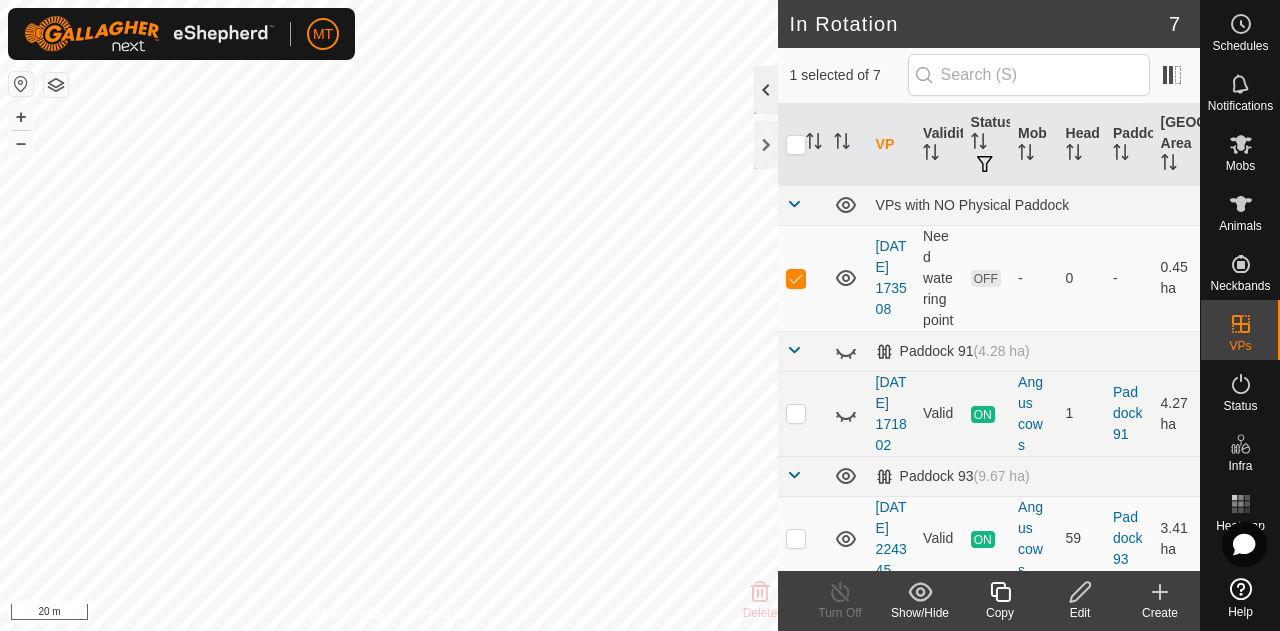 click 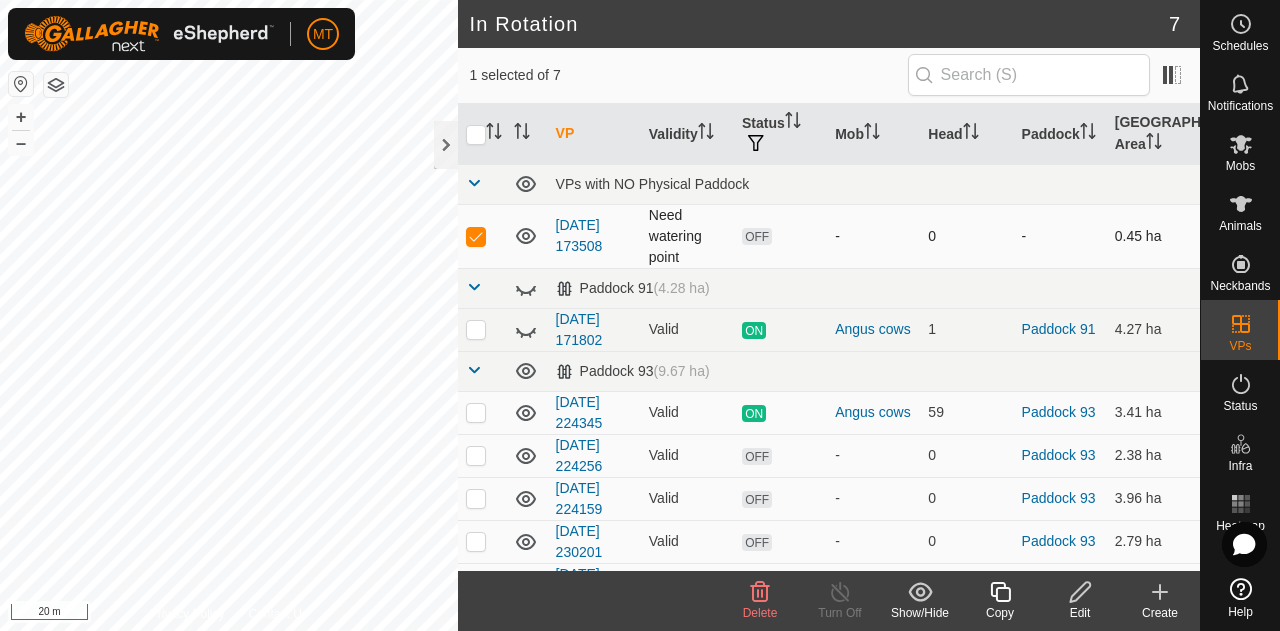 click on "OFF" at bounding box center [757, 236] 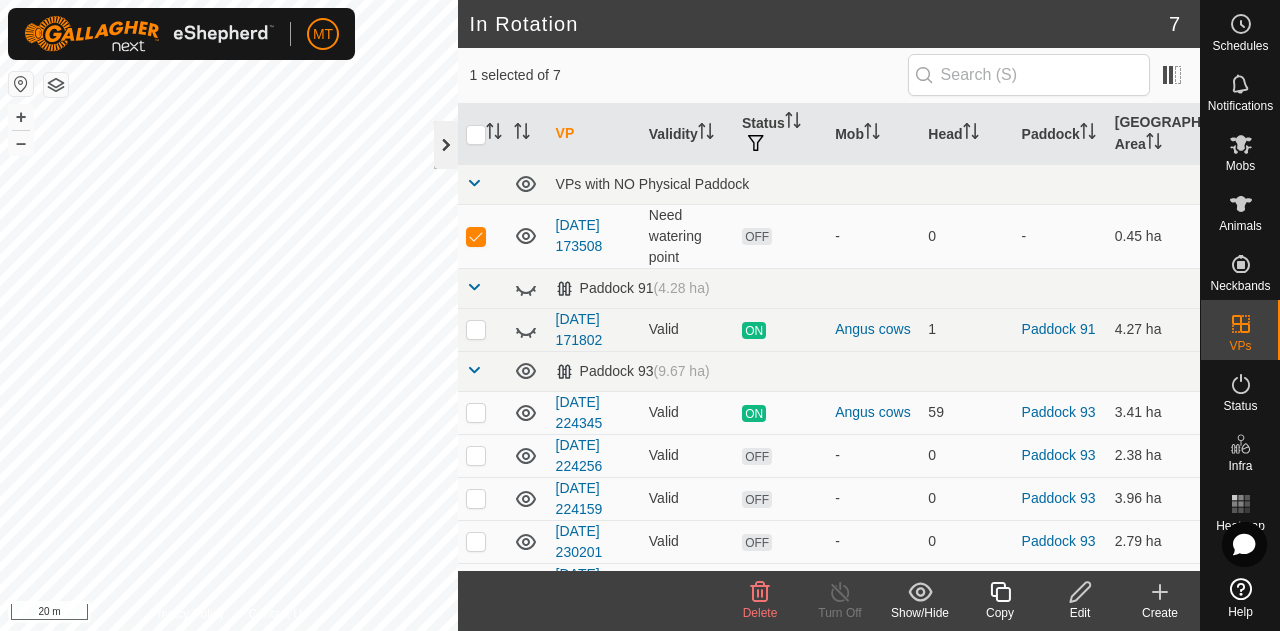 click 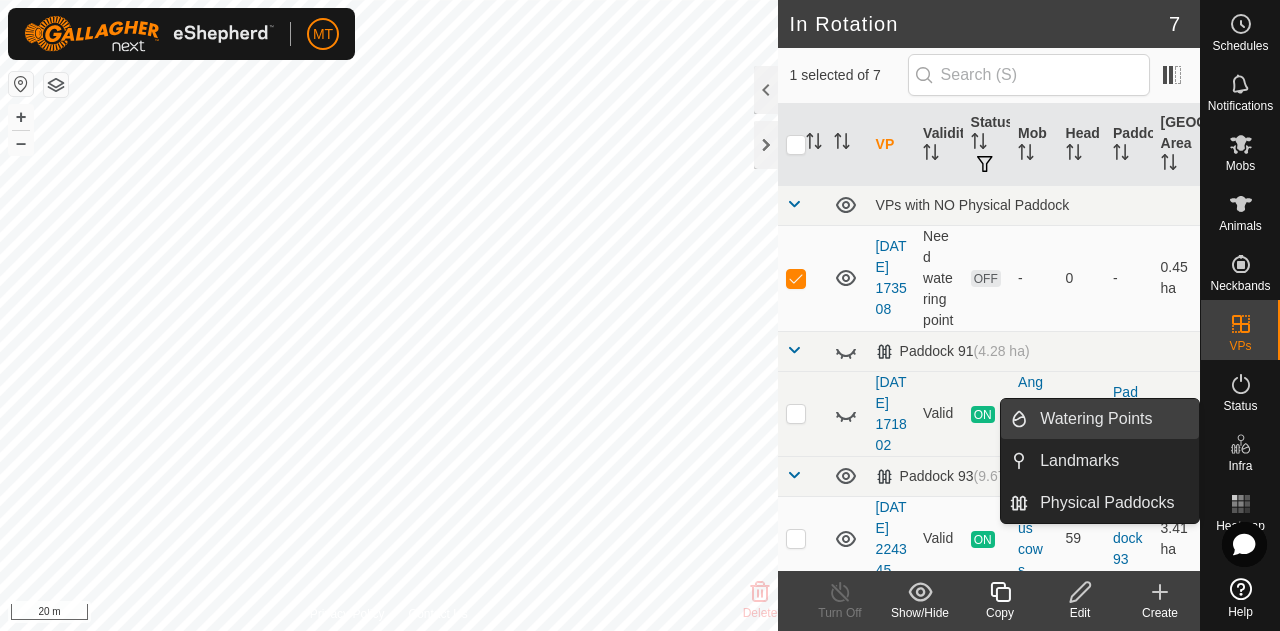 click on "Watering Points" at bounding box center [1113, 419] 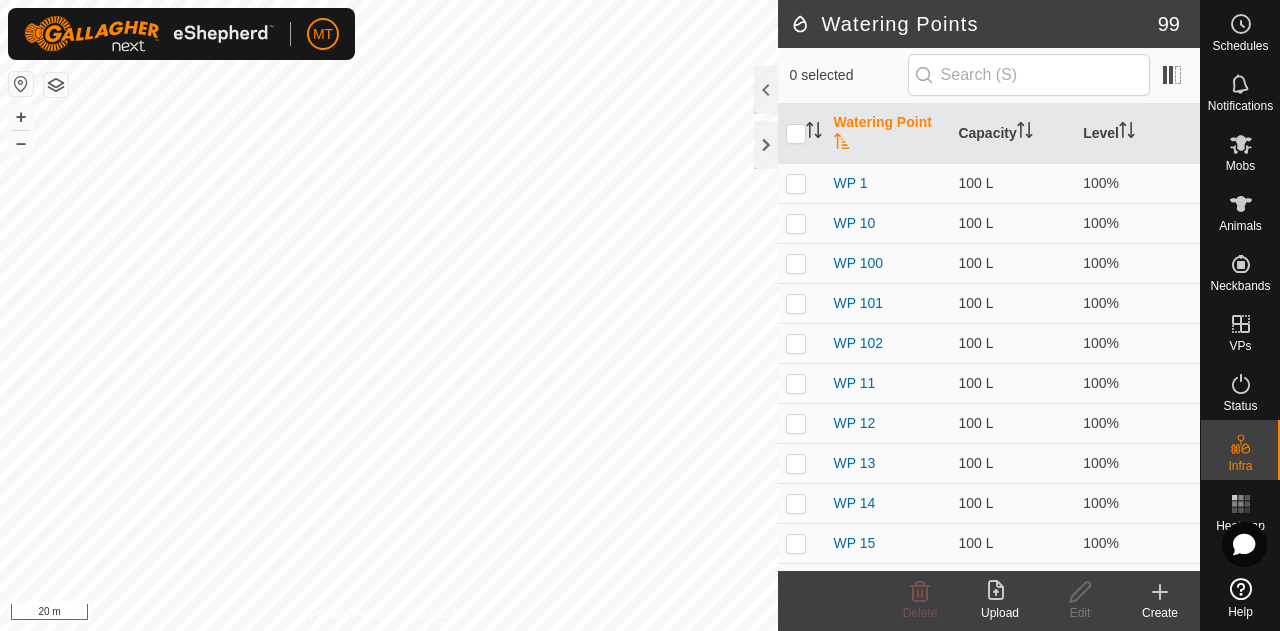 click 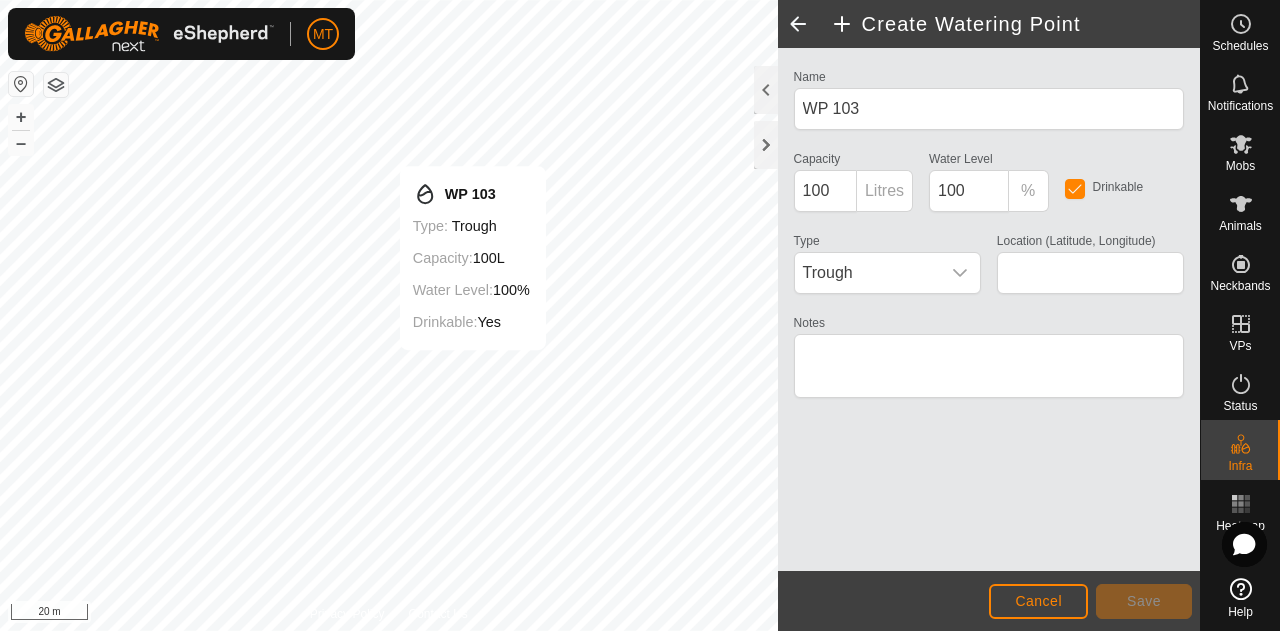 type on "-45.516128, 167.857735" 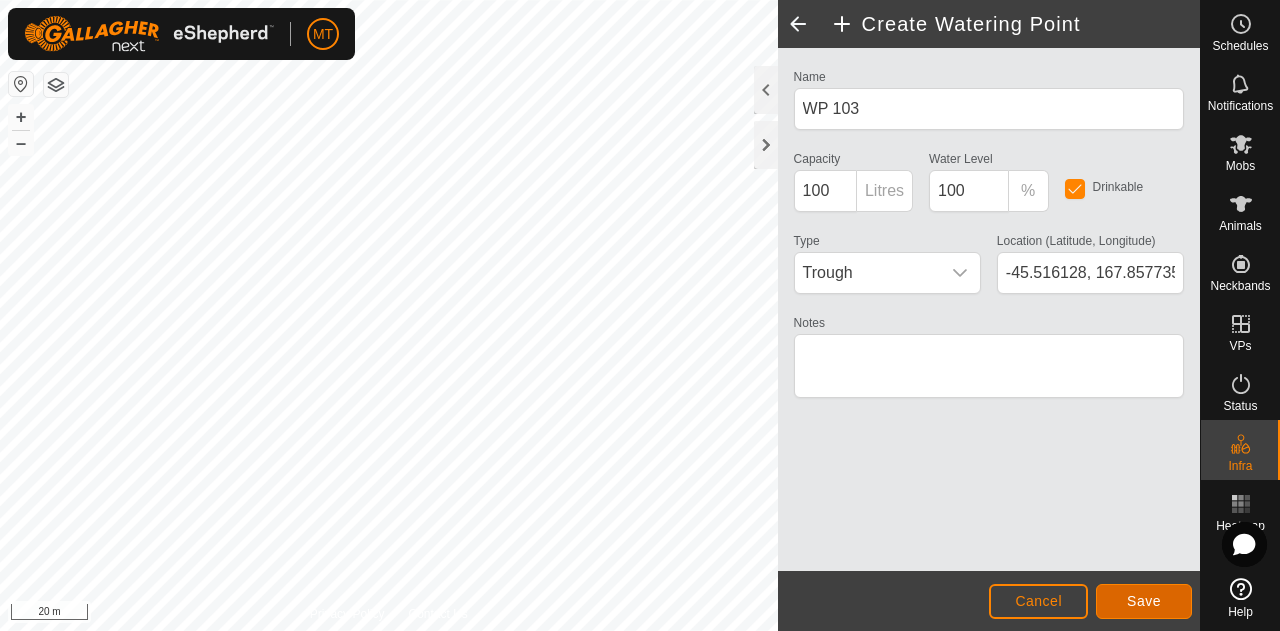 click on "Save" 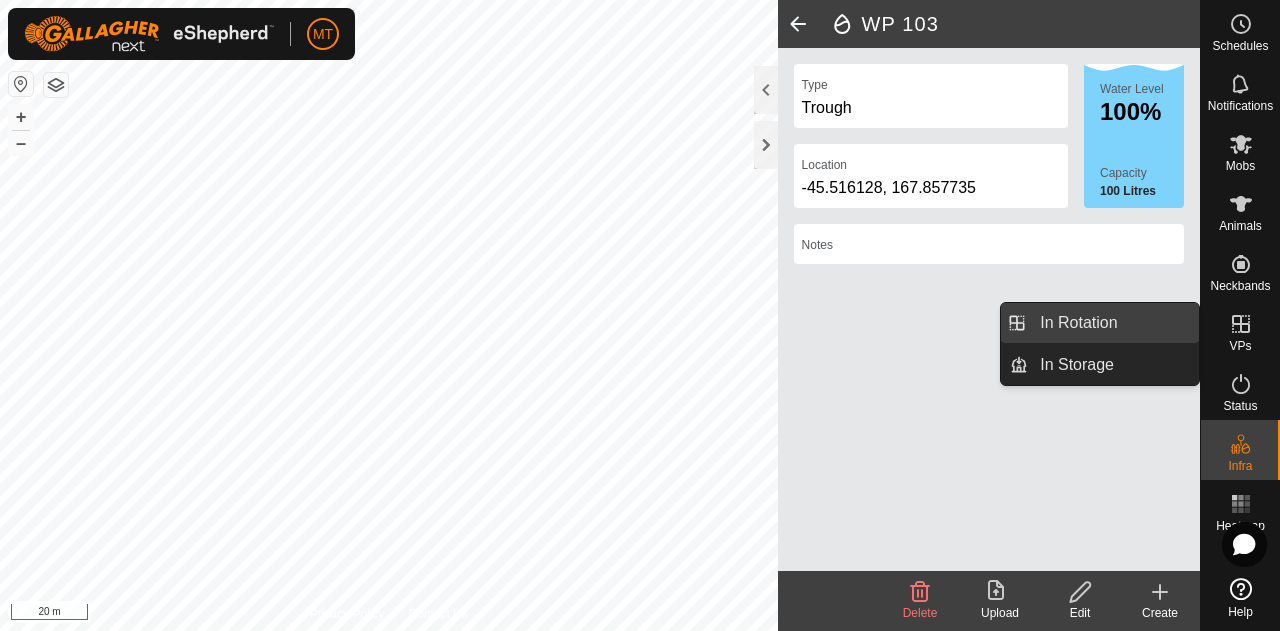 click on "In Rotation" at bounding box center [1113, 323] 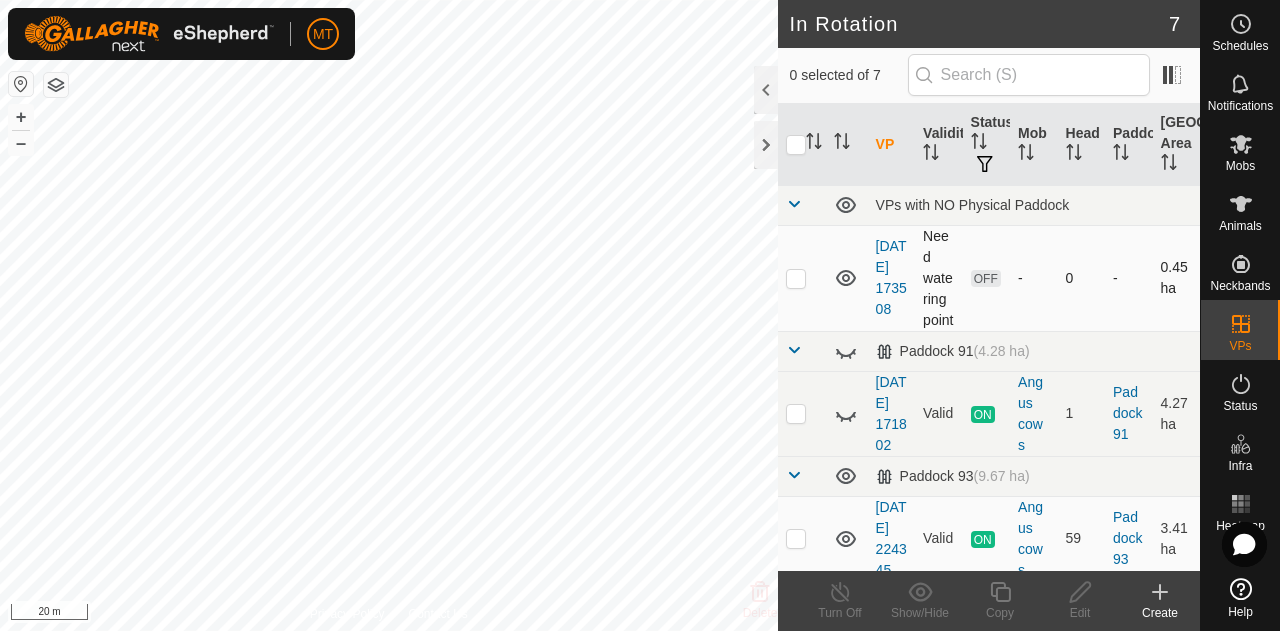 checkbox on "true" 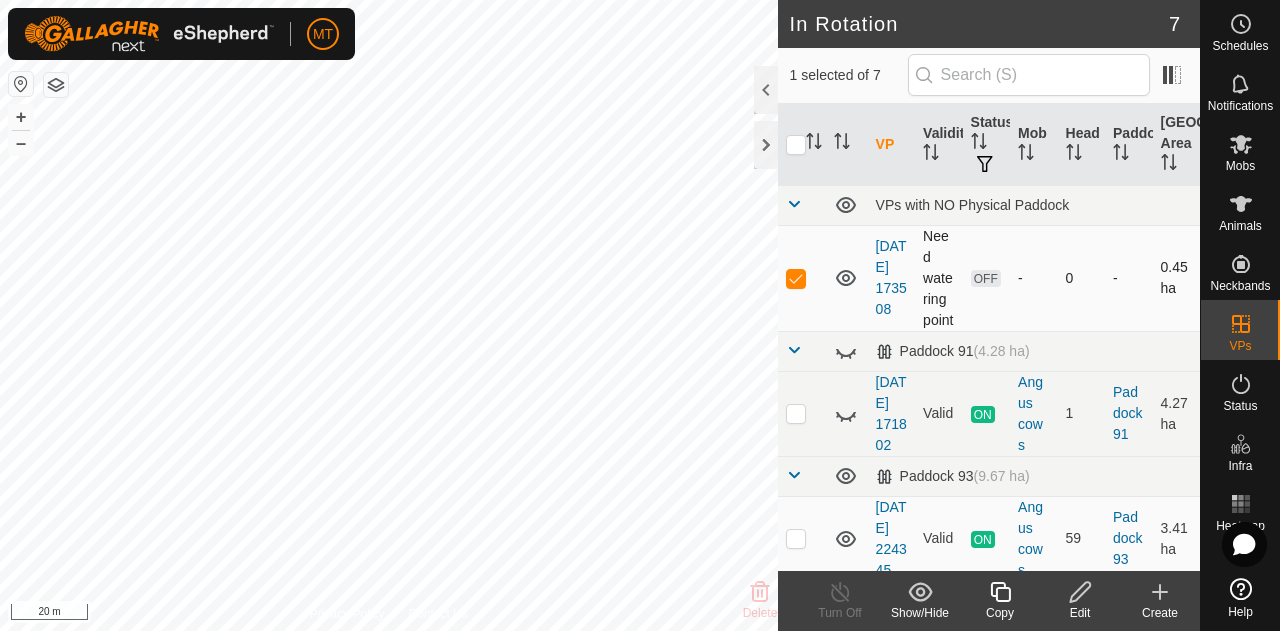 click on "OFF" at bounding box center (986, 278) 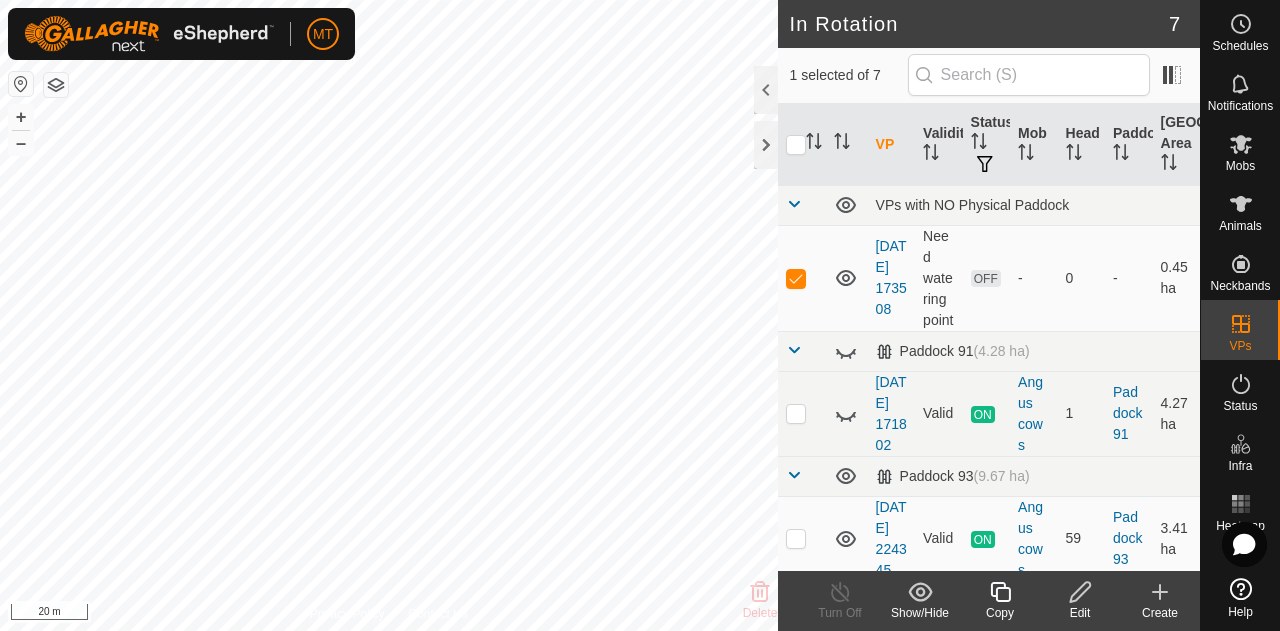 click 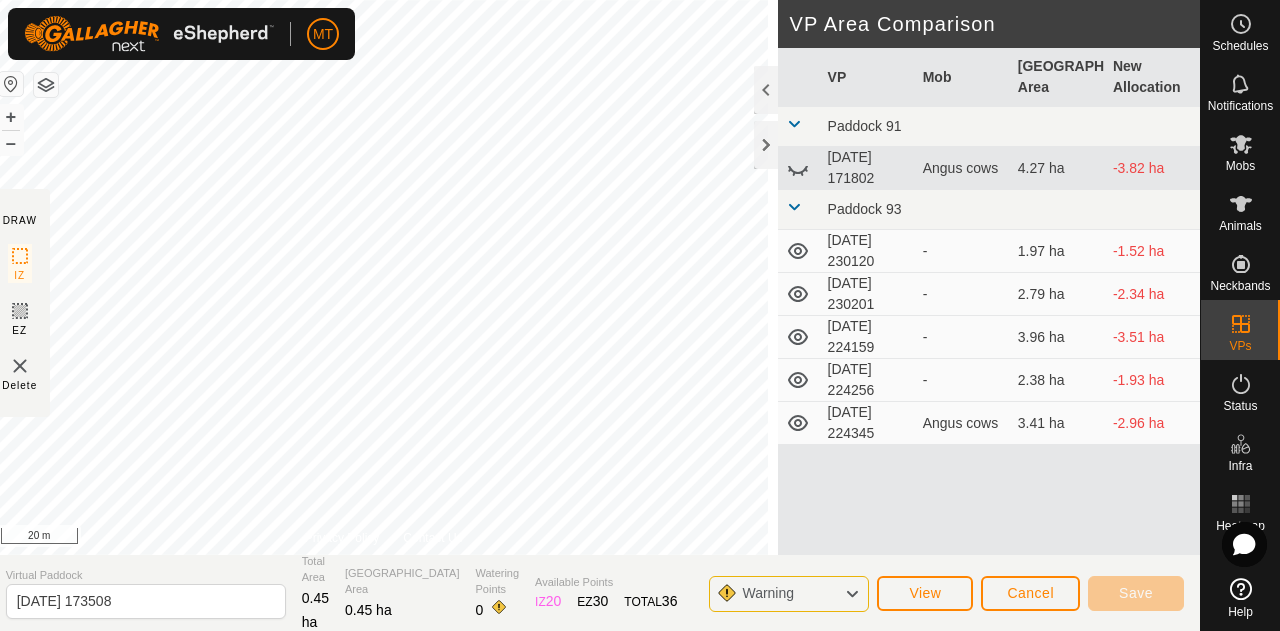 click 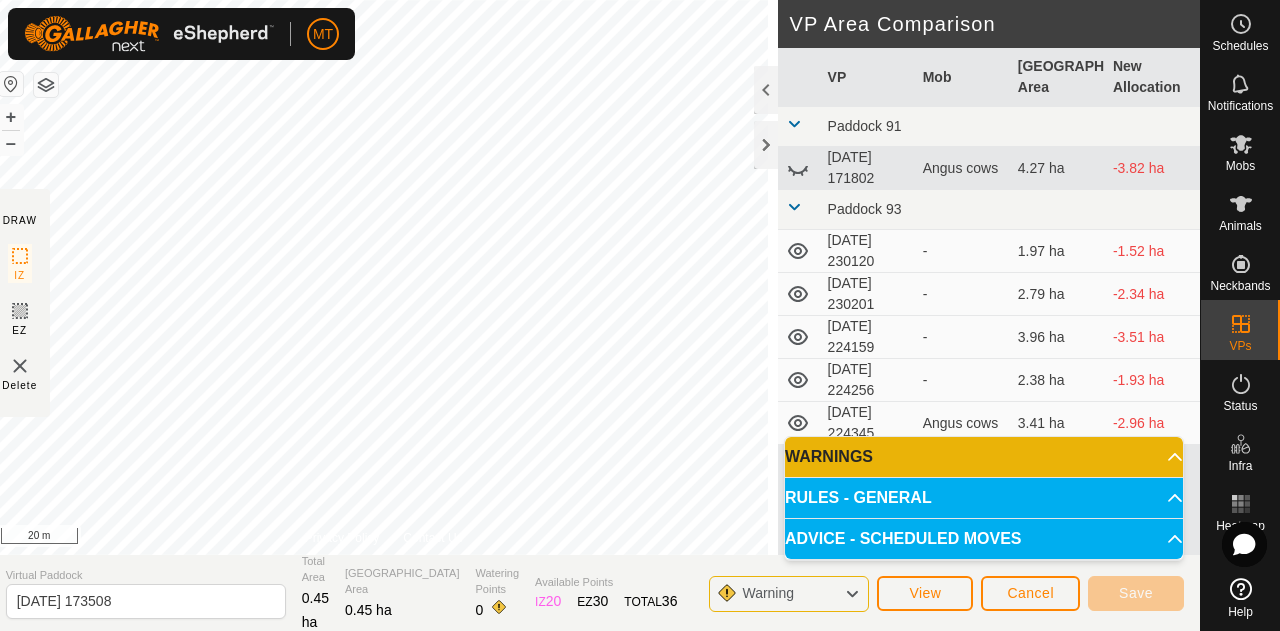 click on "WARNINGS" at bounding box center [984, 457] 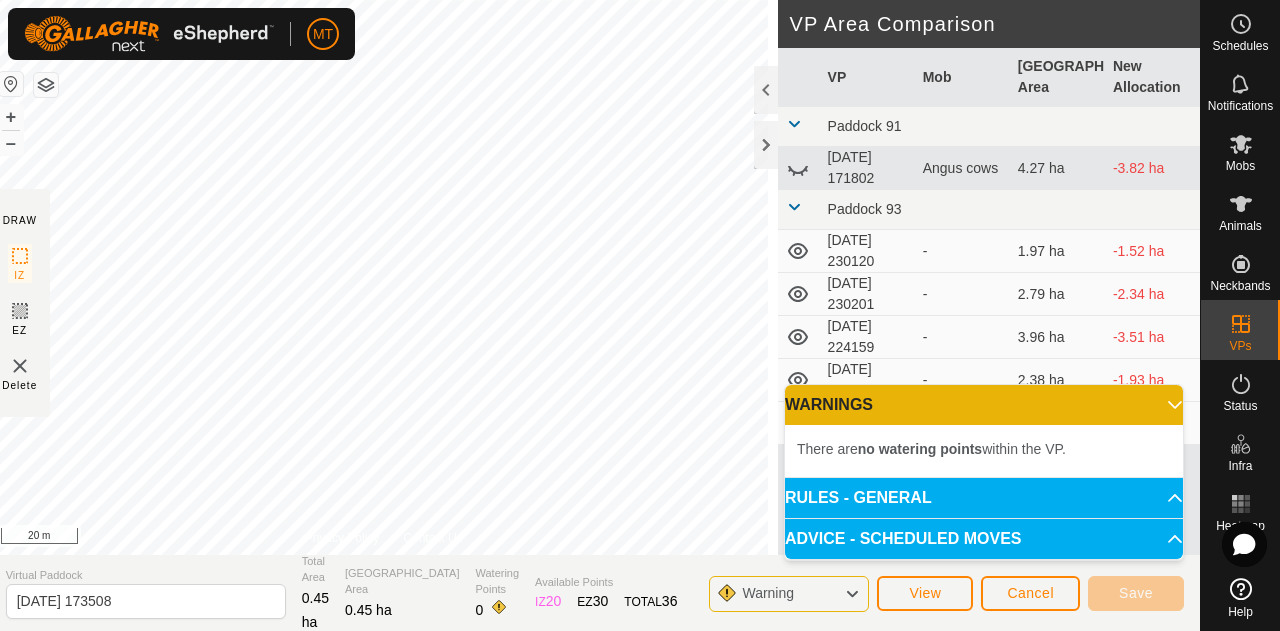 click on "WARNINGS" at bounding box center (984, 405) 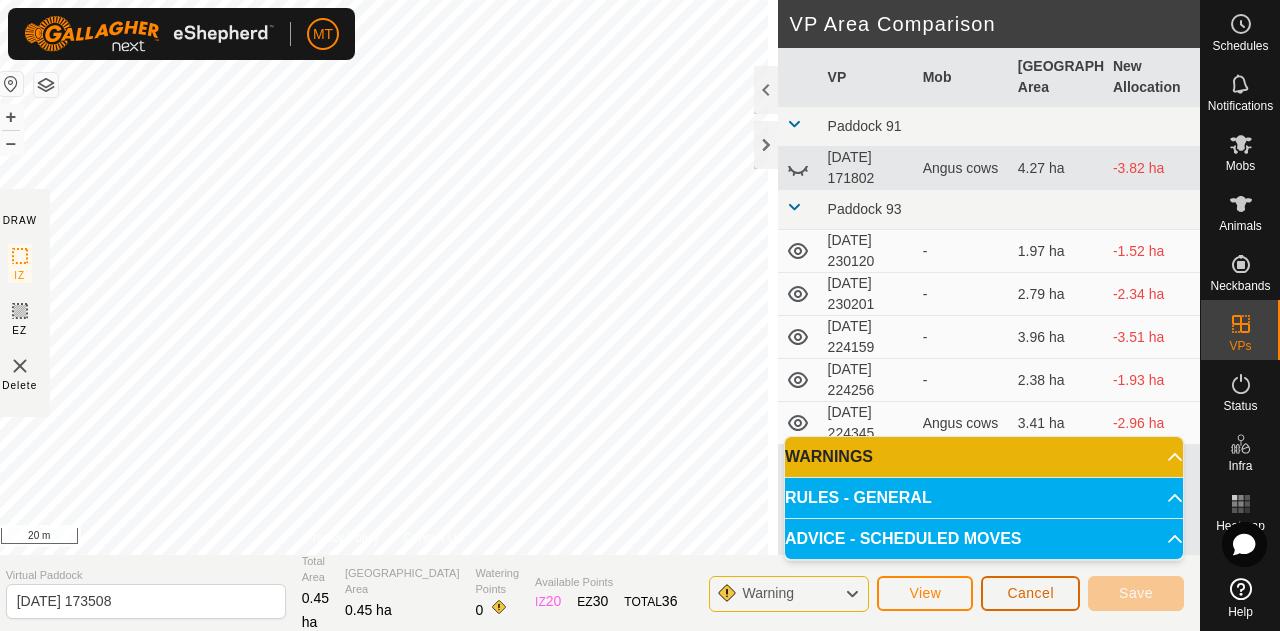 click on "Cancel" 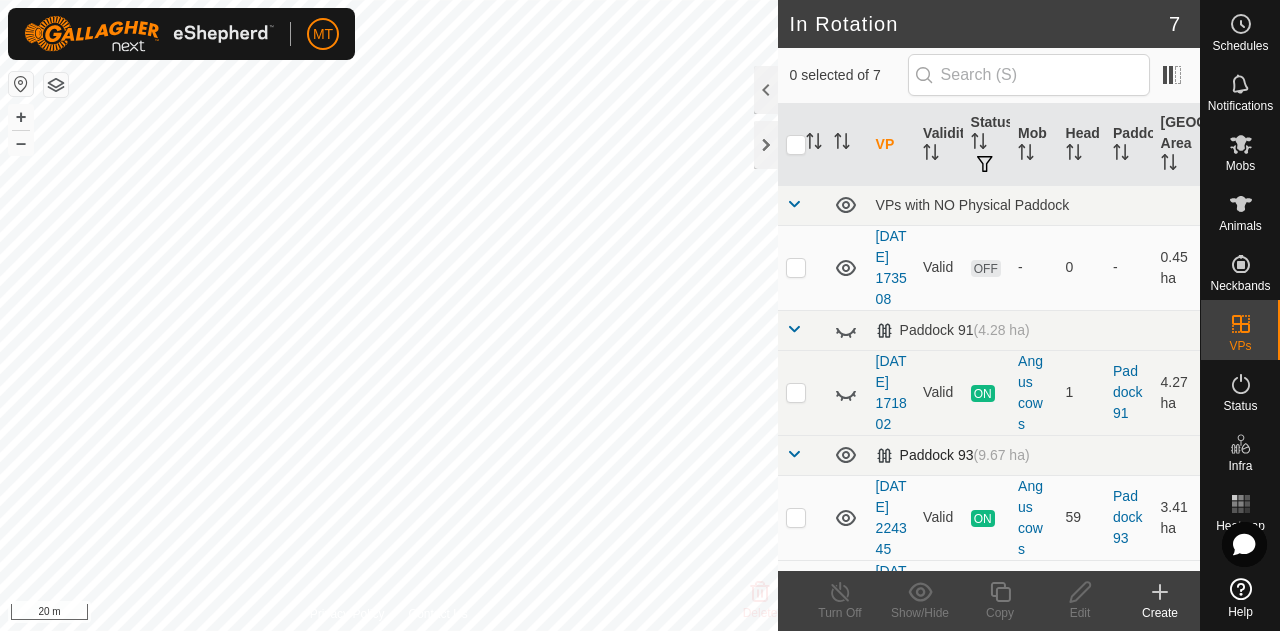 checkbox on "true" 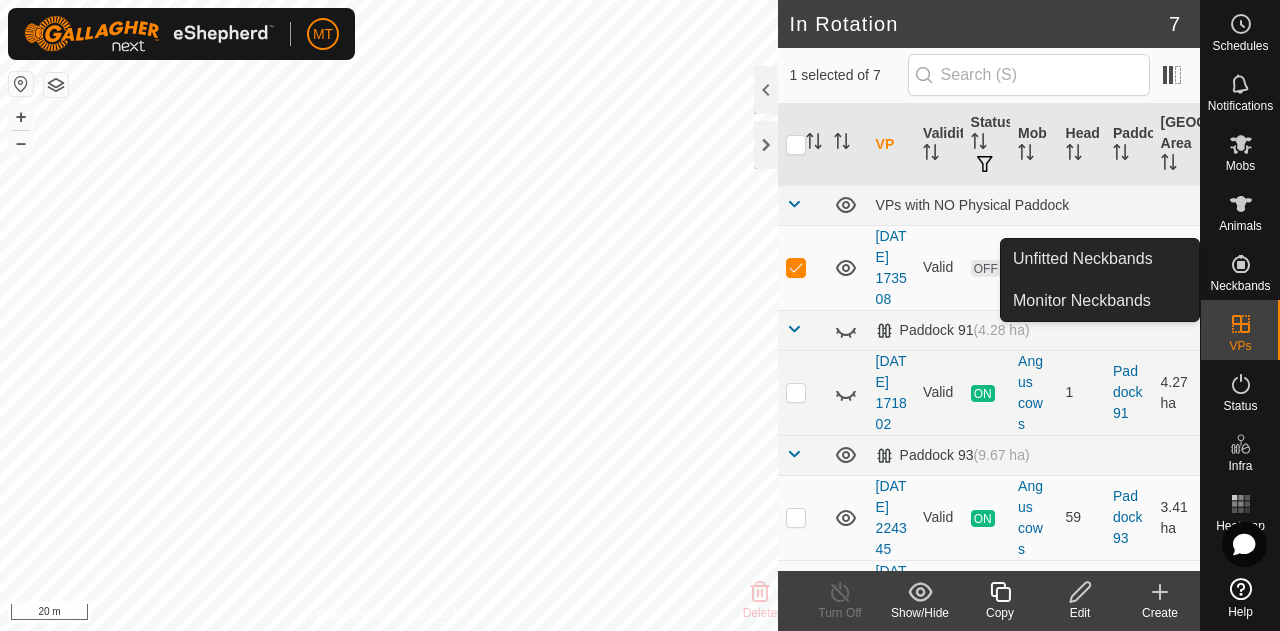 click 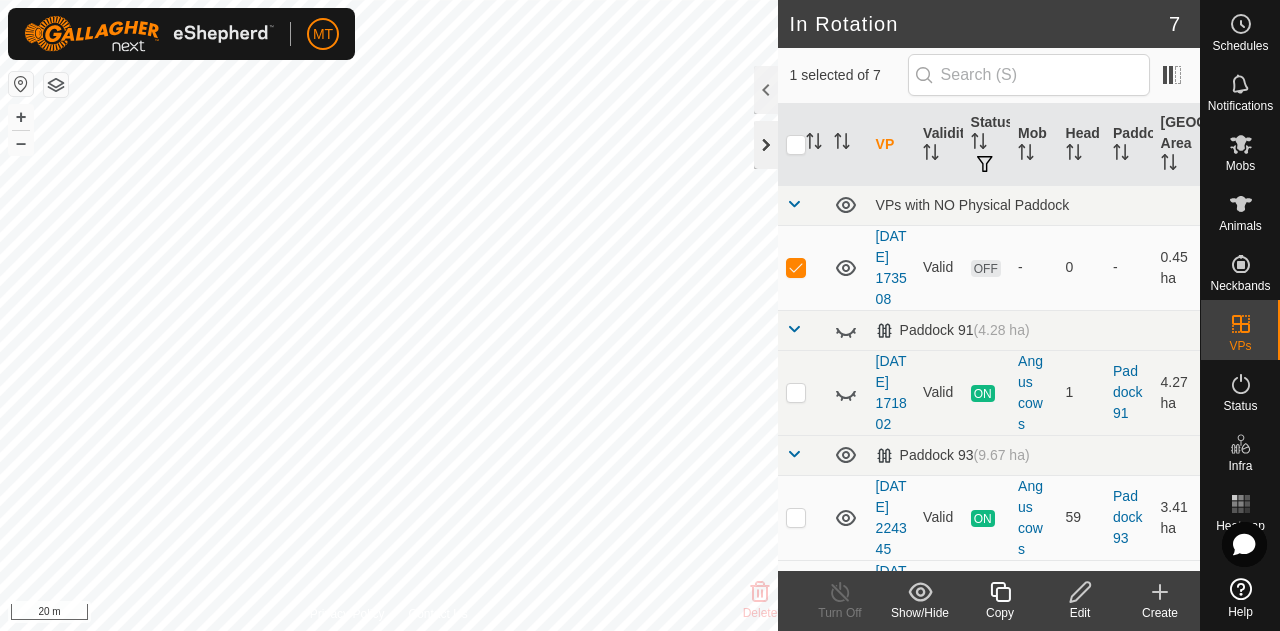 click 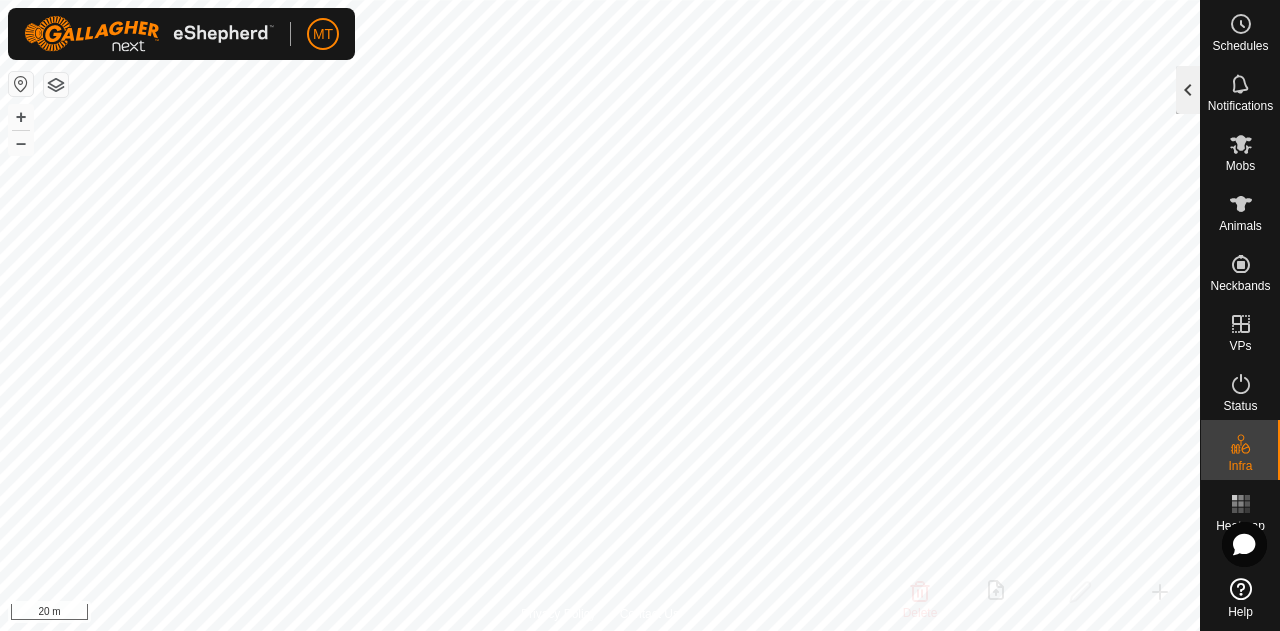 click 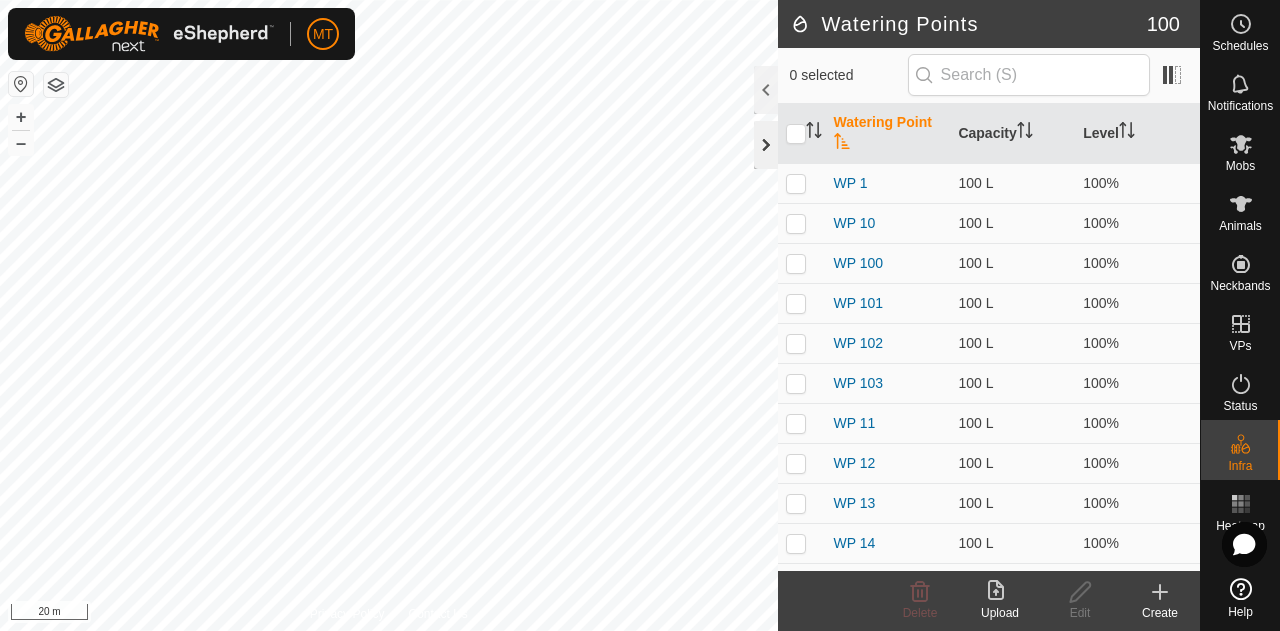click 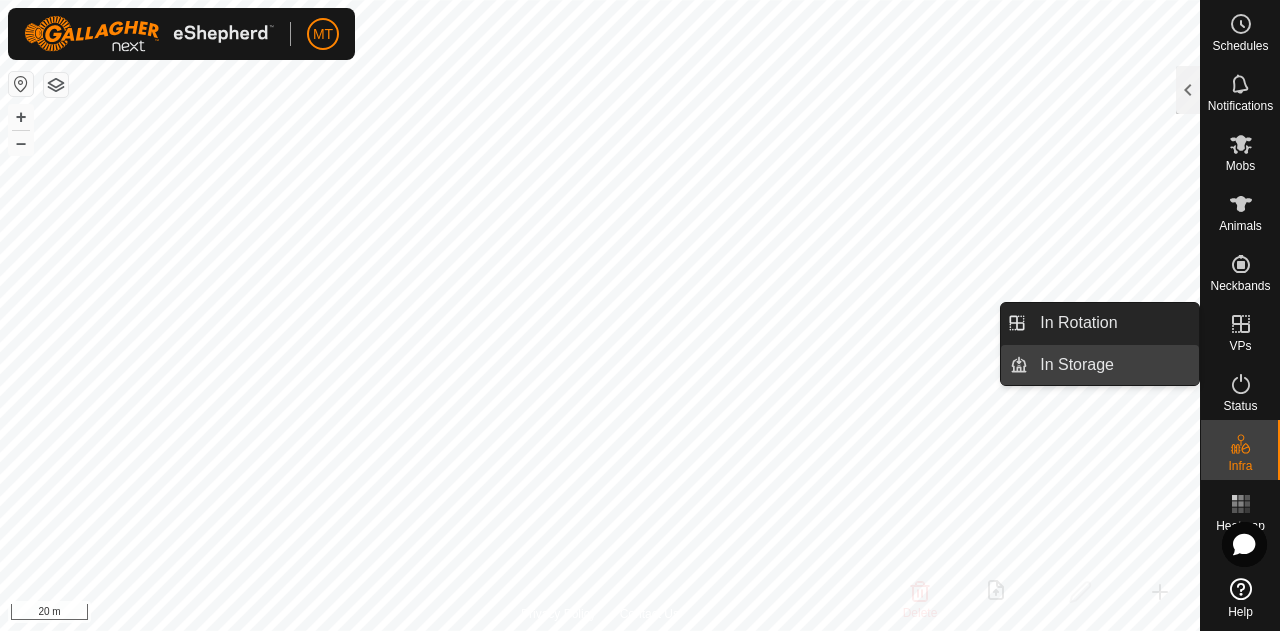 click on "In Storage" at bounding box center (1113, 365) 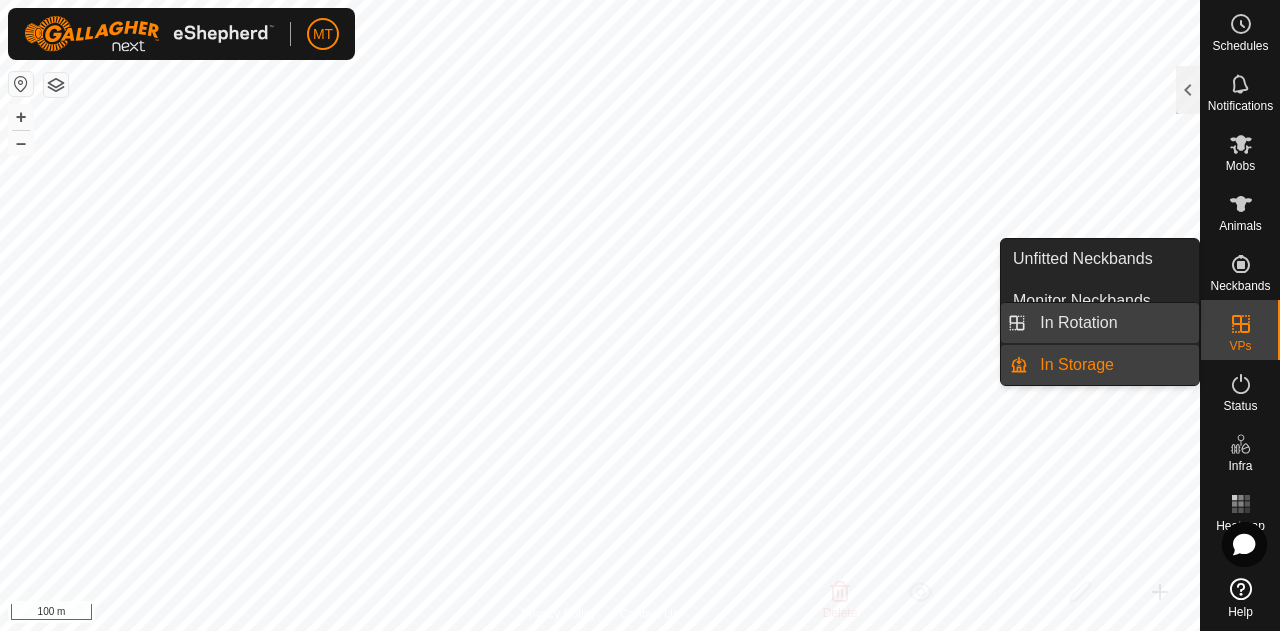 click on "In Rotation" at bounding box center [1113, 323] 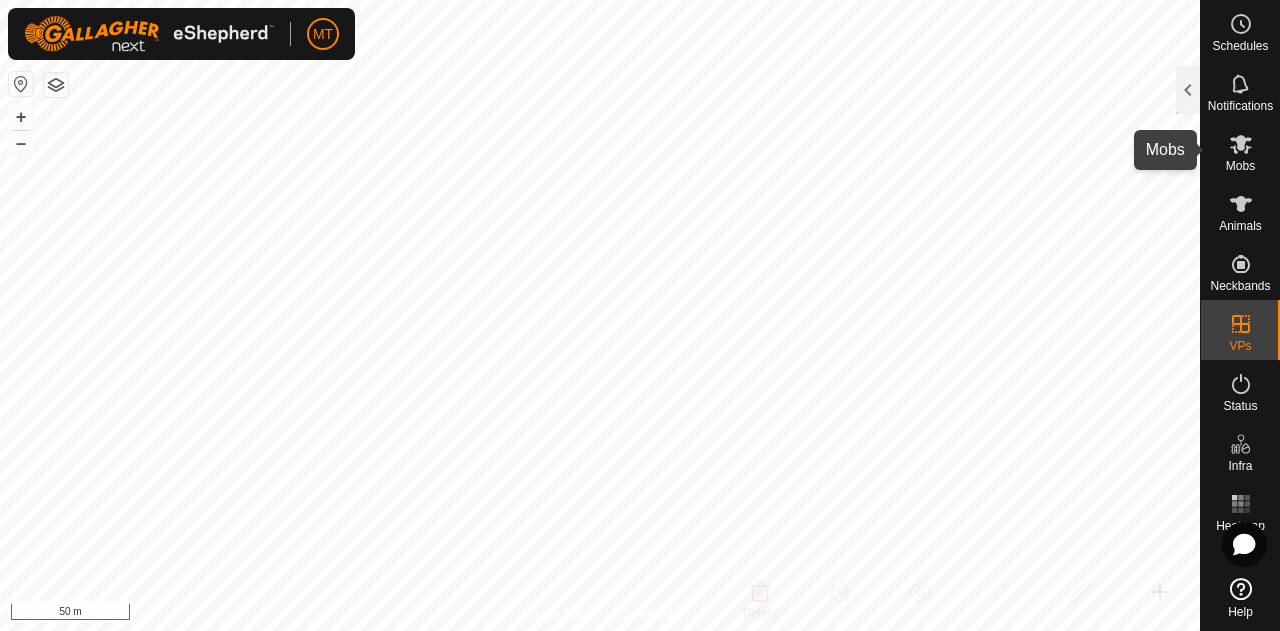click 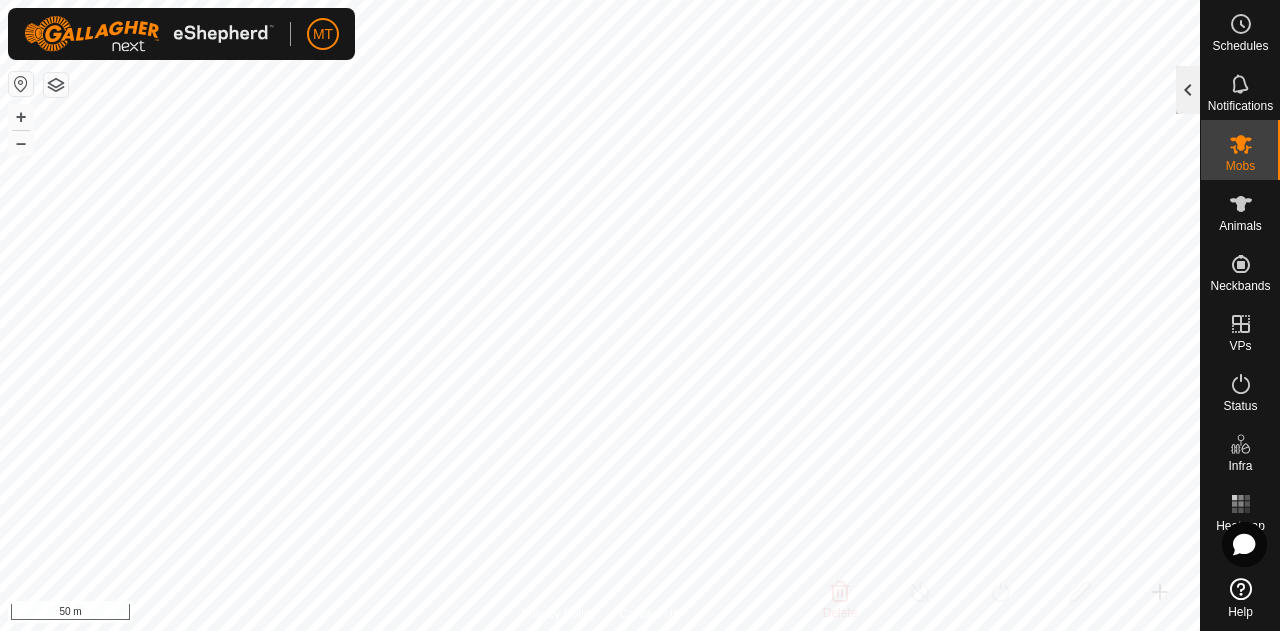 click 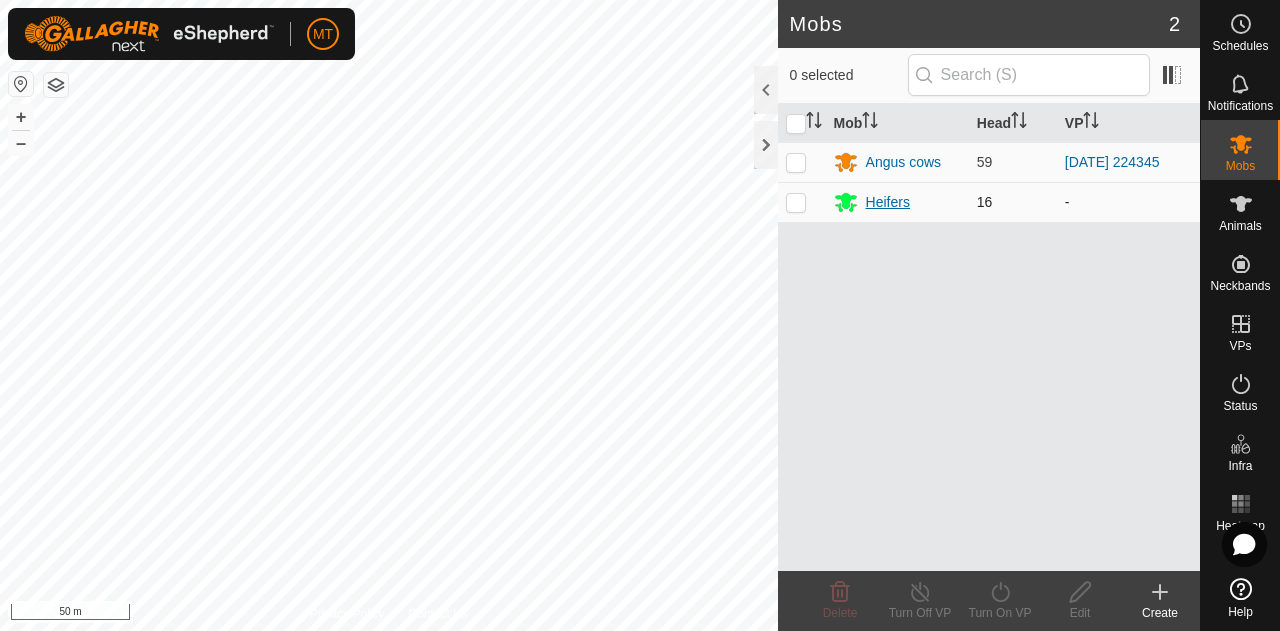 click on "Heifers" at bounding box center (888, 202) 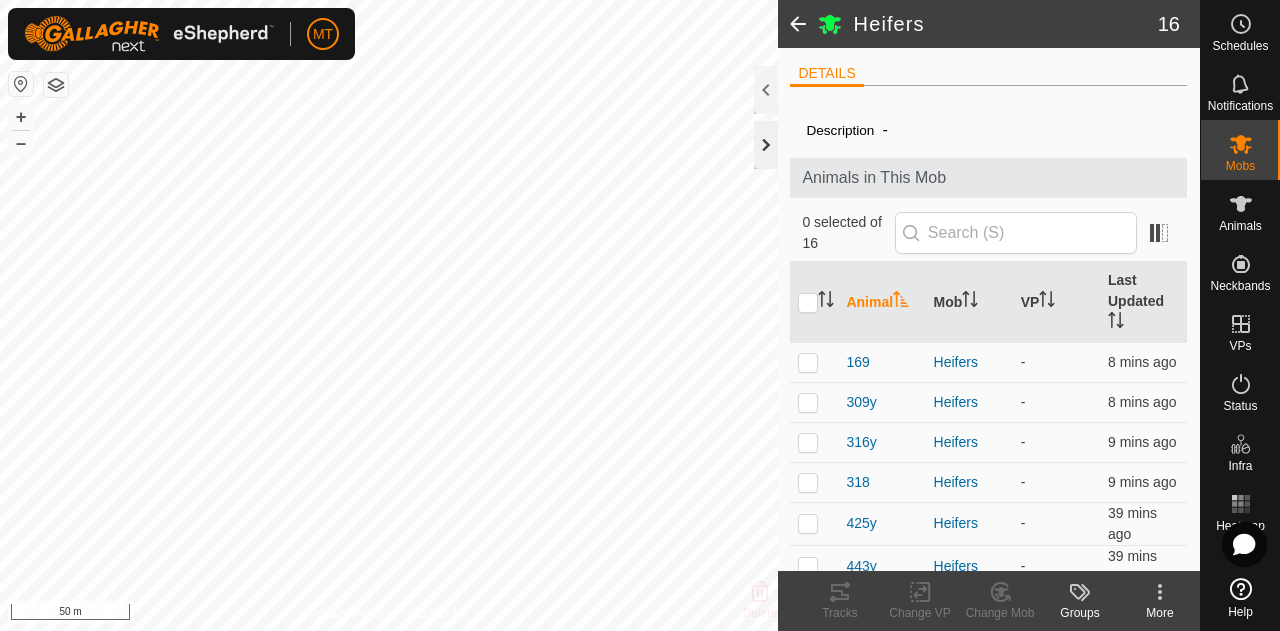 click 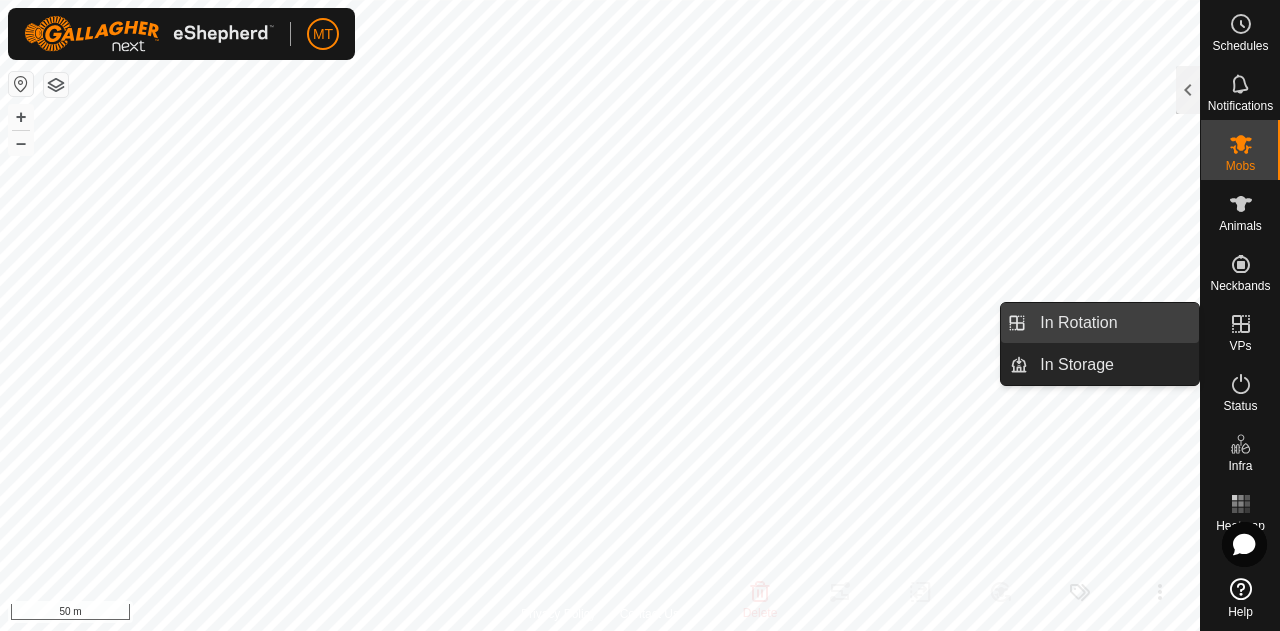 click on "In Rotation" at bounding box center (1113, 323) 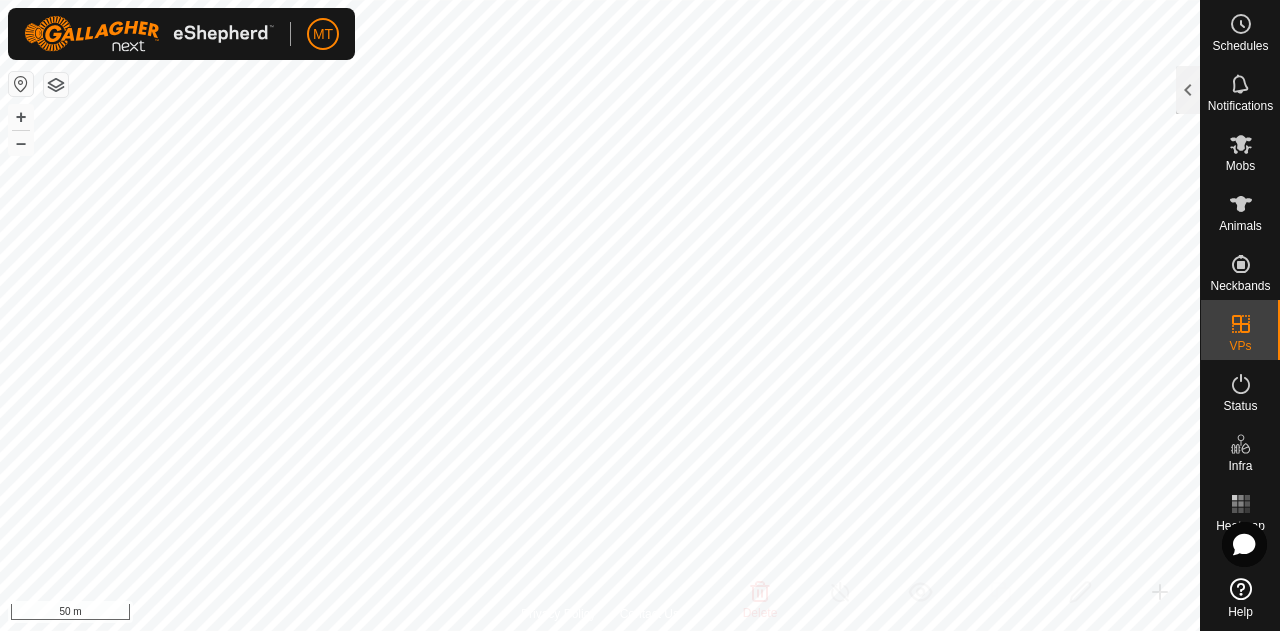 checkbox on "true" 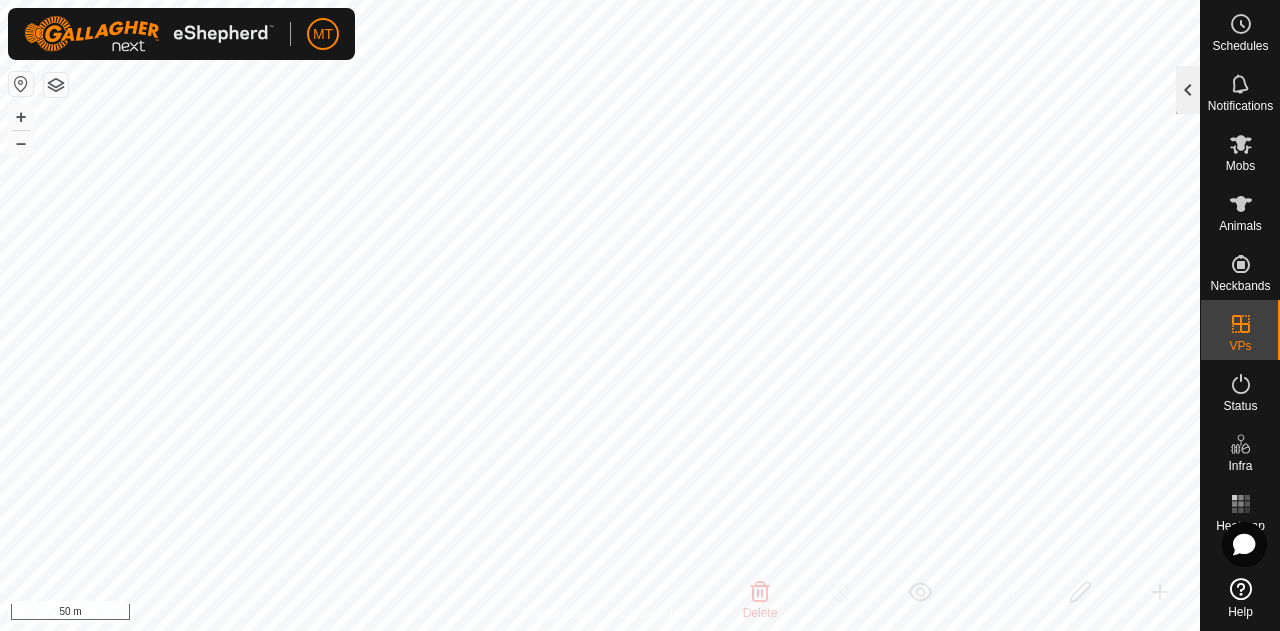 click 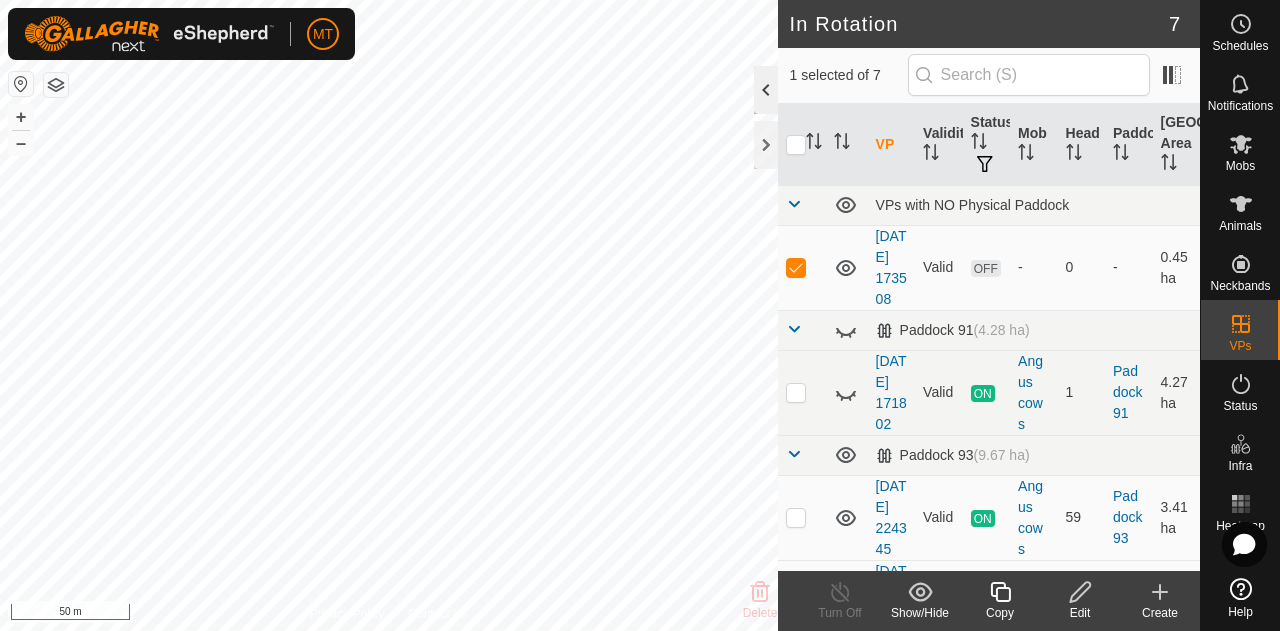 click 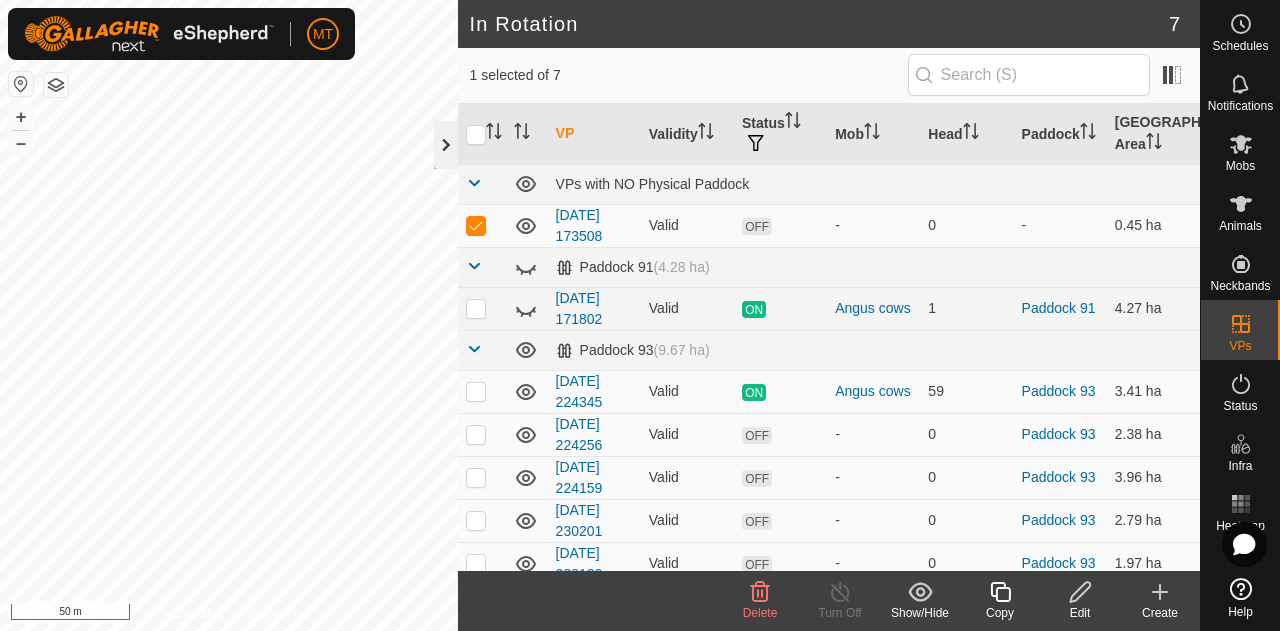 click 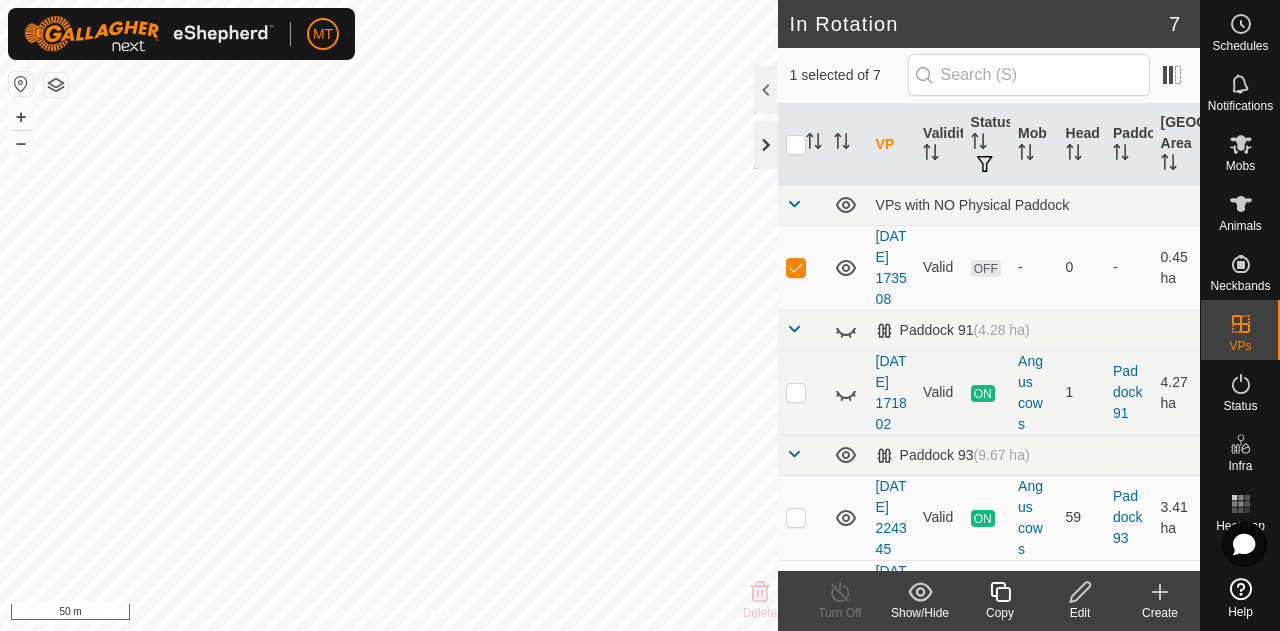 click 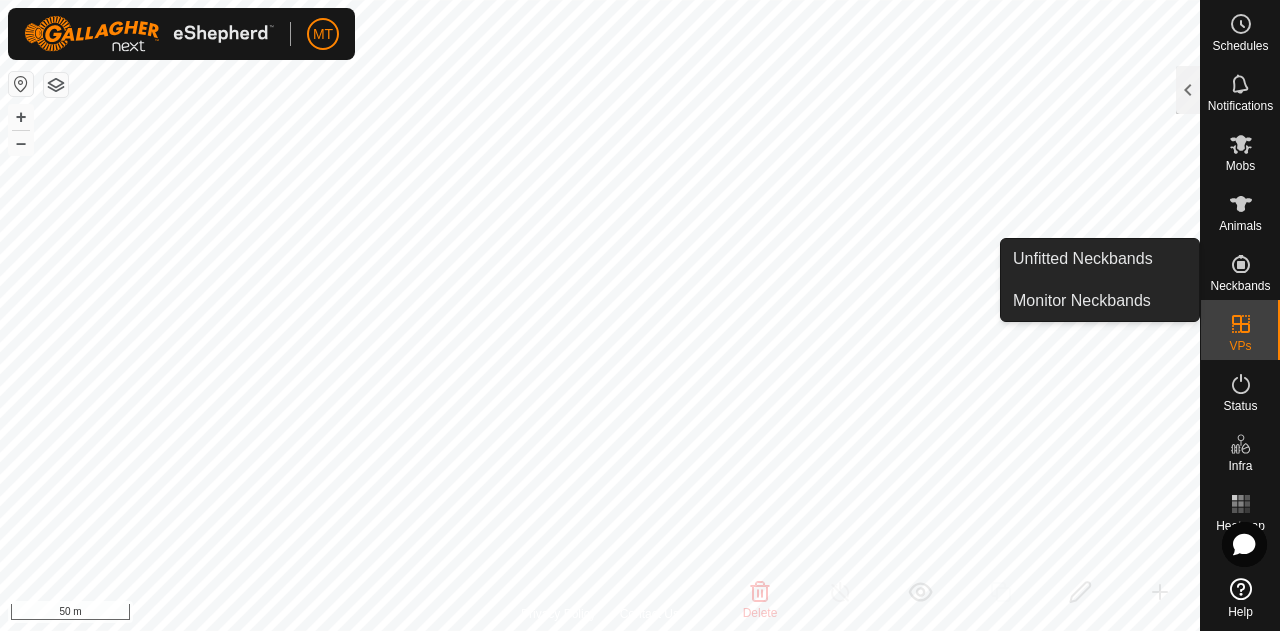 click 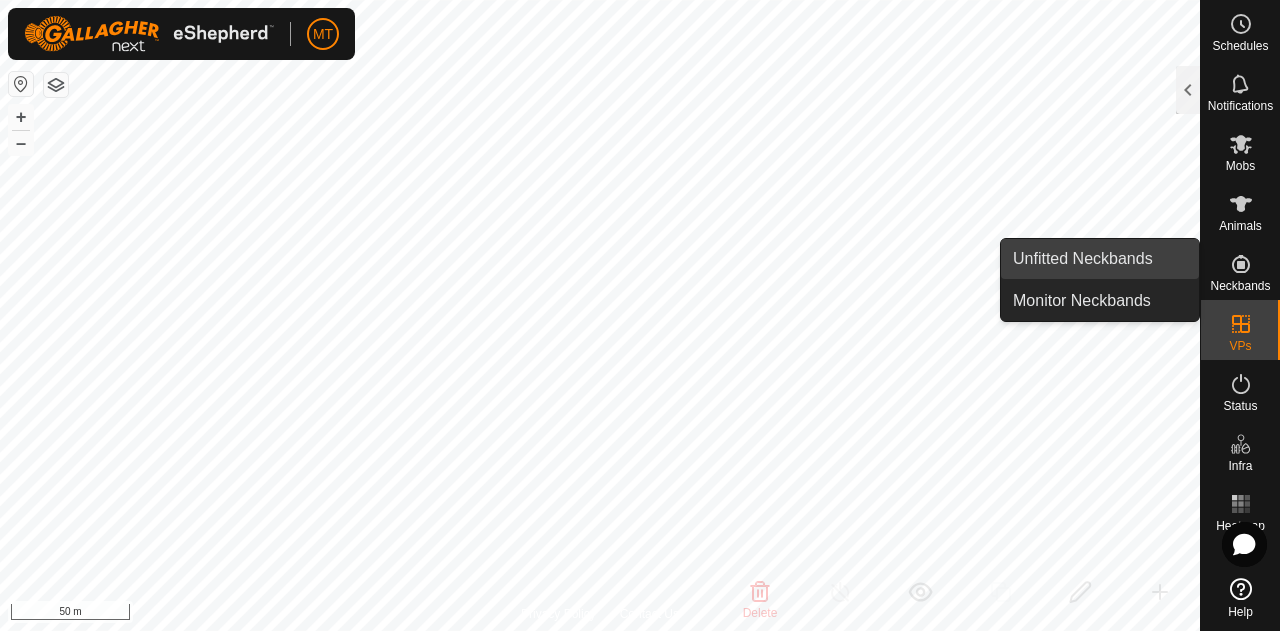 click on "Unfitted Neckbands" at bounding box center (1100, 259) 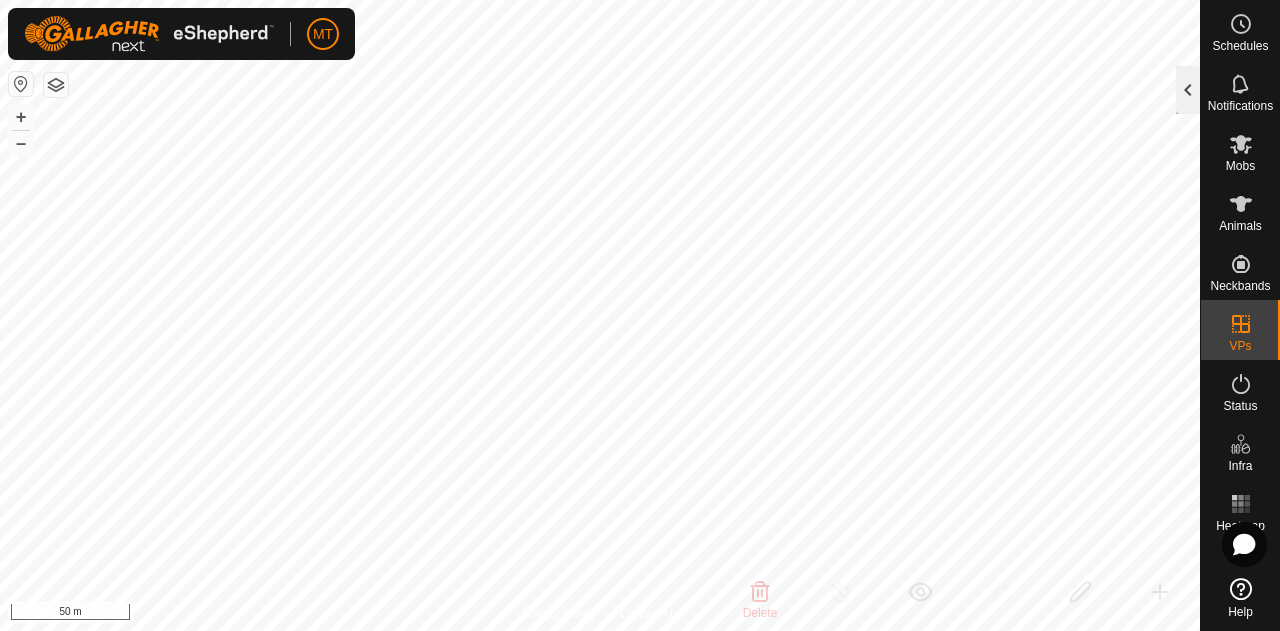click 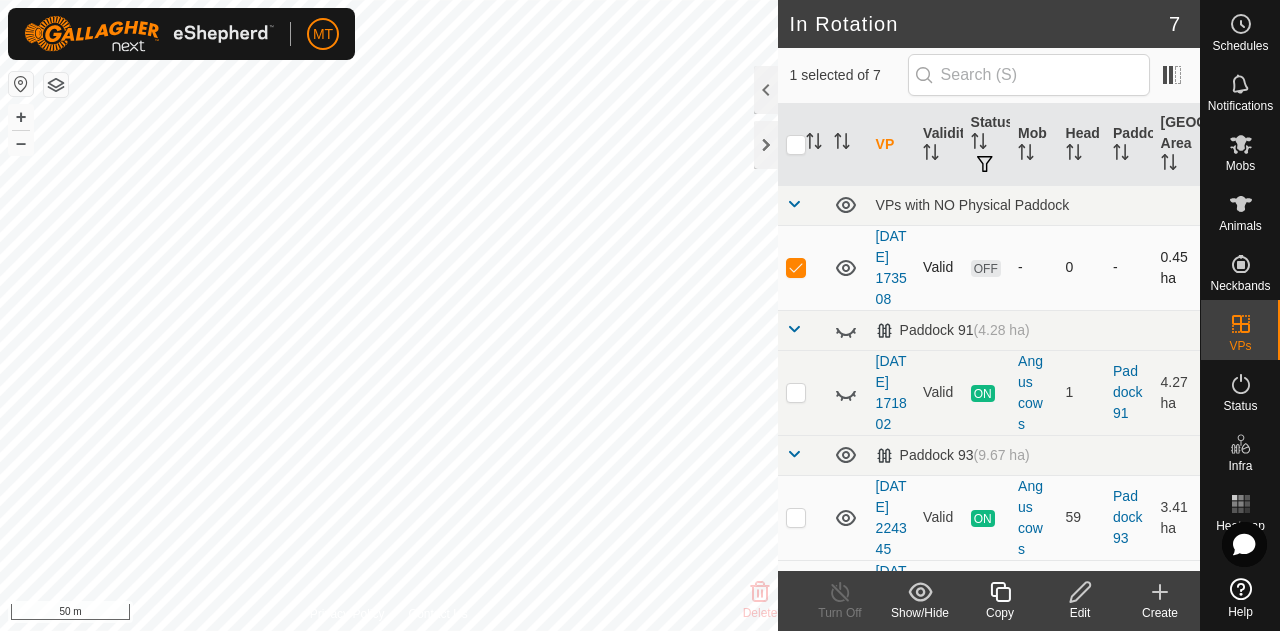 click 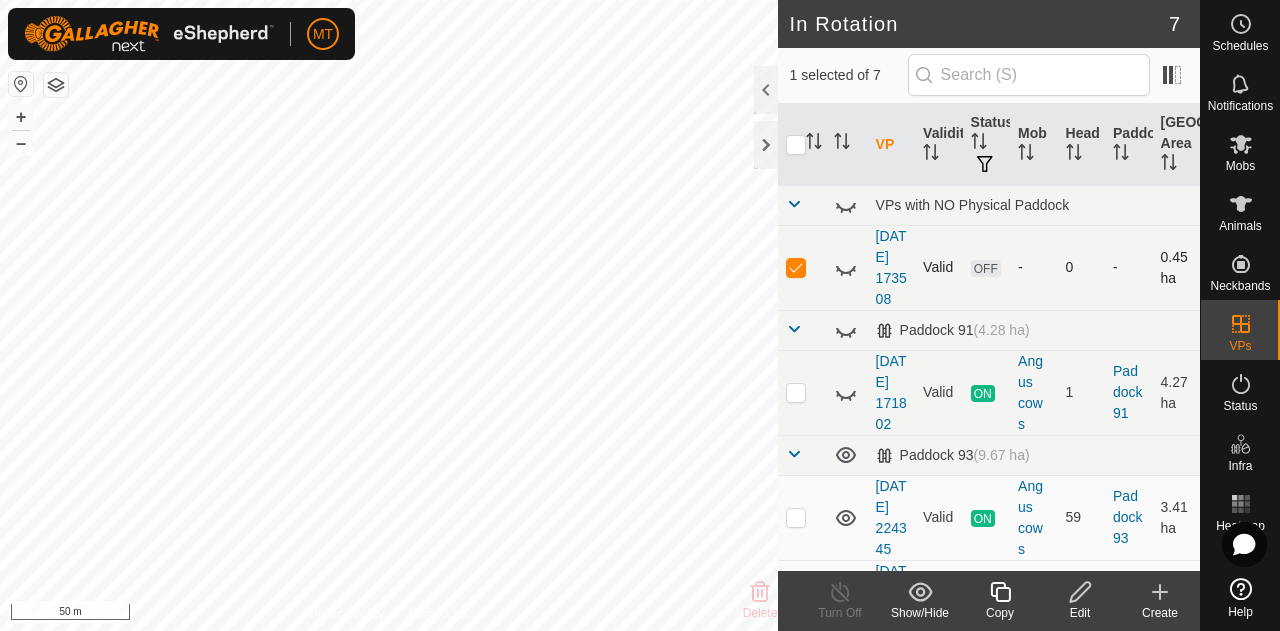 click 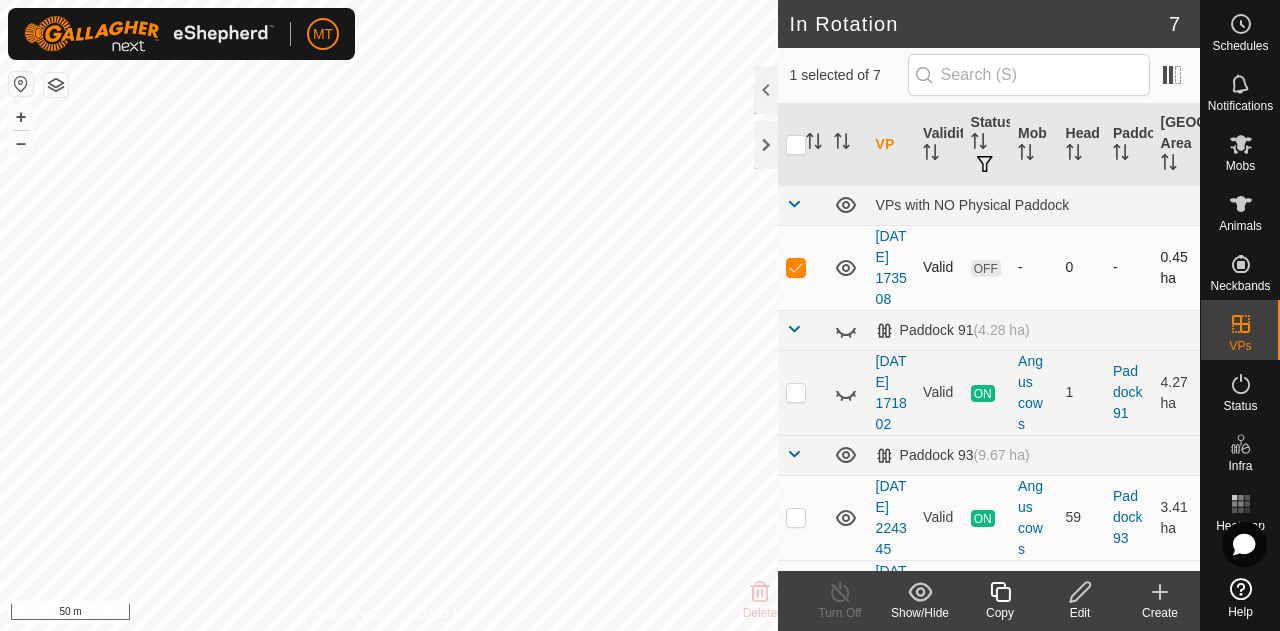 click 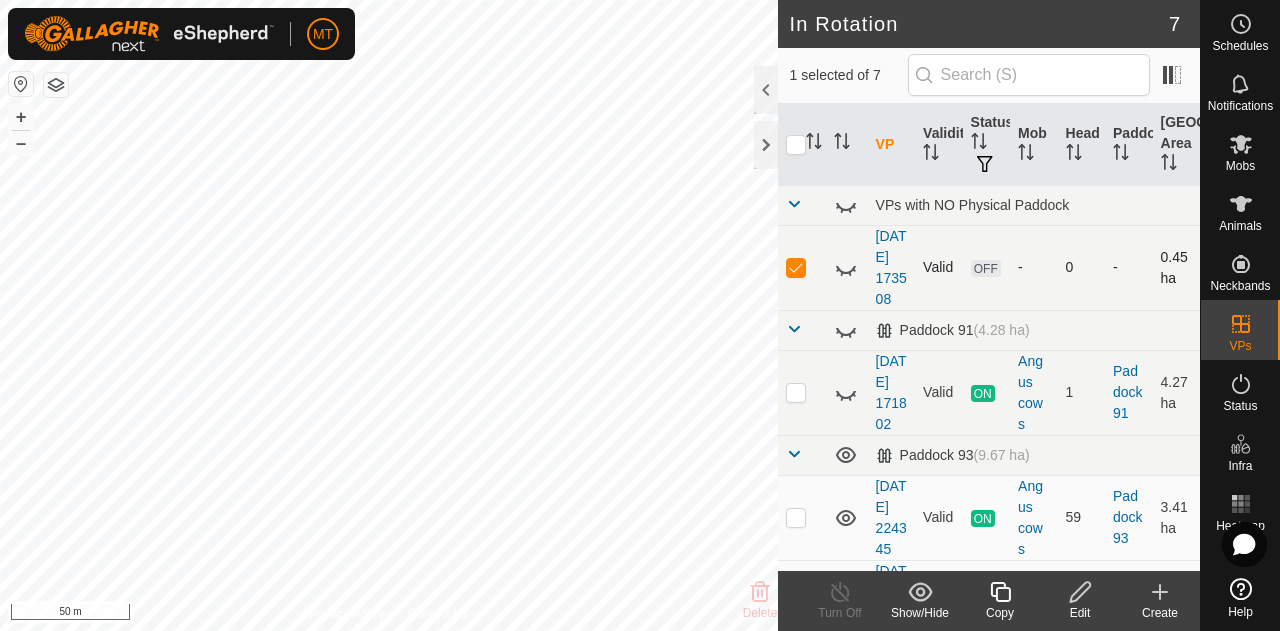 click 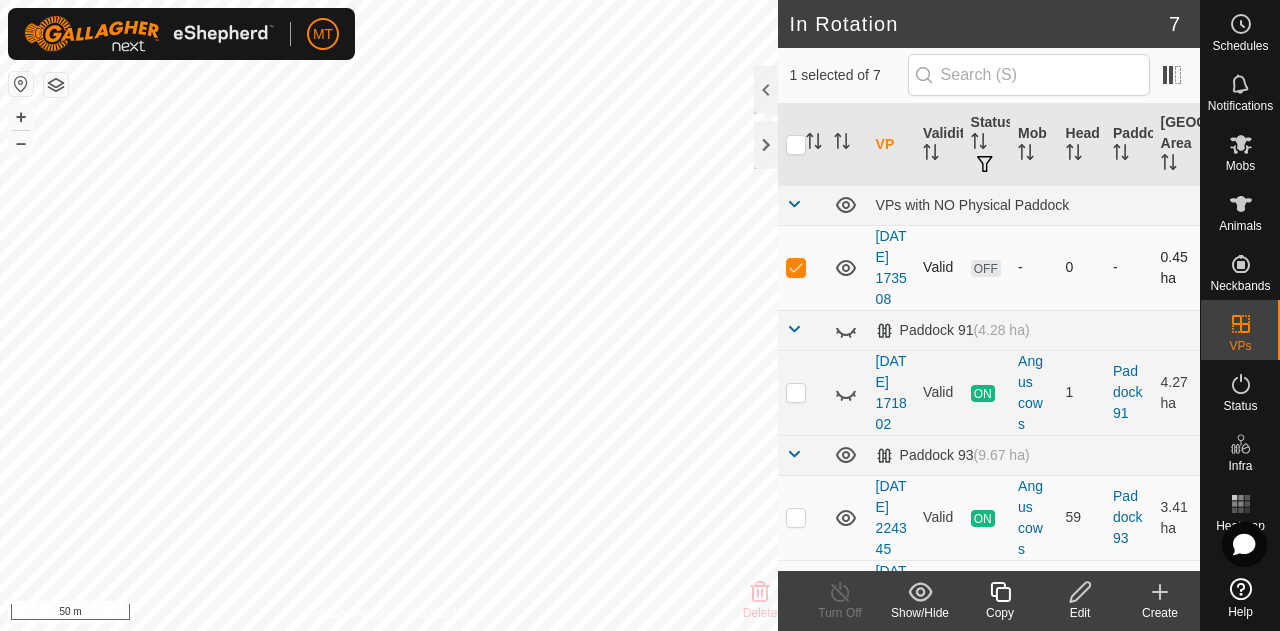 click 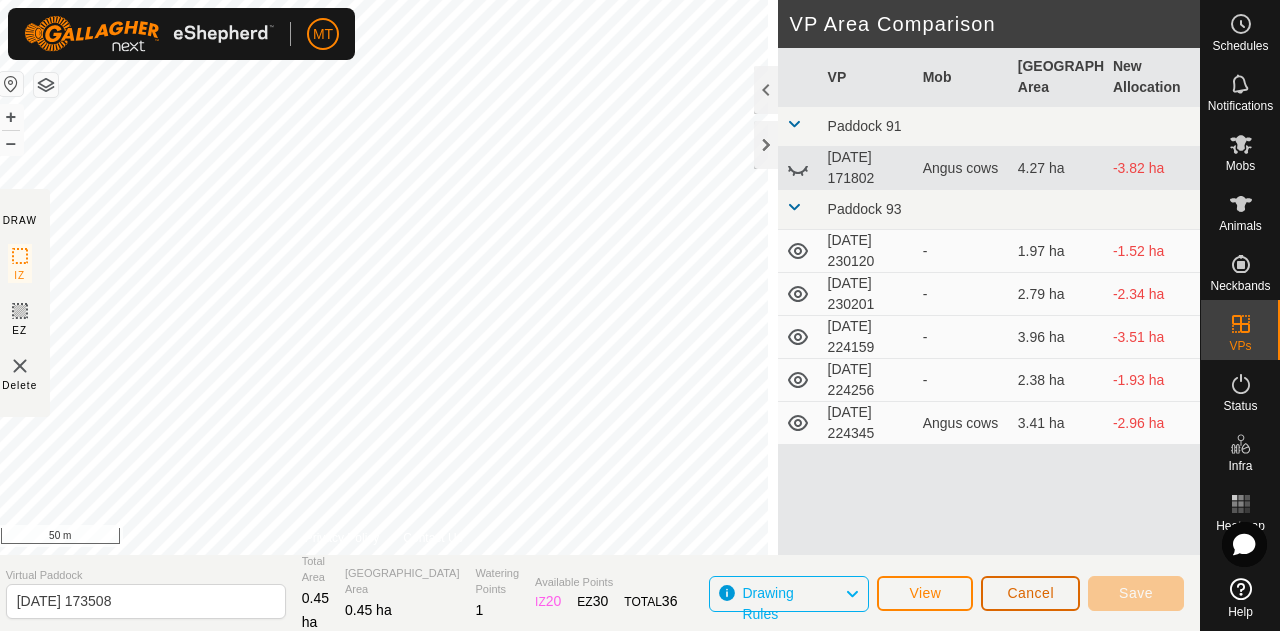 click on "Cancel" 